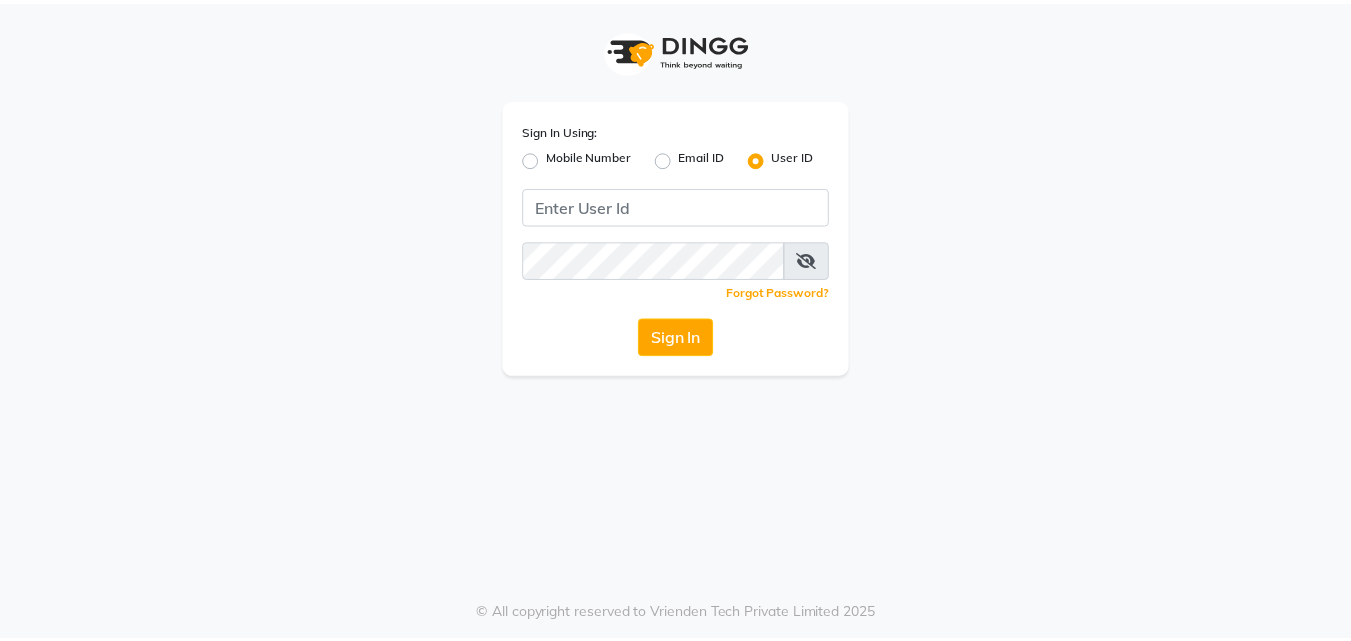scroll, scrollTop: 0, scrollLeft: 0, axis: both 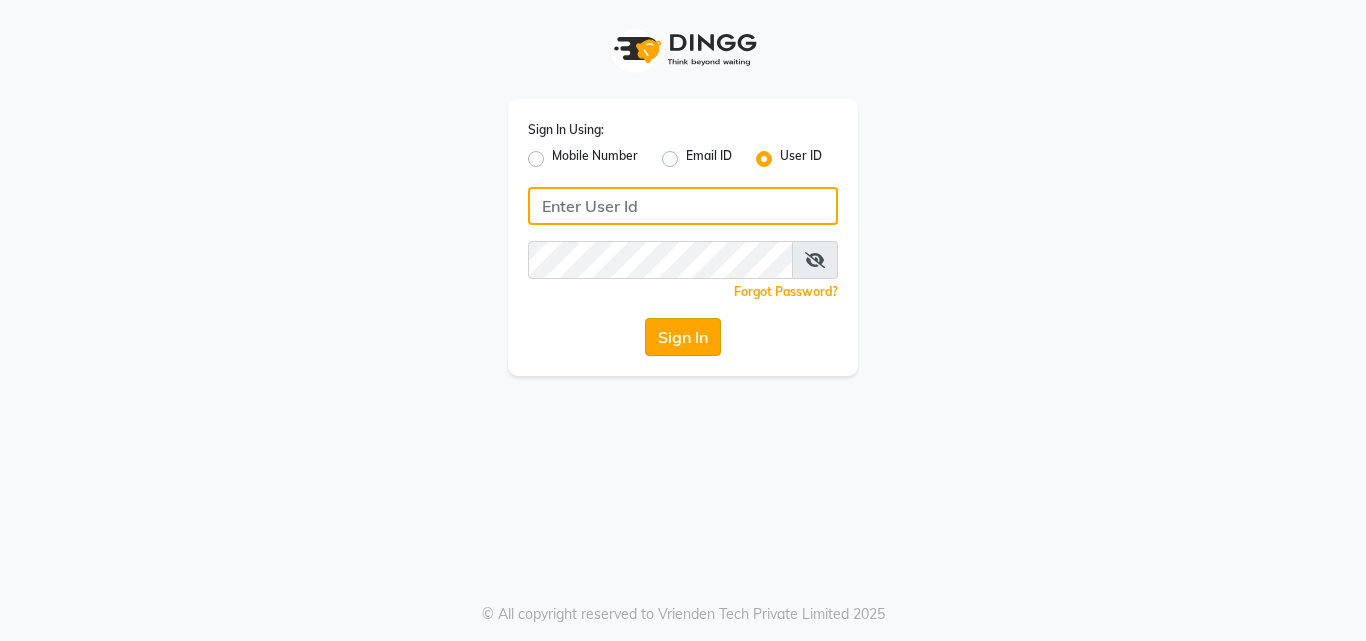 type on "kaizo" 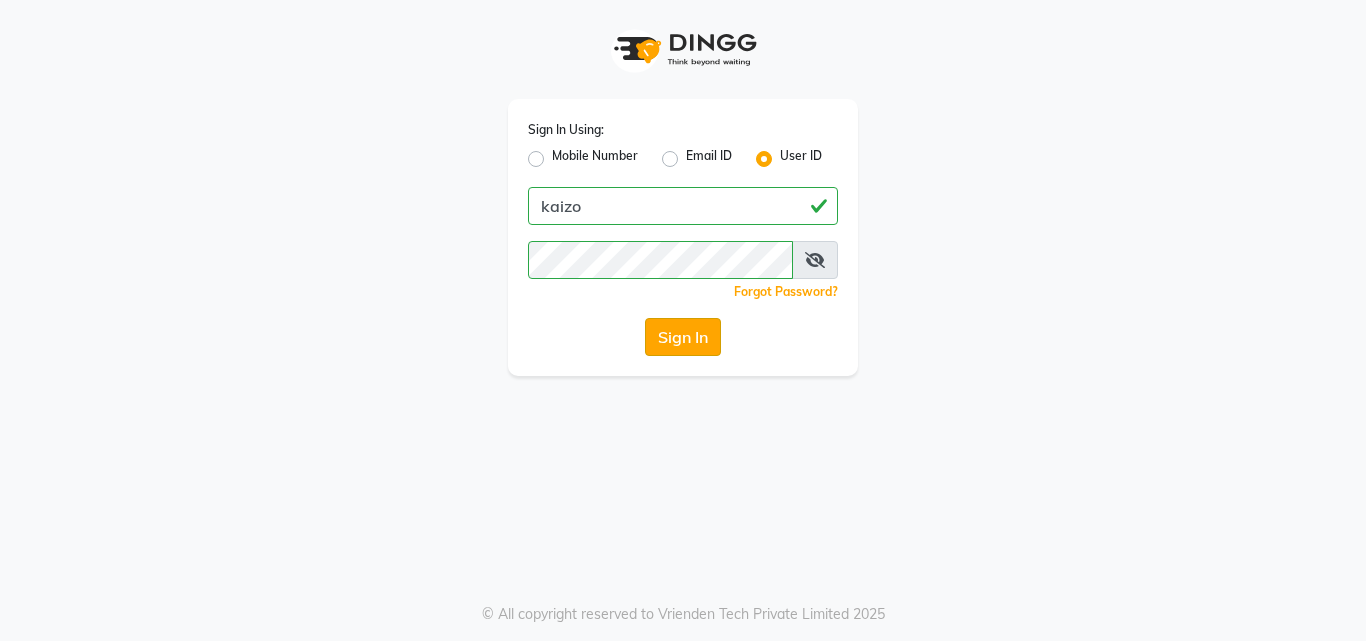 click on "Sign In" 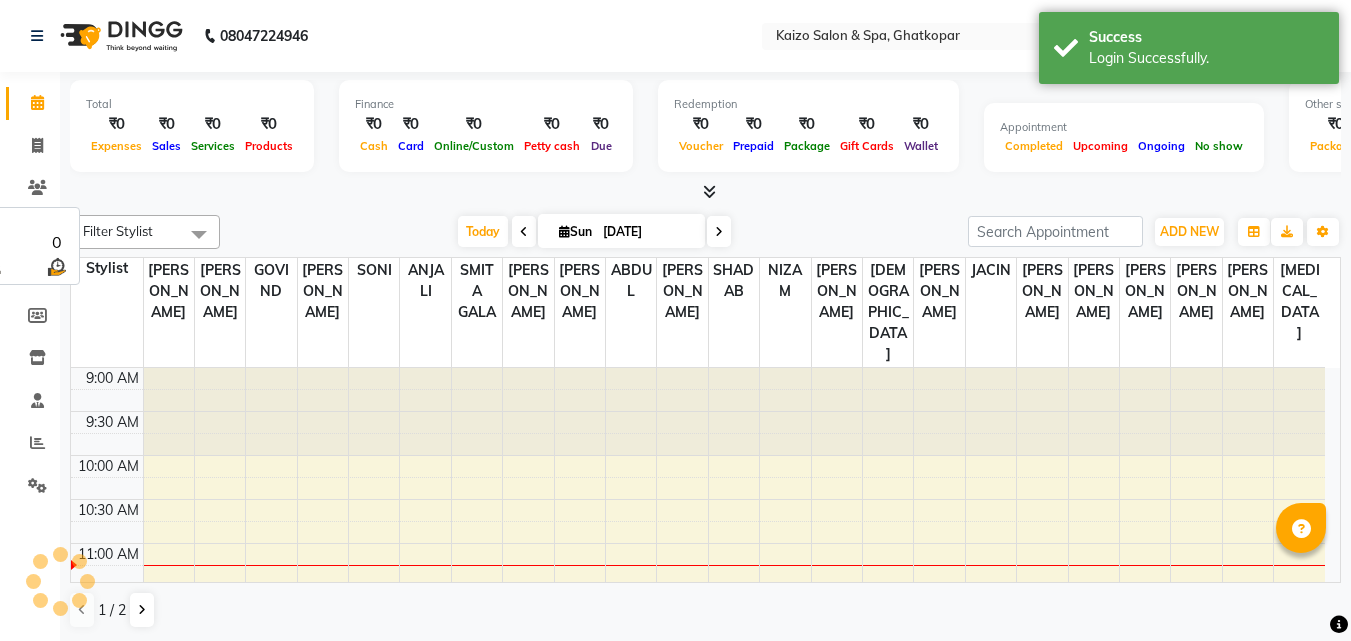 scroll, scrollTop: 177, scrollLeft: 0, axis: vertical 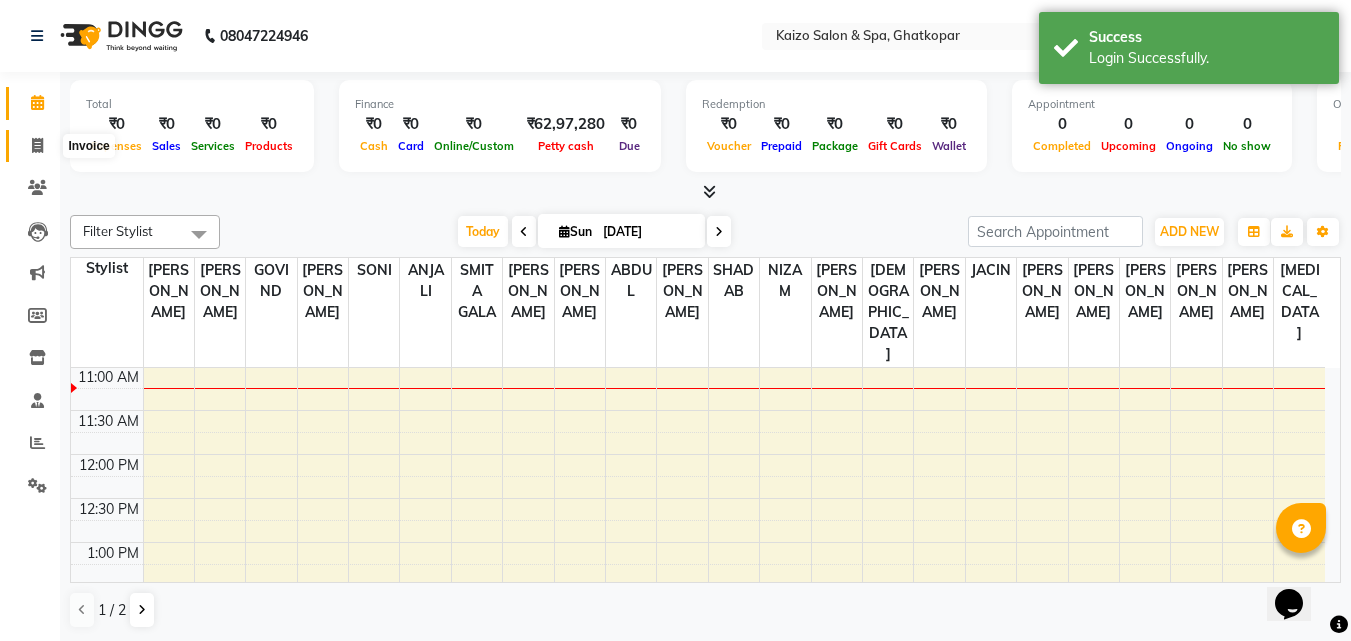 click 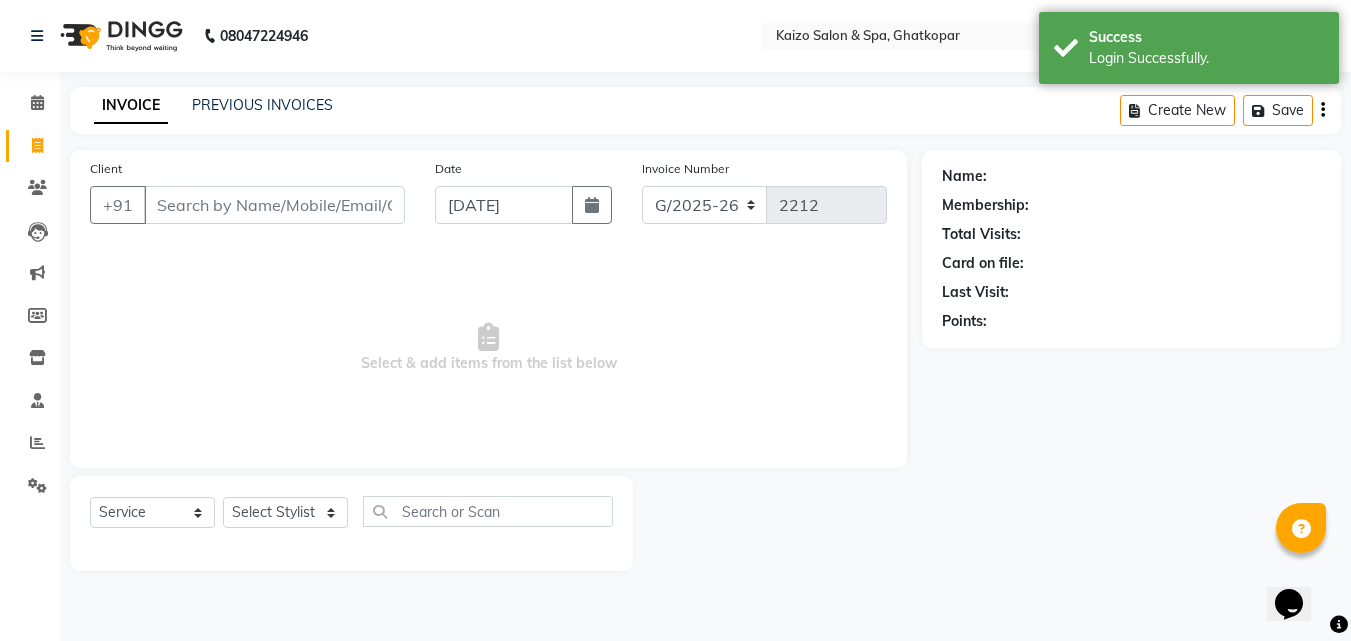 scroll, scrollTop: 0, scrollLeft: 0, axis: both 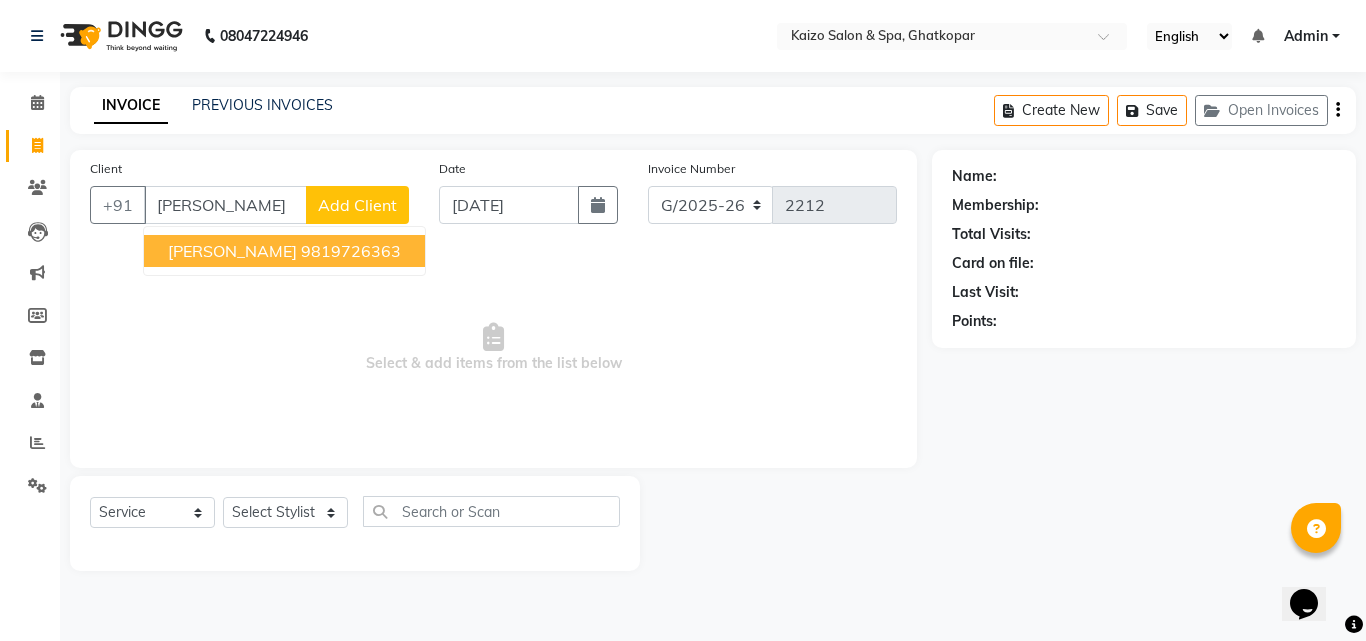 click on "9819726363" at bounding box center (351, 251) 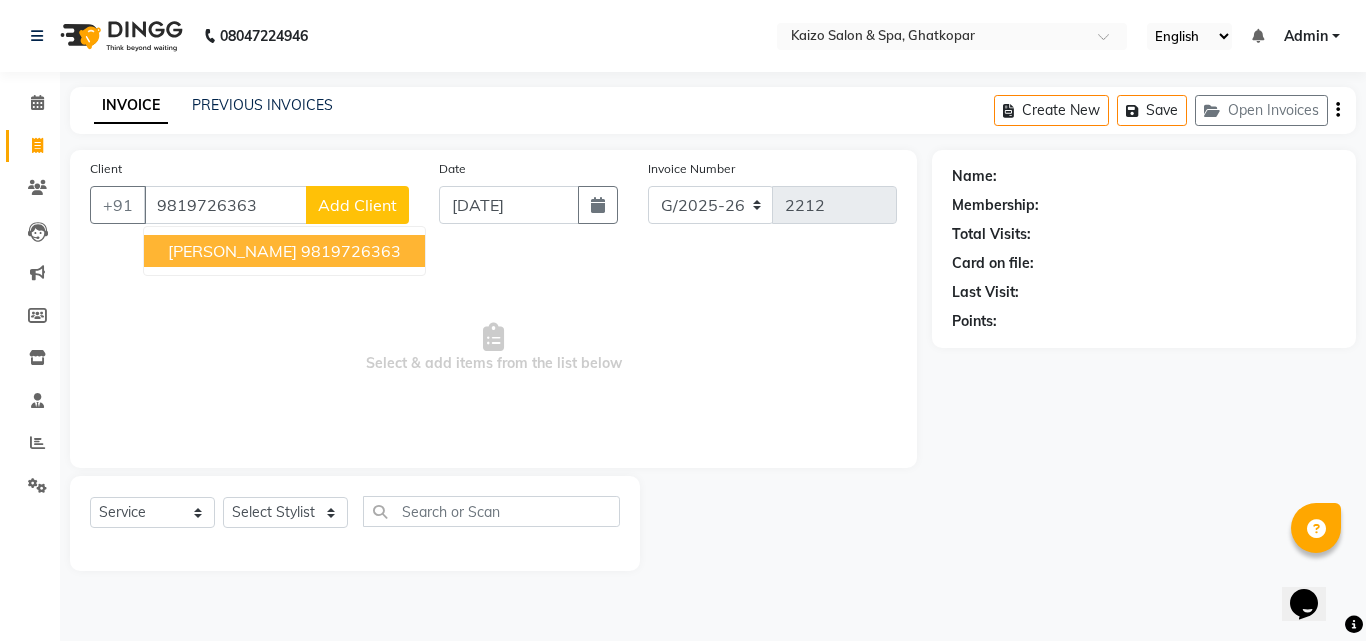 type on "9819726363" 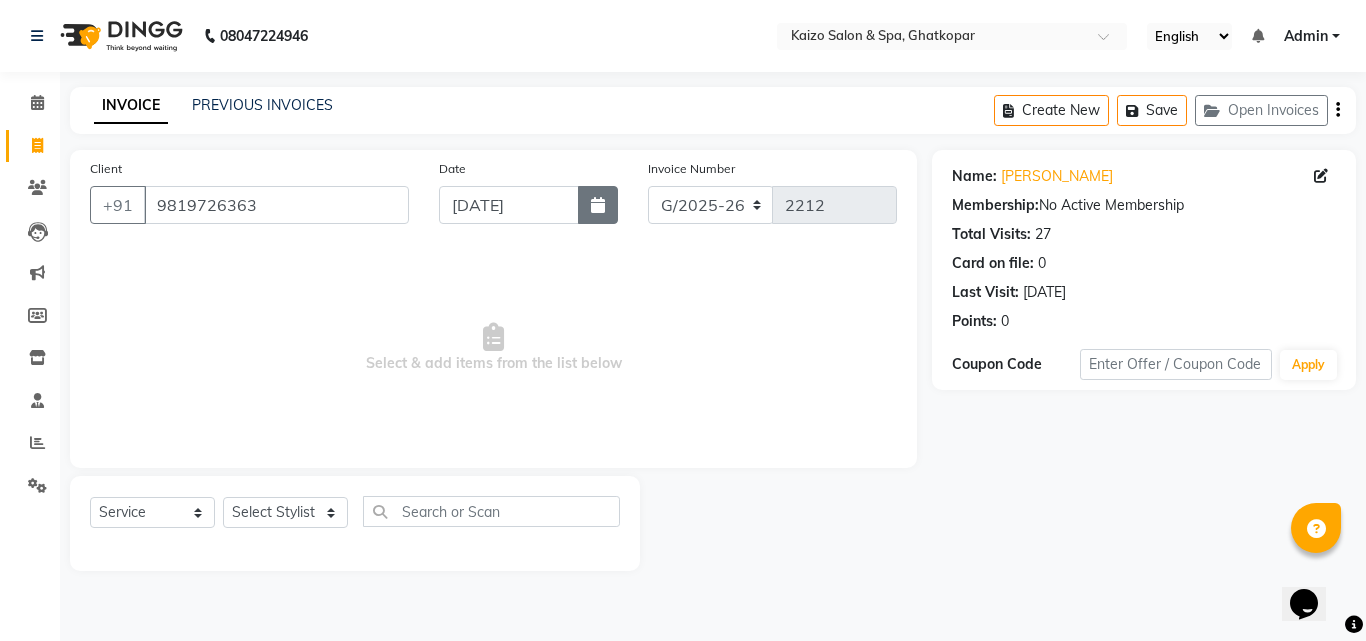 click 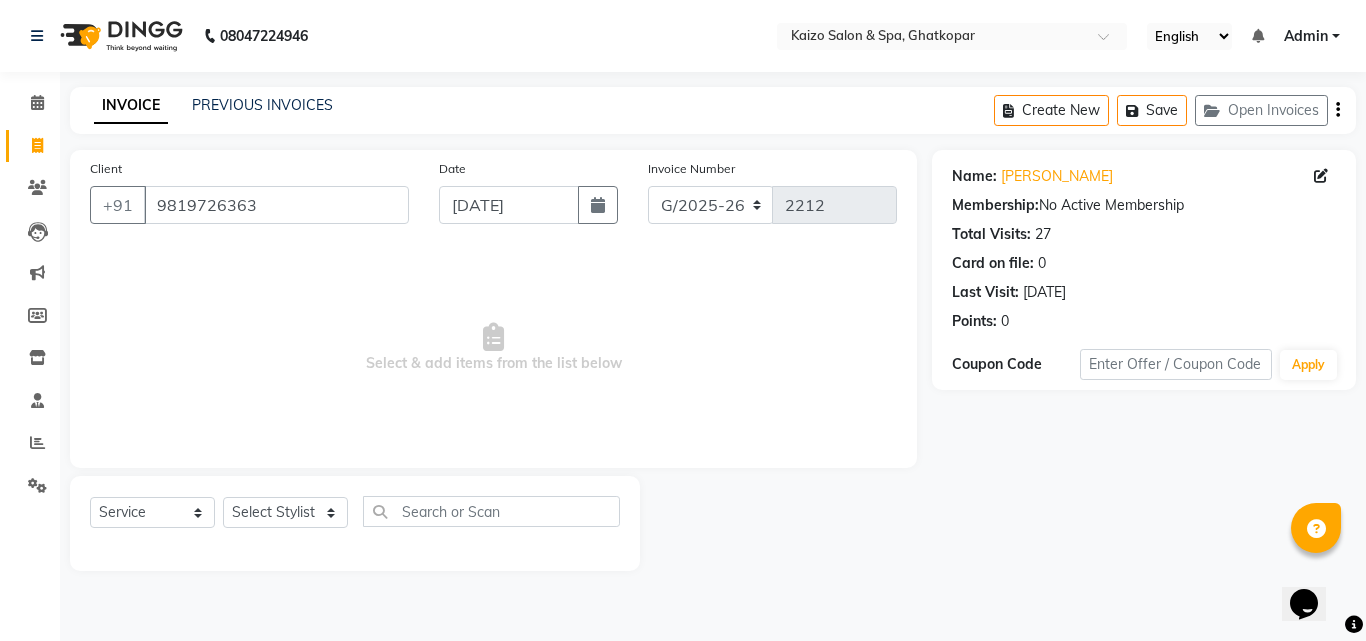 select on "7" 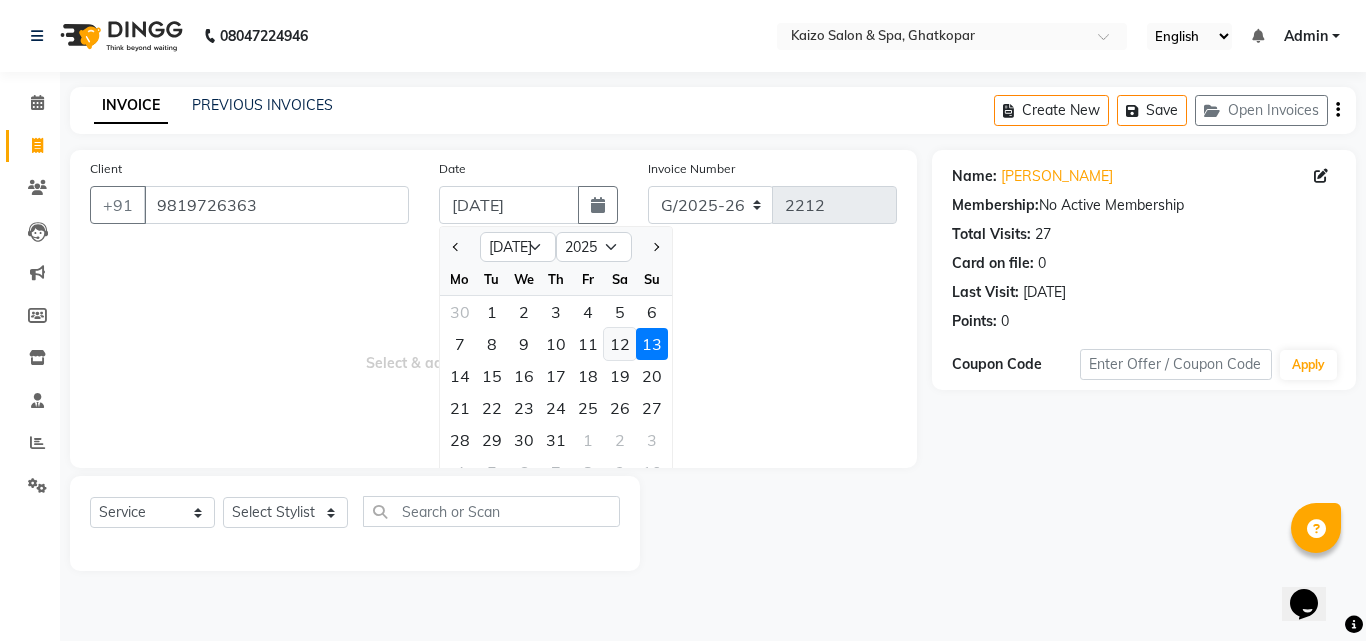 click on "12" 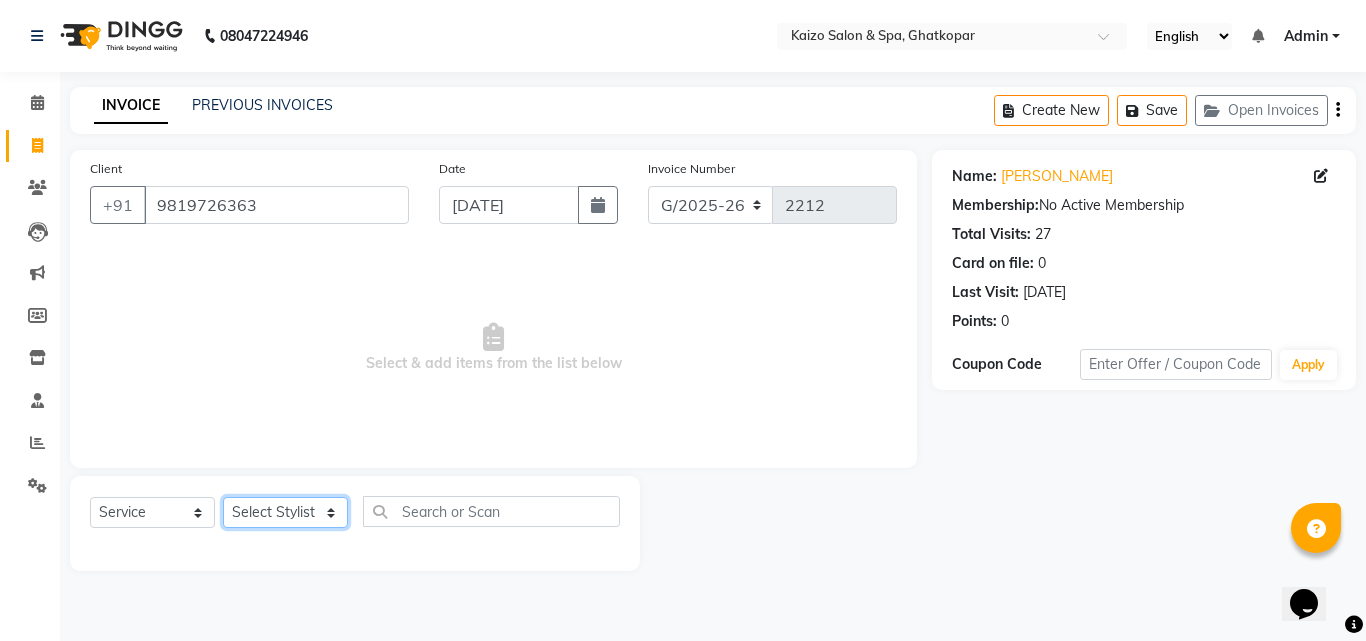 click on "Select Stylist [PERSON_NAME] ANJALI [PERSON_NAME] [PERSON_NAME] Front Desk [PERSON_NAME] IFTESHA [PERSON_NAME] [MEDICAL_DATA][PERSON_NAME] [PERSON_NAME] [PERSON_NAME] [PERSON_NAME] [PERSON_NAME] GALA [PERSON_NAME] [PERSON_NAME] YASH" 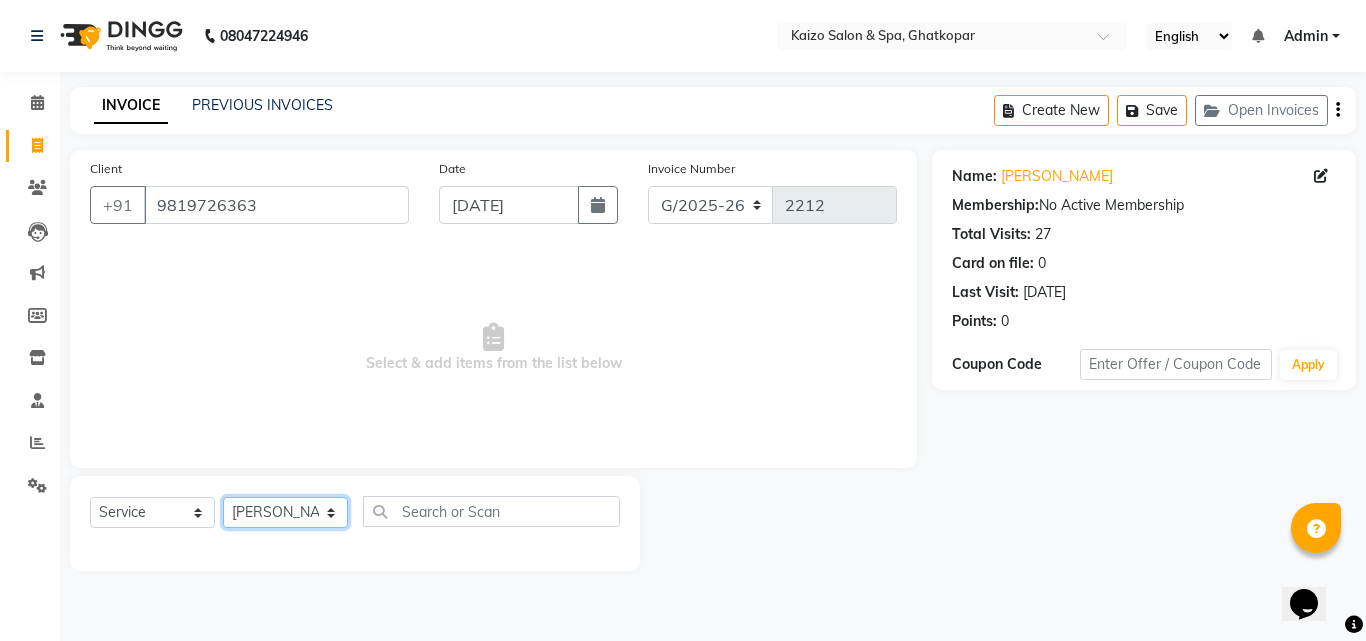 click on "Select Stylist [PERSON_NAME] ANJALI [PERSON_NAME] [PERSON_NAME] Front Desk [PERSON_NAME] IFTESHA [PERSON_NAME] [MEDICAL_DATA][PERSON_NAME] [PERSON_NAME] [PERSON_NAME] [PERSON_NAME] [PERSON_NAME] GALA [PERSON_NAME] [PERSON_NAME] YASH" 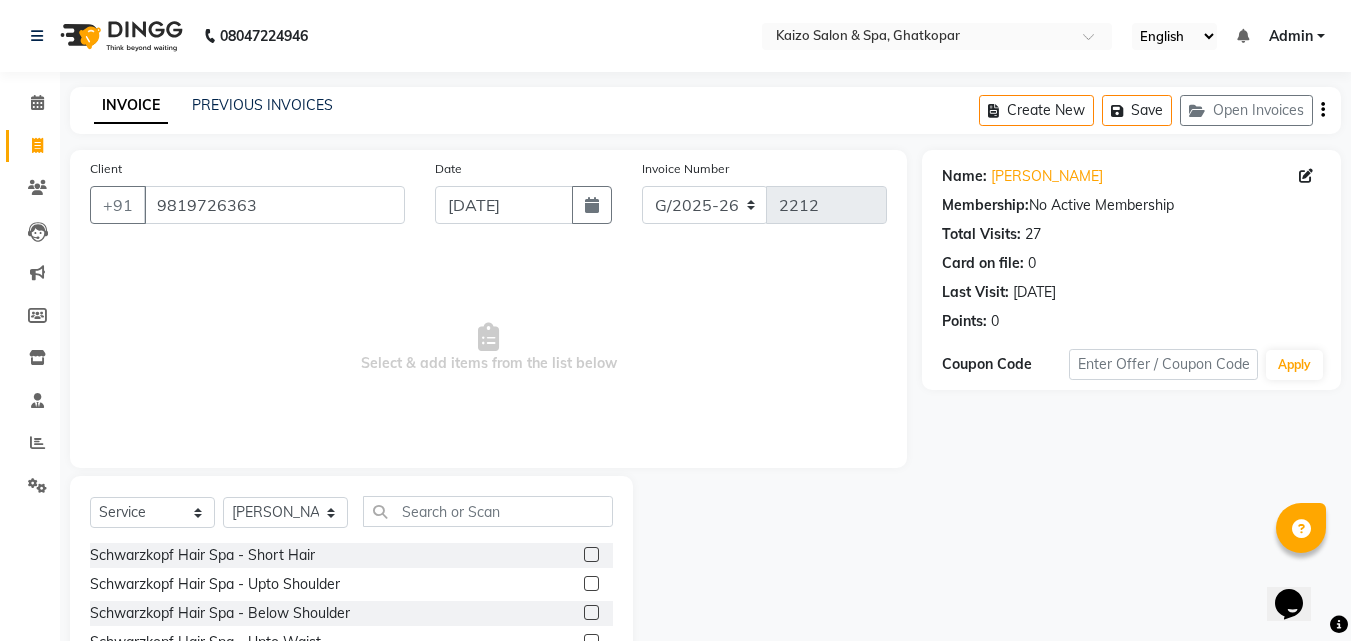 click on "Select  Service  Product  Membership  Package Voucher Prepaid Gift Card  Select Stylist [PERSON_NAME] ANJALI [PERSON_NAME] [PERSON_NAME] Front Desk [PERSON_NAME] IFTESHA [PERSON_NAME] [MEDICAL_DATA][PERSON_NAME] [PERSON_NAME] [PERSON_NAME] [PERSON_NAME] [PERSON_NAME] GALA [PERSON_NAME] [PERSON_NAME]" 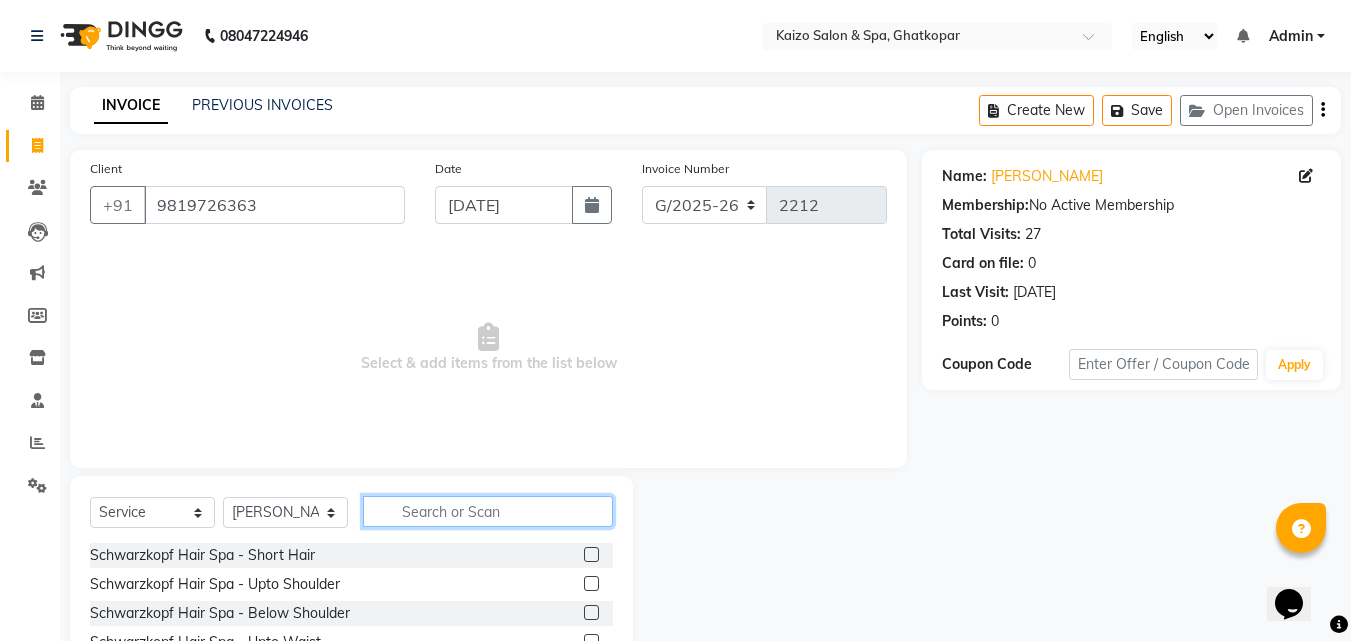 click 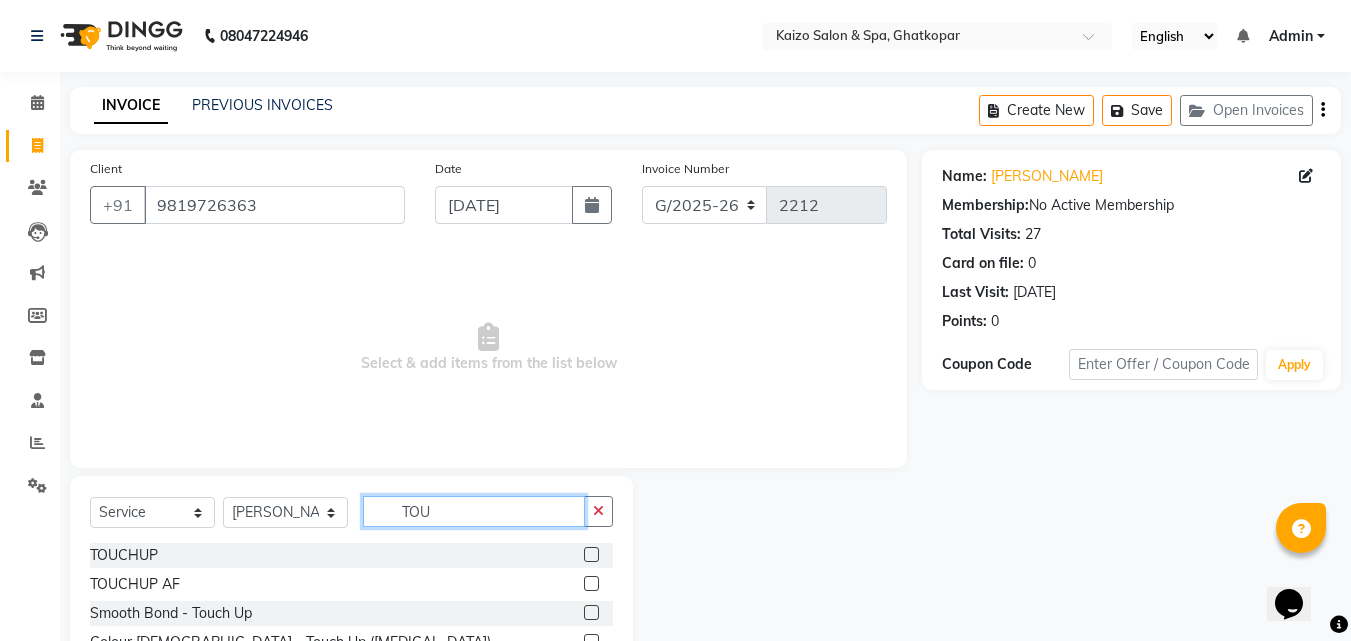 scroll, scrollTop: 105, scrollLeft: 0, axis: vertical 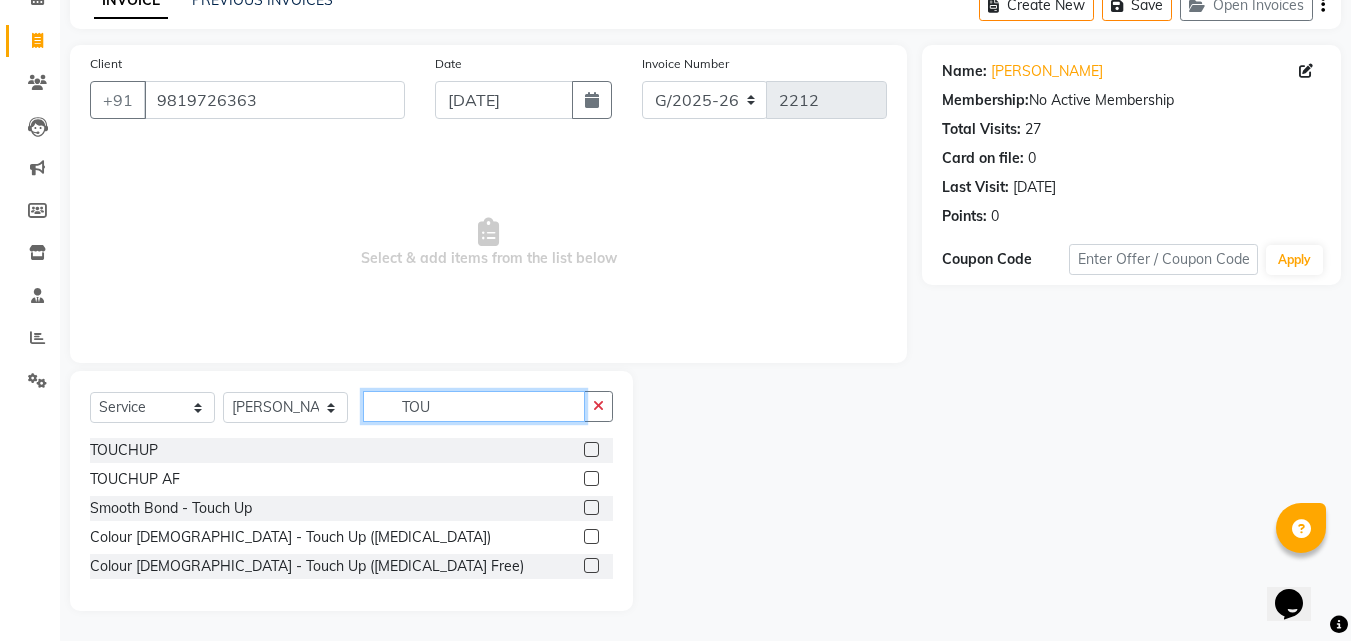 type on "TOU" 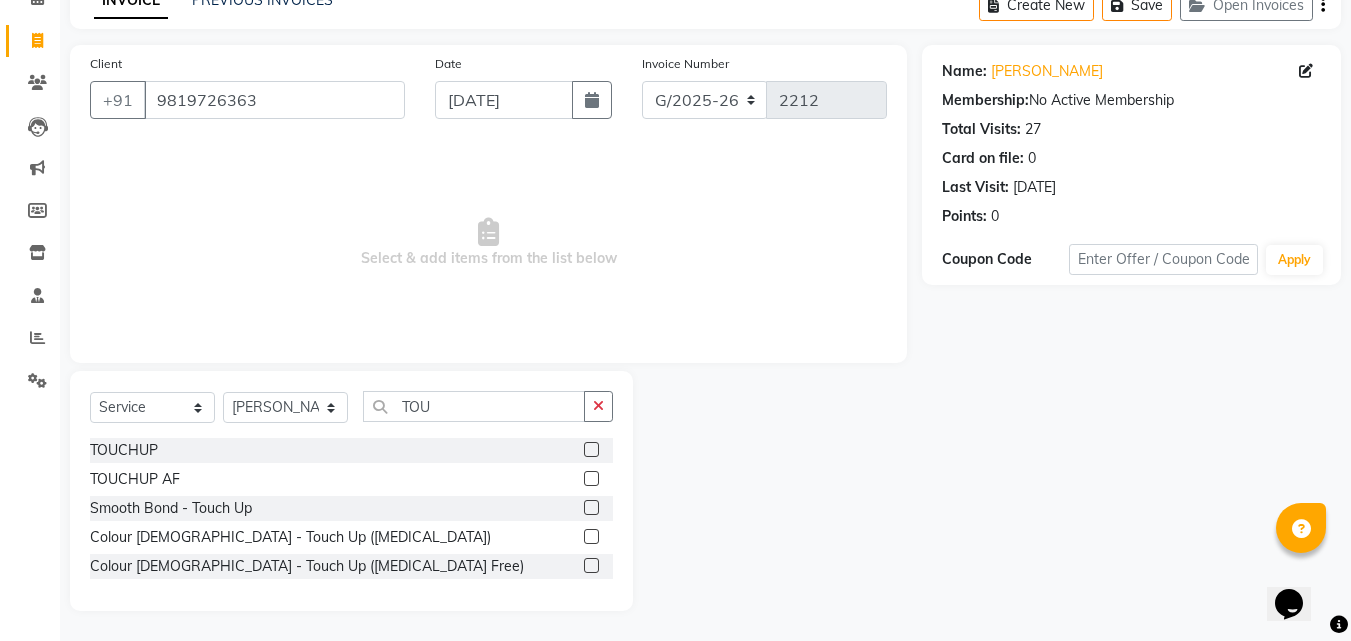 drag, startPoint x: 595, startPoint y: 532, endPoint x: 603, endPoint y: 447, distance: 85.37564 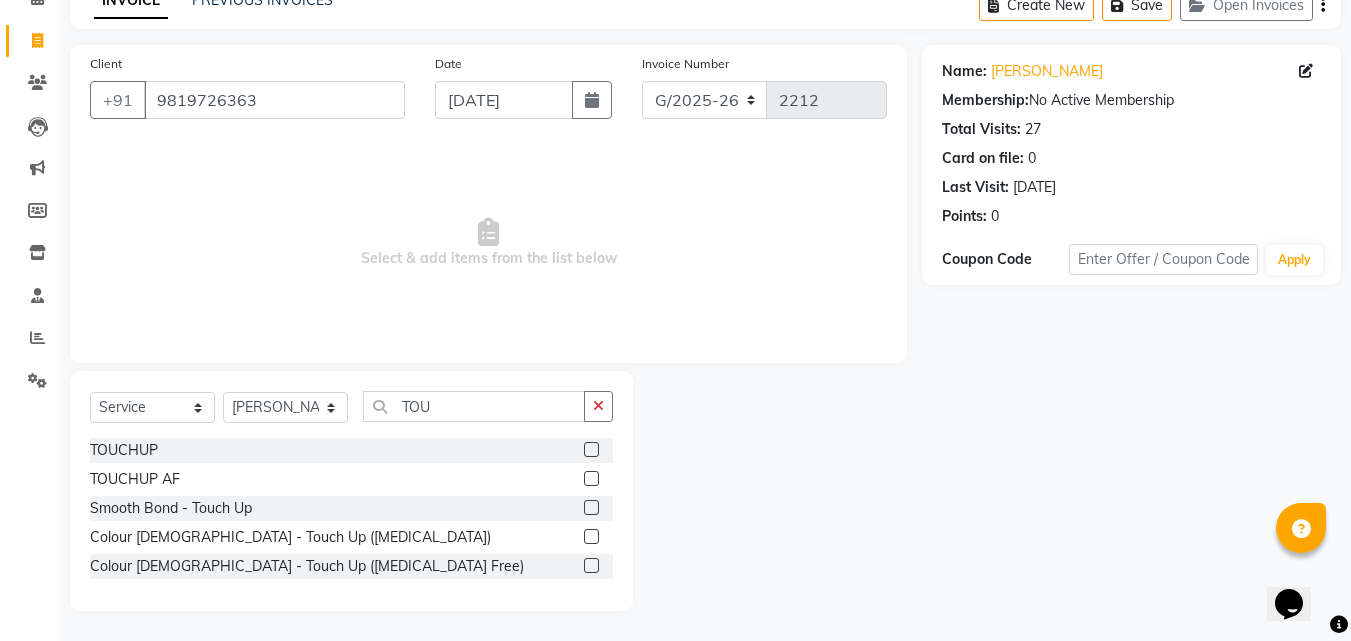 click 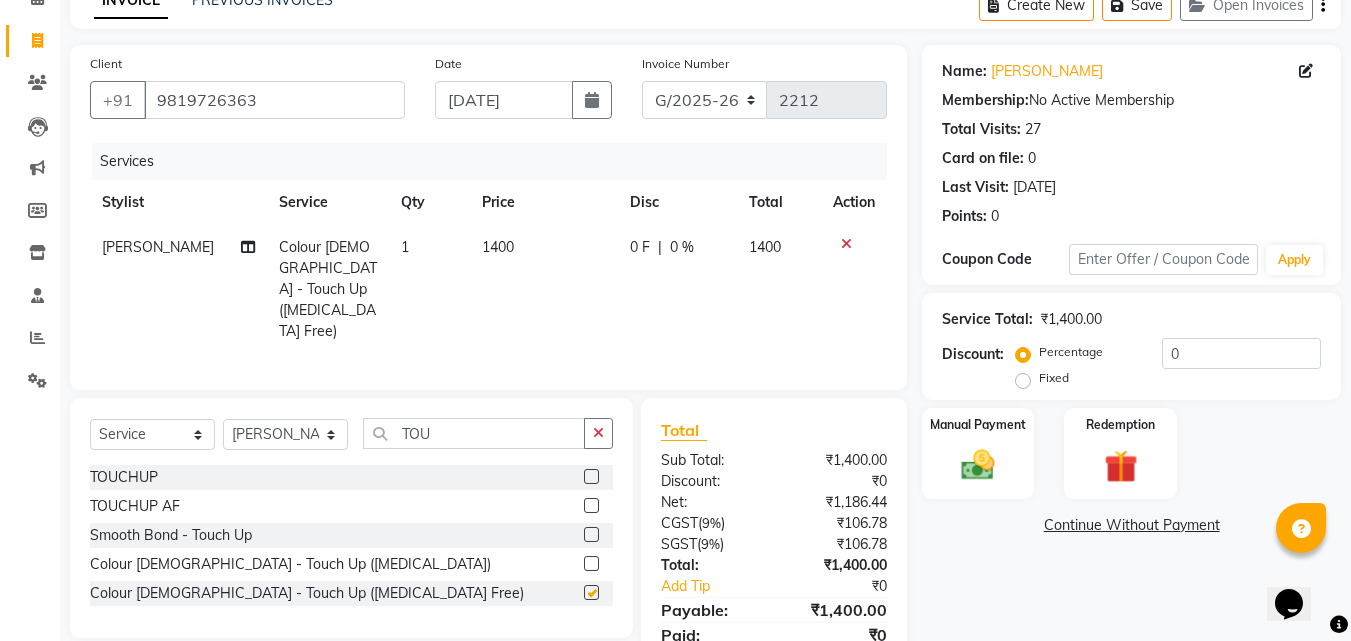 checkbox on "false" 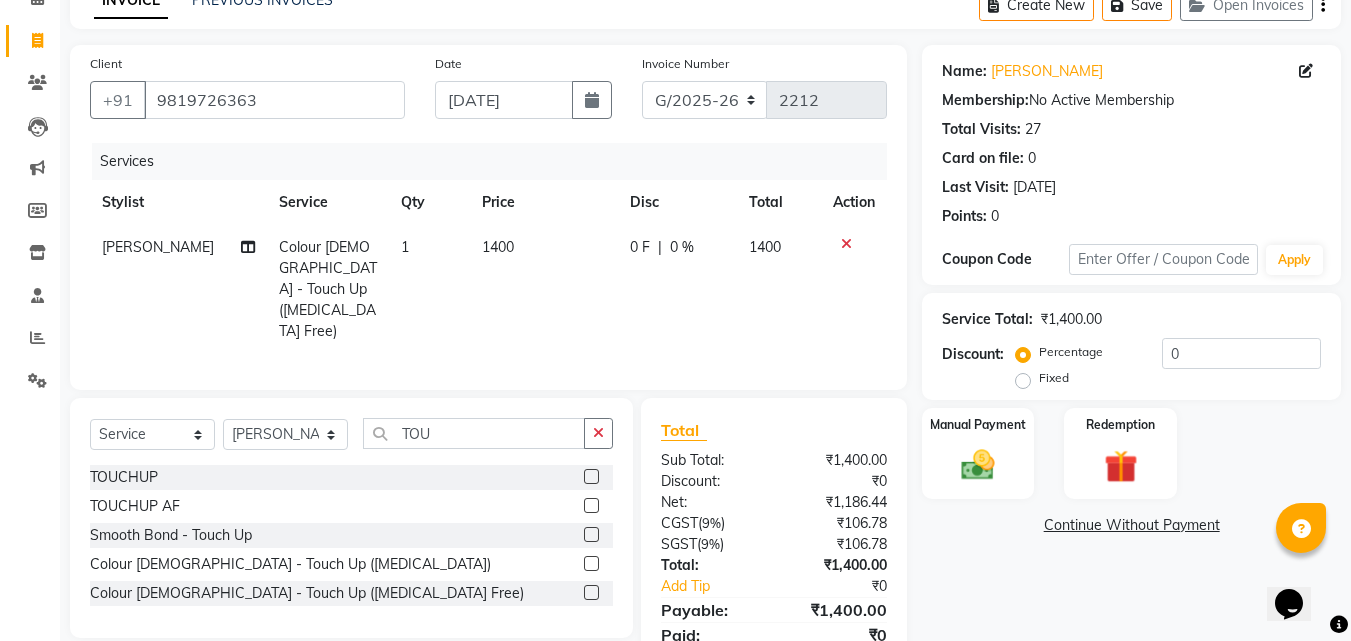 click on "1400" 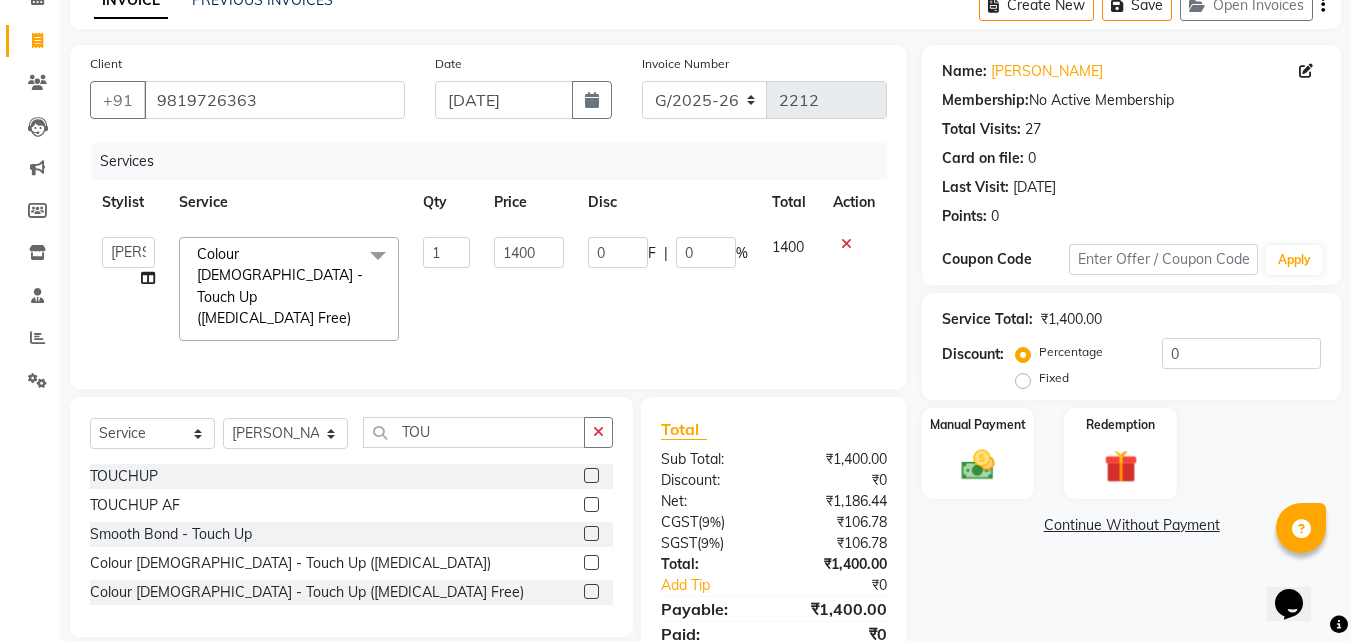click on "1400" 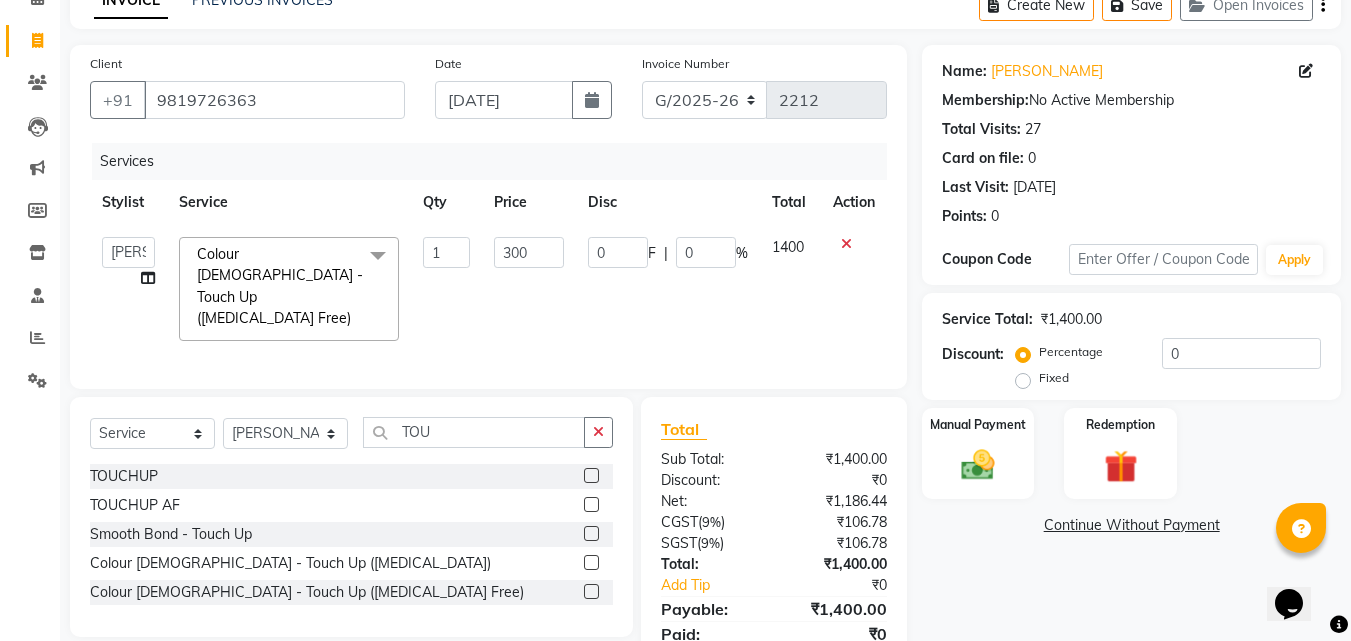 type on "3000" 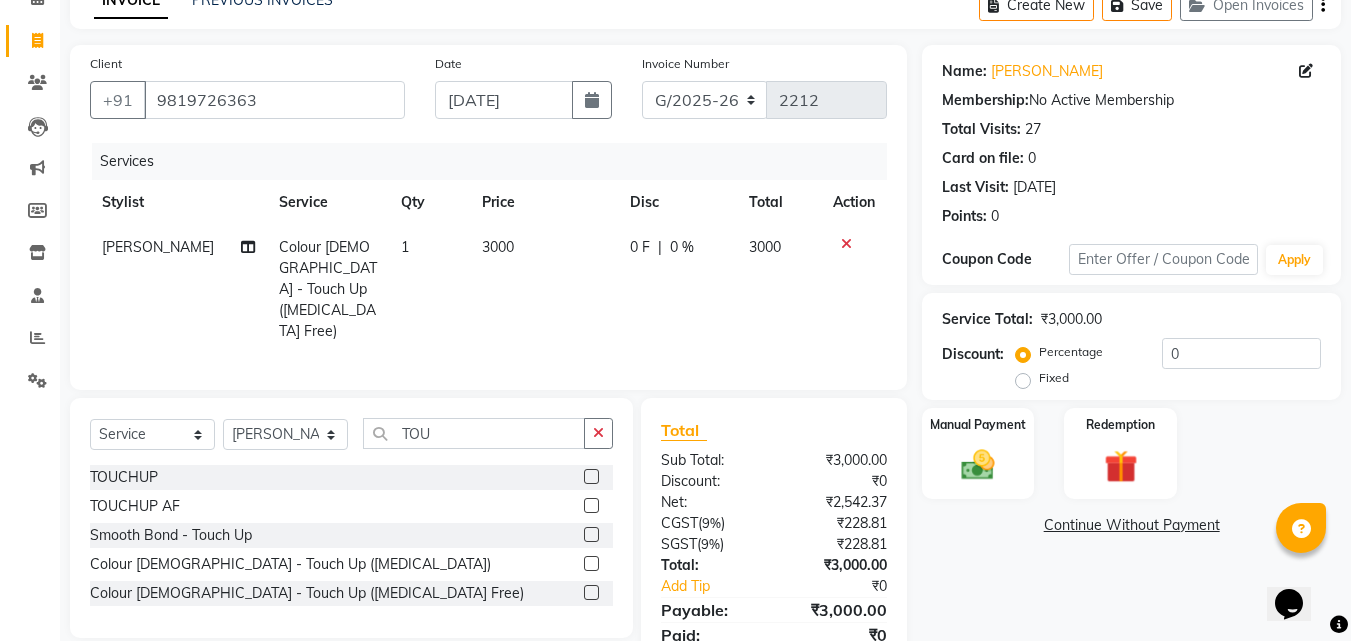 click on "3000" 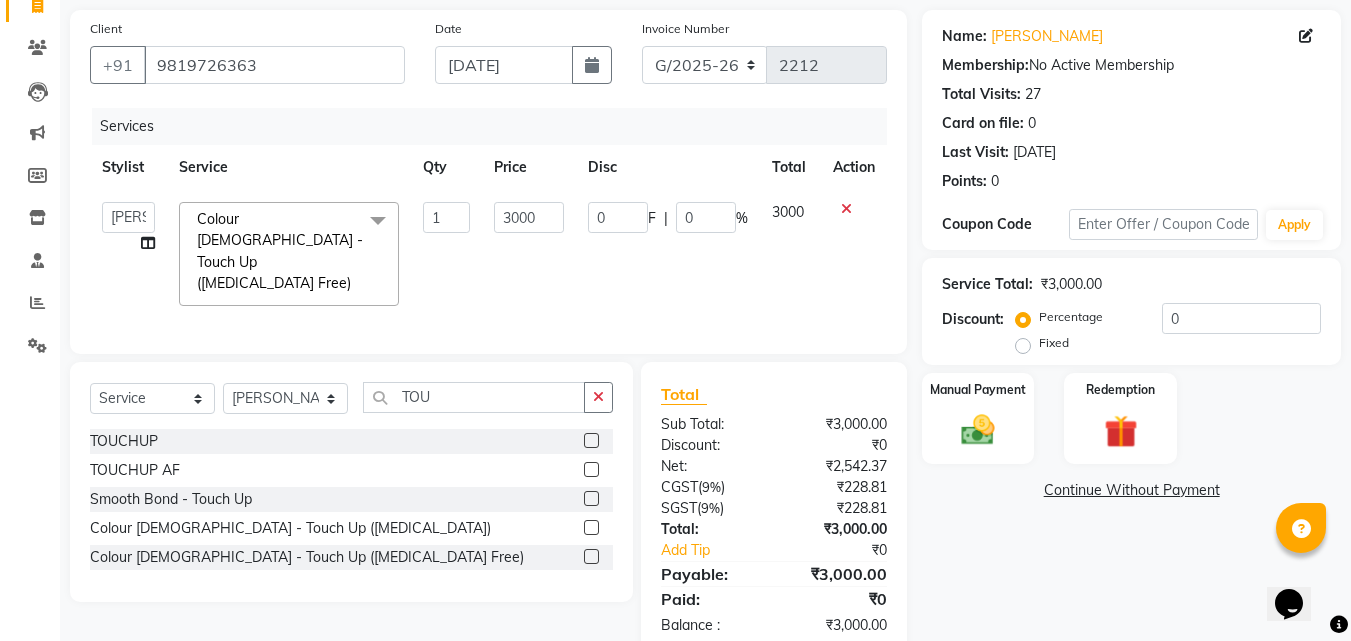 scroll, scrollTop: 159, scrollLeft: 0, axis: vertical 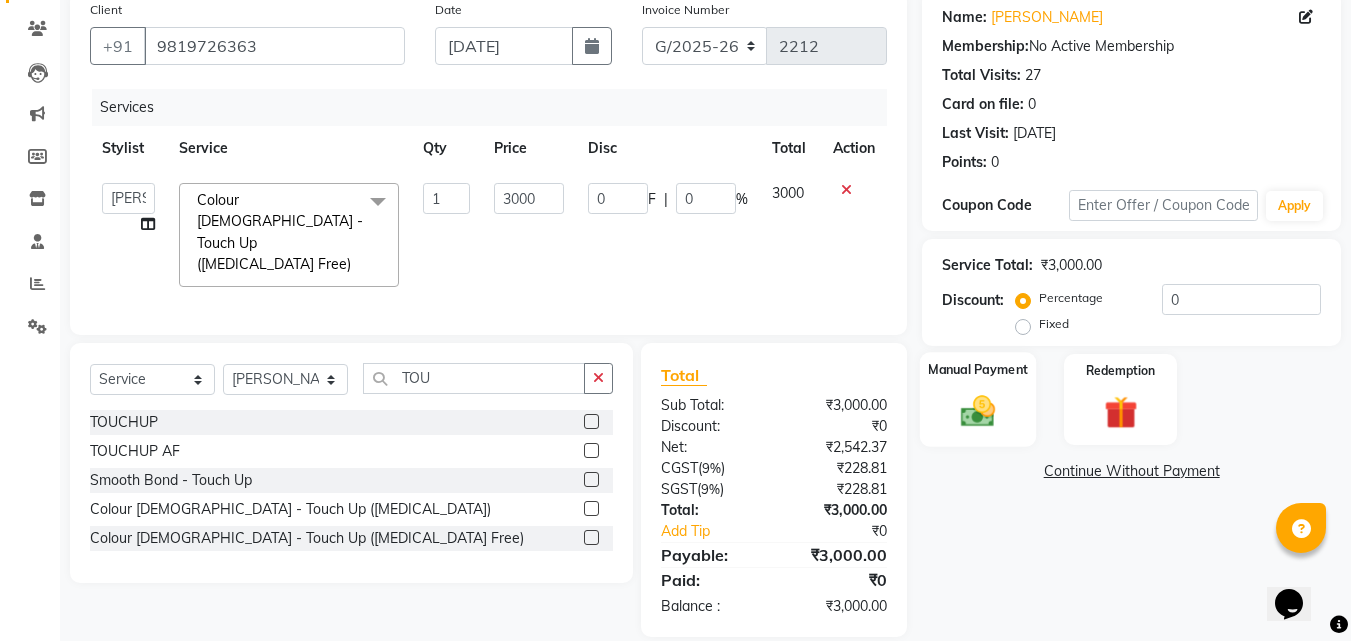 click 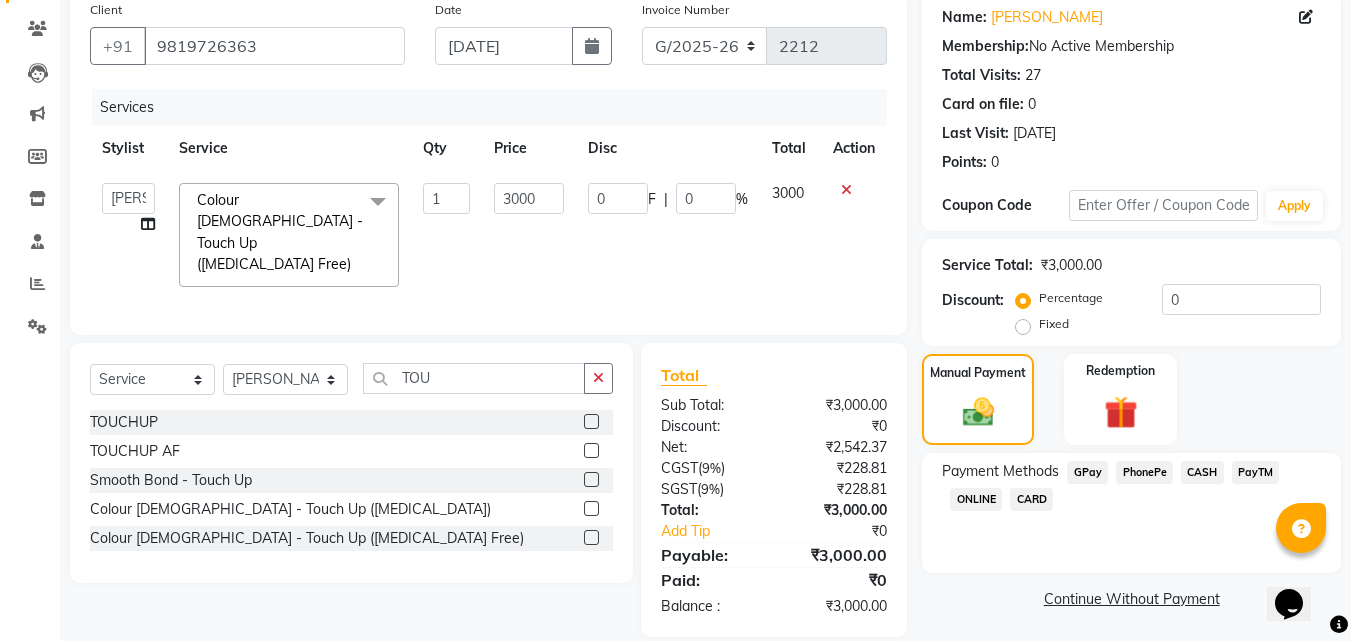click on "PhonePe" 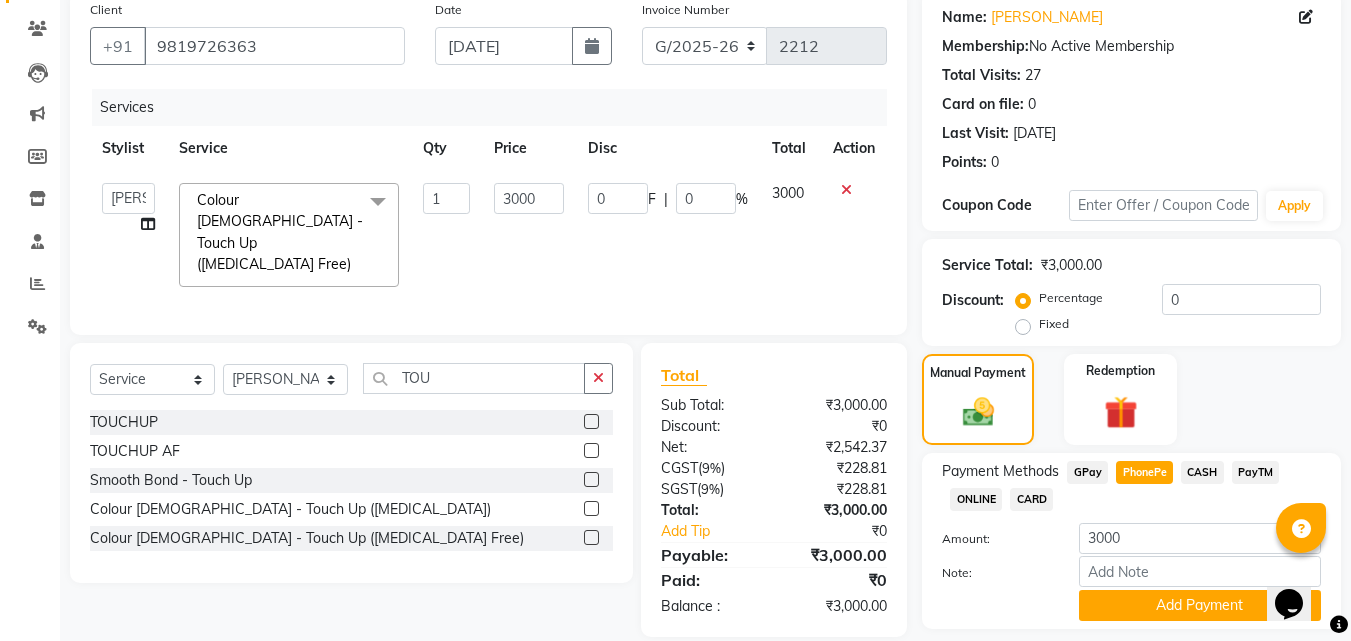 scroll, scrollTop: 218, scrollLeft: 0, axis: vertical 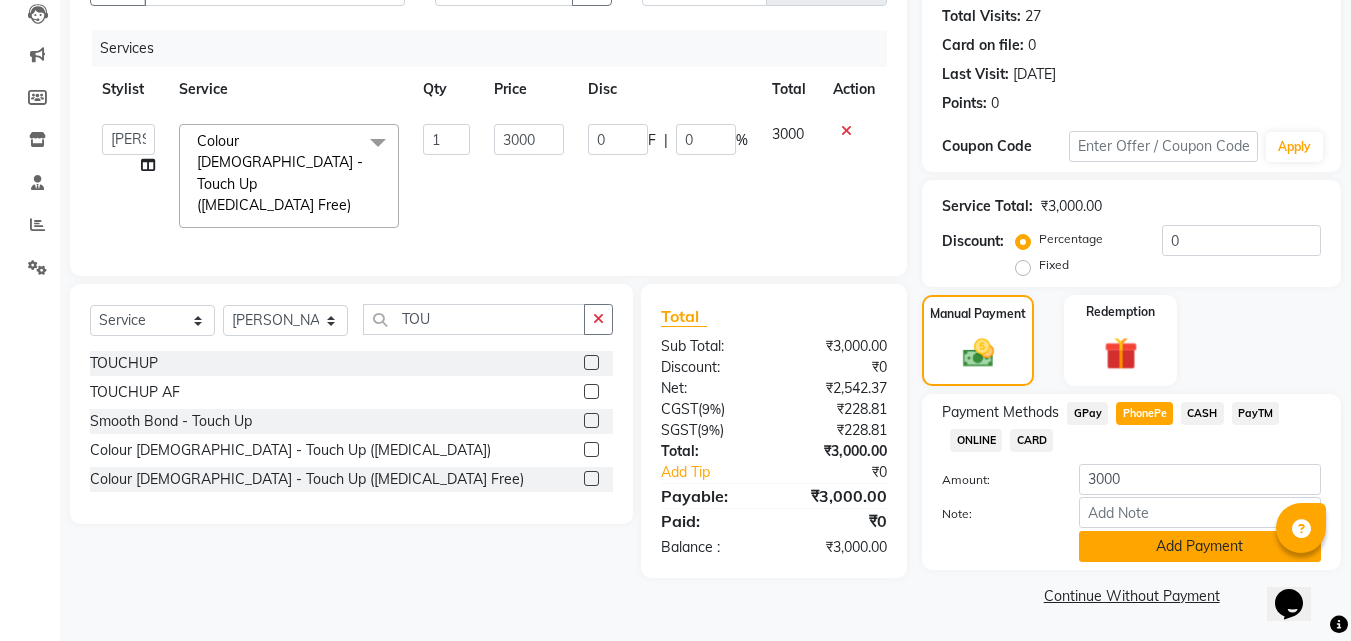 click on "Add Payment" 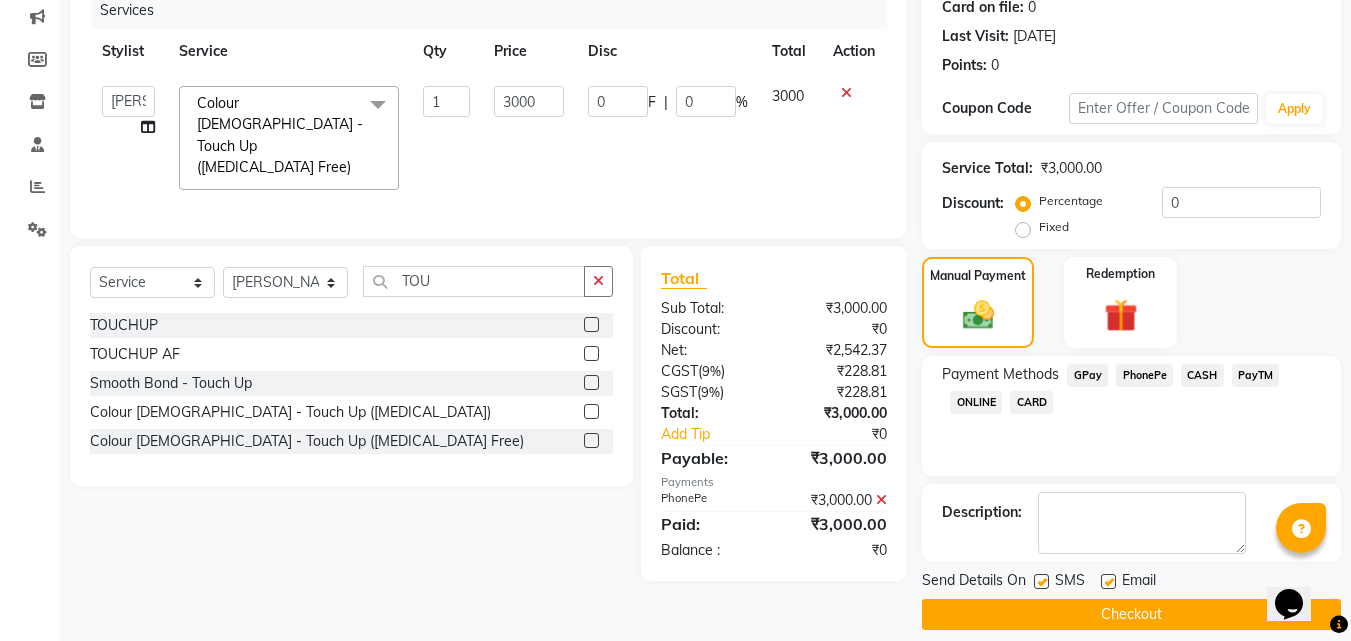 scroll, scrollTop: 275, scrollLeft: 0, axis: vertical 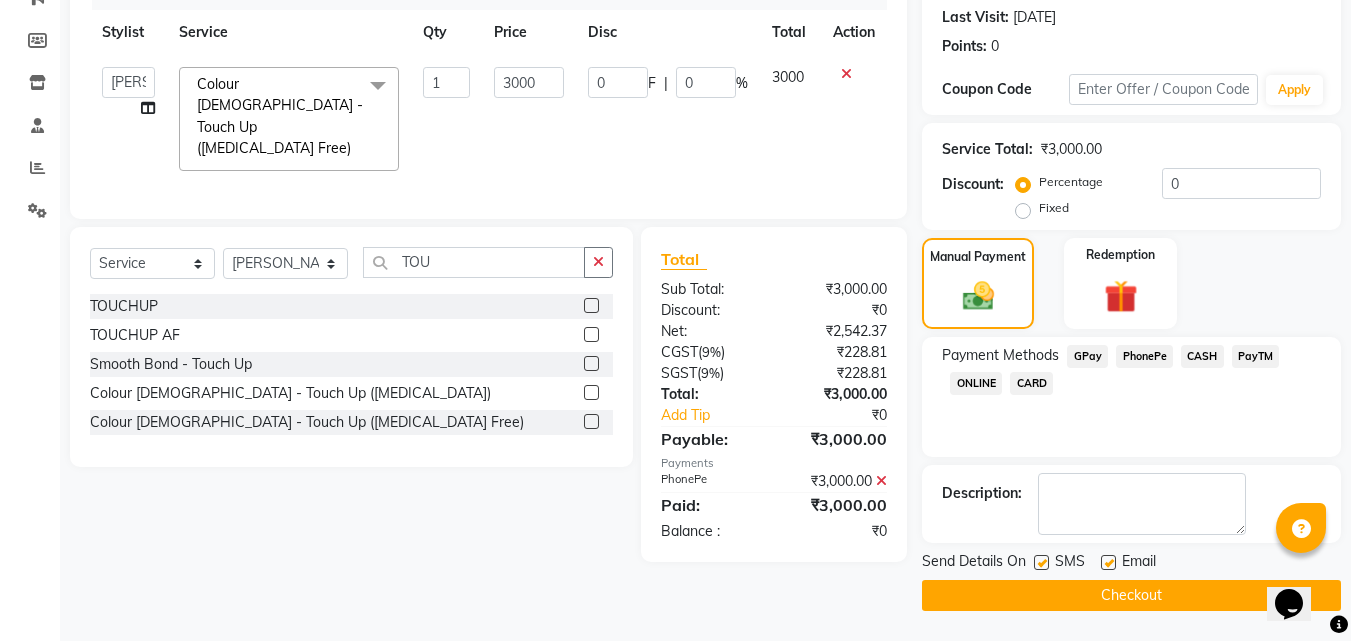 click 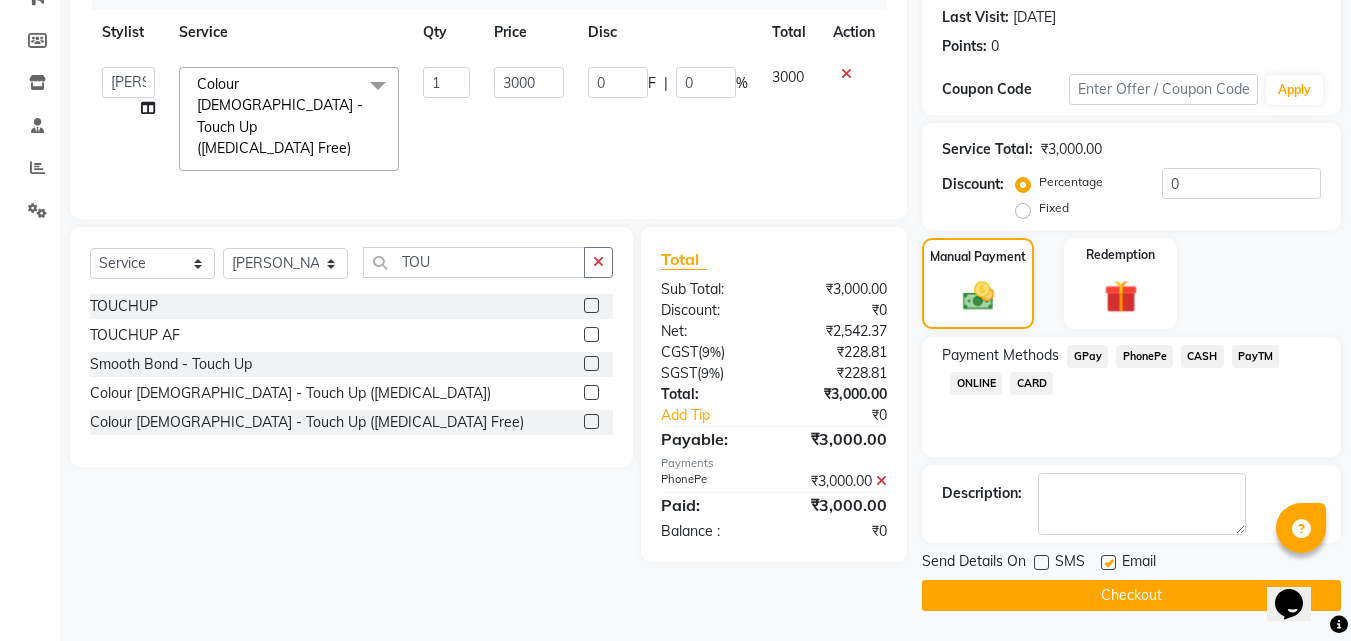 click 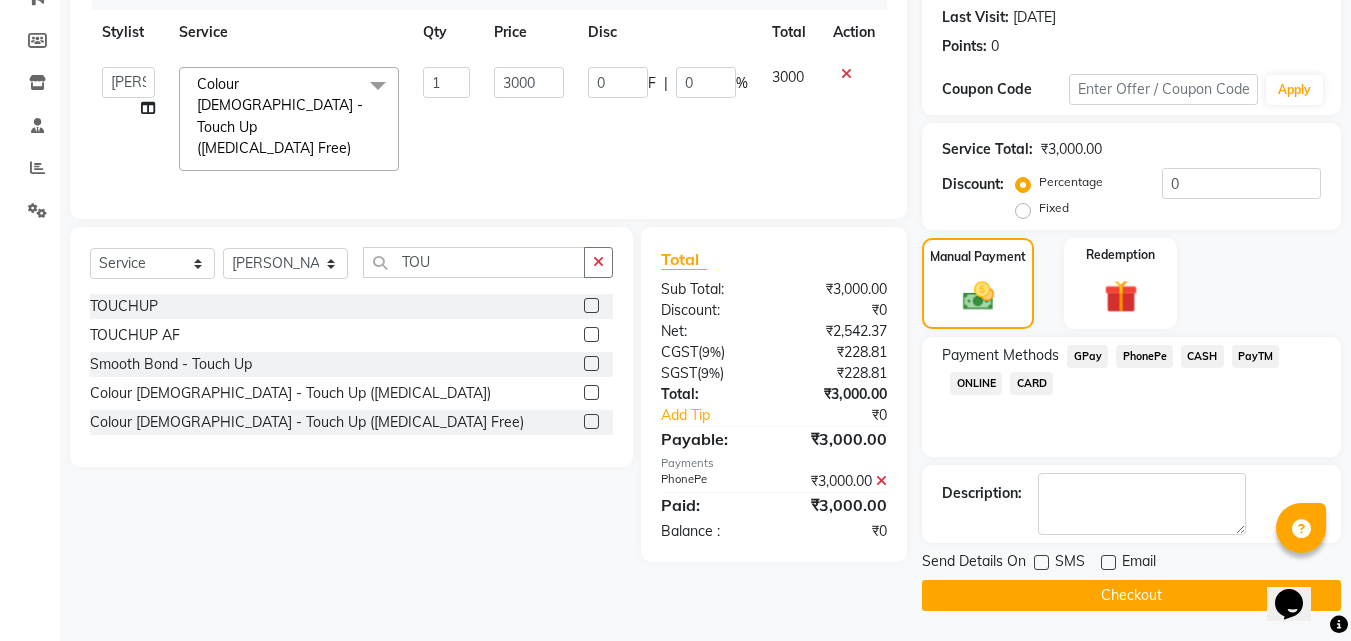 click on "Checkout" 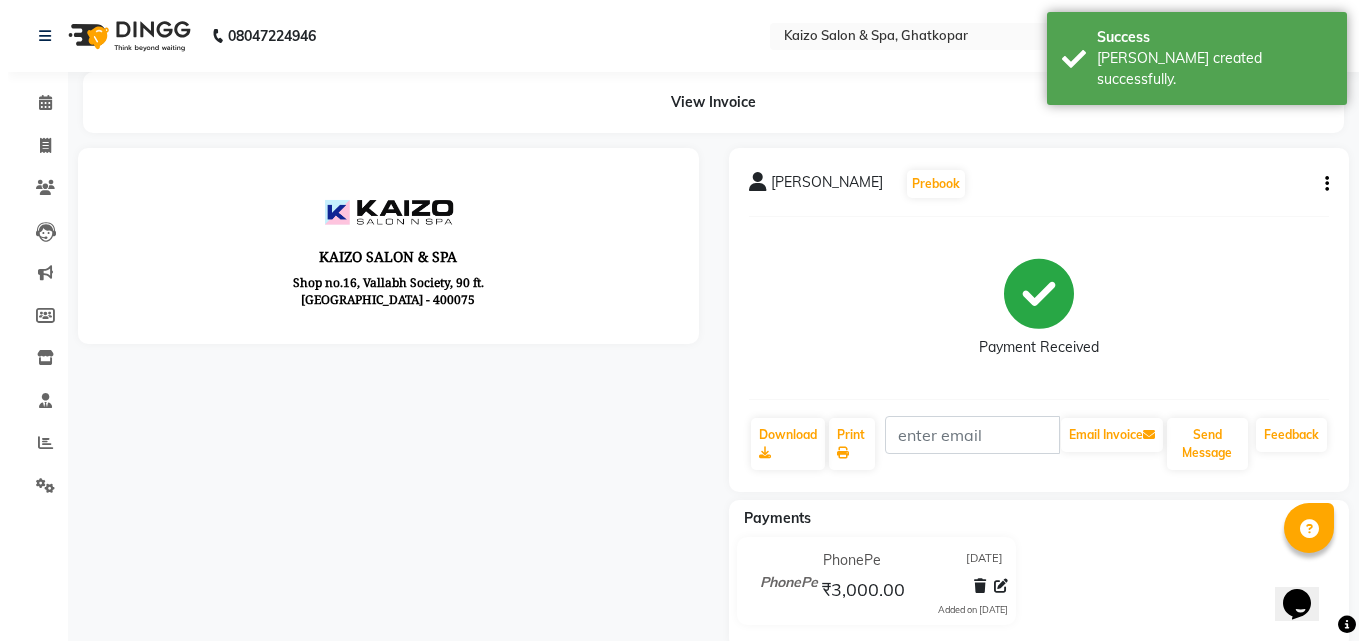 scroll, scrollTop: 0, scrollLeft: 0, axis: both 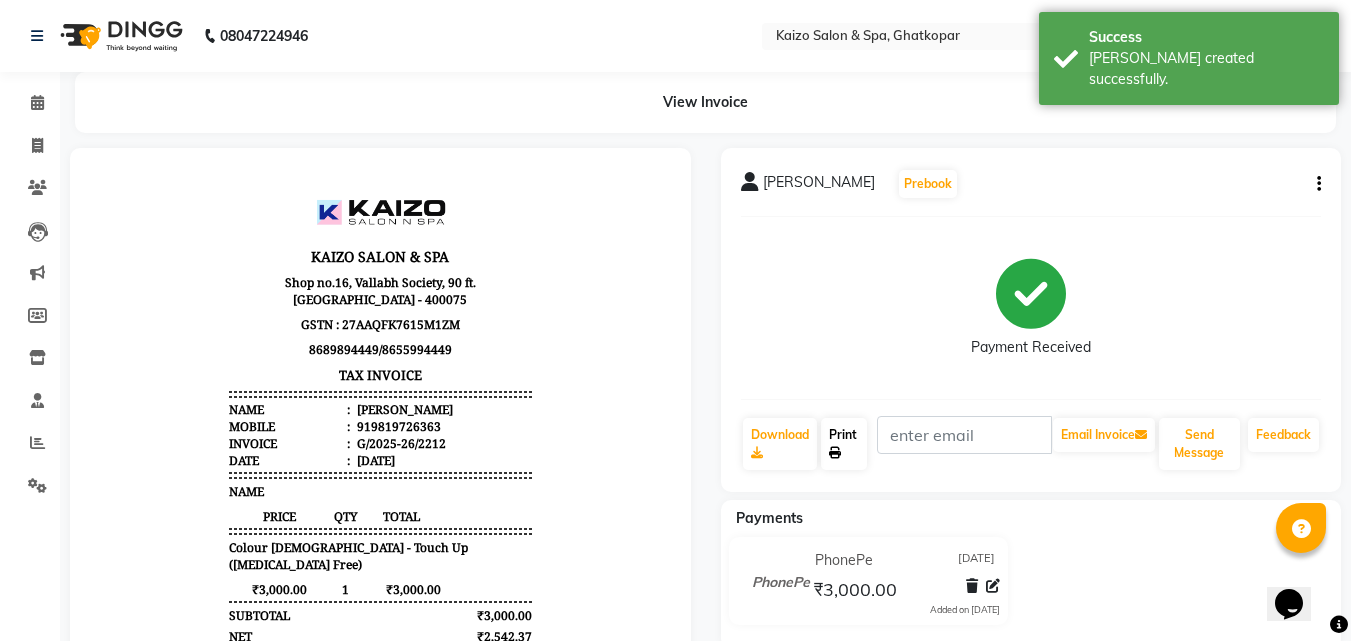click on "Print" 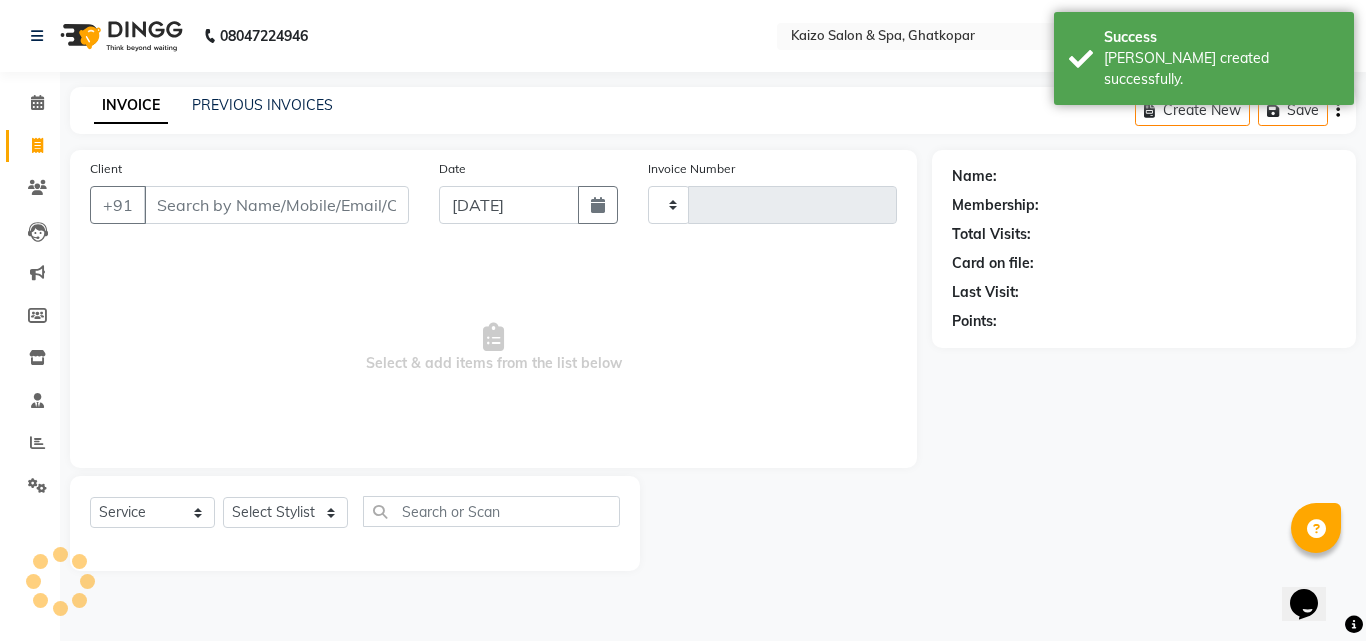 type on "2213" 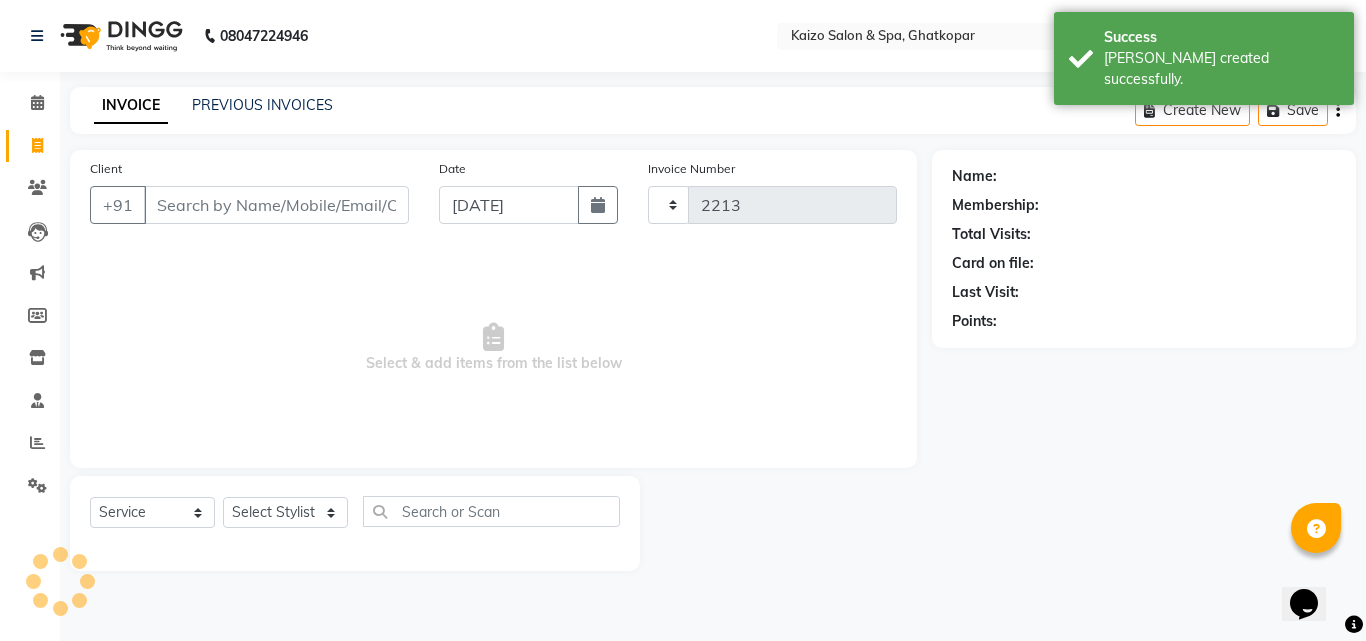 select on "3500" 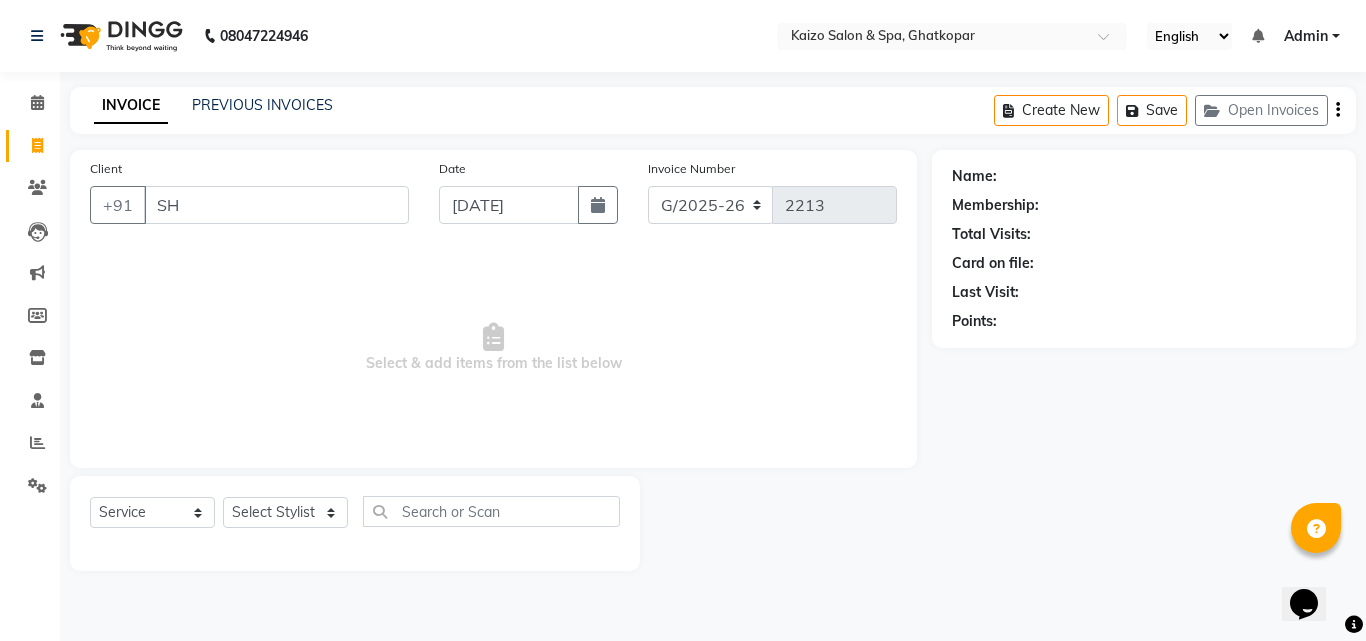 type on "S" 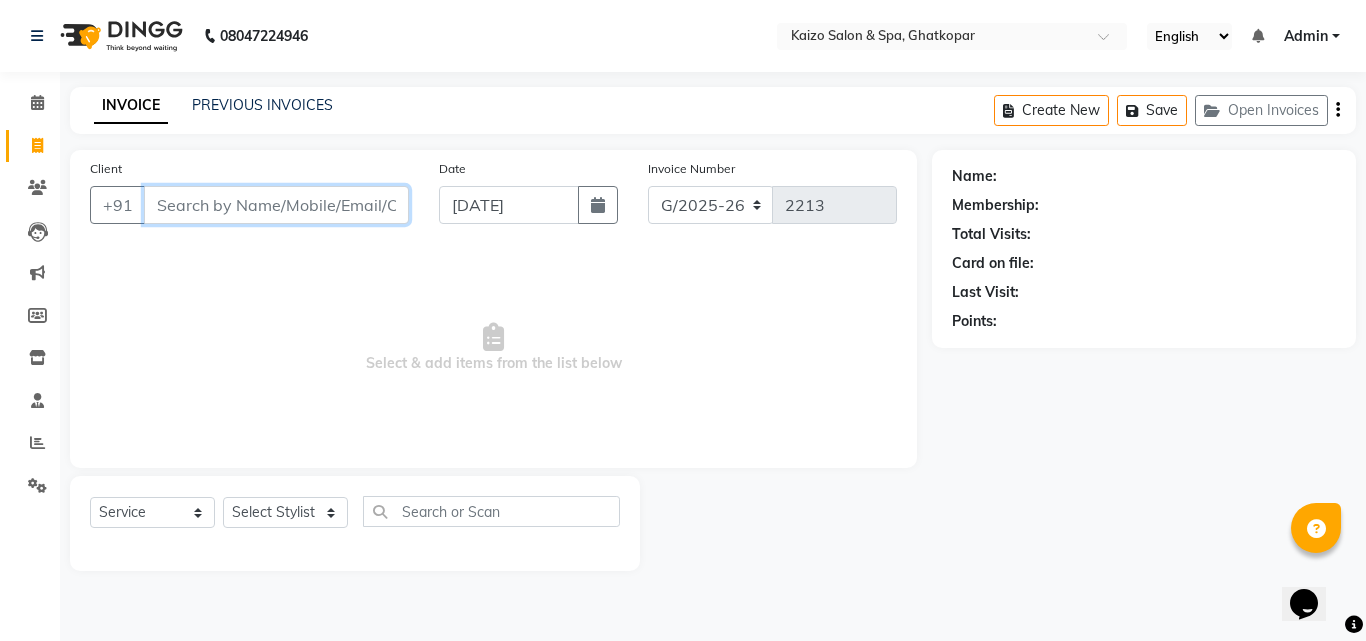 paste on "SHEETAL 9892571712" 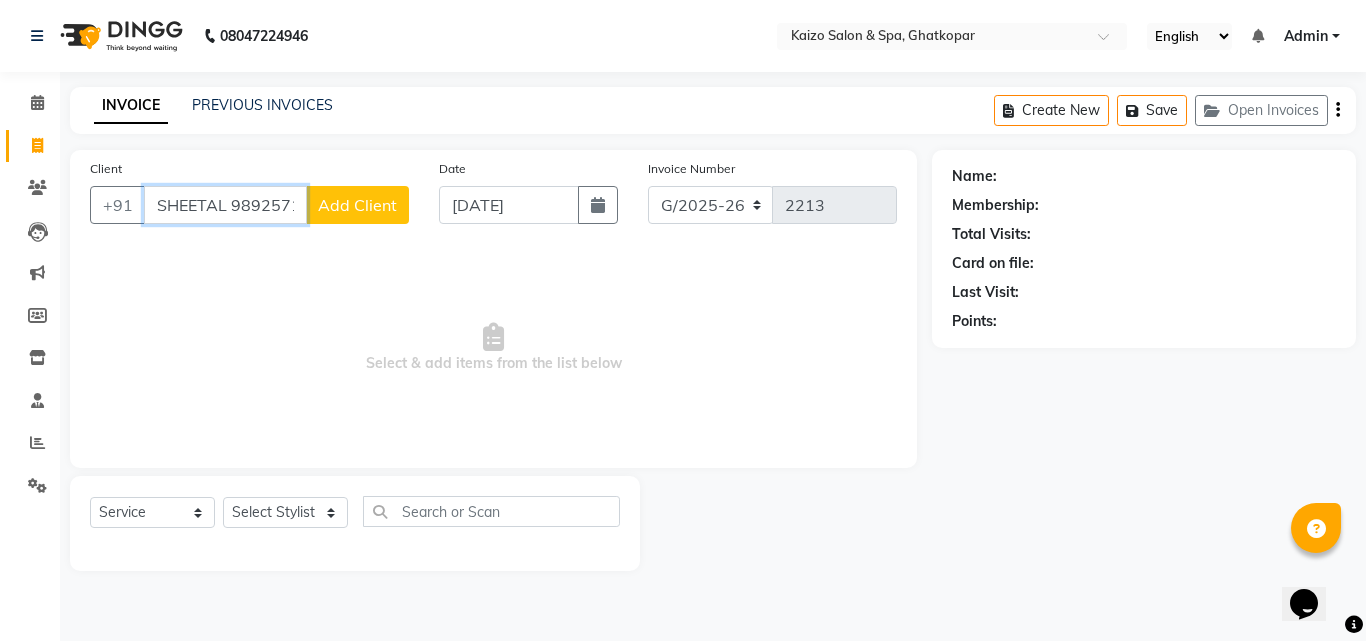 scroll, scrollTop: 0, scrollLeft: 29, axis: horizontal 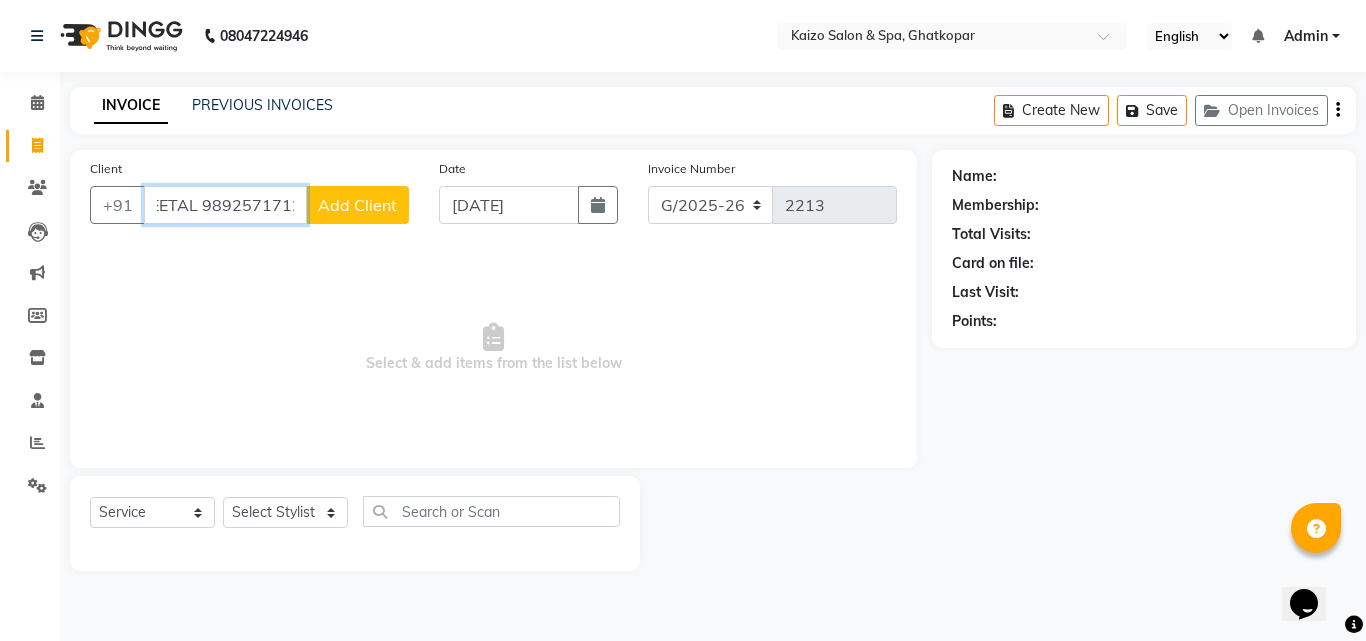 click on "SHEETAL 9892571712" at bounding box center [225, 205] 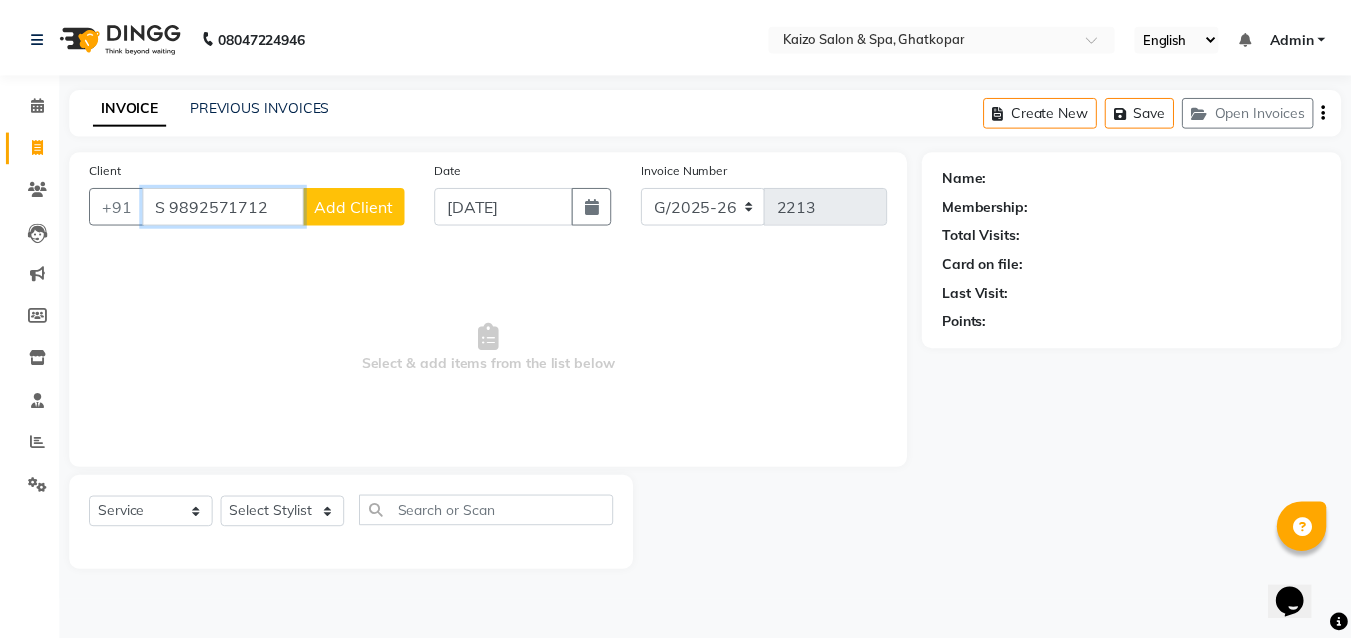 scroll, scrollTop: 0, scrollLeft: 0, axis: both 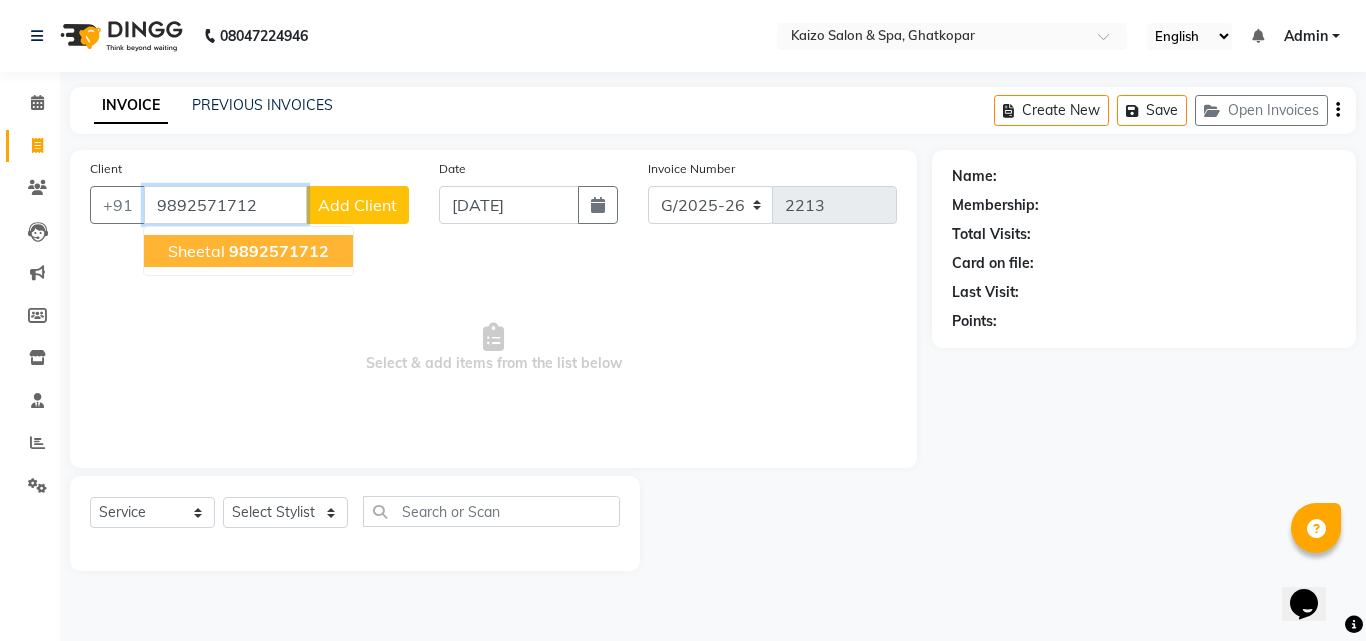 click on "9892571712" 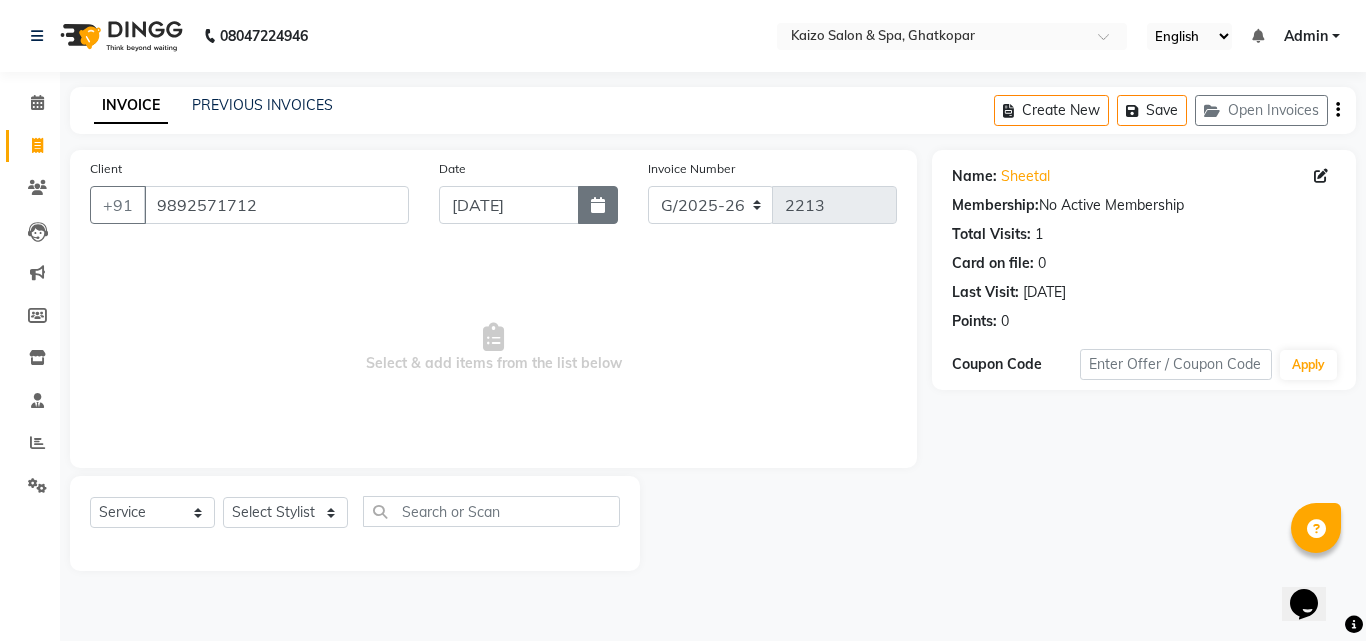 click 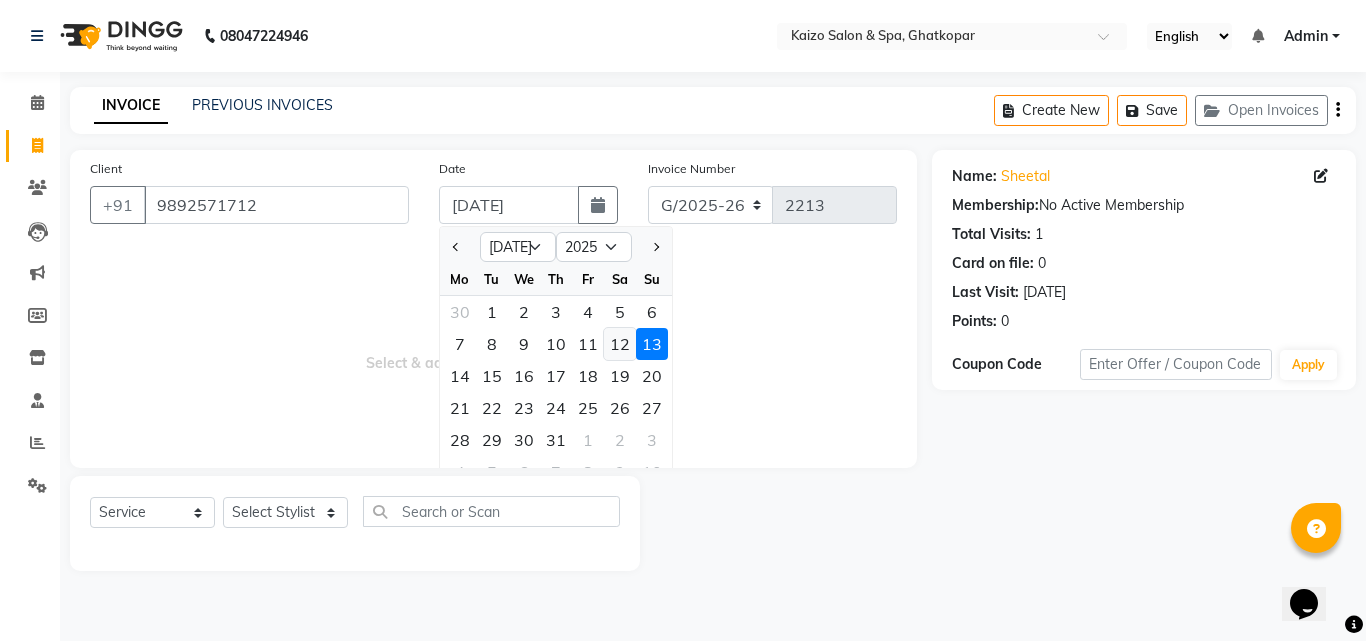 click on "12" 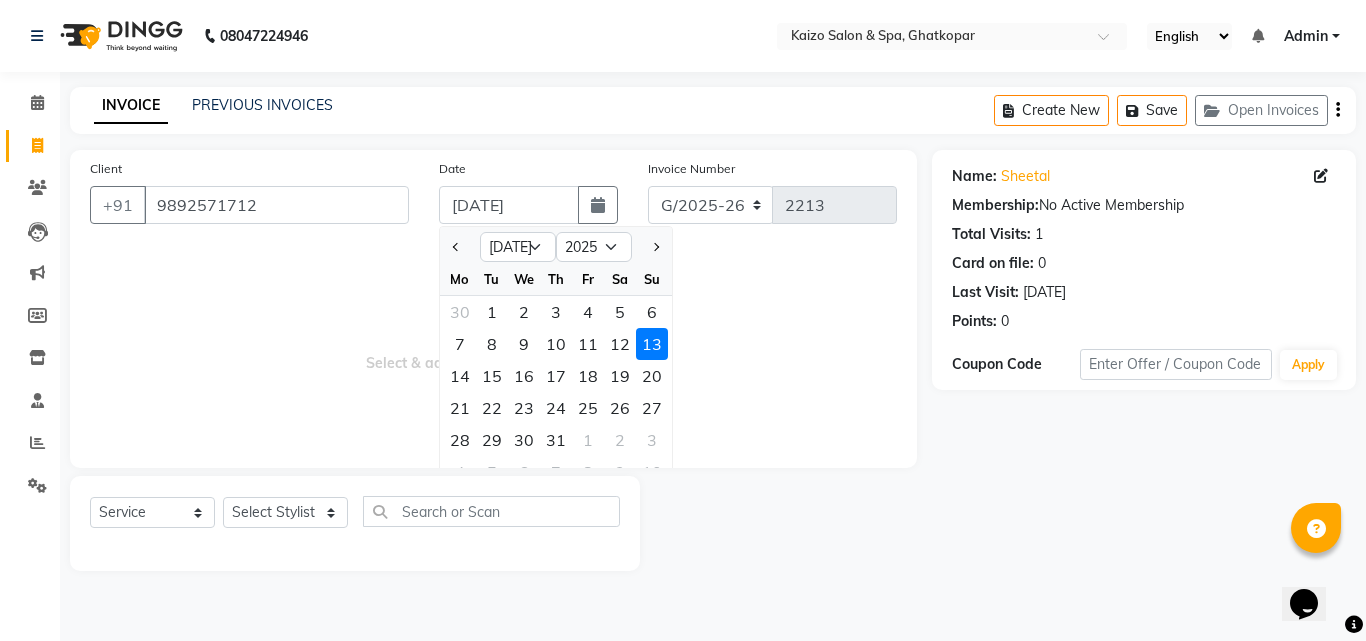 type on "[DATE]" 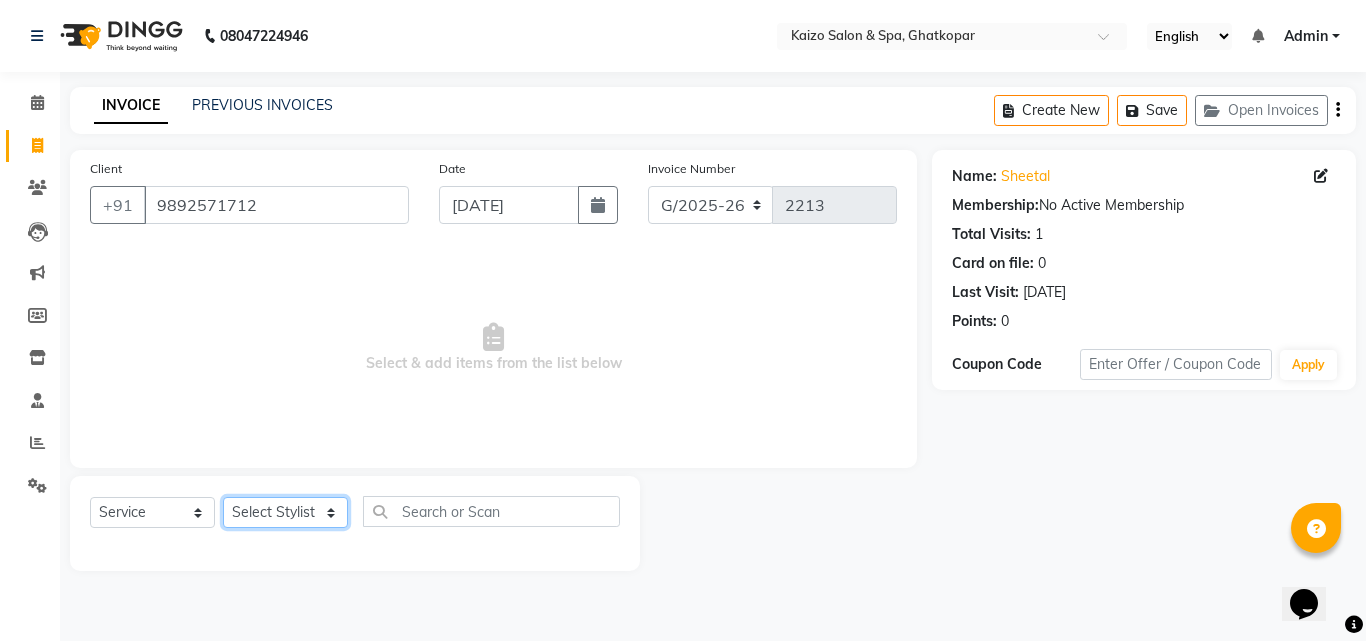 click on "Select Stylist [PERSON_NAME] ANJALI [PERSON_NAME] [PERSON_NAME] Front Desk [PERSON_NAME] IFTESHA [PERSON_NAME] [MEDICAL_DATA][PERSON_NAME] [PERSON_NAME] [PERSON_NAME] [PERSON_NAME] [PERSON_NAME] GALA [PERSON_NAME] [PERSON_NAME] YASH" 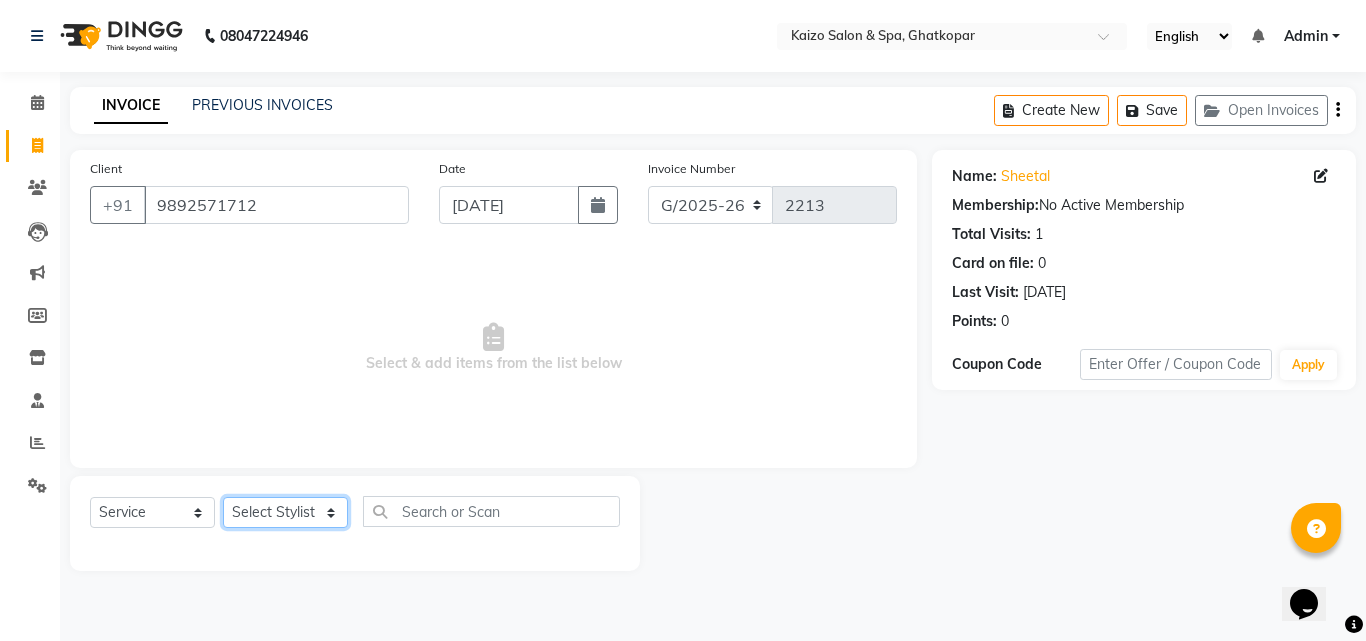 click on "Select Stylist [PERSON_NAME] ANJALI [PERSON_NAME] [PERSON_NAME] Front Desk [PERSON_NAME] IFTESHA [PERSON_NAME] [MEDICAL_DATA][PERSON_NAME] [PERSON_NAME] [PERSON_NAME] [PERSON_NAME] [PERSON_NAME] GALA [PERSON_NAME] [PERSON_NAME] YASH" 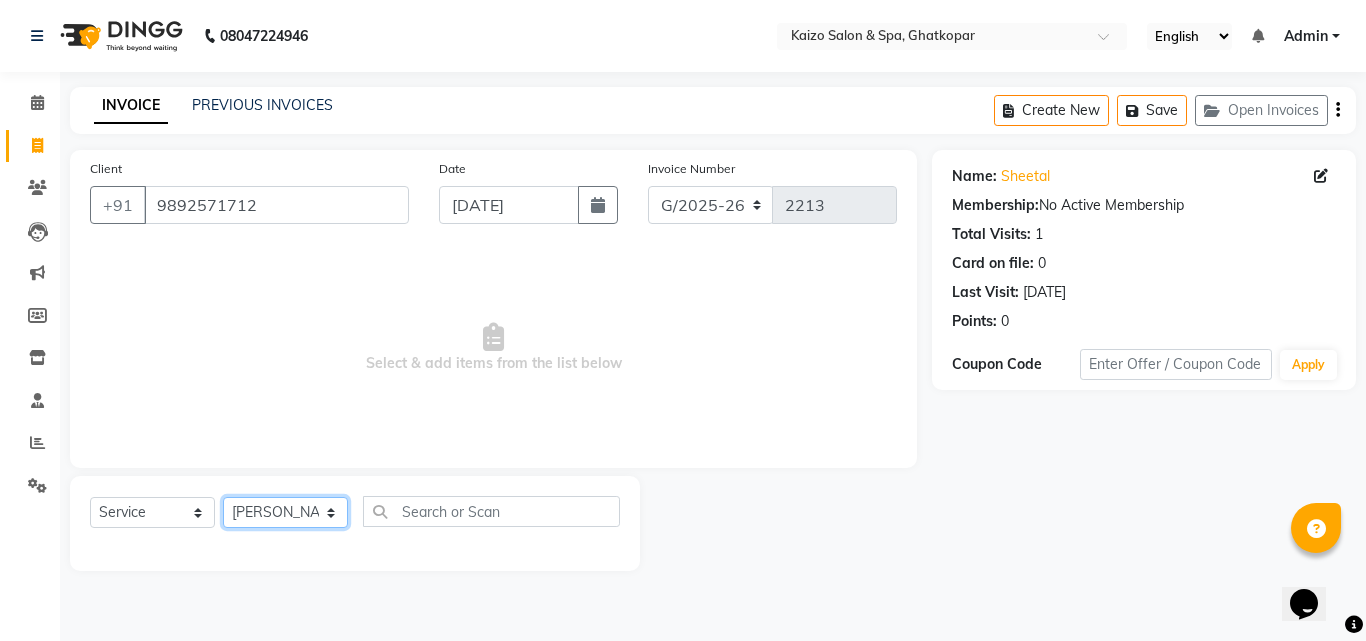 click on "Select Stylist [PERSON_NAME] ANJALI [PERSON_NAME] [PERSON_NAME] Front Desk [PERSON_NAME] IFTESHA [PERSON_NAME] [MEDICAL_DATA][PERSON_NAME] [PERSON_NAME] [PERSON_NAME] [PERSON_NAME] [PERSON_NAME] GALA [PERSON_NAME] [PERSON_NAME] YASH" 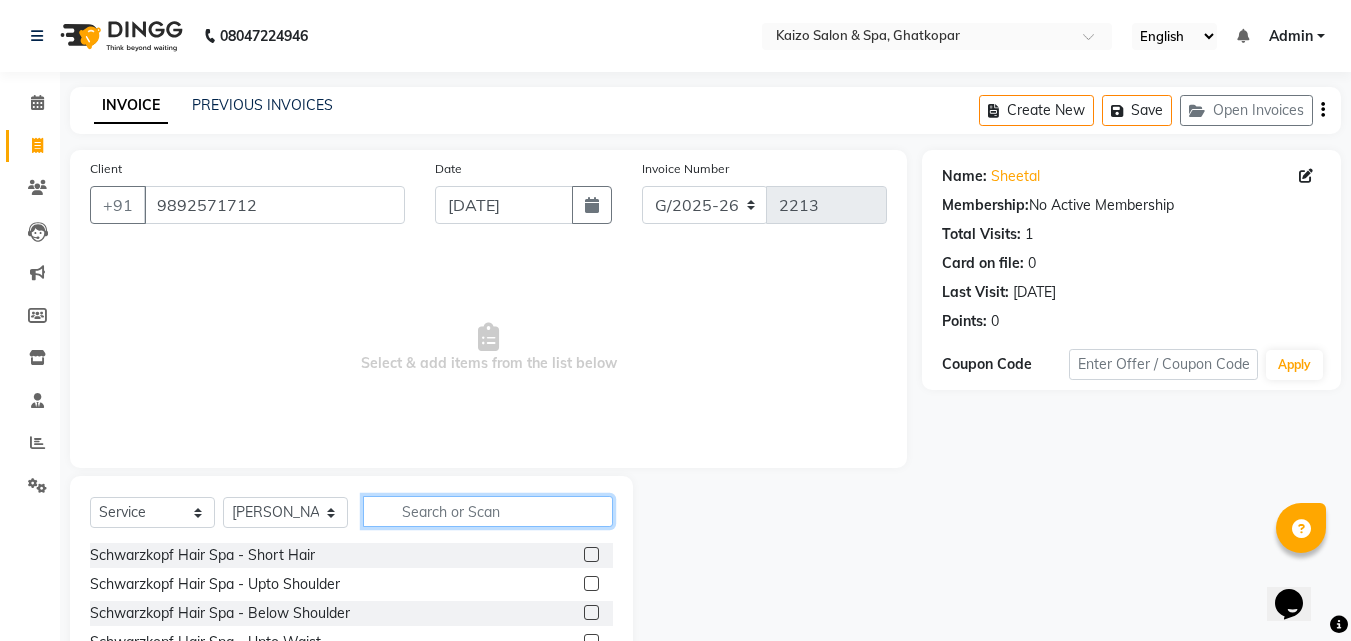 click 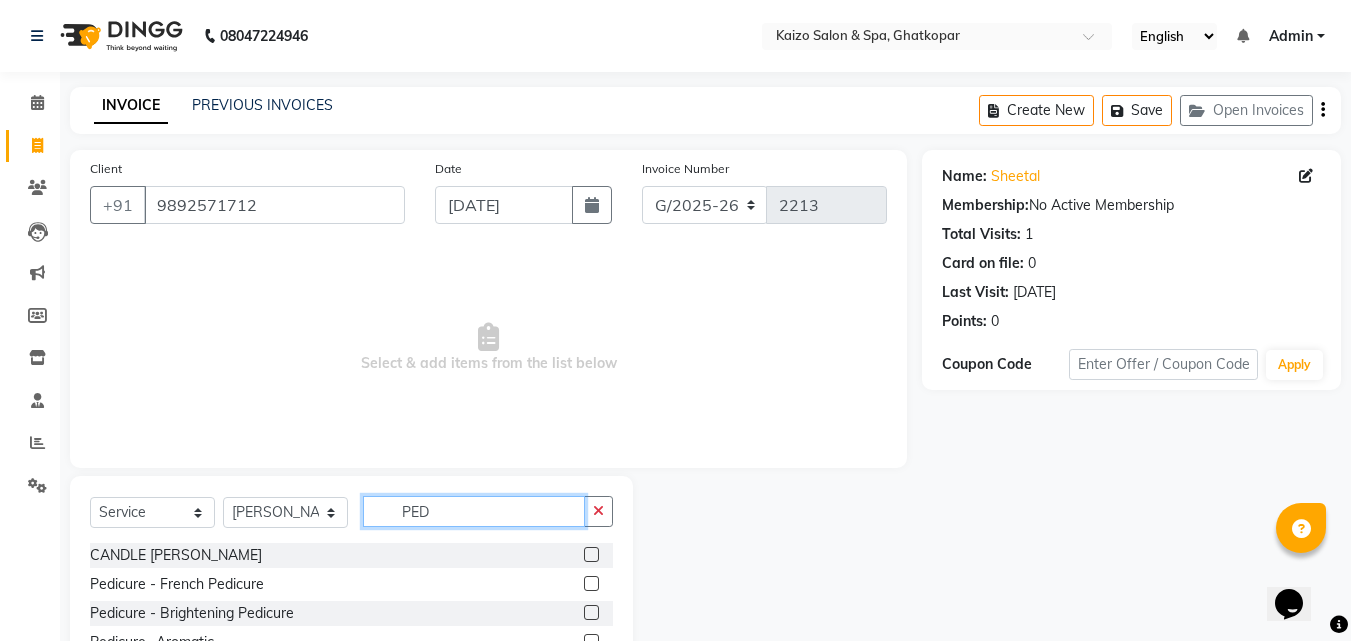 scroll, scrollTop: 160, scrollLeft: 0, axis: vertical 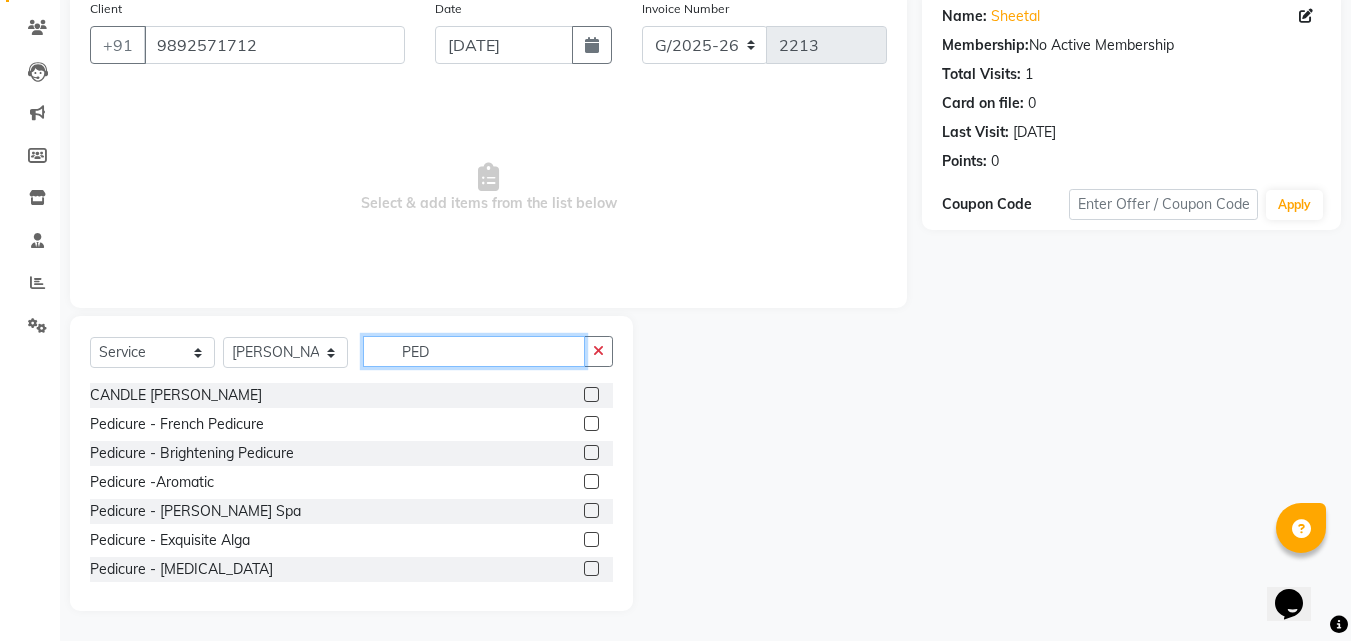 type on "PED" 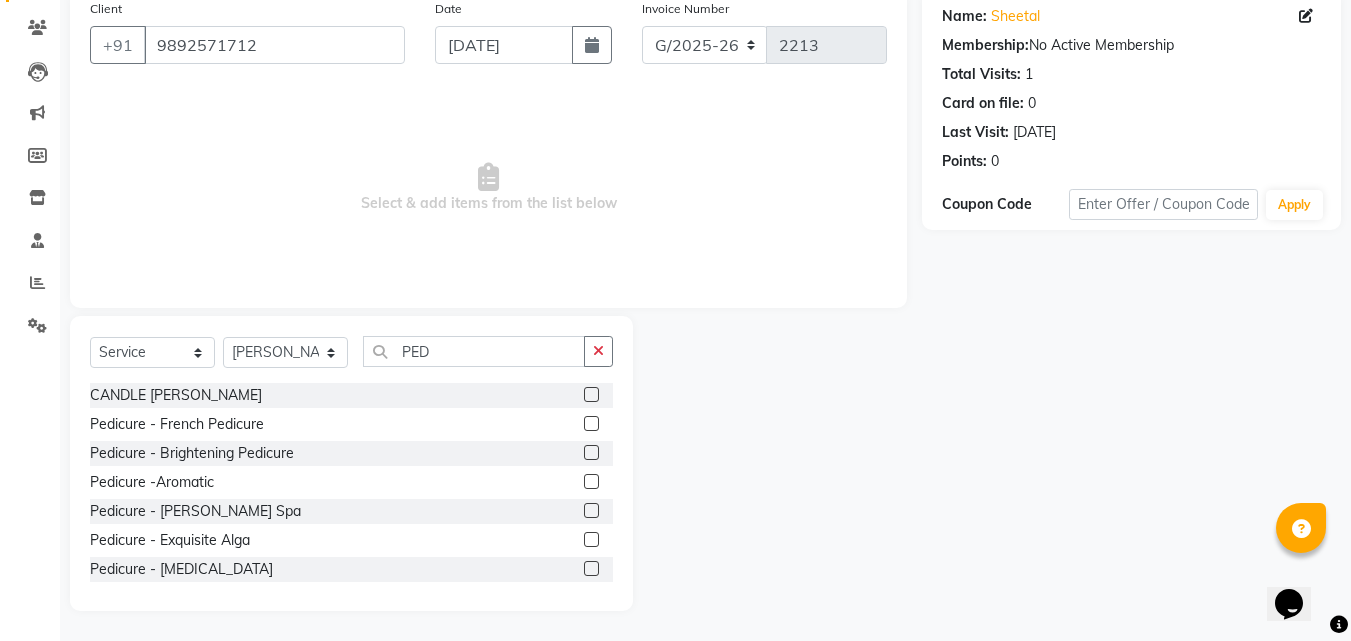 click 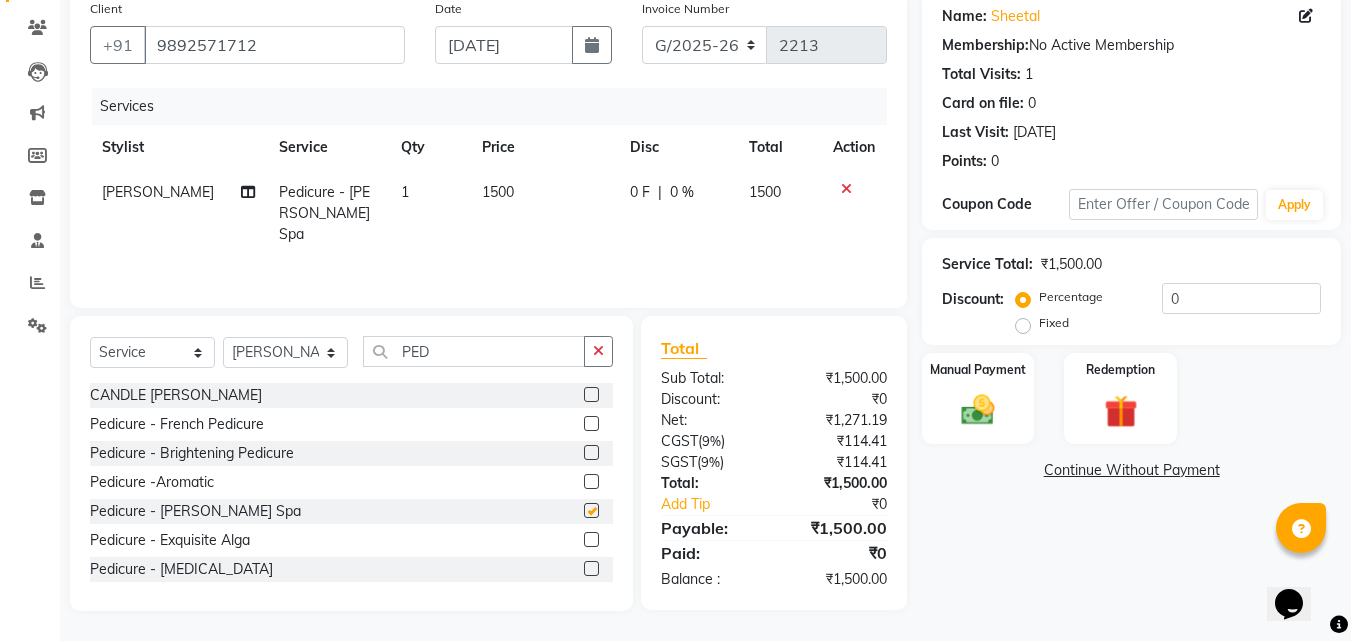 checkbox on "false" 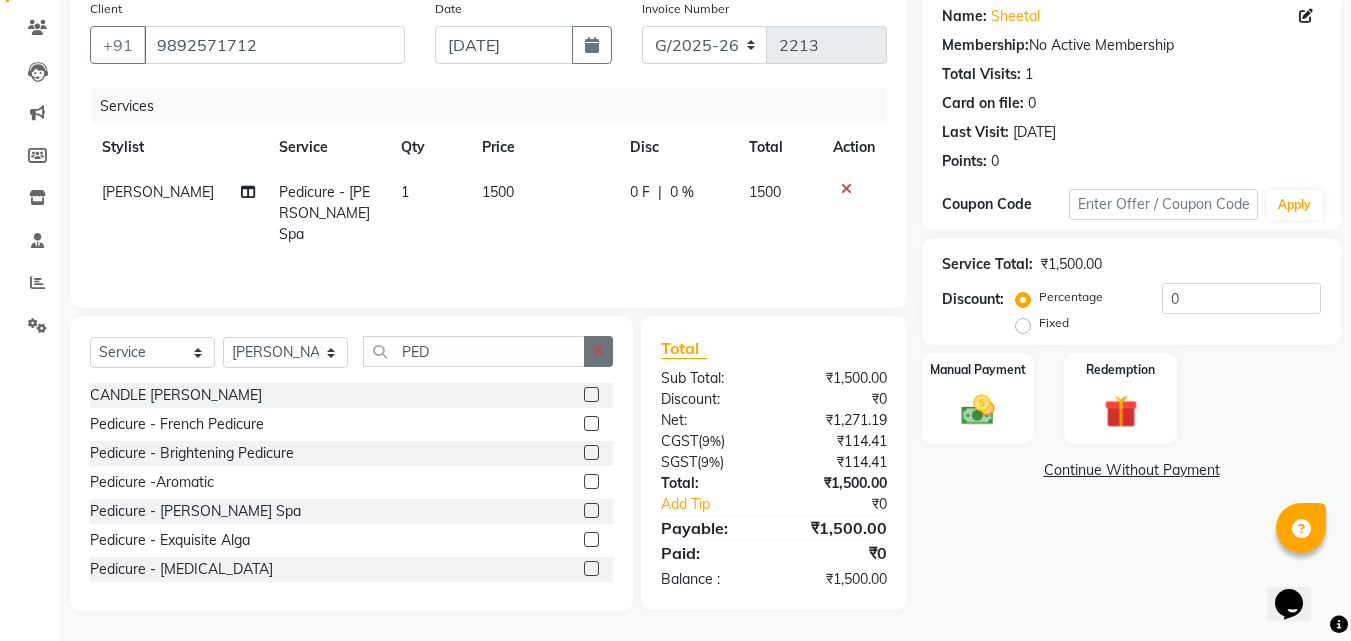 click 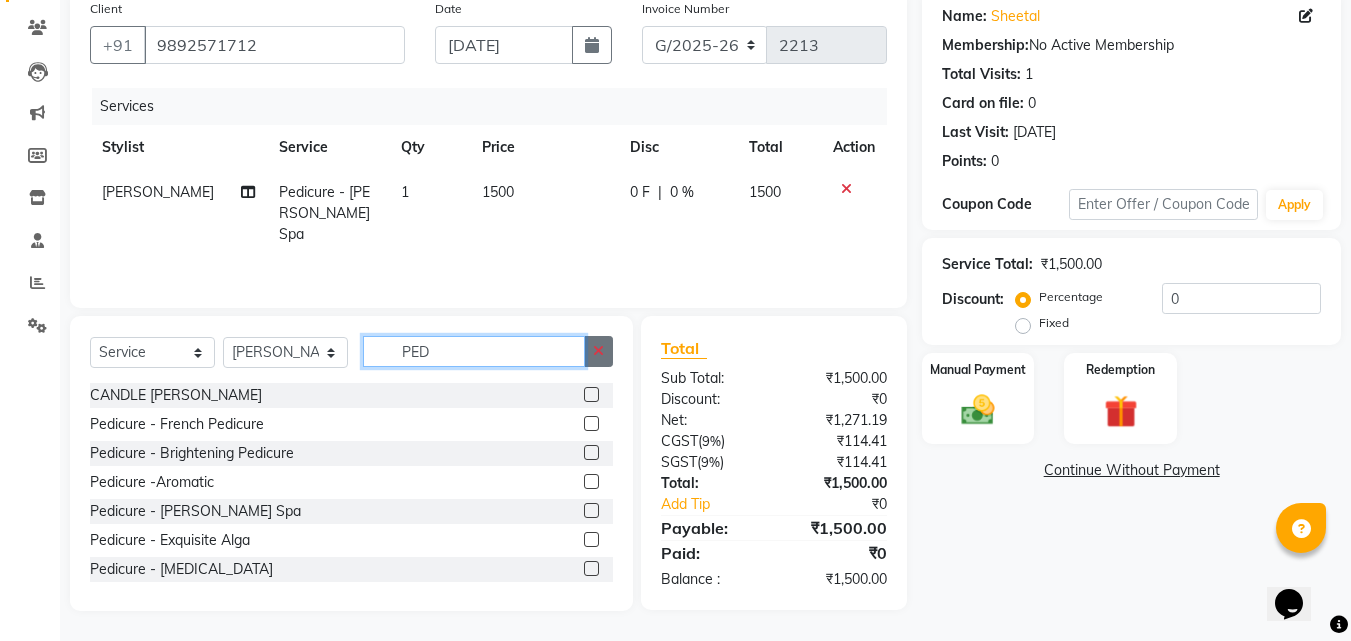 type 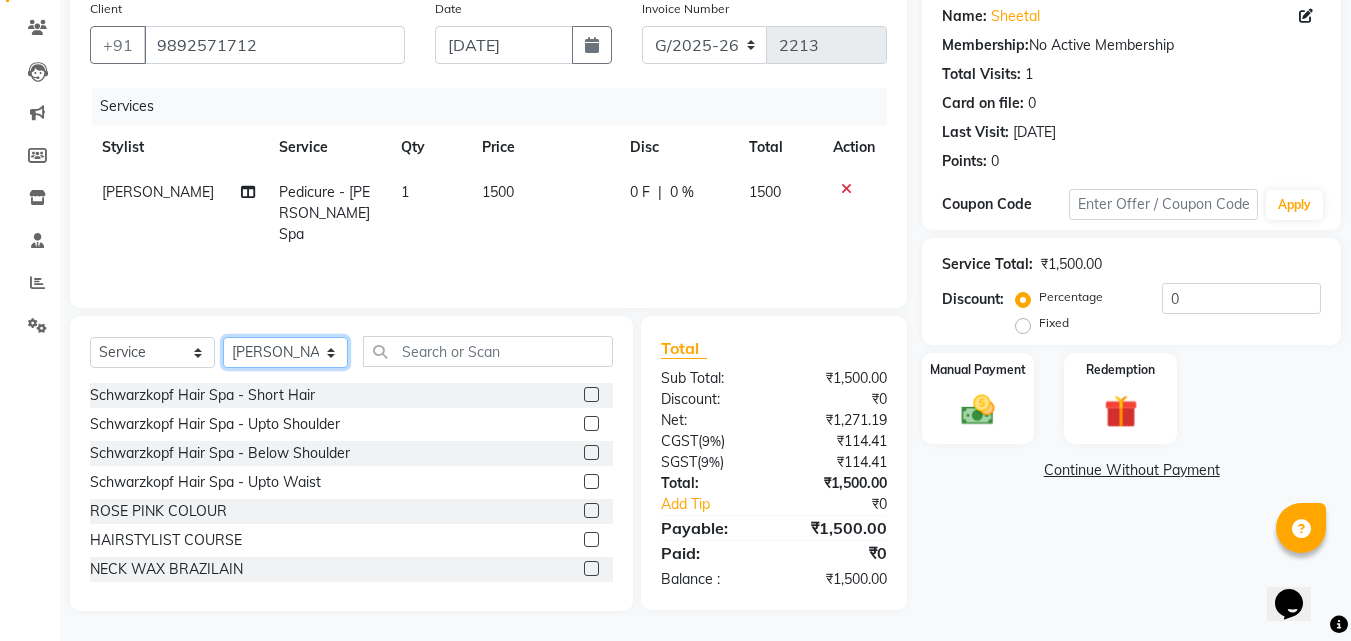 drag, startPoint x: 312, startPoint y: 359, endPoint x: 302, endPoint y: 354, distance: 11.18034 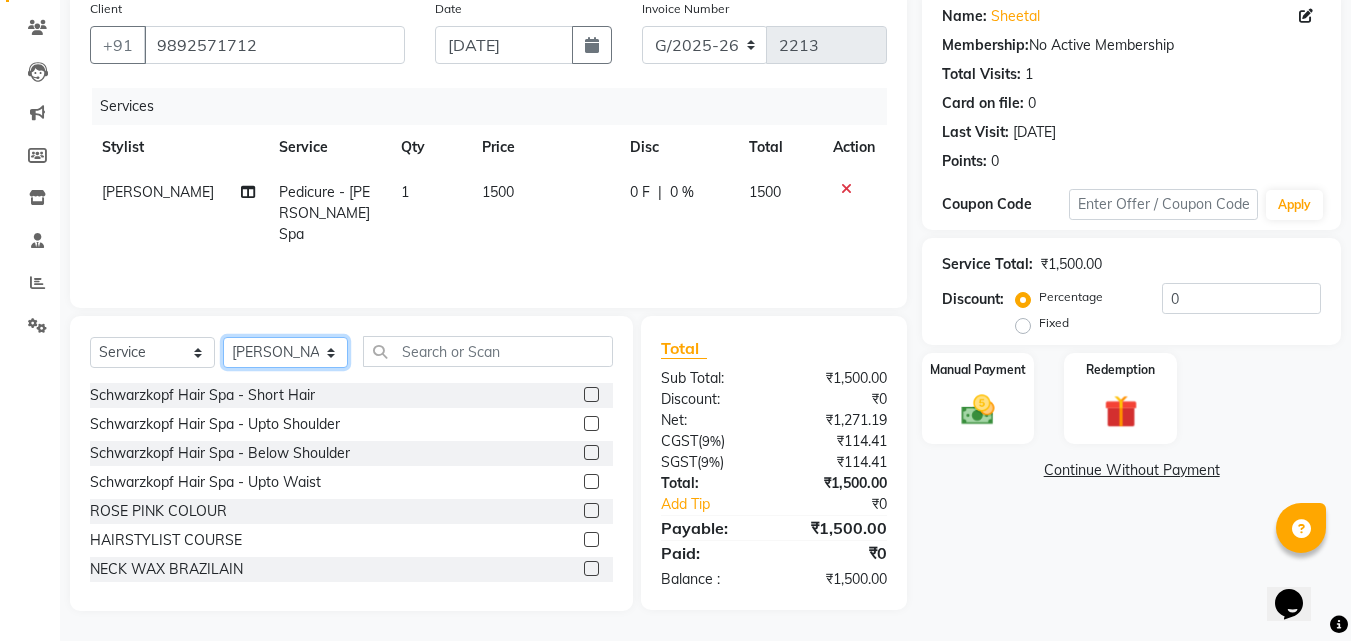 select on "9126" 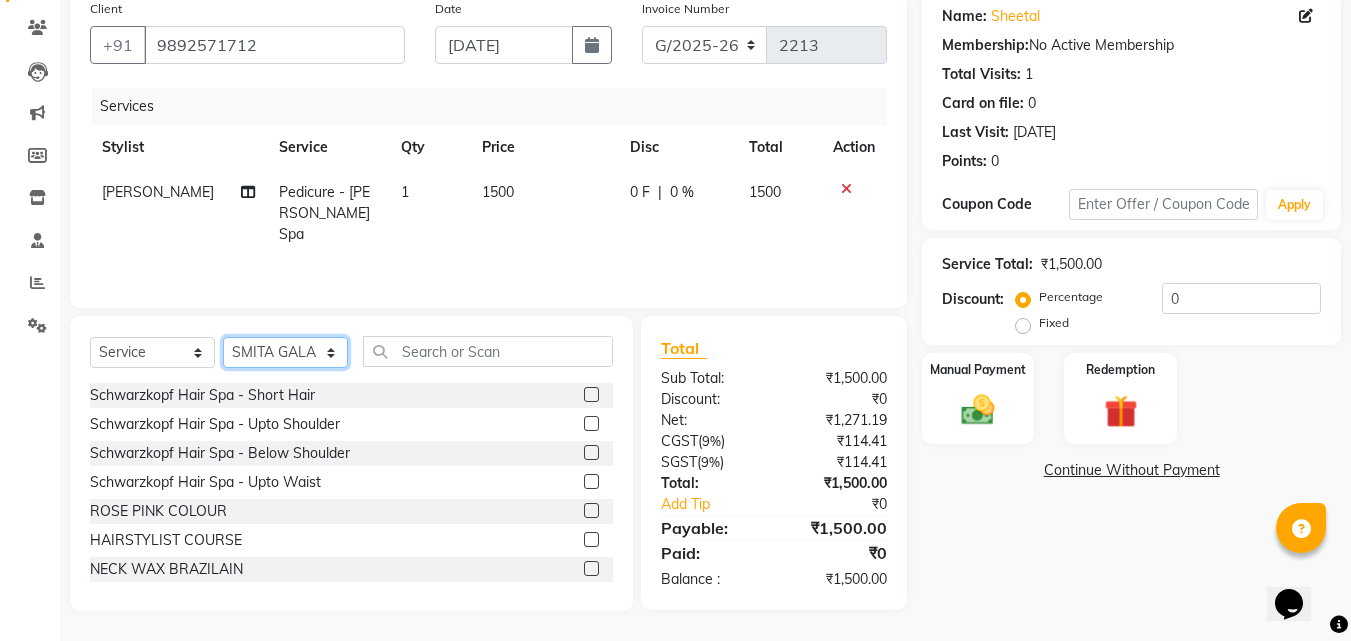 click on "Select Stylist [PERSON_NAME] ANJALI [PERSON_NAME] [PERSON_NAME] Front Desk [PERSON_NAME] IFTESHA [PERSON_NAME] [MEDICAL_DATA][PERSON_NAME] [PERSON_NAME] [PERSON_NAME] [PERSON_NAME] [PERSON_NAME] GALA [PERSON_NAME] [PERSON_NAME] YASH" 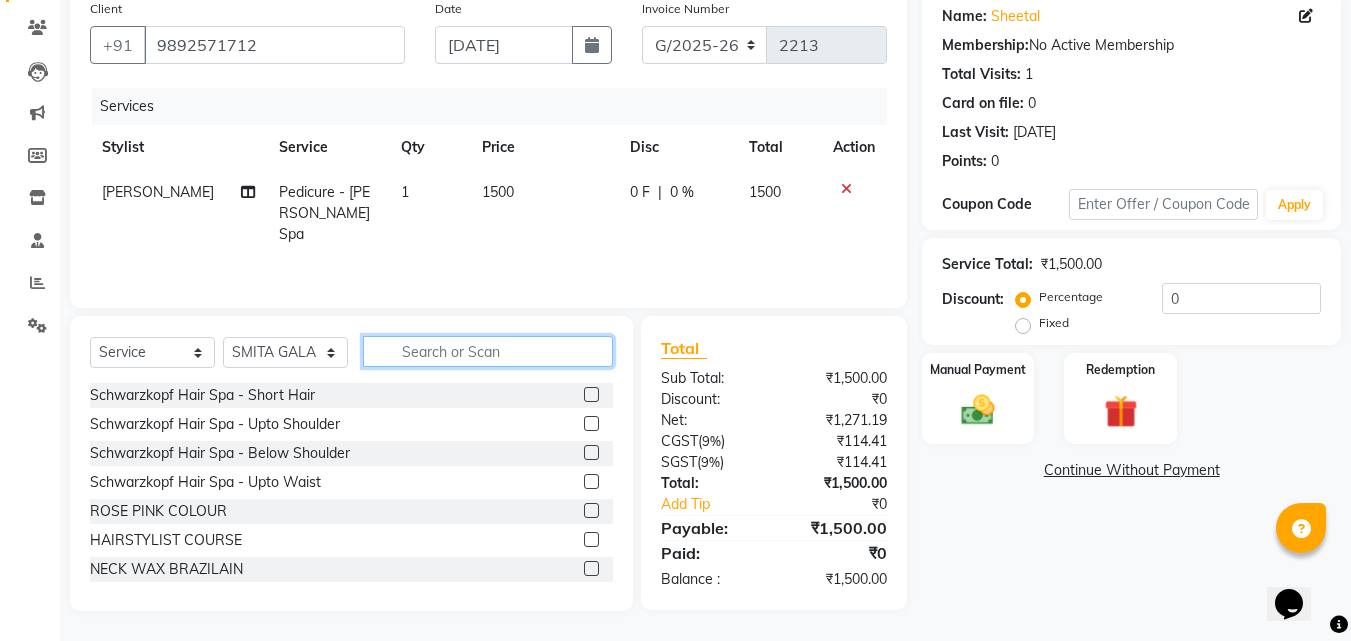 click 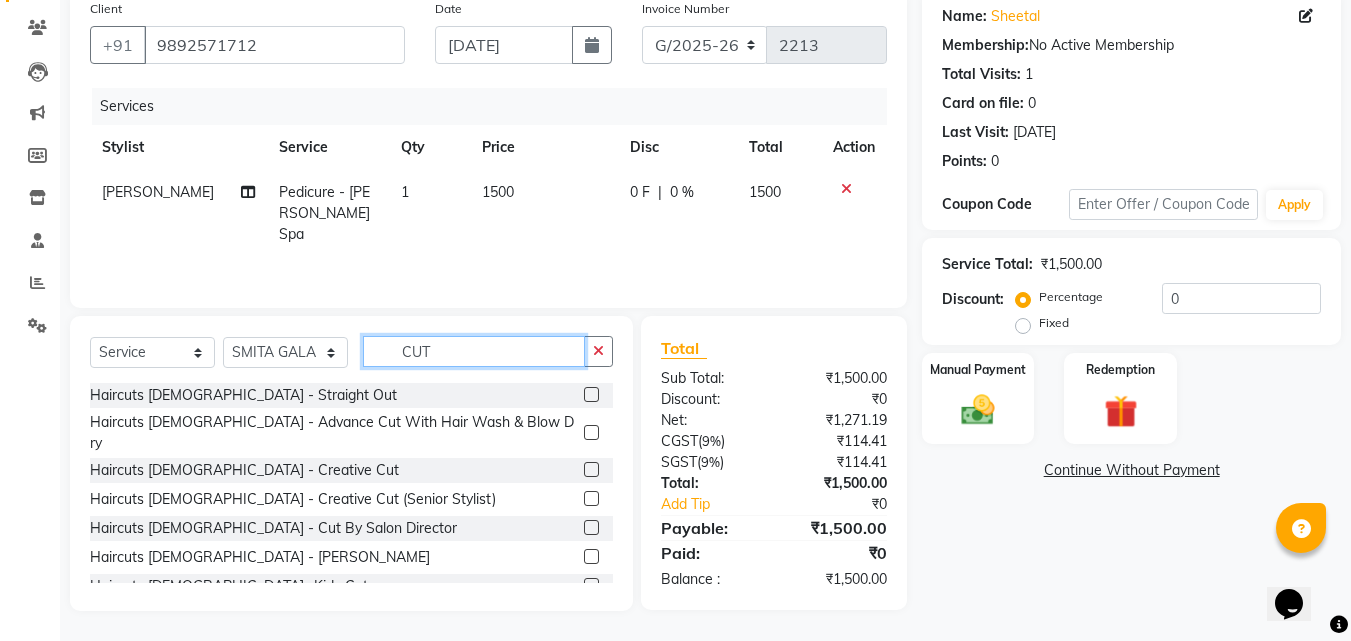 type on "CUT" 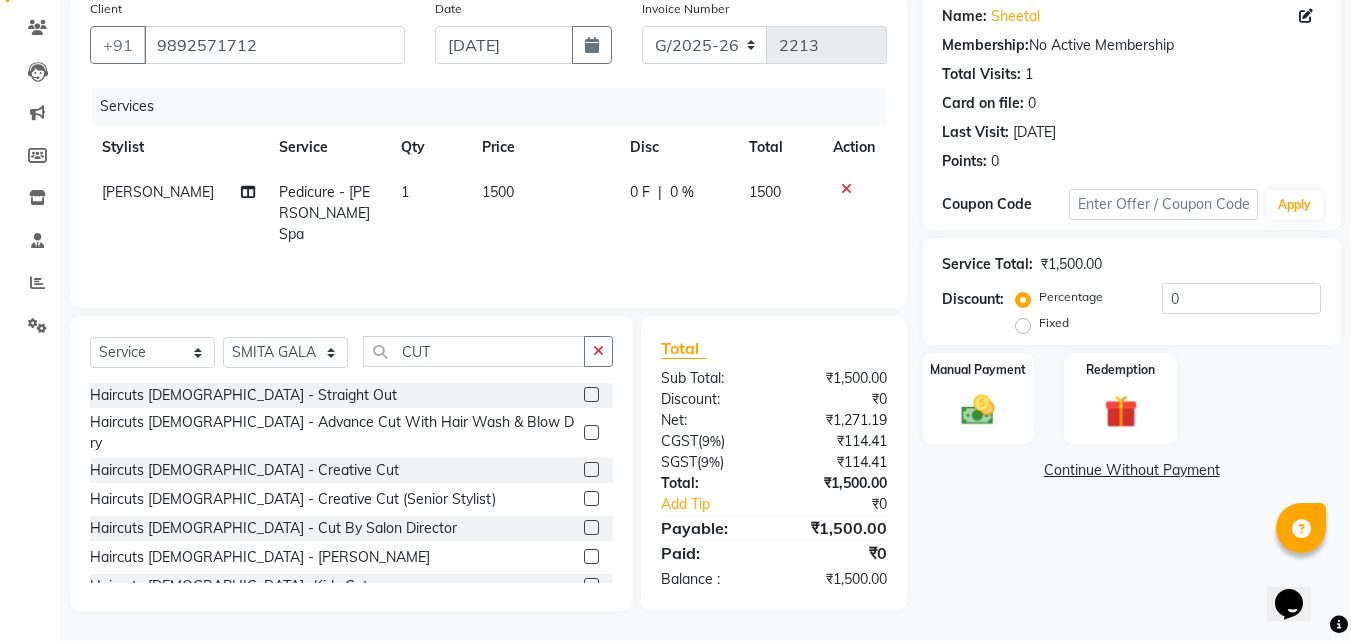 click 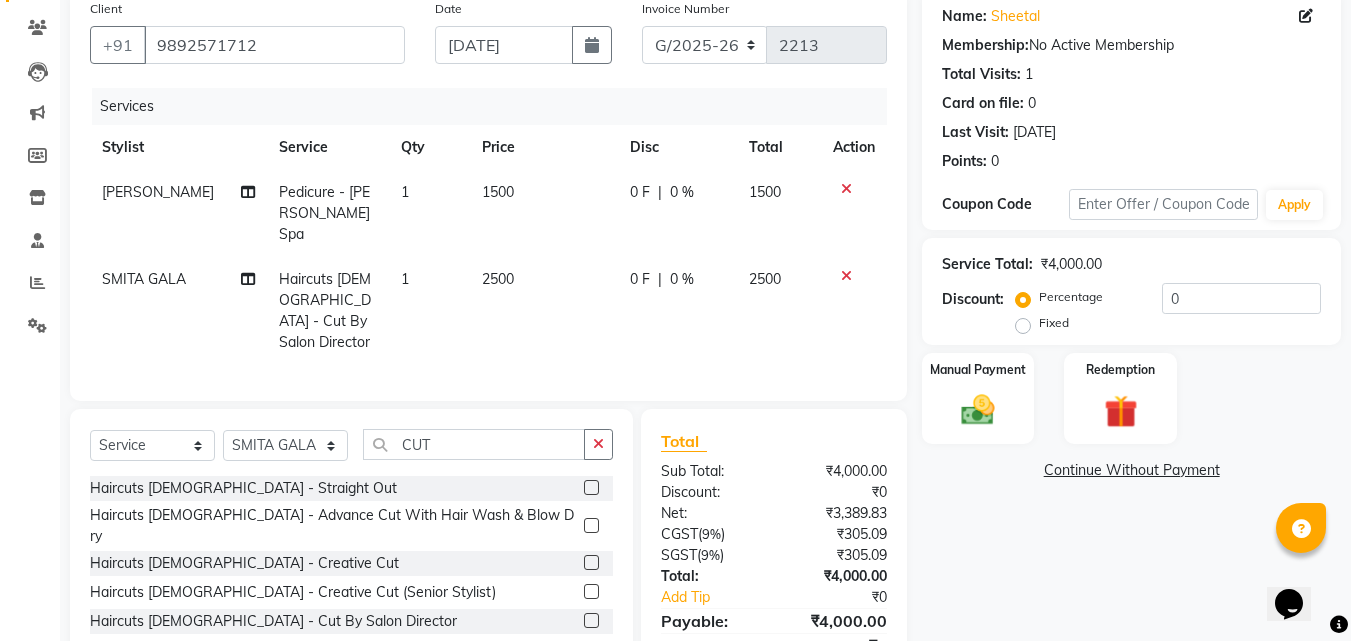 click 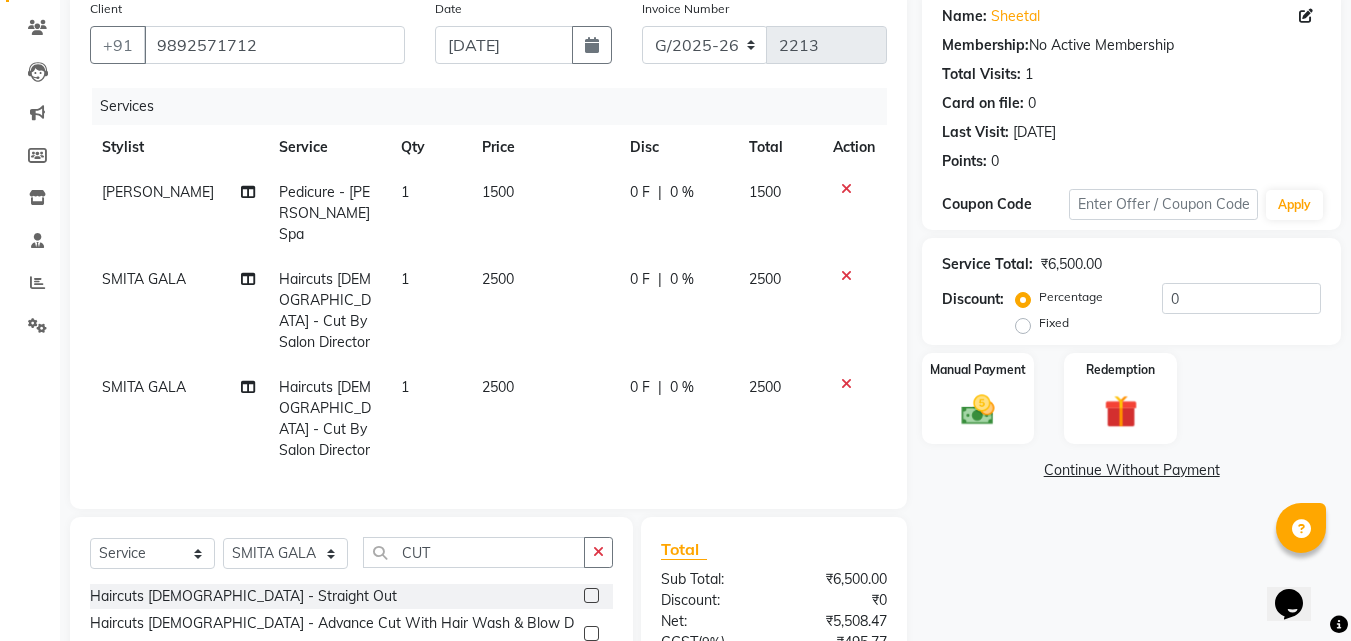 checkbox on "false" 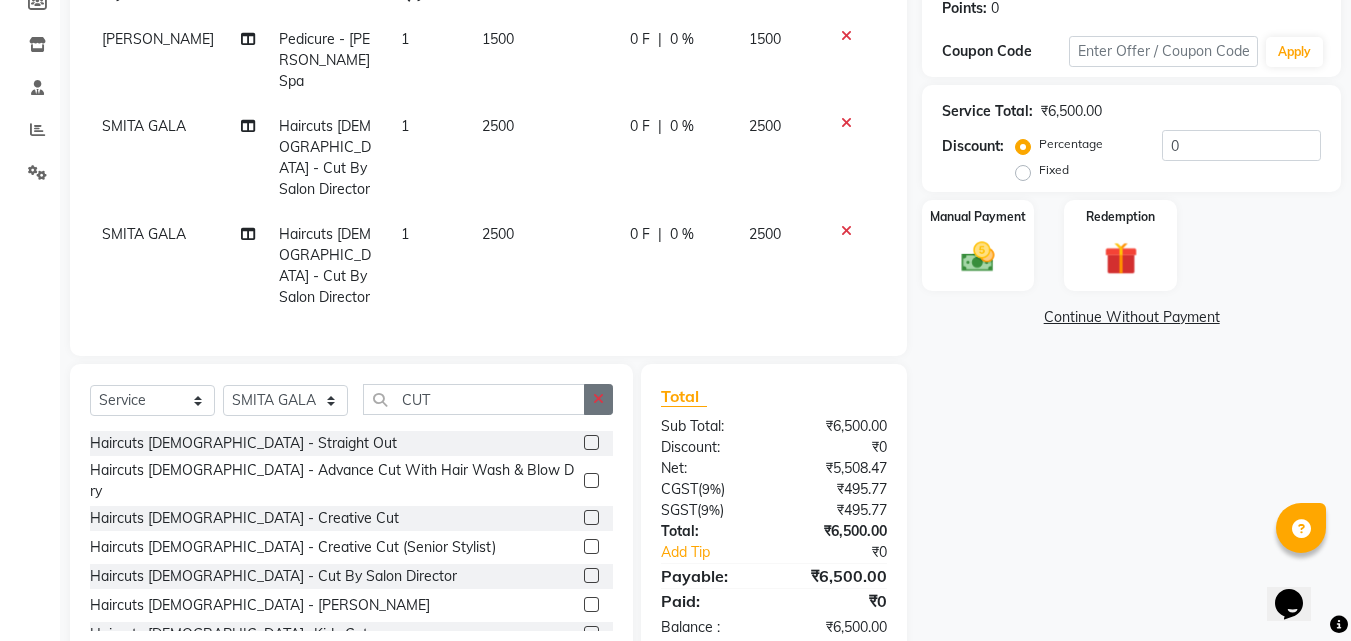 click 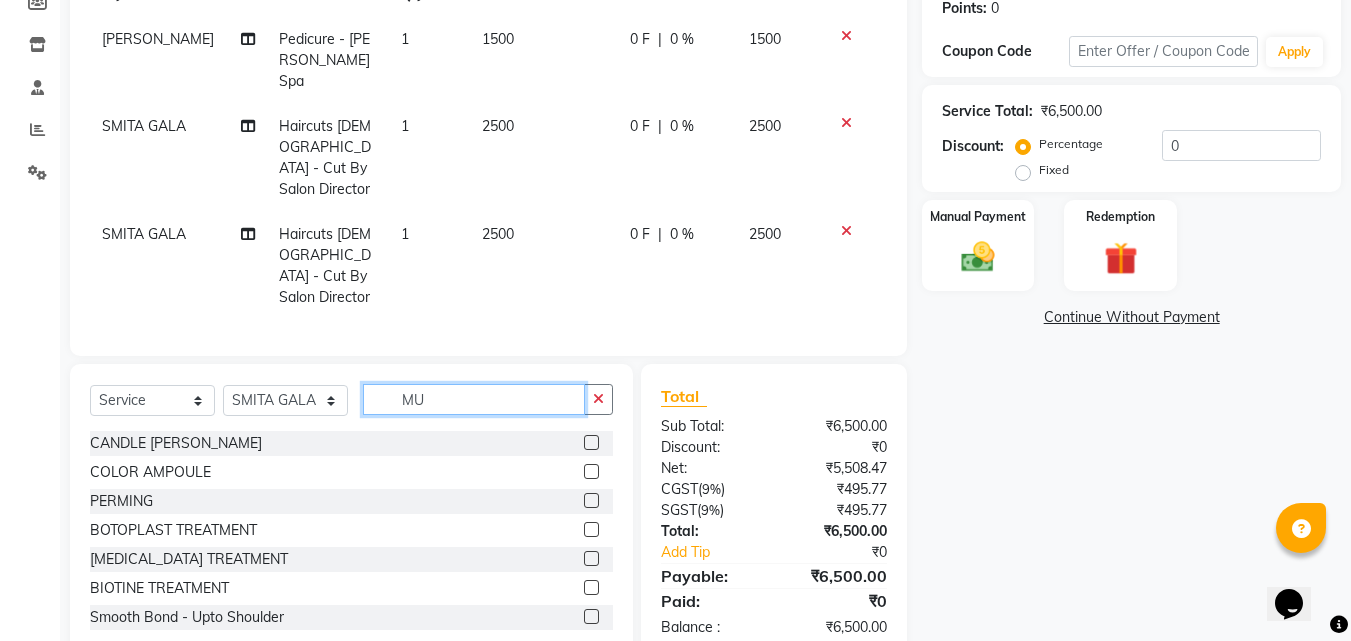 scroll, scrollTop: 312, scrollLeft: 0, axis: vertical 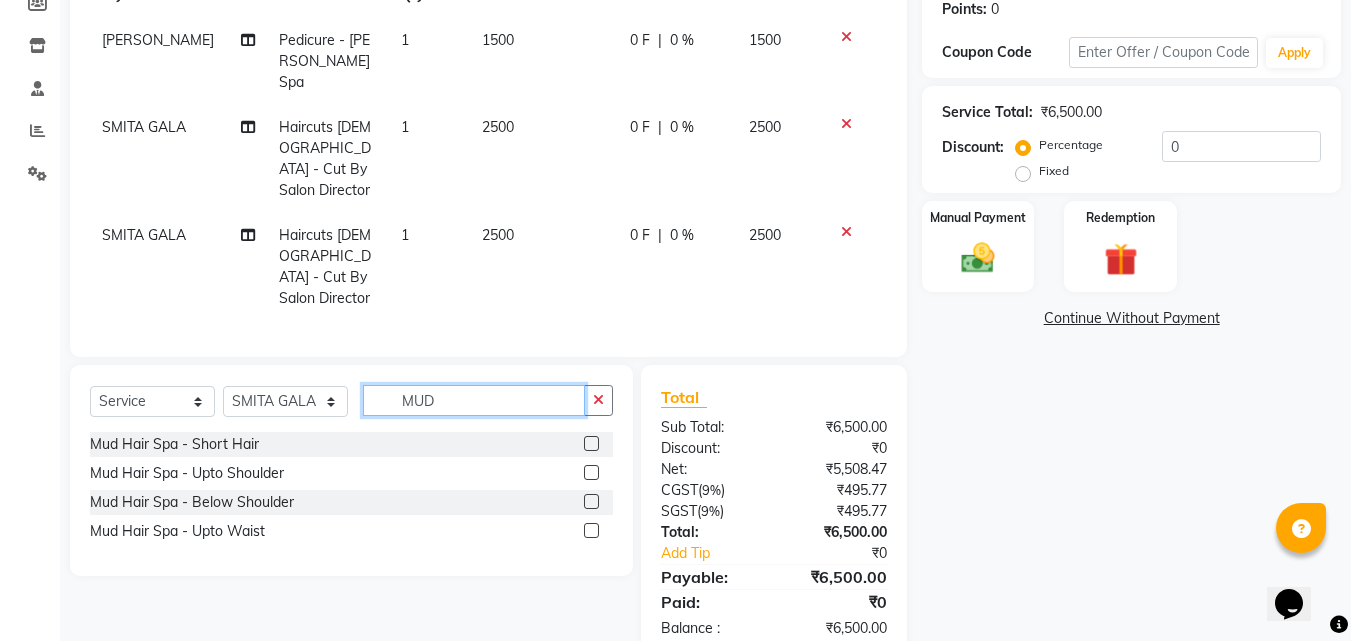type on "MUD" 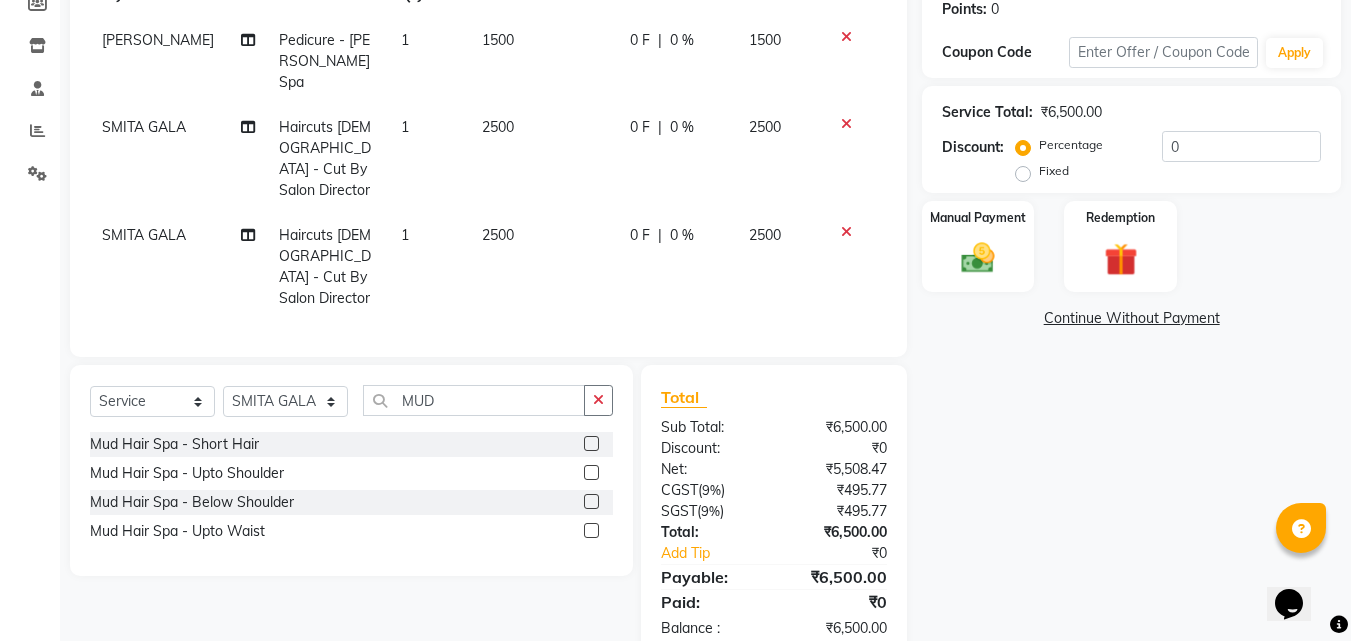 click 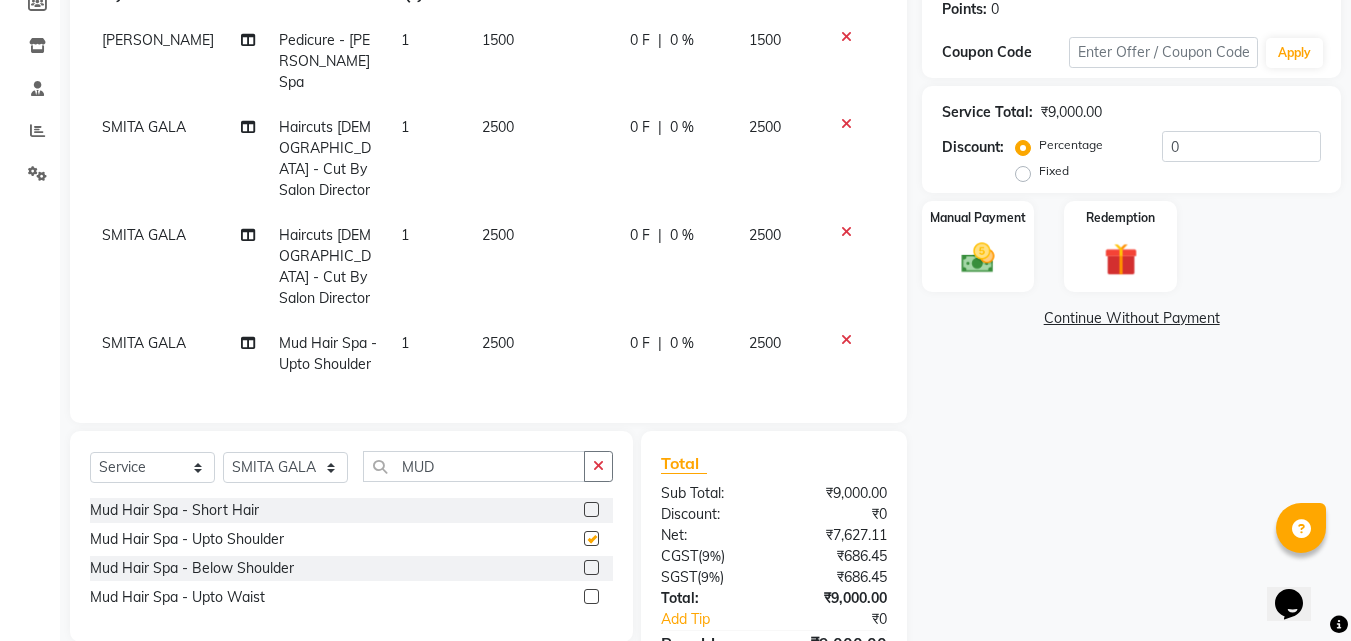 checkbox on "false" 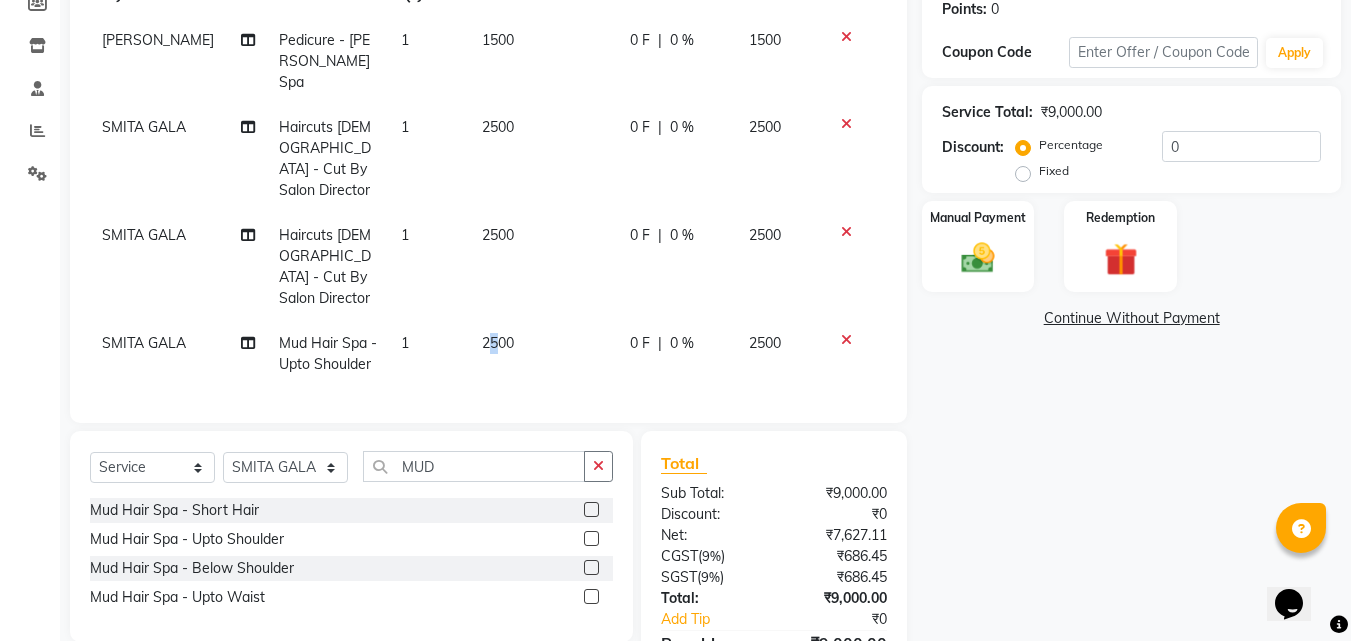click on "2500" 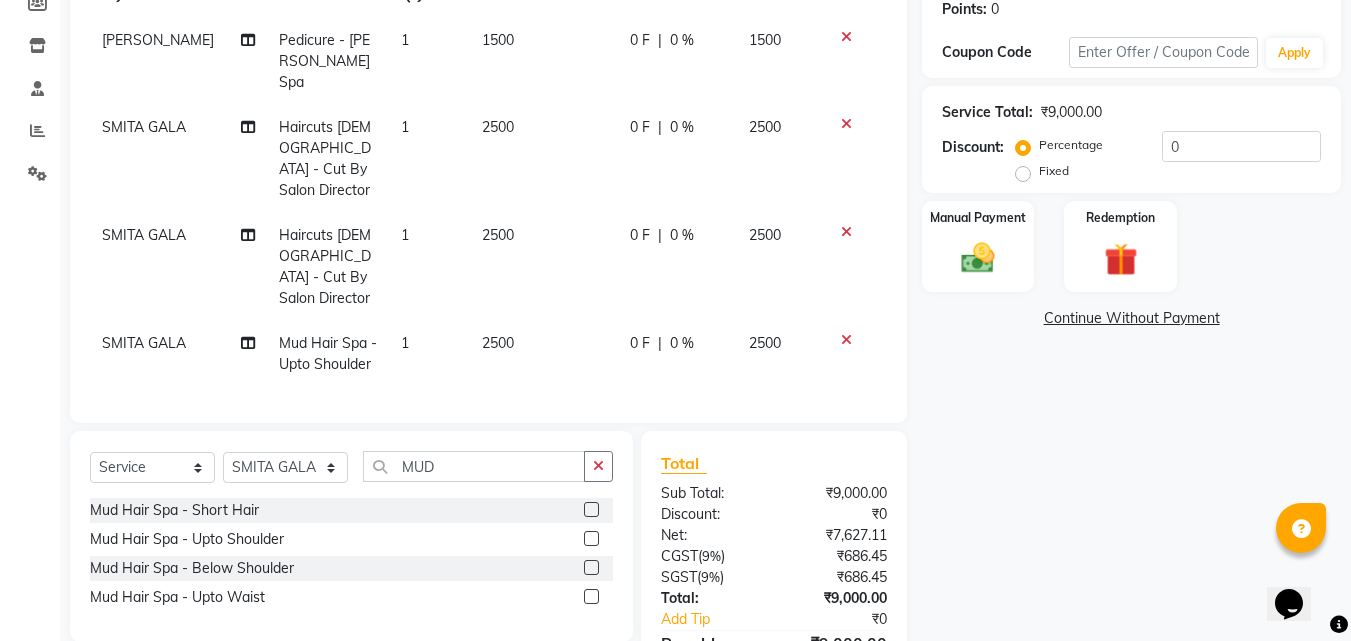 select on "9126" 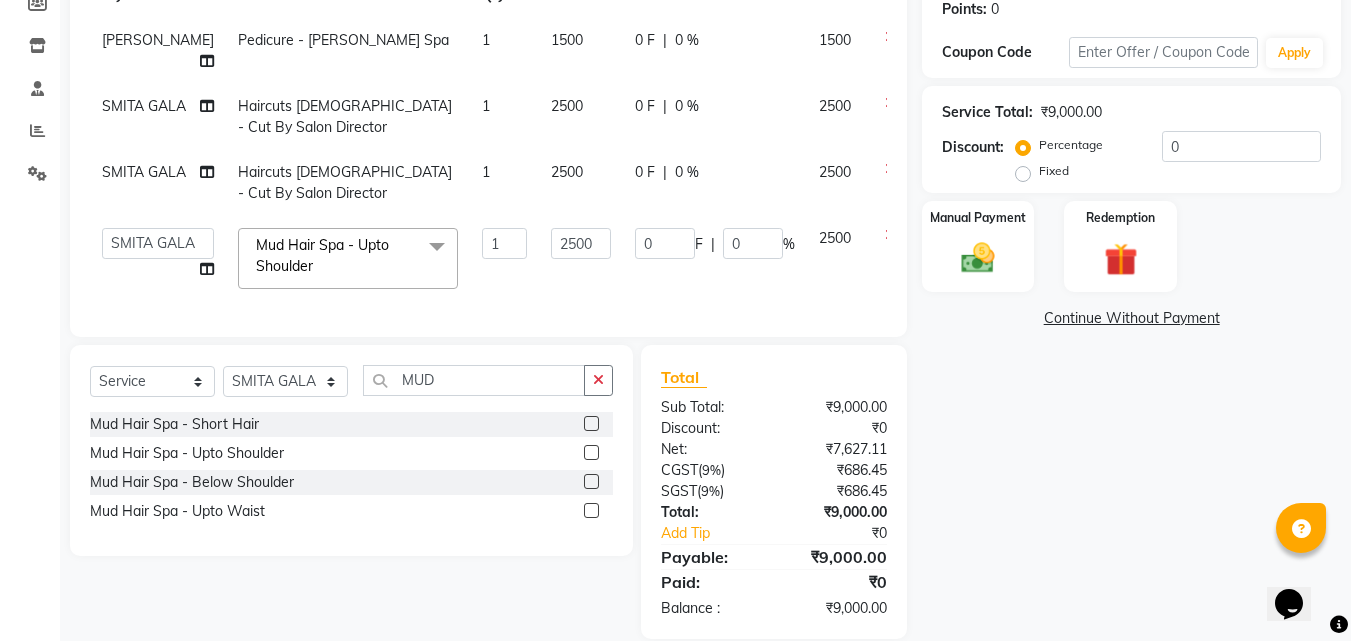 click on "1" 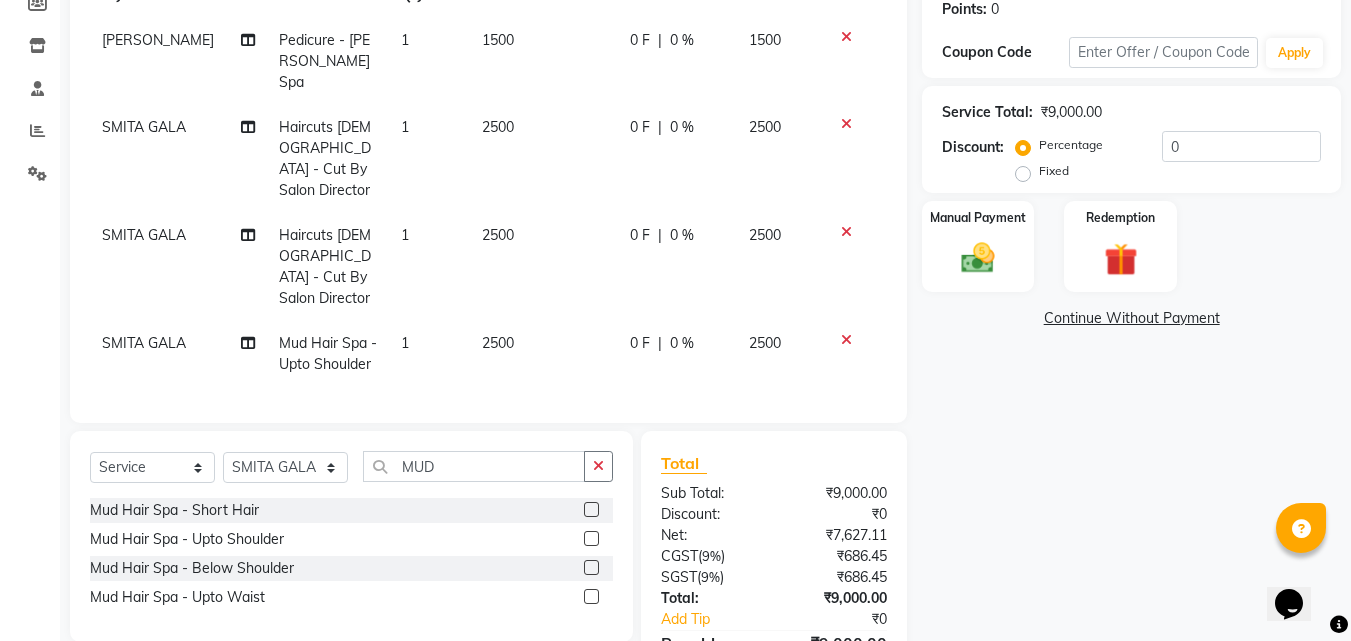 click on "2500" 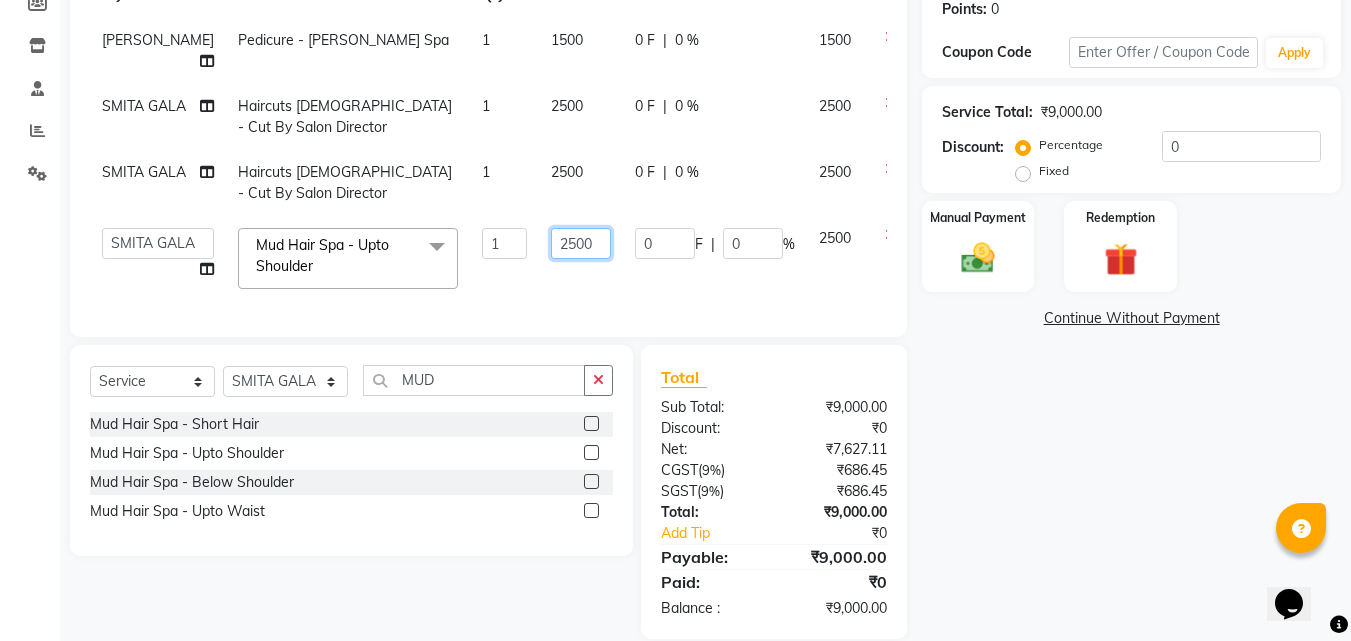 click on "2500" 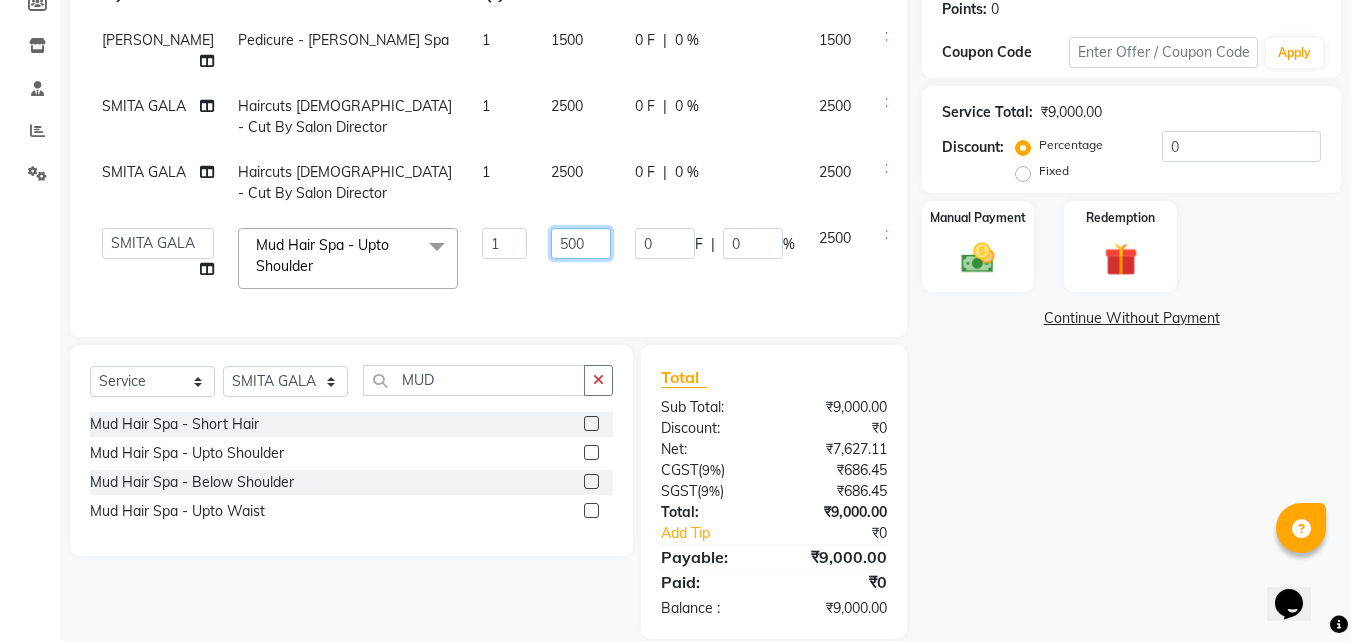 type on "3500" 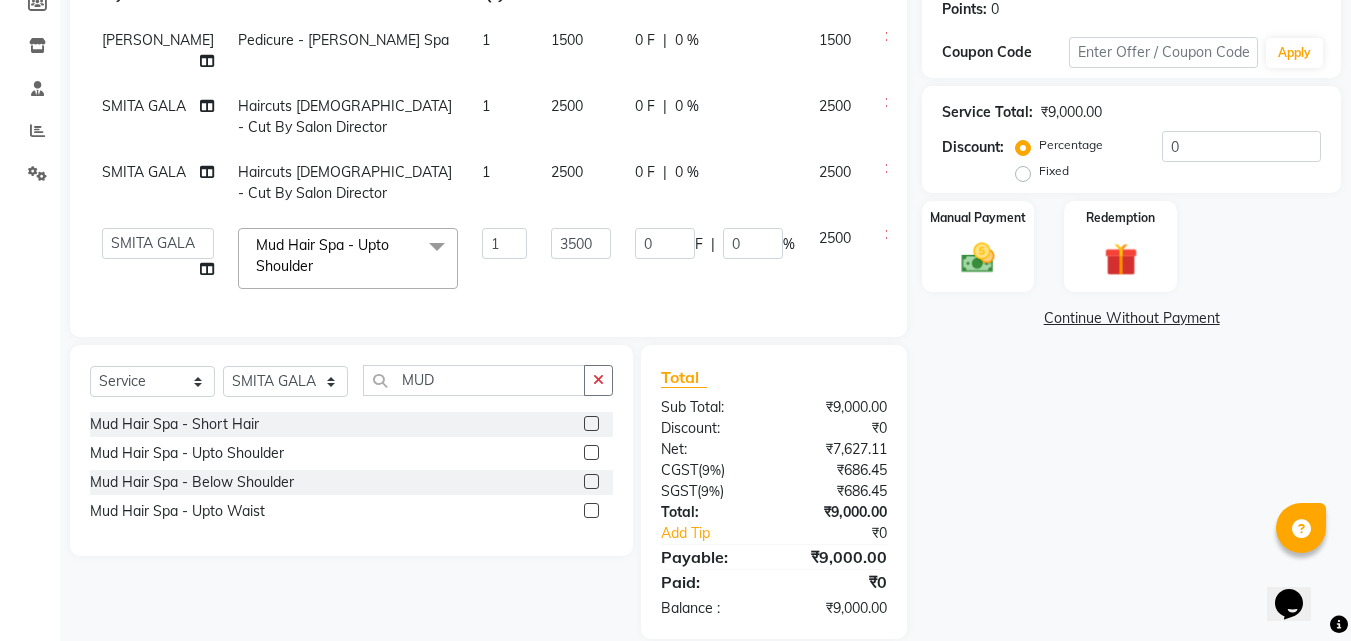 click on "2500" 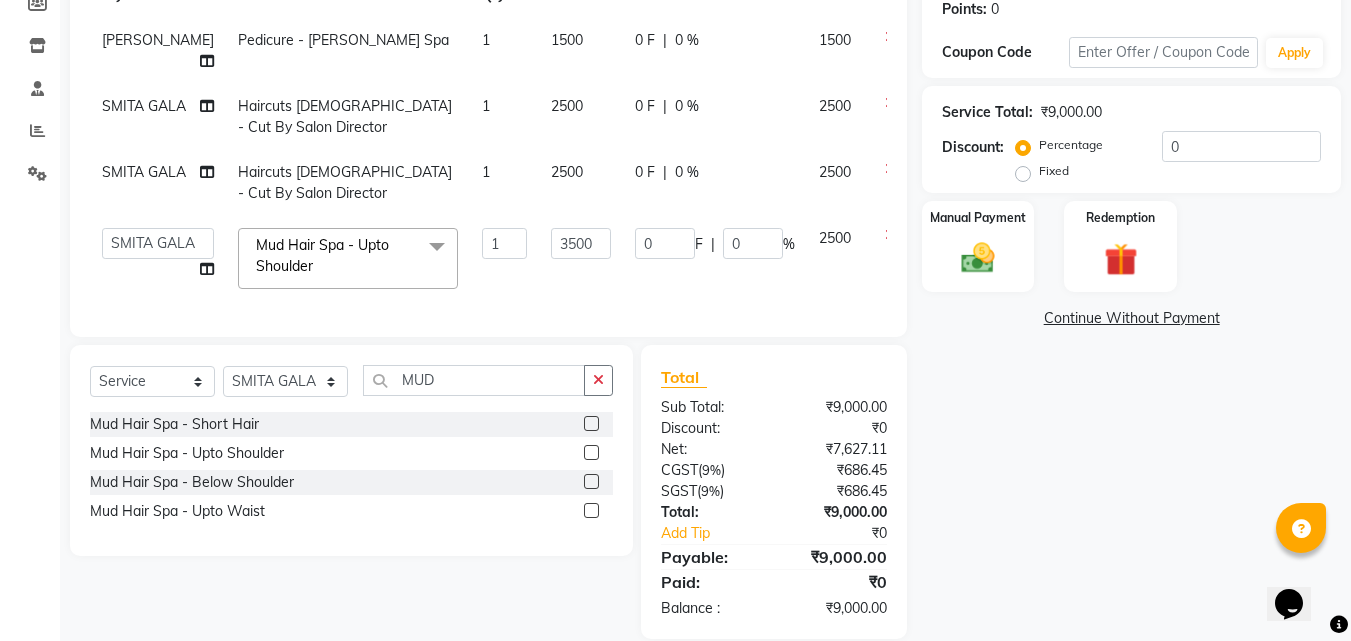 select on "9126" 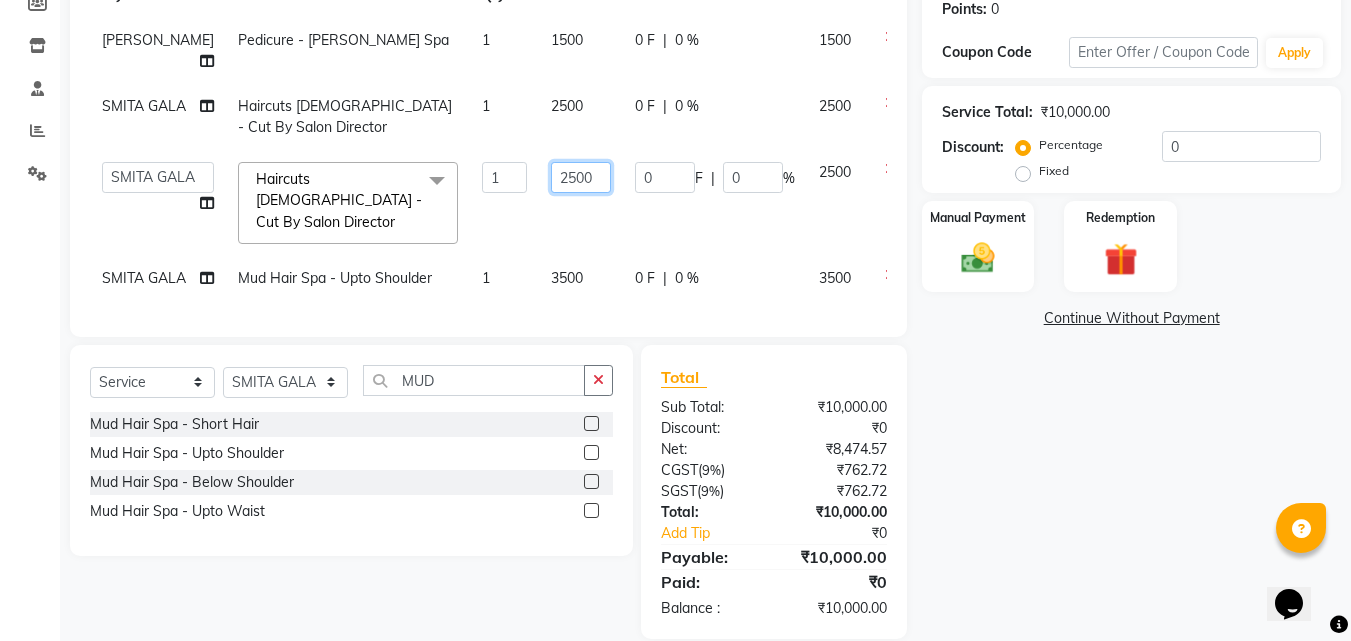 click on "2500" 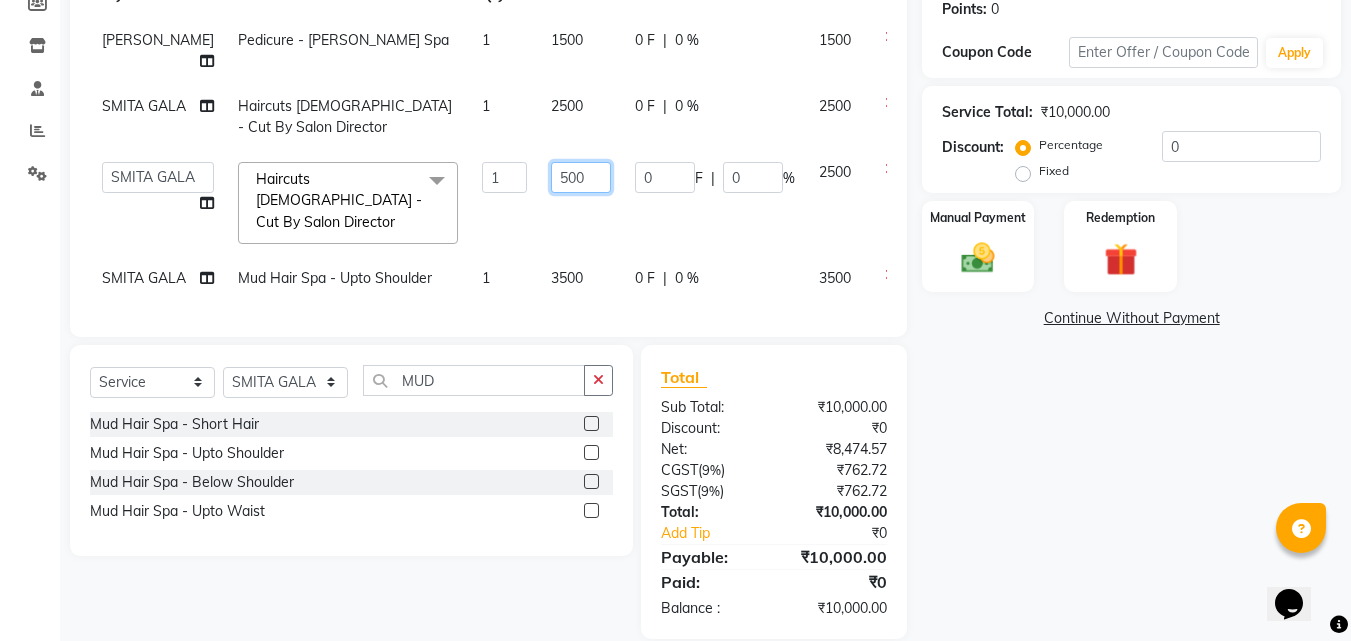 type on "1500" 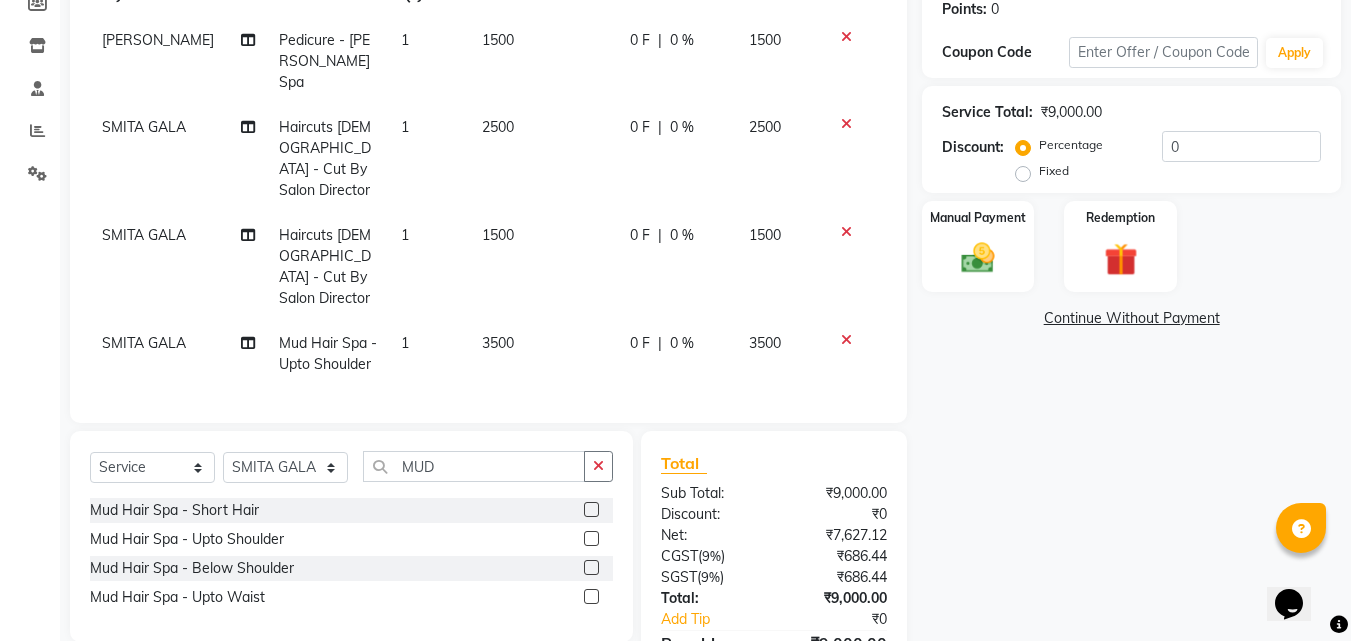 drag, startPoint x: 528, startPoint y: 116, endPoint x: 528, endPoint y: 127, distance: 11 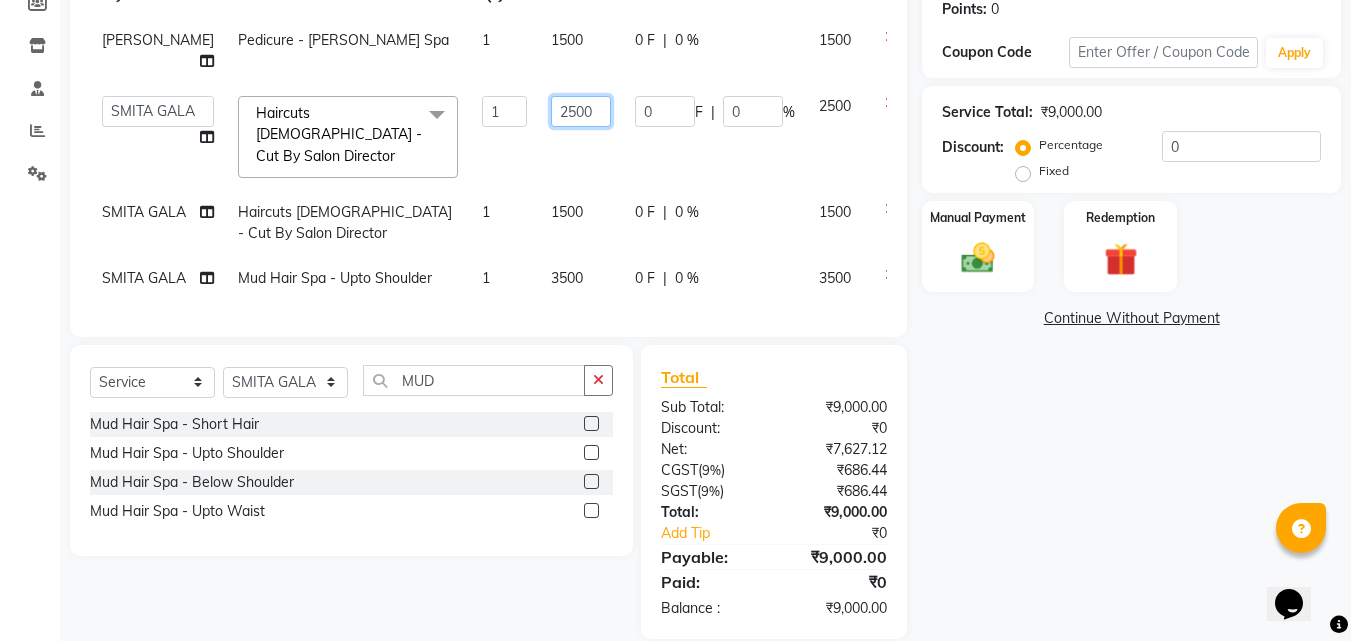 click on "2500" 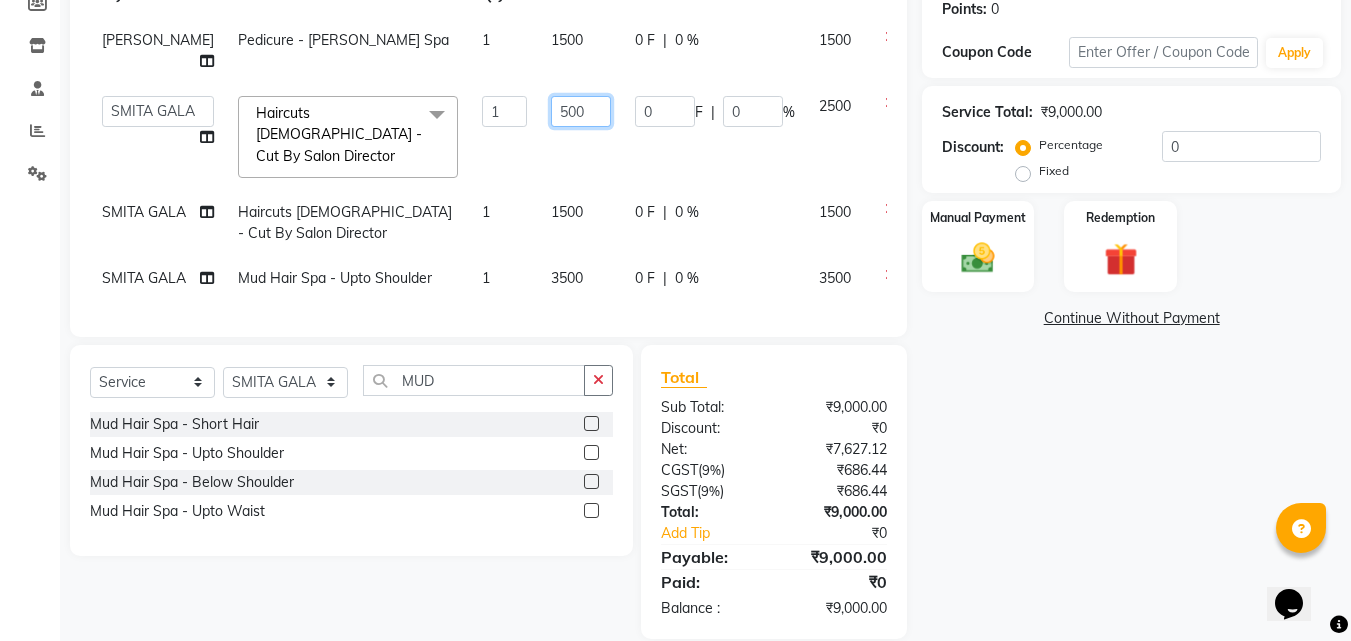 type on "1500" 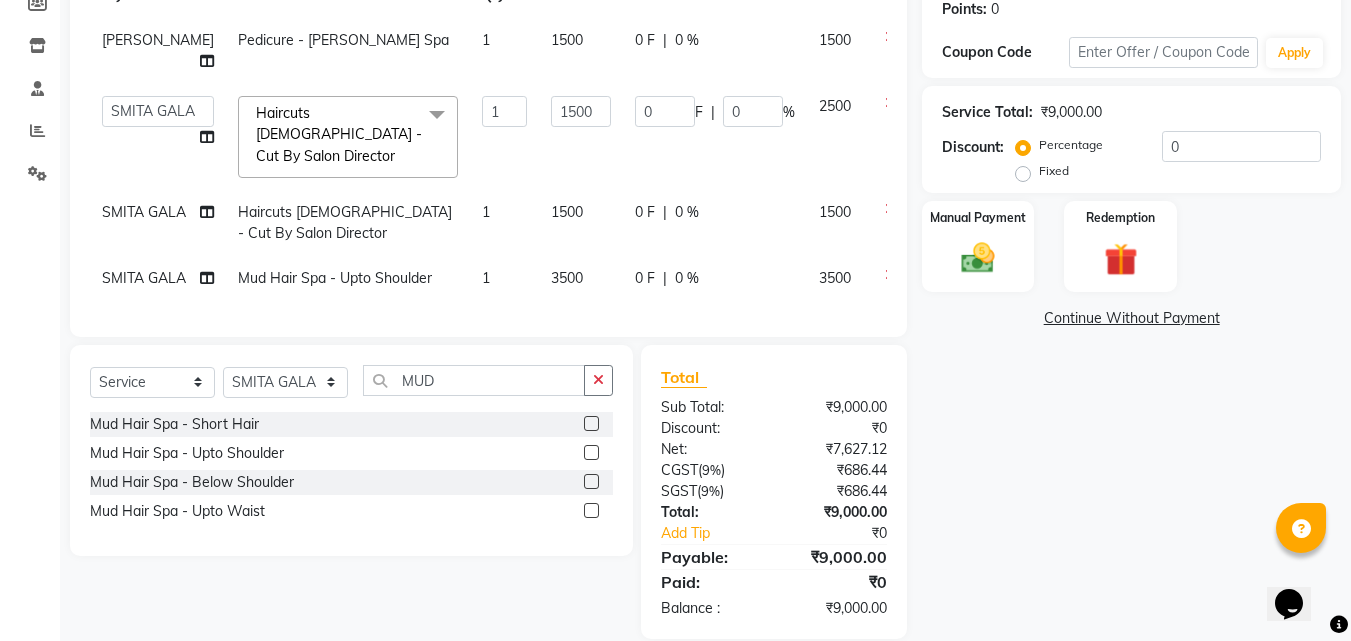 click on "1500" 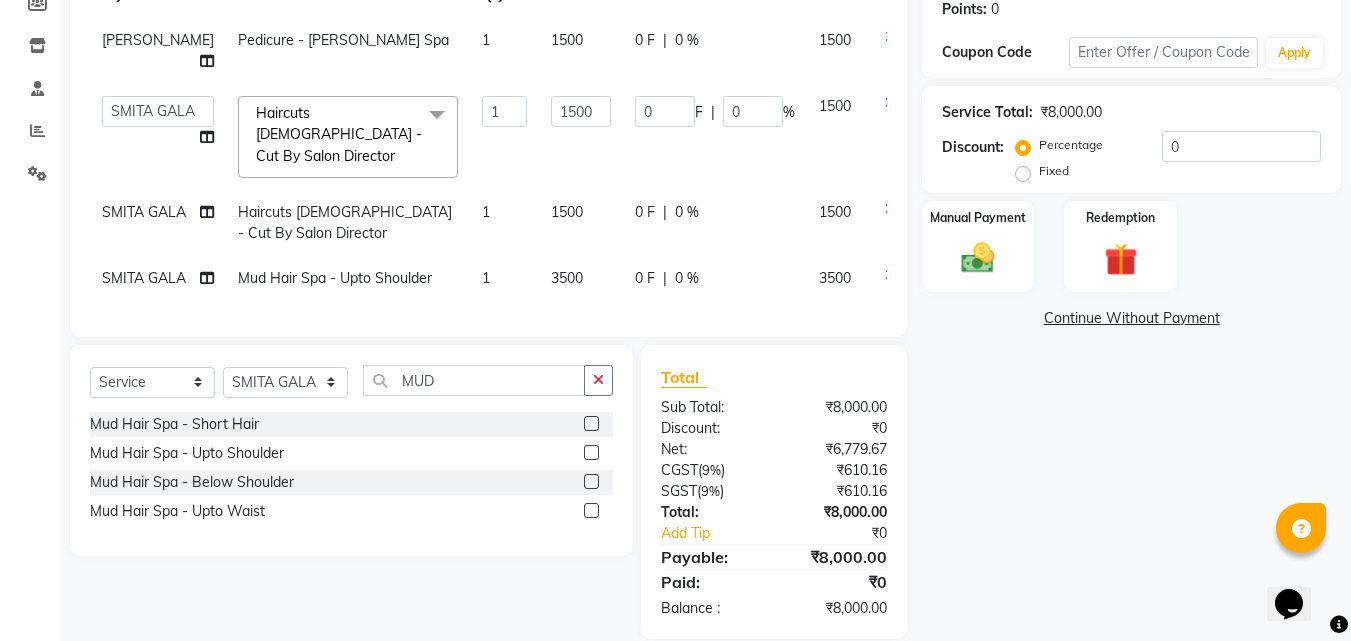 scroll, scrollTop: 355, scrollLeft: 0, axis: vertical 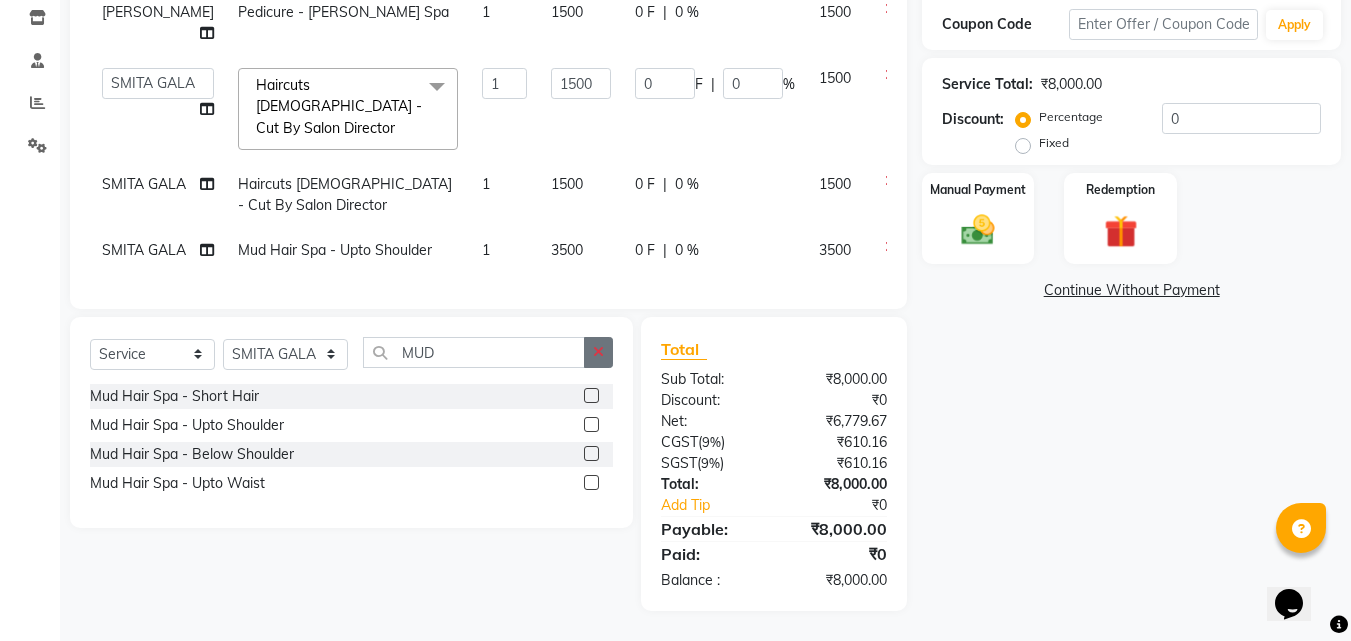 click 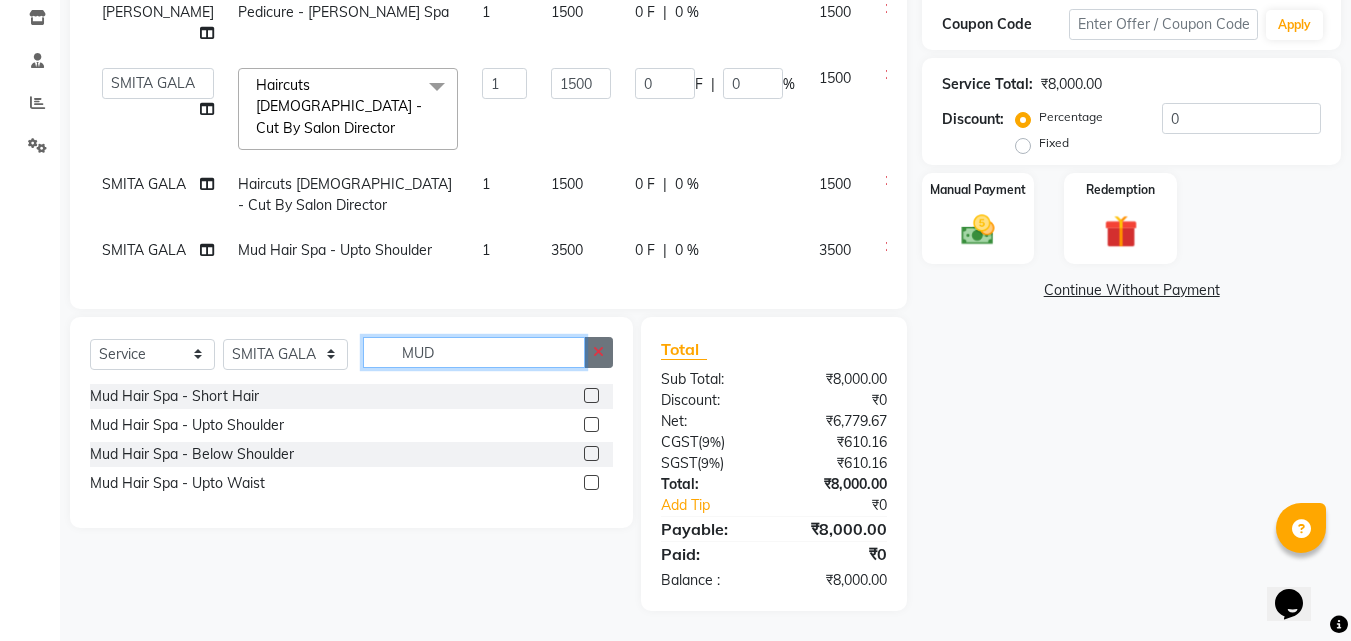 type 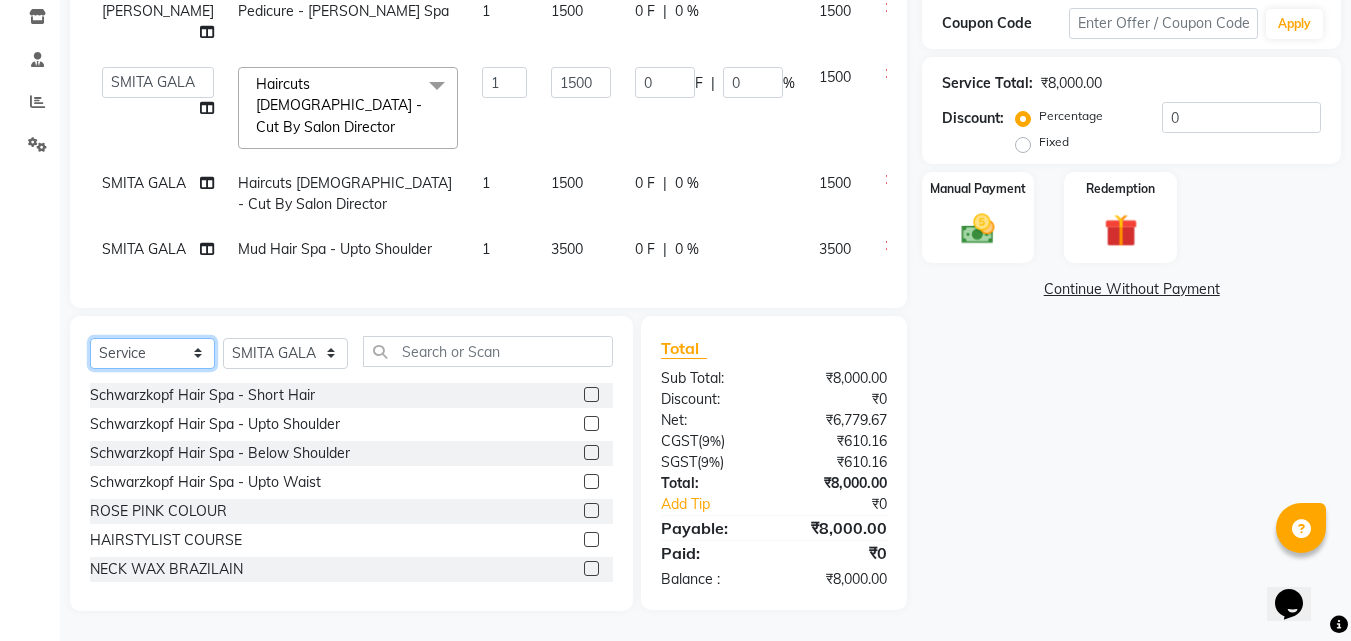 click on "Select  Service  Product  Membership  Package Voucher Prepaid Gift Card" 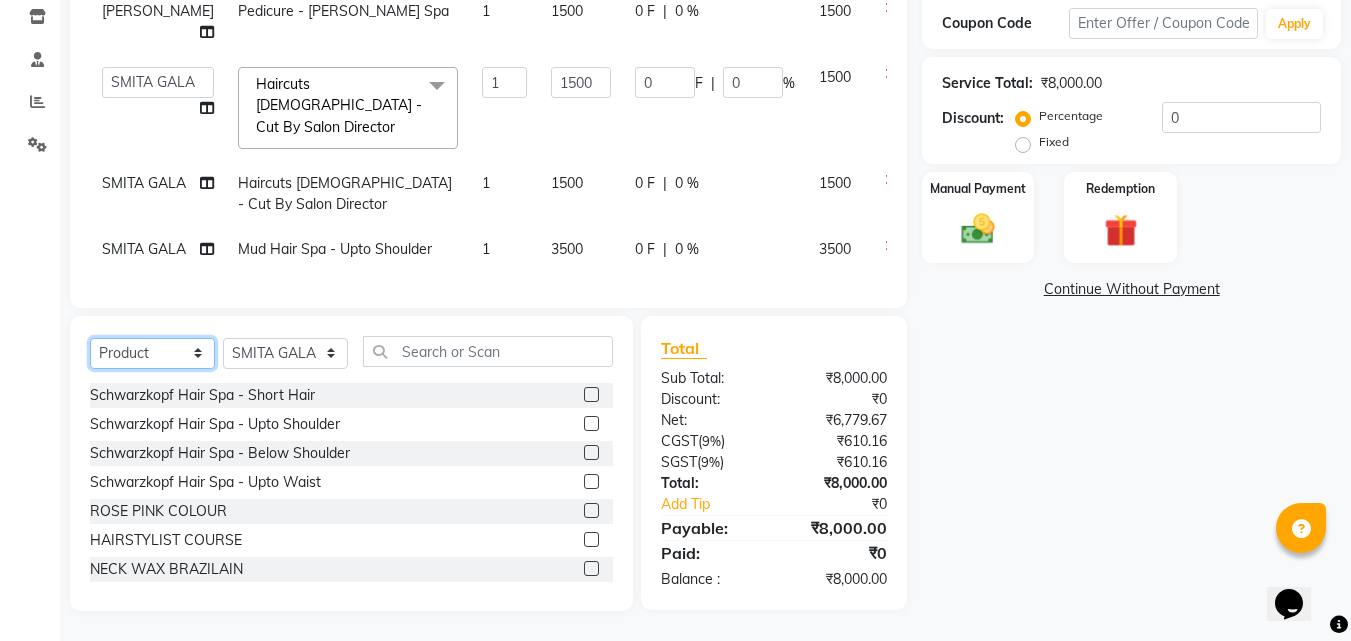 click on "Select  Service  Product  Membership  Package Voucher Prepaid Gift Card" 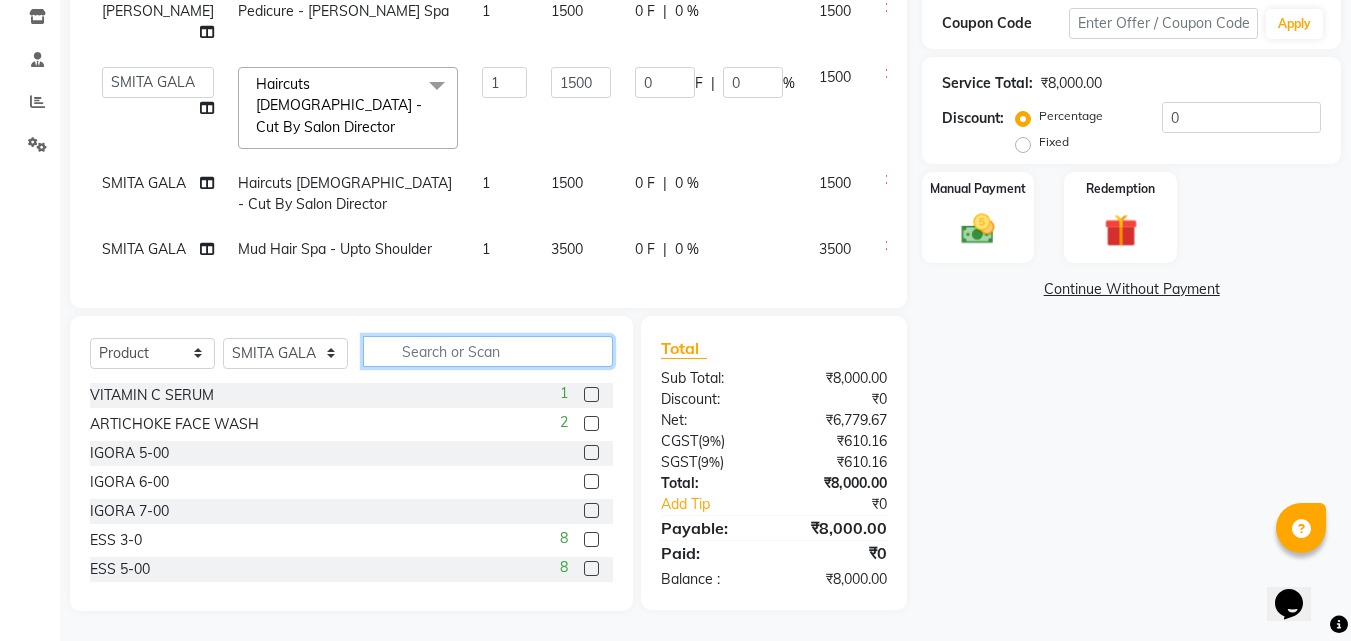 click 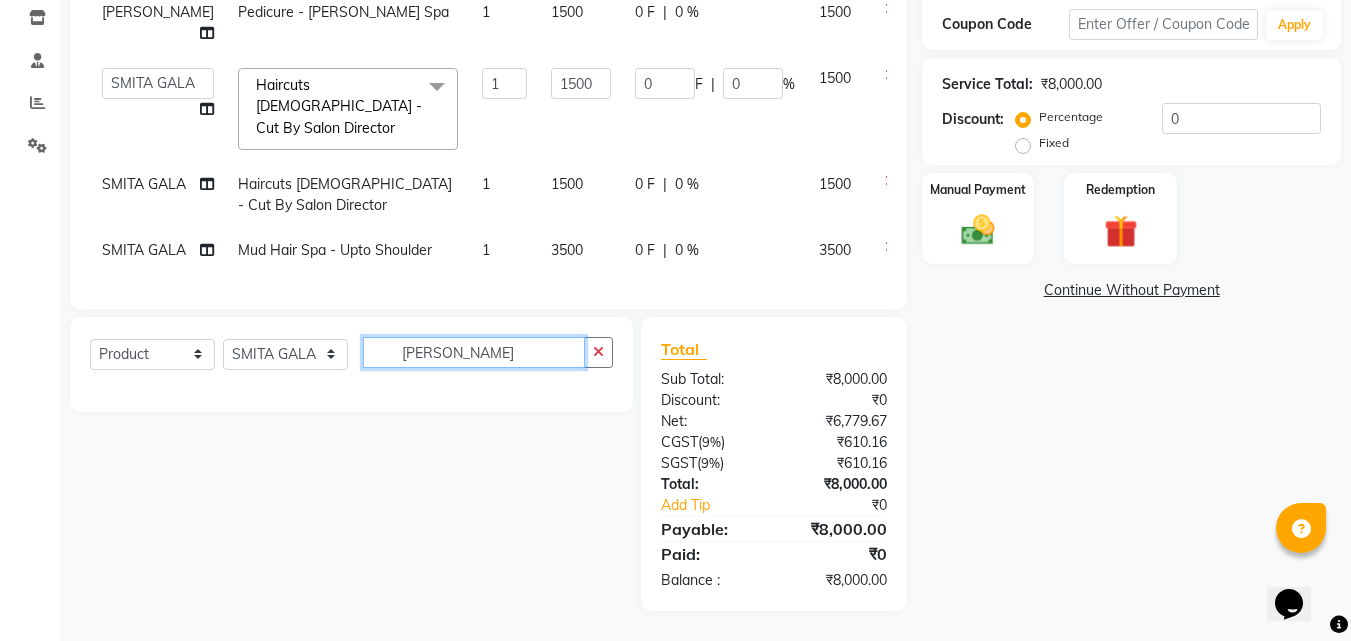 type on "[PERSON_NAME]" 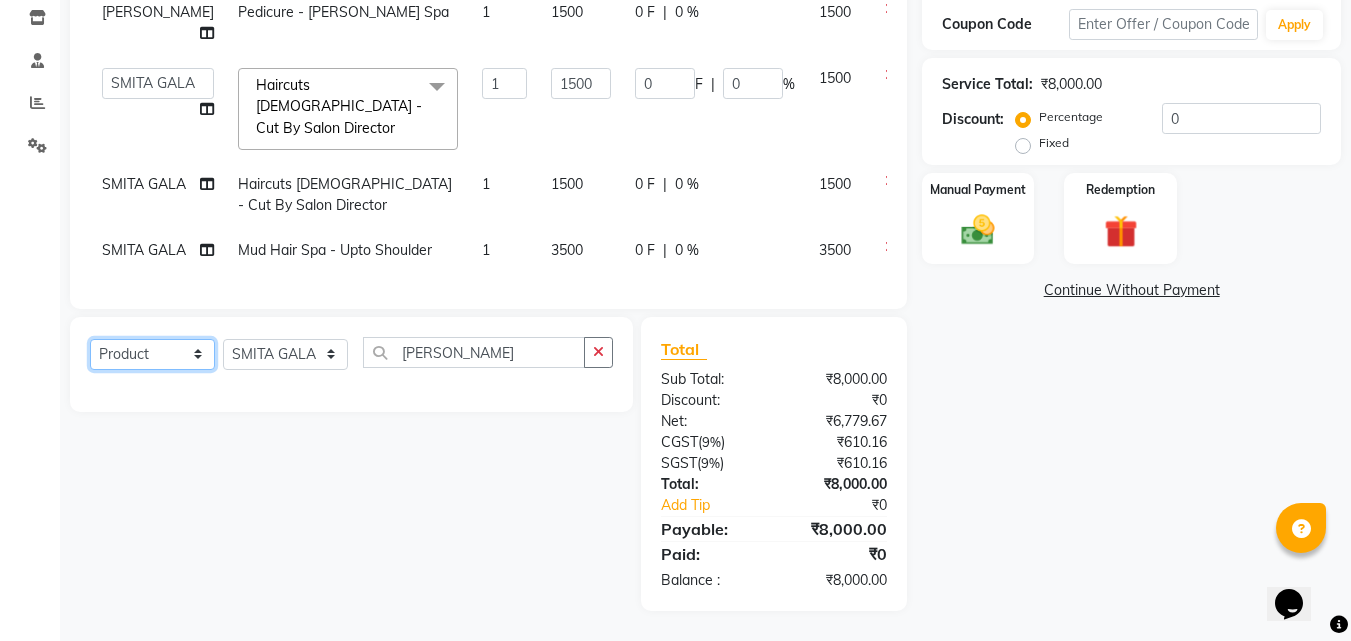 click on "Select  Service  Product  Membership  Package Voucher Prepaid Gift Card" 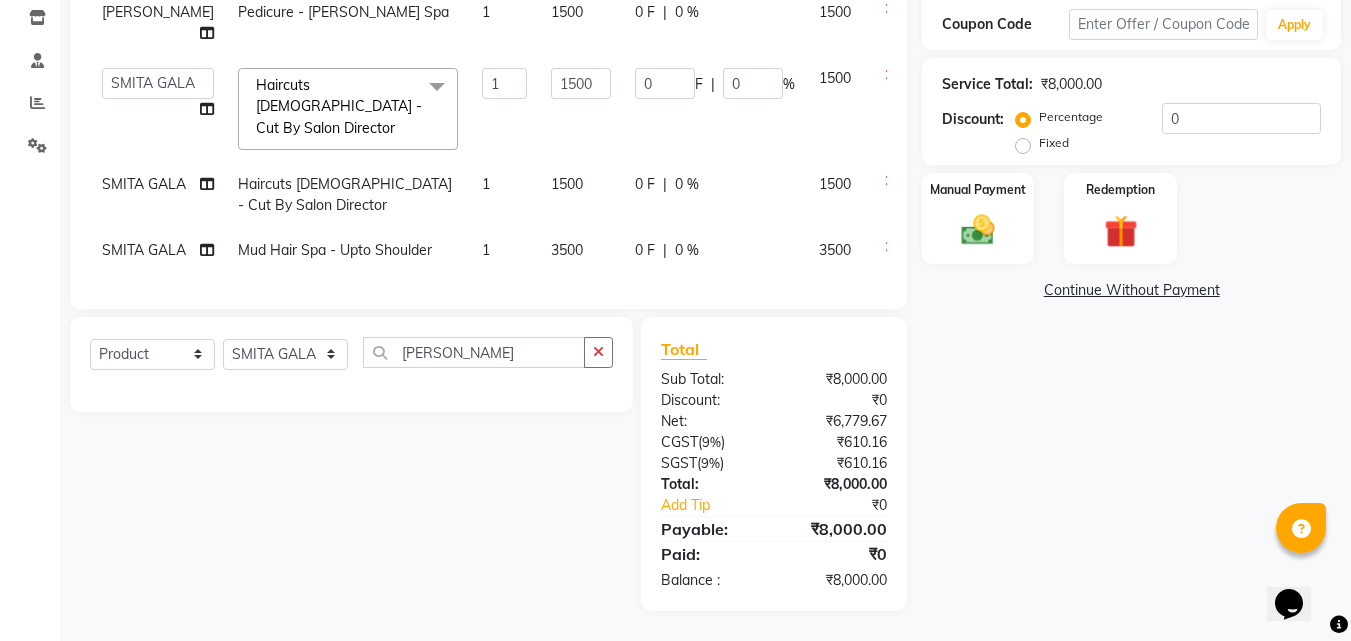 click on "Select  Service  Product  Membership  Package Voucher Prepaid Gift Card  Select Stylist [PERSON_NAME] ANJALI [PERSON_NAME] [PERSON_NAME] Front Desk [PERSON_NAME] IFTESHA [PERSON_NAME] [MEDICAL_DATA][PERSON_NAME] [PERSON_NAME] [PERSON_NAME] [PERSON_NAME] [PERSON_NAME] GALA [PERSON_NAME] [PERSON_NAME] YASH [PERSON_NAME]" 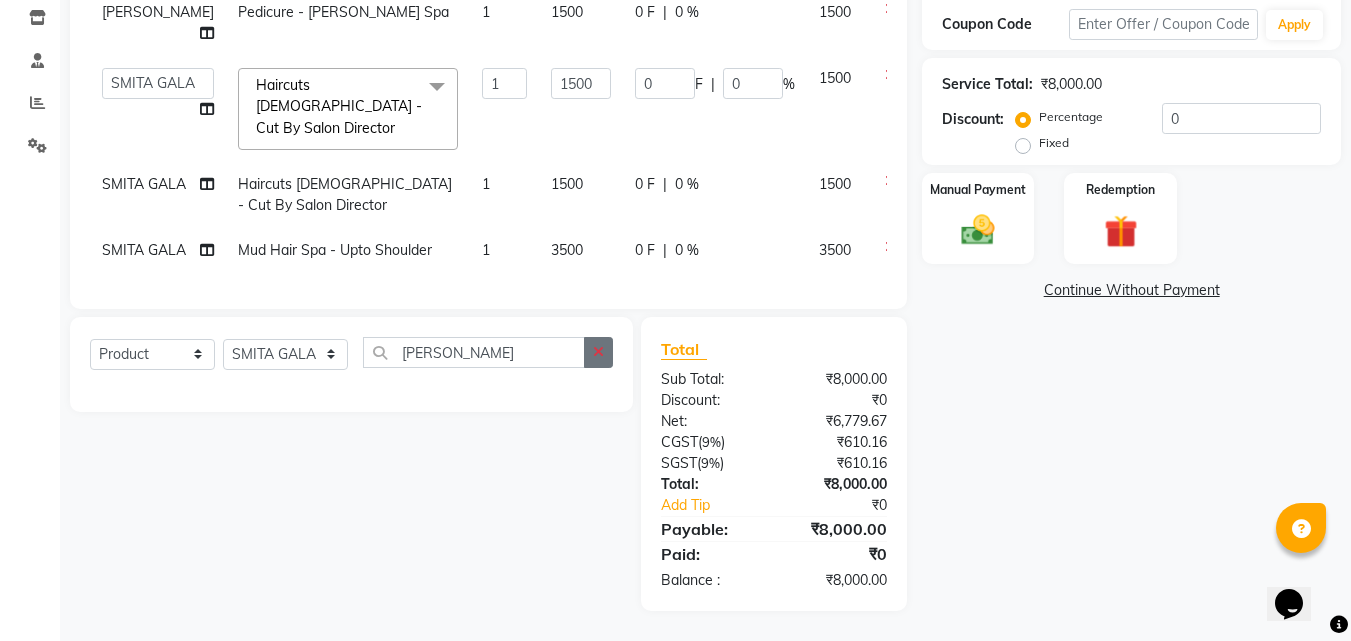 click 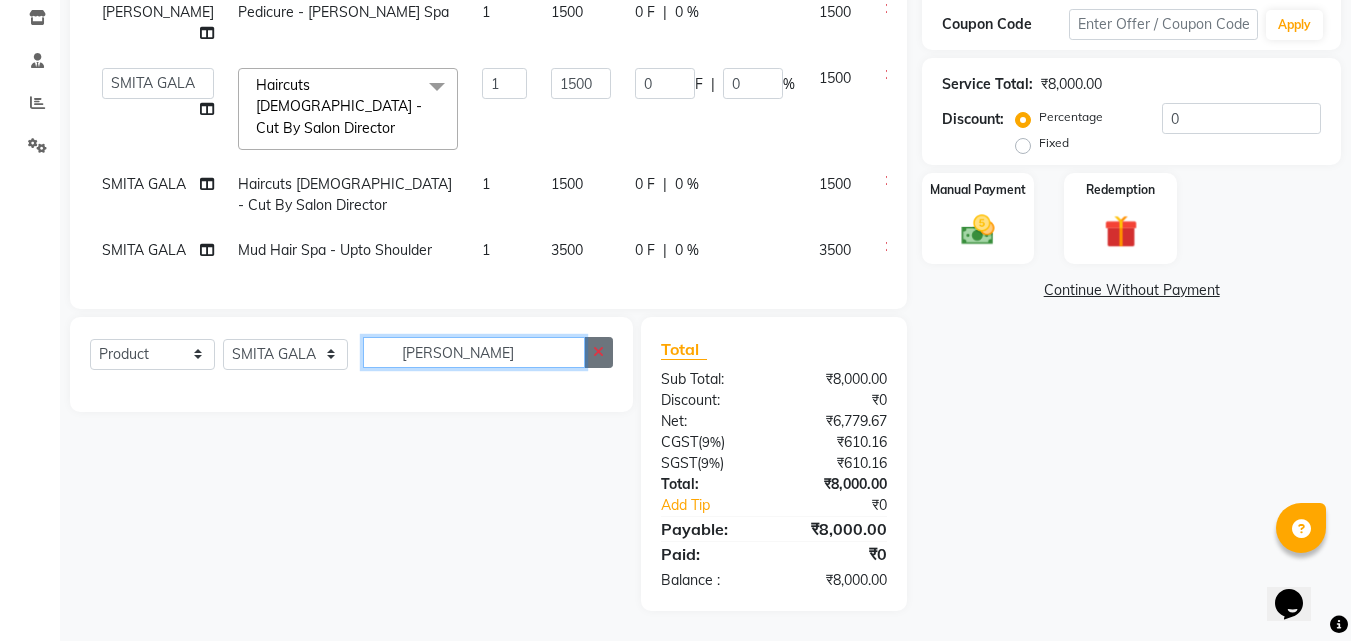 type 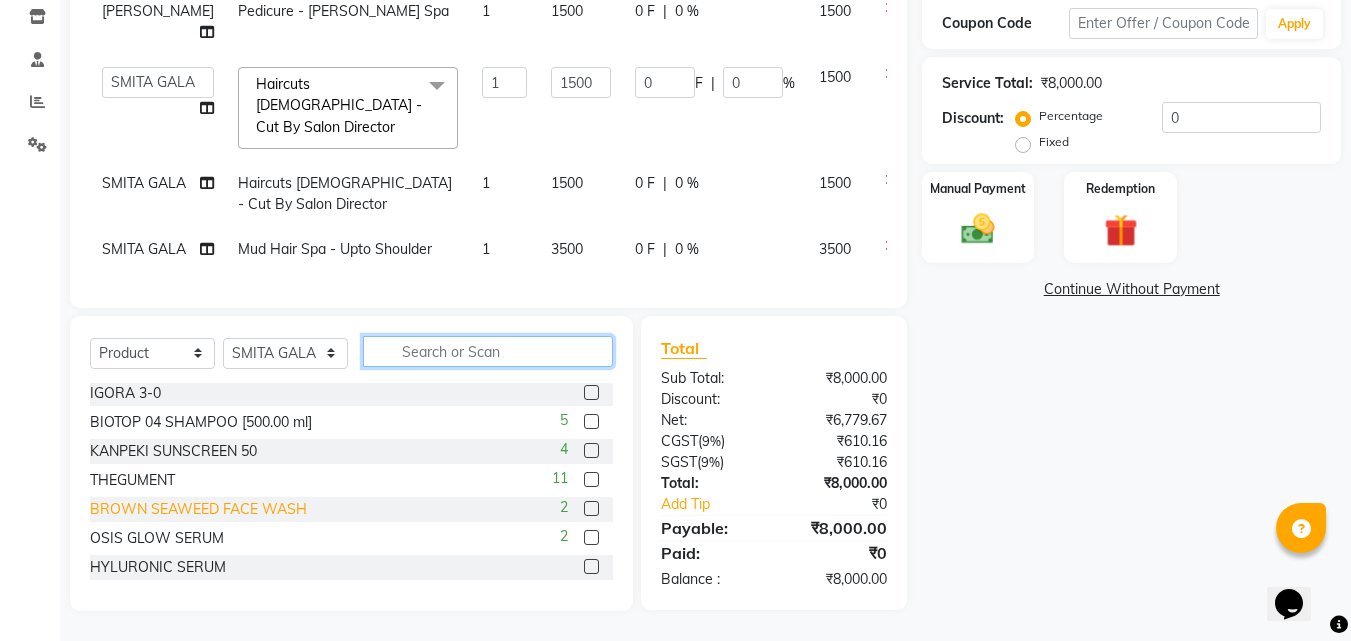 scroll, scrollTop: 200, scrollLeft: 0, axis: vertical 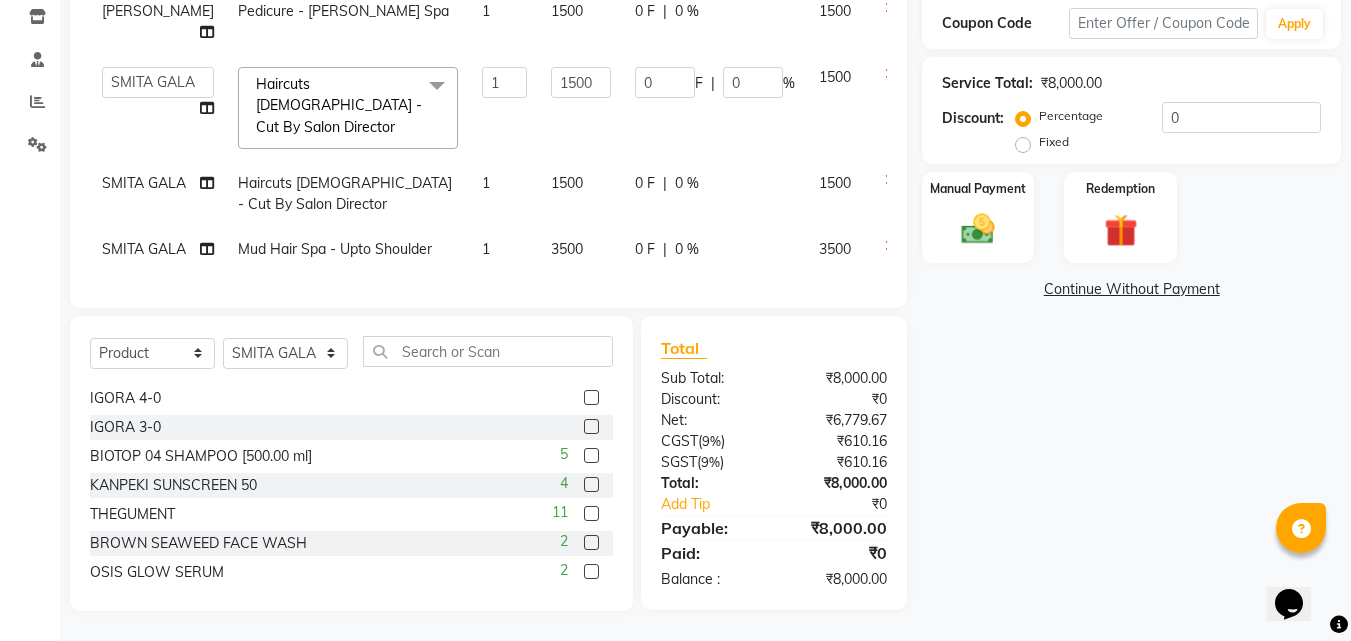 click 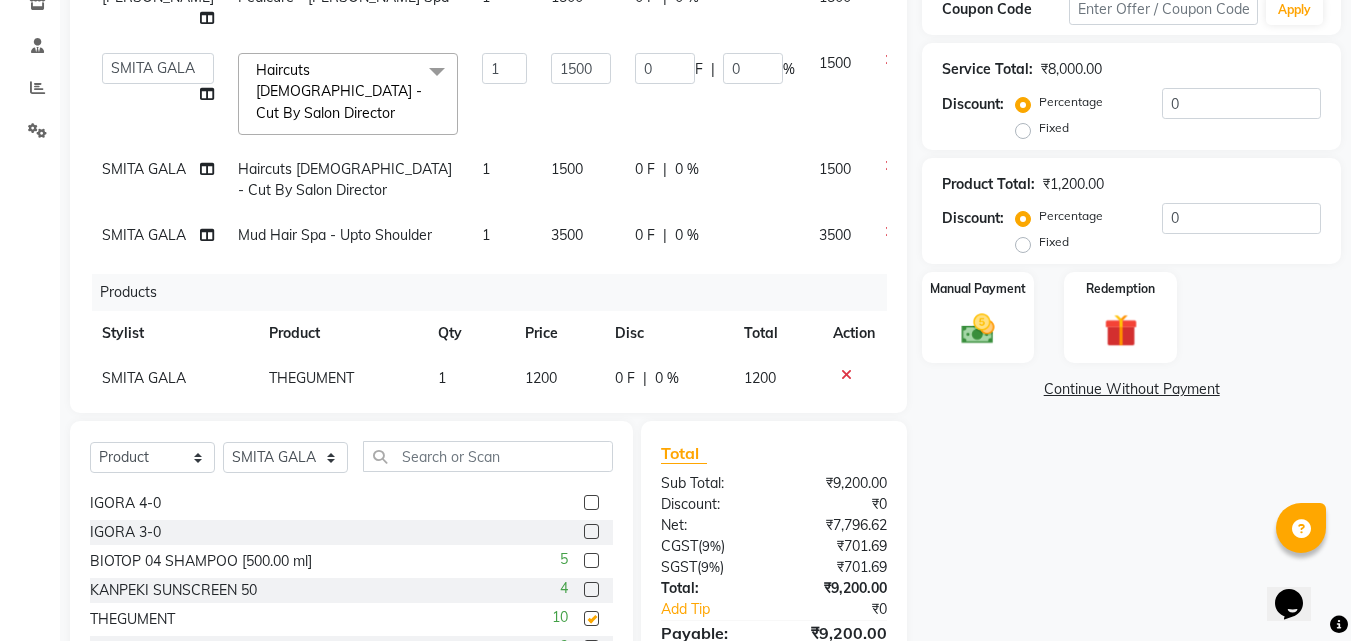 checkbox on "false" 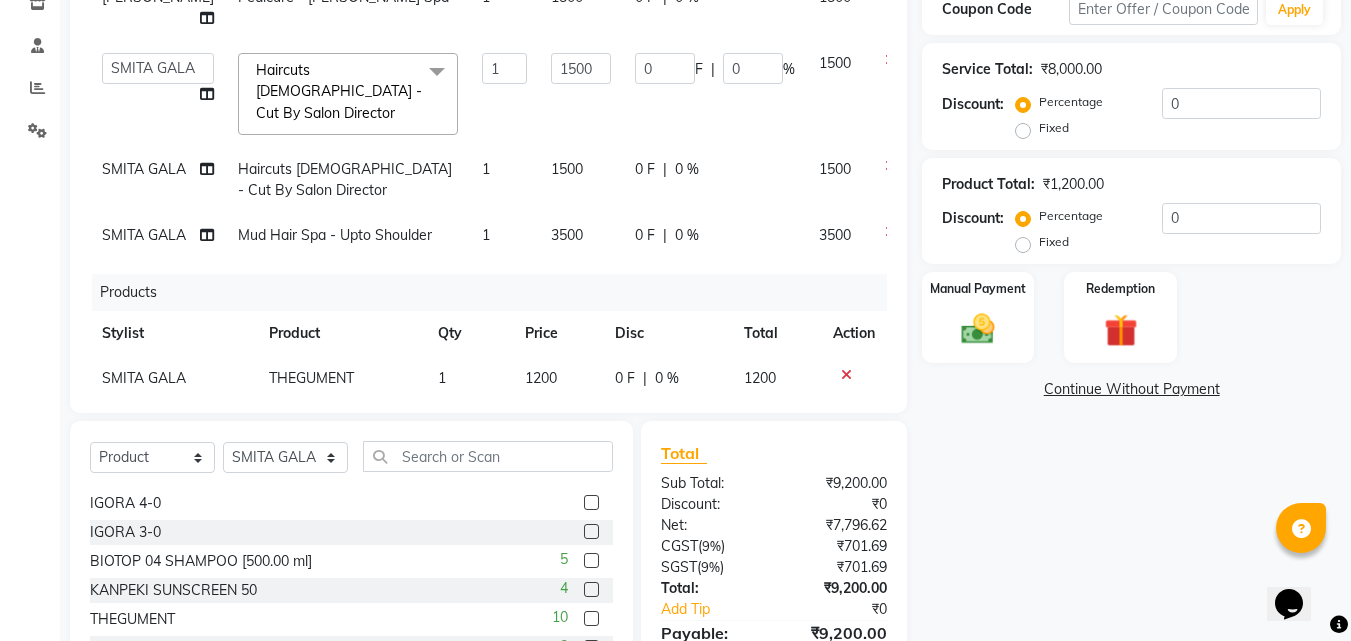 click 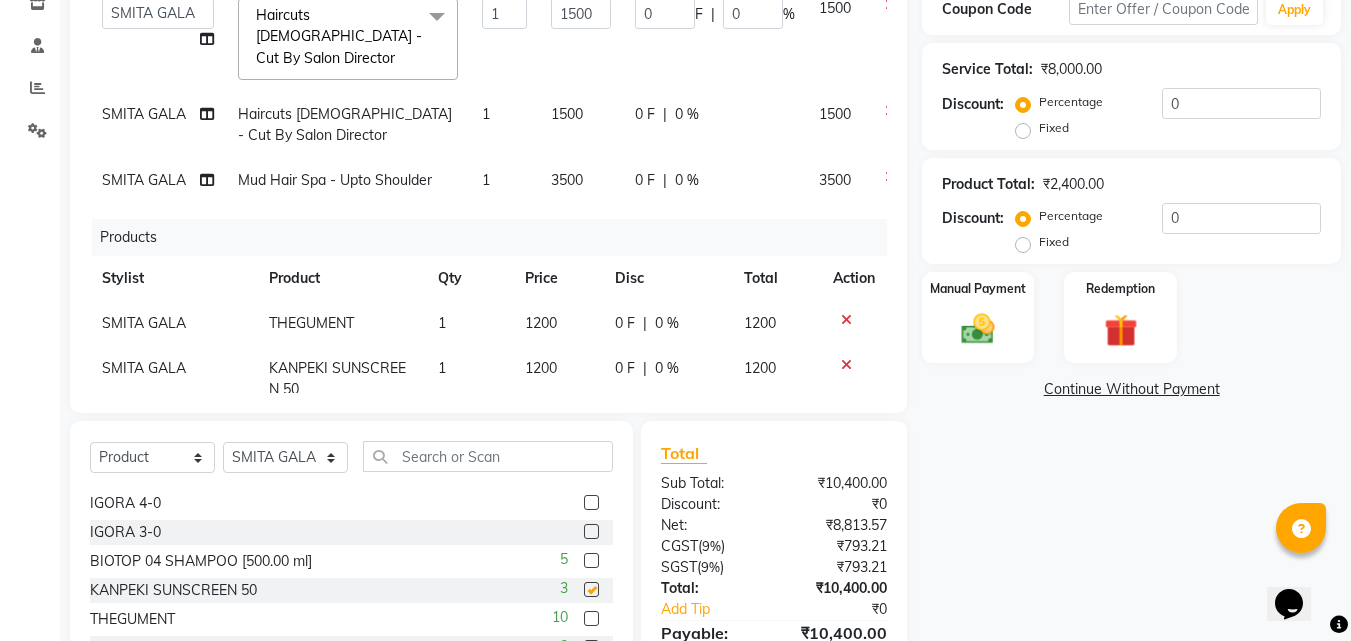 checkbox on "false" 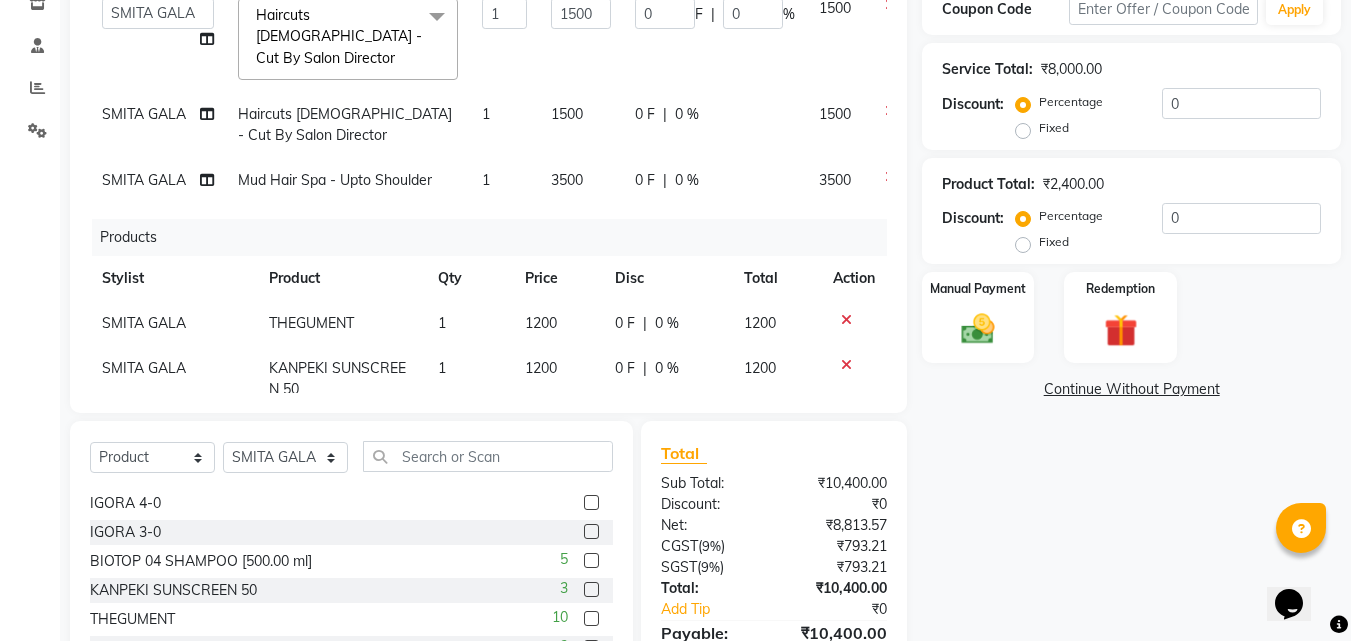 scroll, scrollTop: 105, scrollLeft: 0, axis: vertical 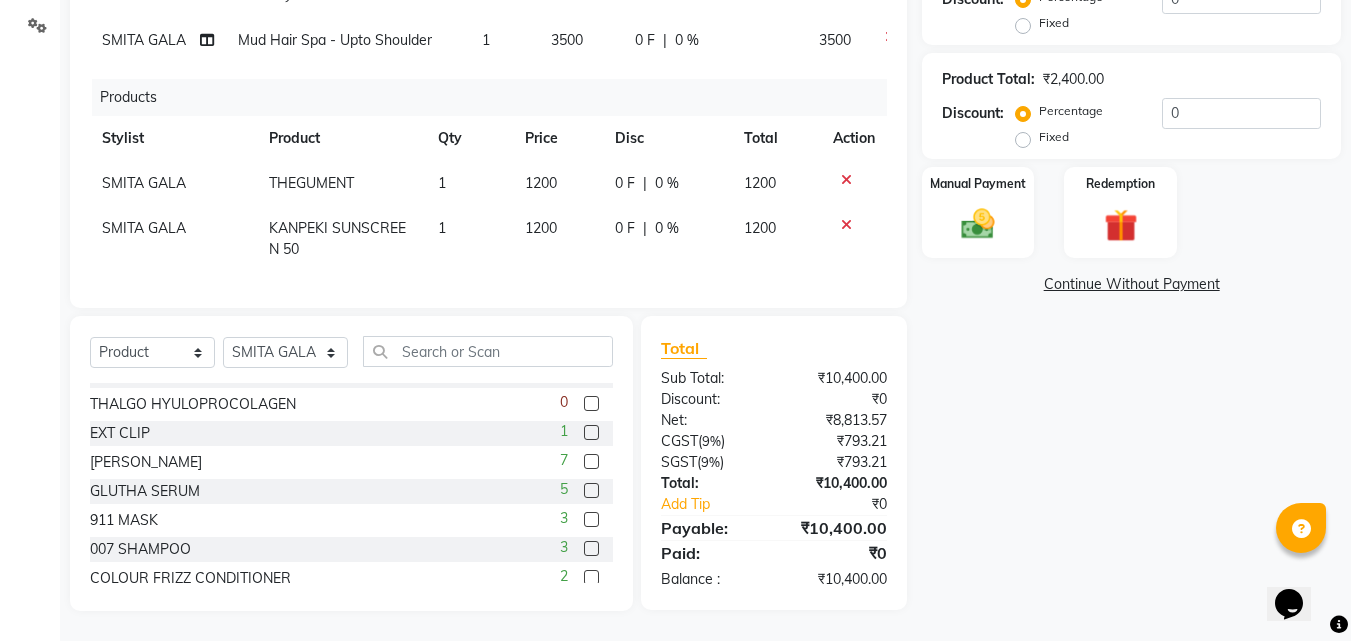 click 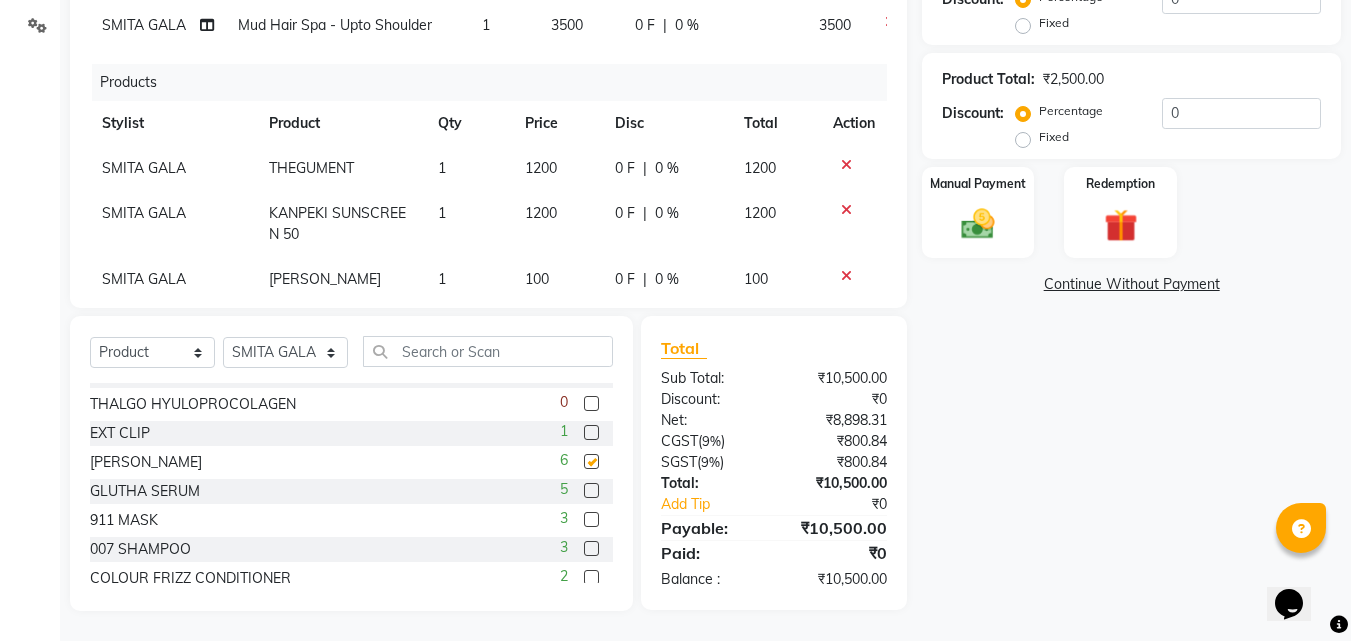 checkbox on "false" 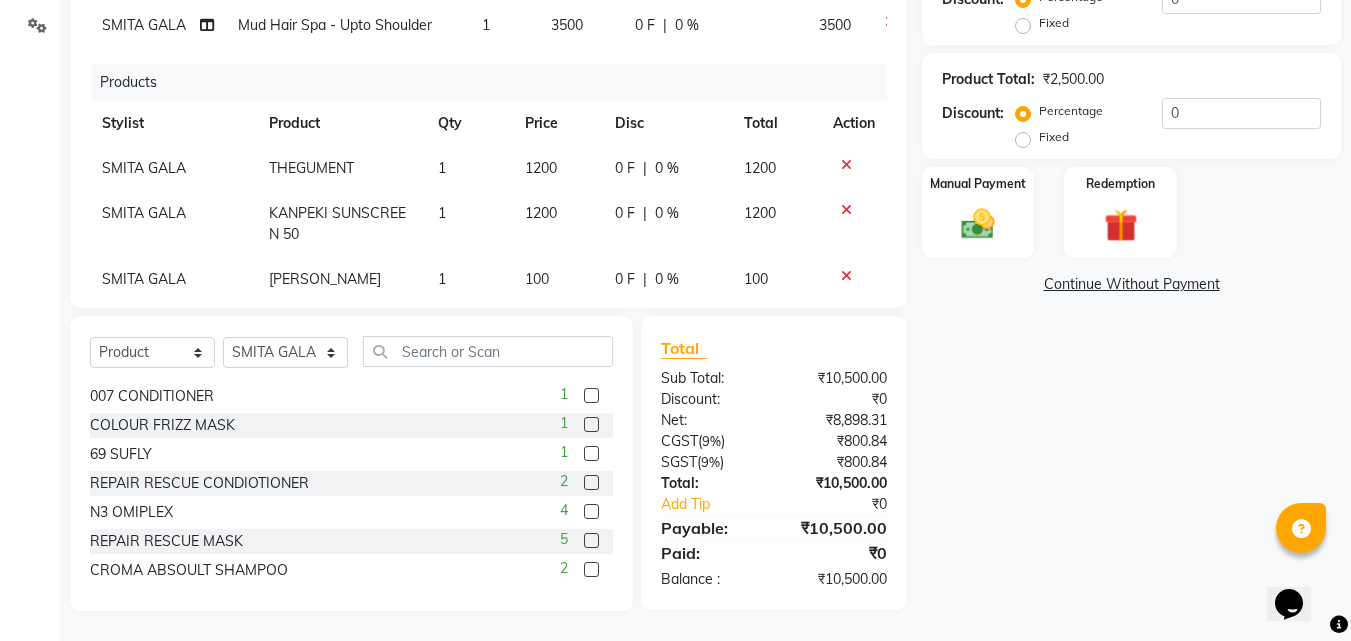 scroll, scrollTop: 900, scrollLeft: 0, axis: vertical 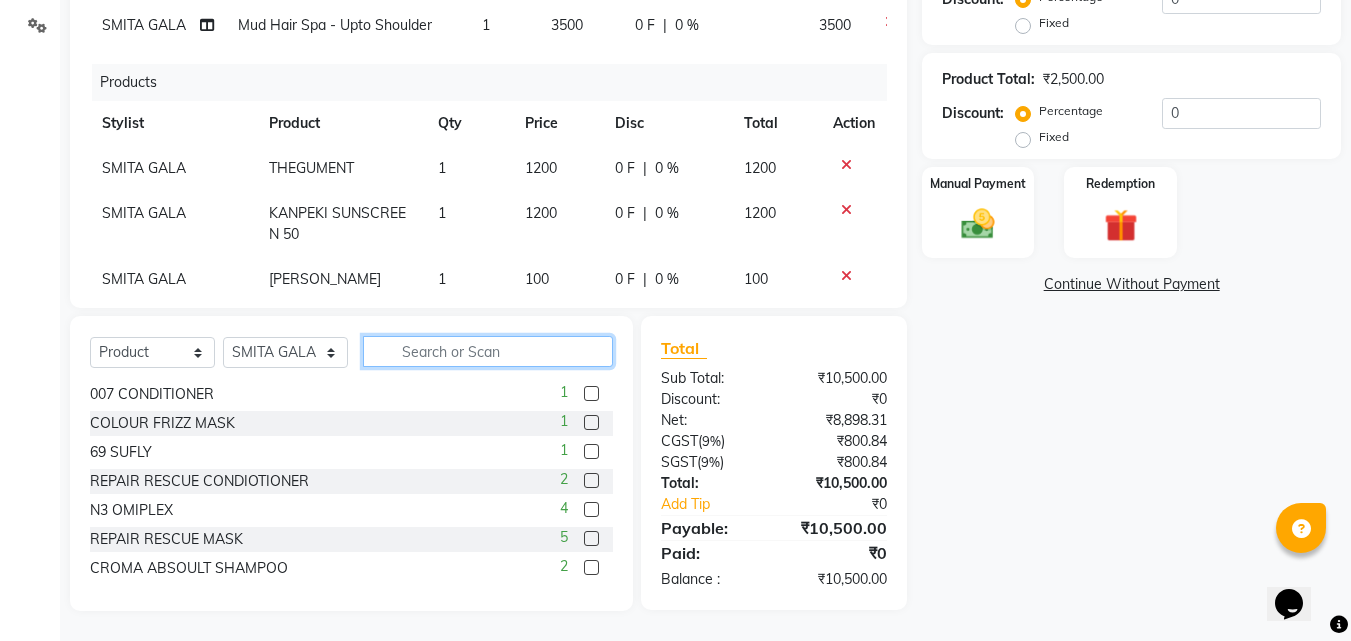 click 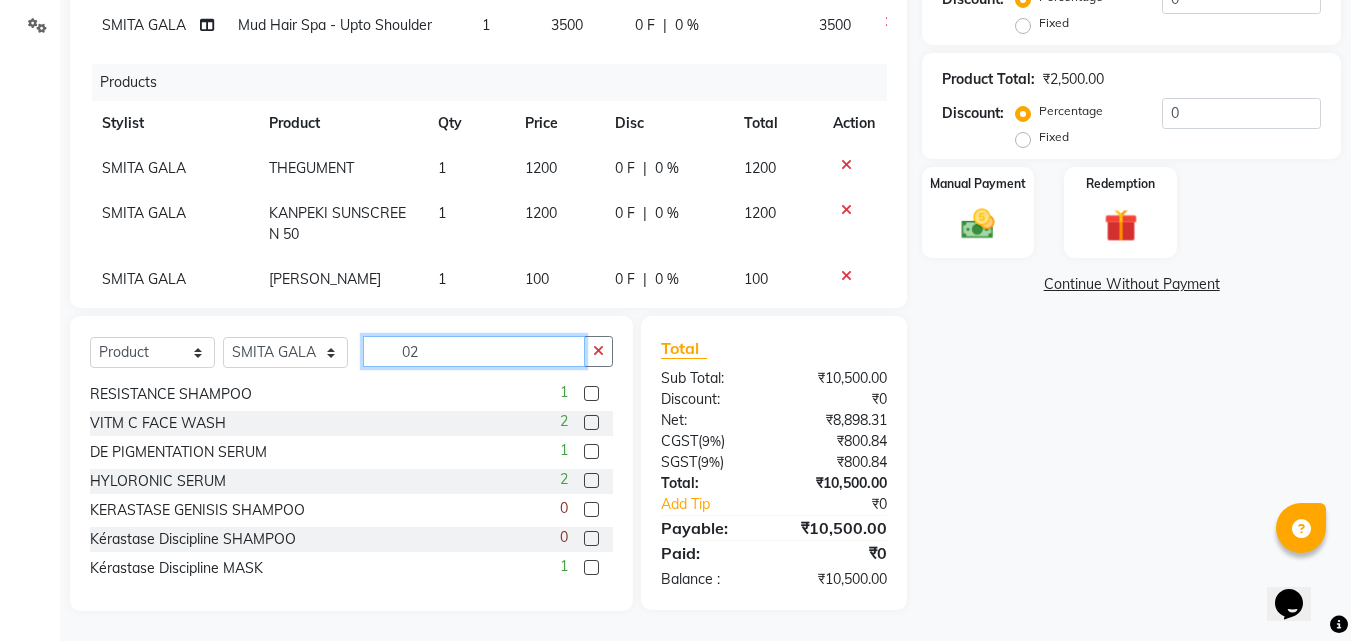 scroll, scrollTop: 610, scrollLeft: 0, axis: vertical 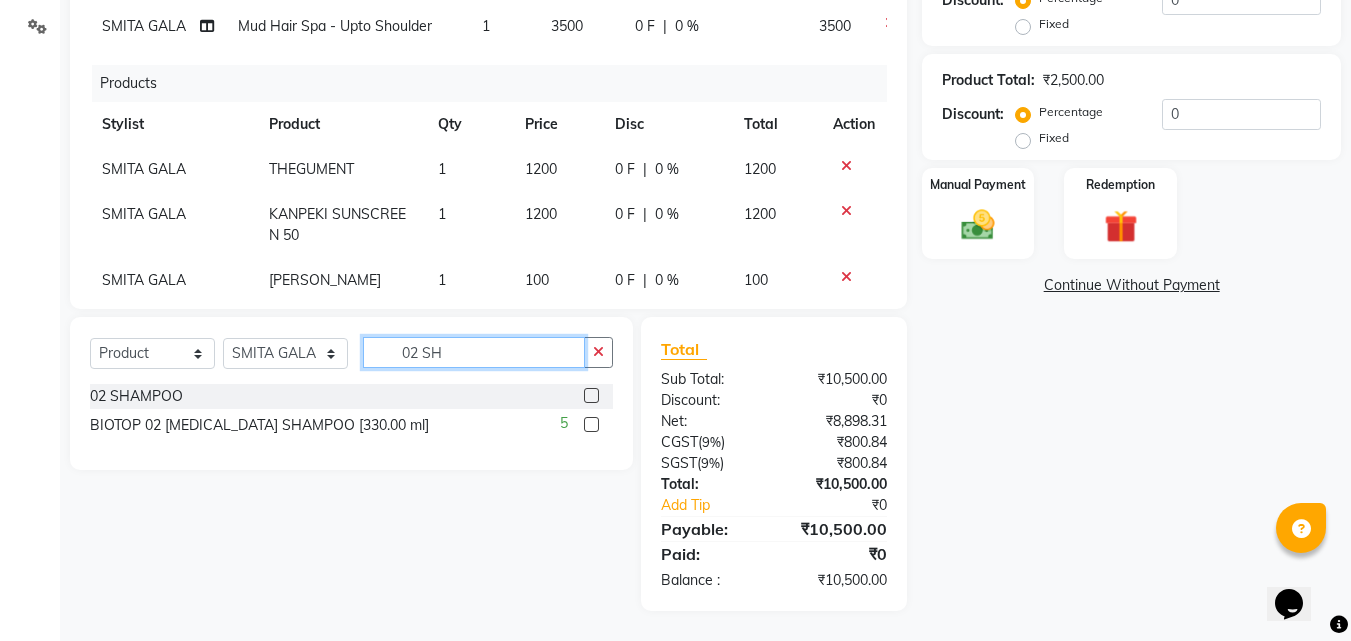 type on "02 SH" 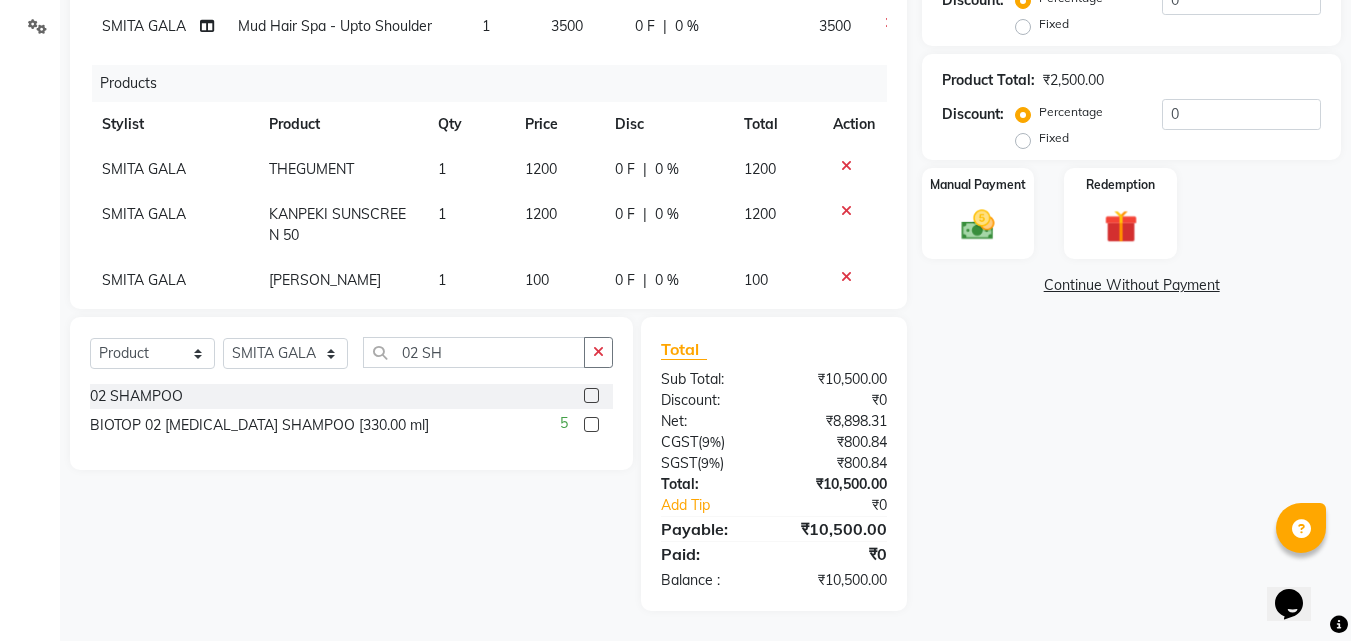 click 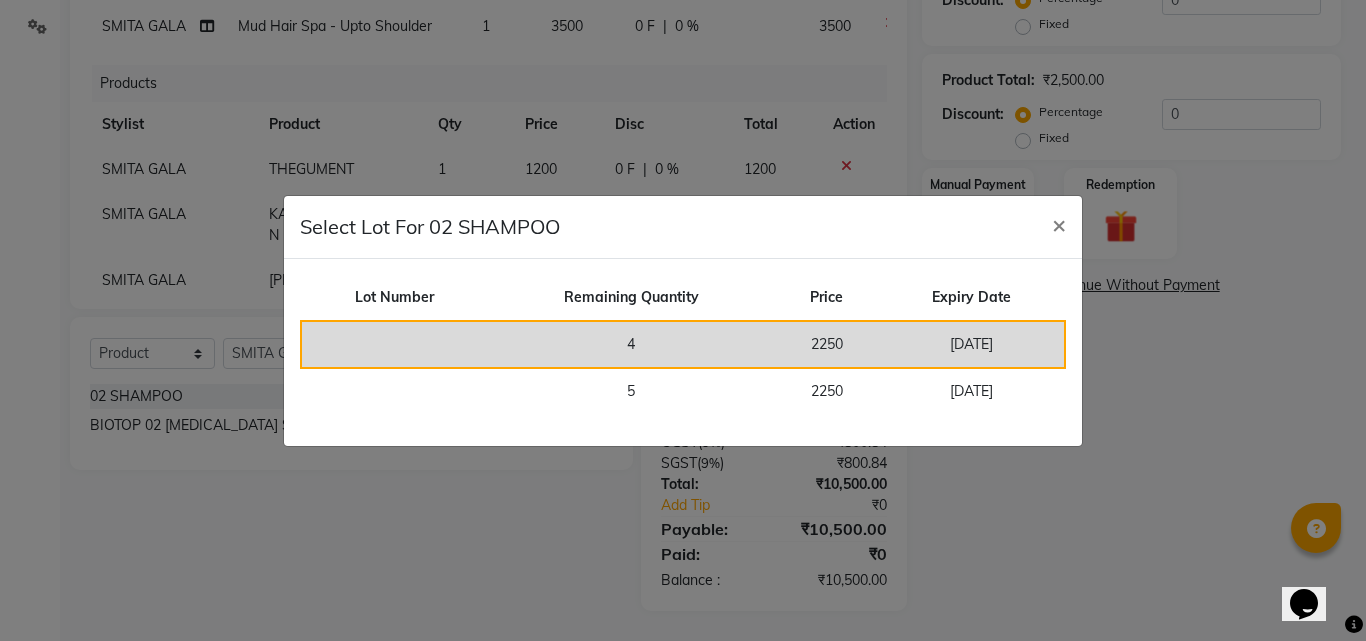 checkbox on "false" 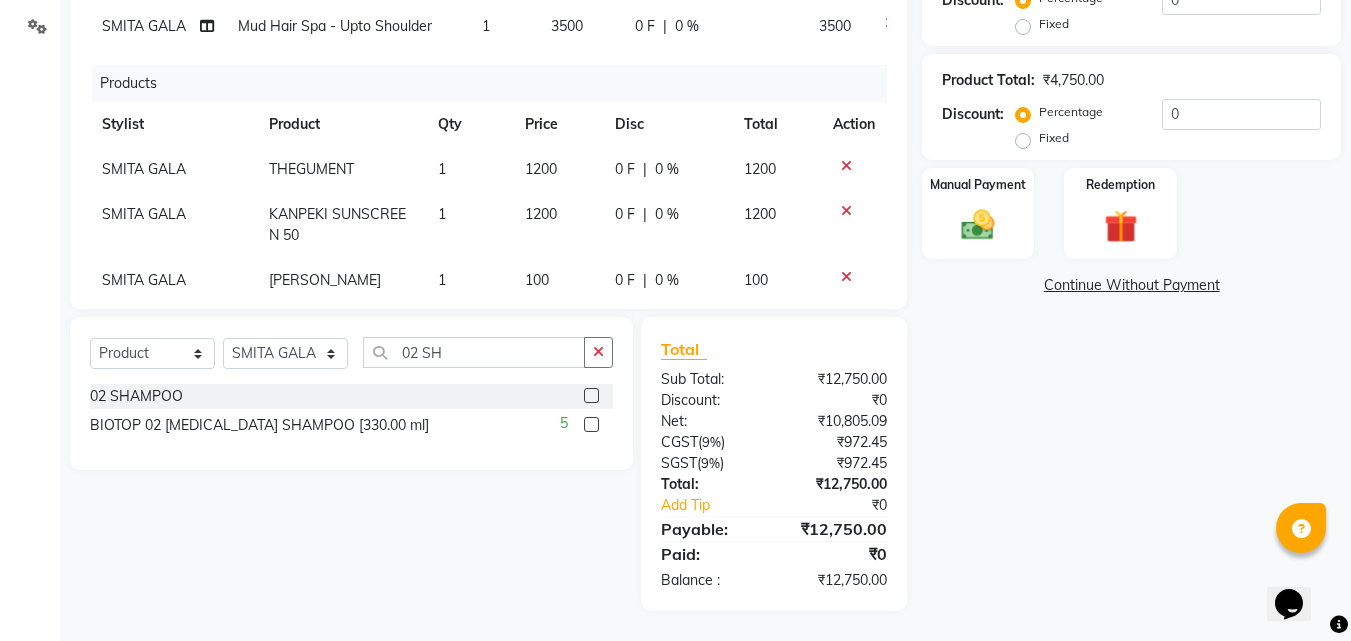 scroll, scrollTop: 195, scrollLeft: 0, axis: vertical 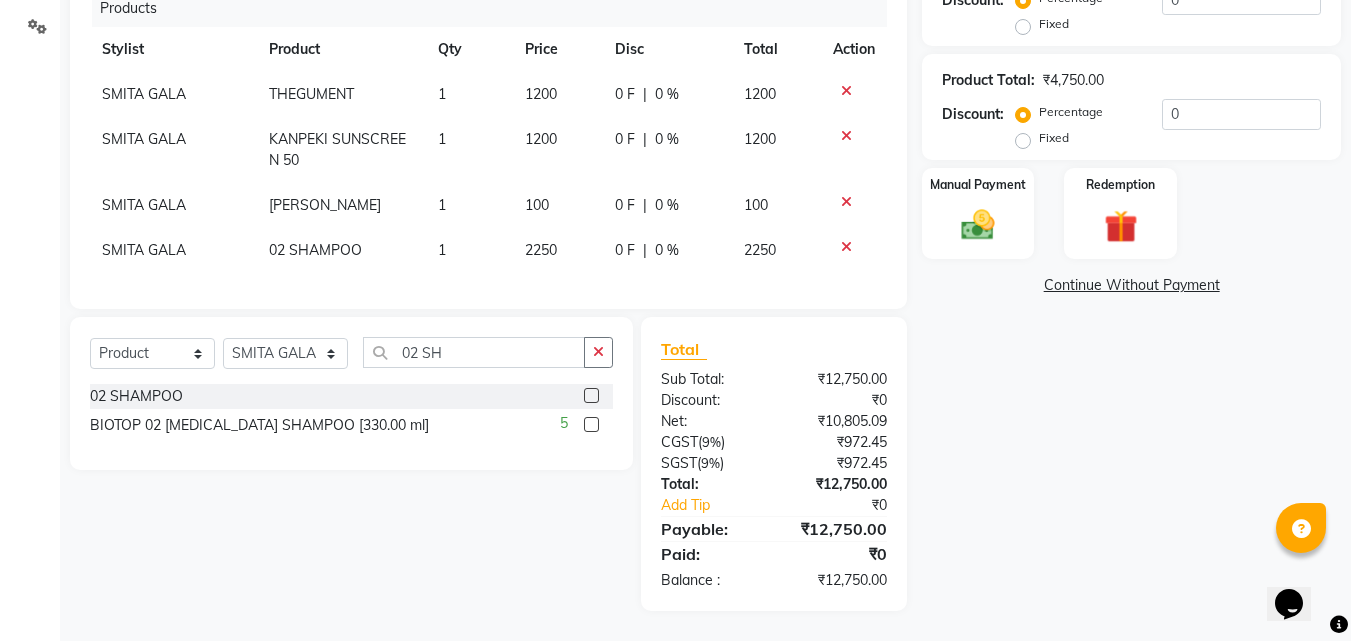 click 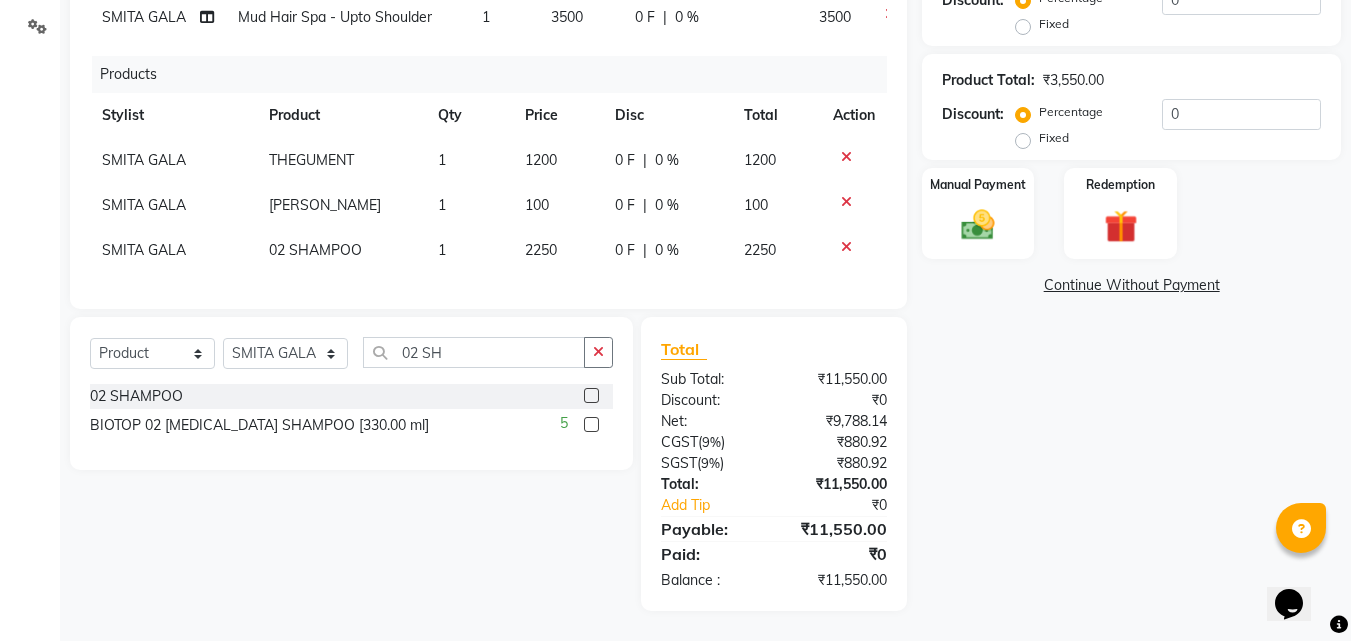 click 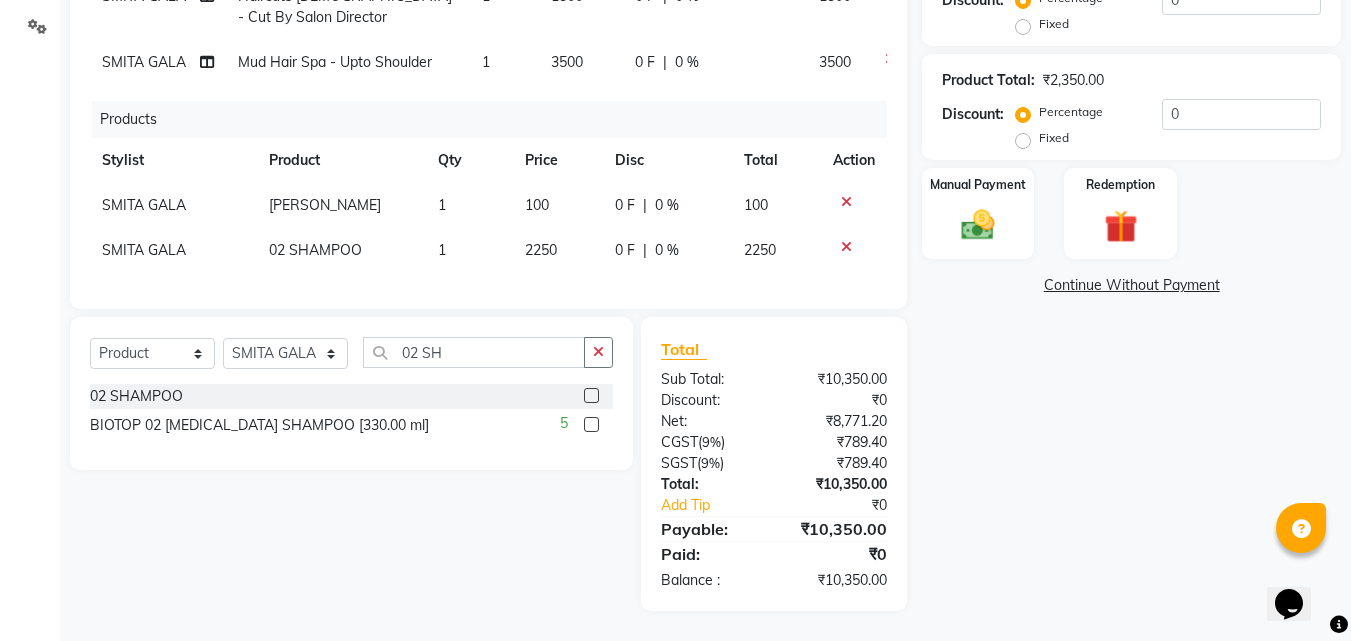 click on "2250" 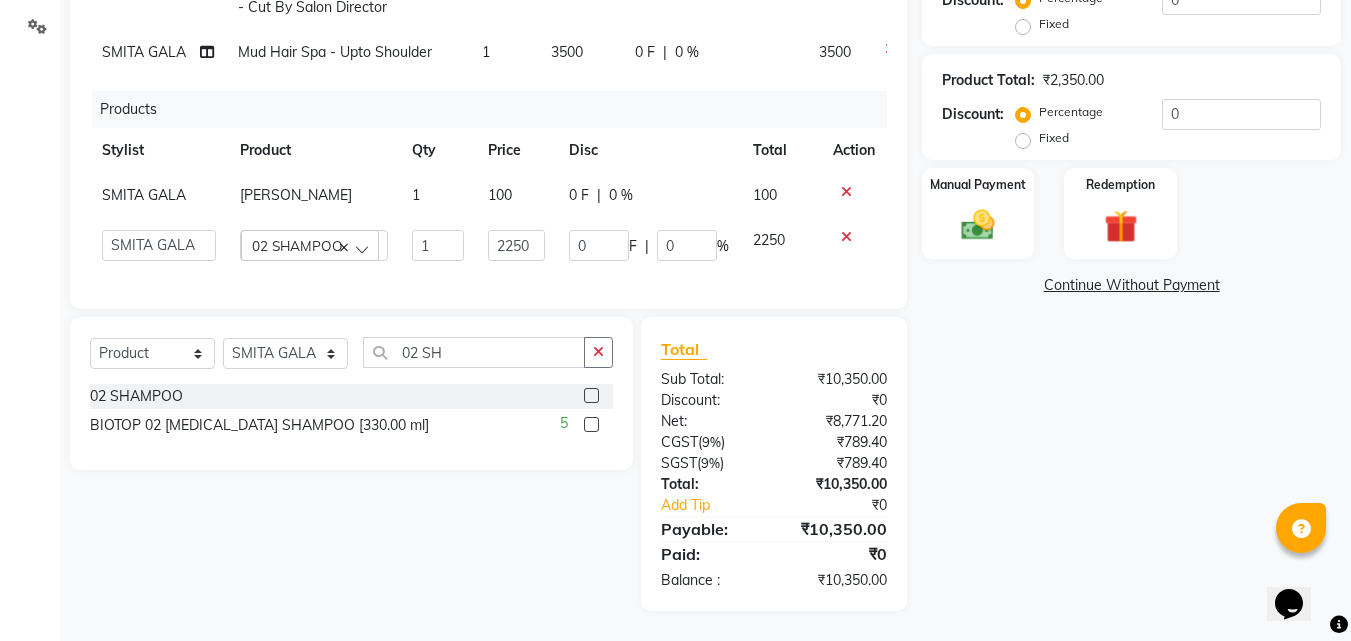 scroll, scrollTop: 94, scrollLeft: 0, axis: vertical 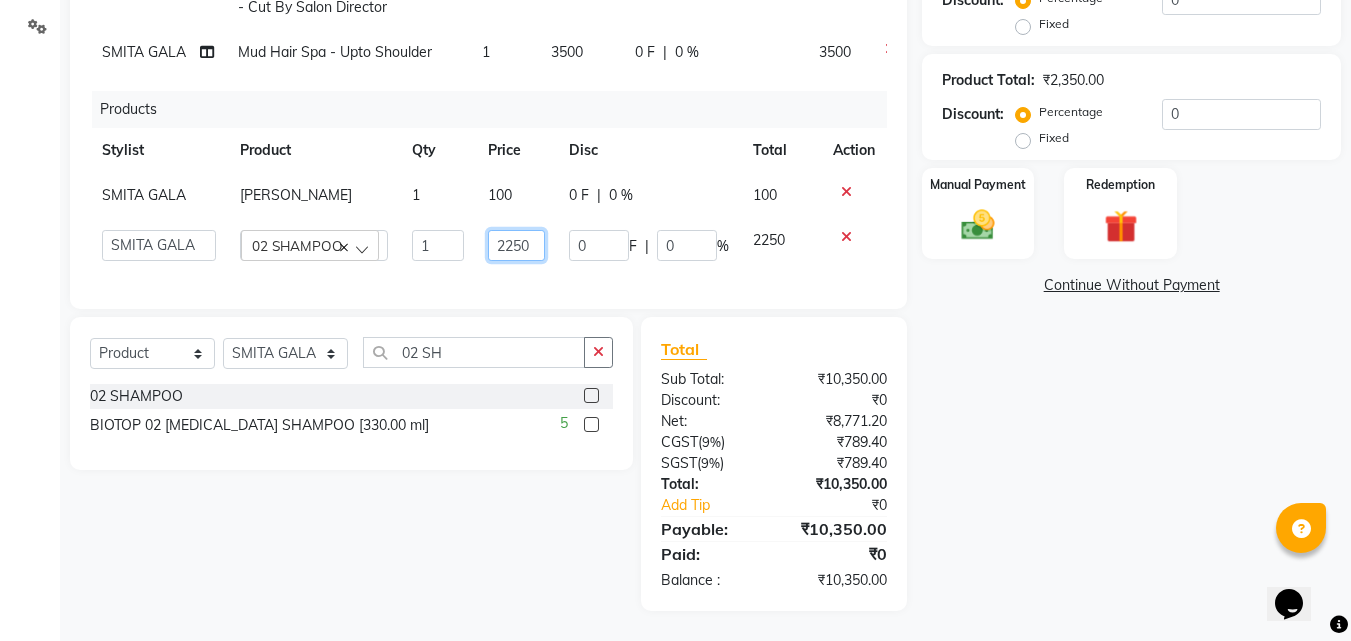 click on "2250" 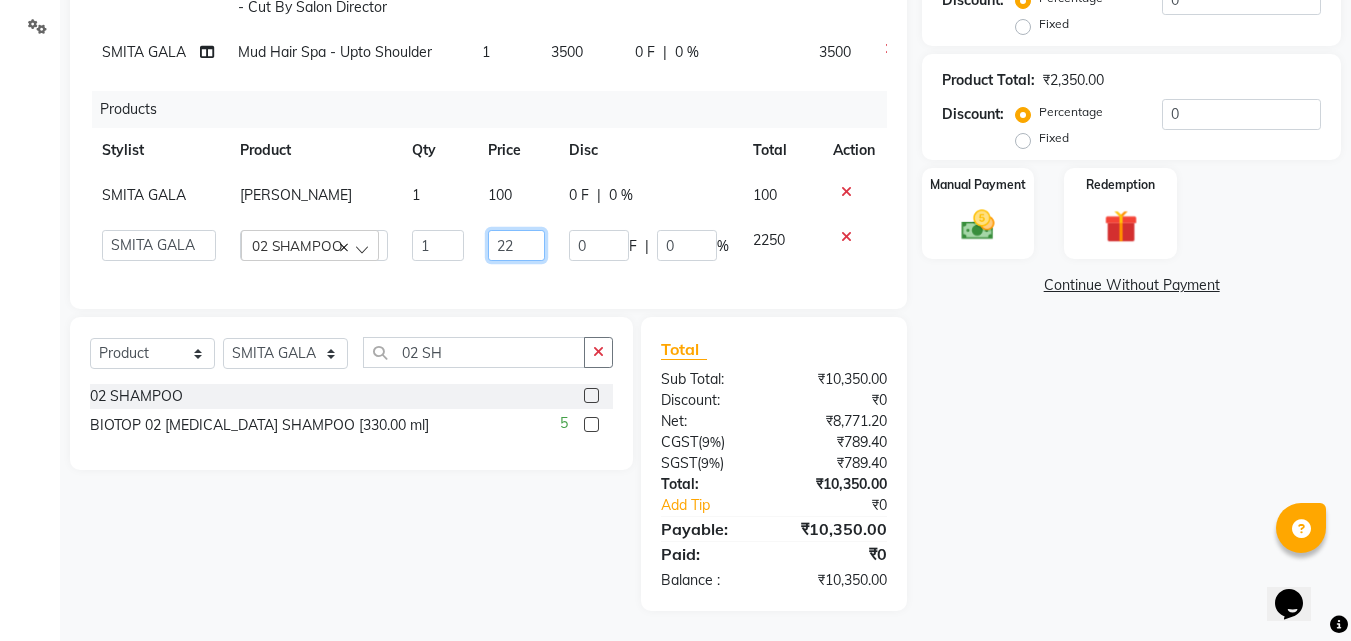 type on "2" 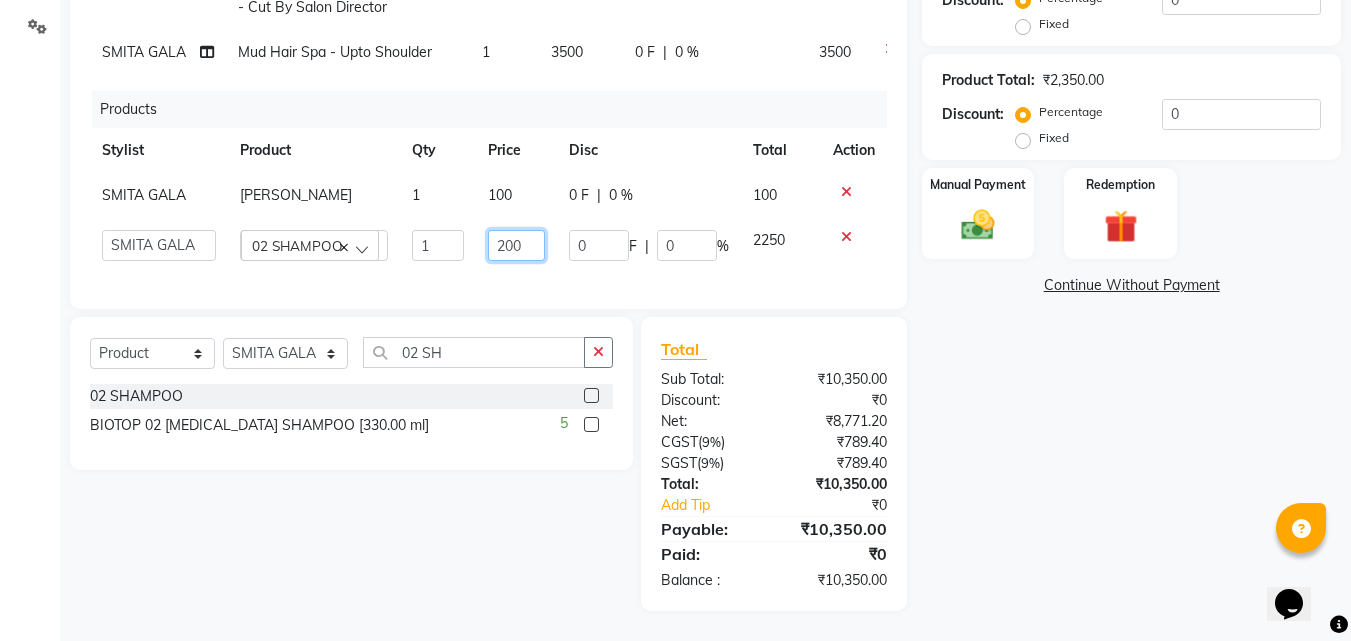 type on "2000" 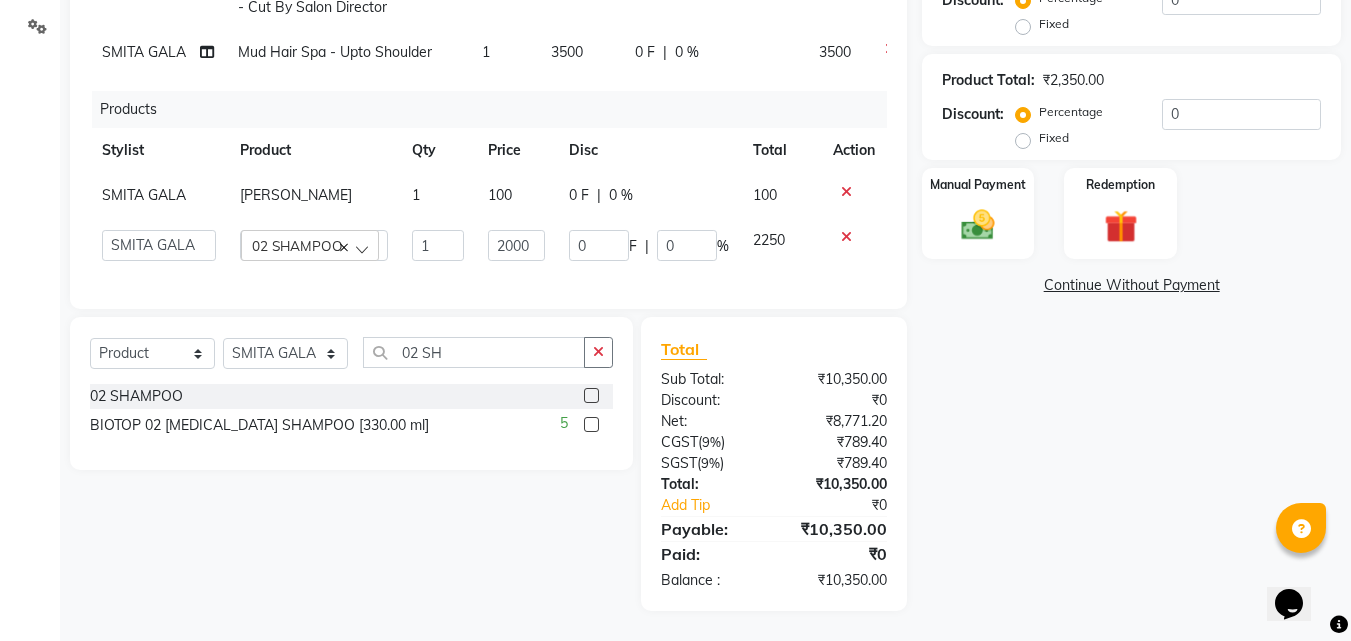 click on "Services Stylist Service Qty Price Disc Total Action [PERSON_NAME] Pedicure - [PERSON_NAME] Spa 1 1500 0 F | 0 % 1500  [PERSON_NAME]   ANJALI   [PERSON_NAME]   [PERSON_NAME]   Front Desk   [PERSON_NAME]   IFTESHA   [PERSON_NAME]   [MEDICAL_DATA][PERSON_NAME]   [PERSON_NAME]   [PERSON_NAME]   [PERSON_NAME]   [PERSON_NAME] GALA   [PERSON_NAME]   [PERSON_NAME]  Haircuts [DEMOGRAPHIC_DATA] - Cut By Salon [PERSON_NAME] [PERSON_NAME] Hair Spa - Short Hair Schwarzkopf Hair Spa - Upto Shoulder Schwarzkopf Hair Spa - Below Shoulder Schwarzkopf Hair Spa - Upto Waist ROSE PINK COLOUR HAIRSTYLIST COURSE  NECK WAX BRAZILAIN TOUCHUP TOUCHUP AF CANDLE ANITAS PEDICURE CANDLE ANITAS MANICURE COLOR AMPOULE DEEP CONDITIONING FIBRE PLEX PERMING BOTOPLAST TREATMENT [MEDICAL_DATA] TREATMENT BIOTINE TREATMENT Smooth Bond - Upto Shoulder Smooth Bond - Below Shoulder Smooth Bond - Touch Up Smooth Bond - Upto Waist Protein Treatment fibre hair spa - Short Hair fibre Hair Spa - Upto Shoulder fibre Hair Spa - Below Shoulder fibre Hair Spa - Upto Waist Quinoa Hair Spa - Short Hair Dcpt - Short Hair" 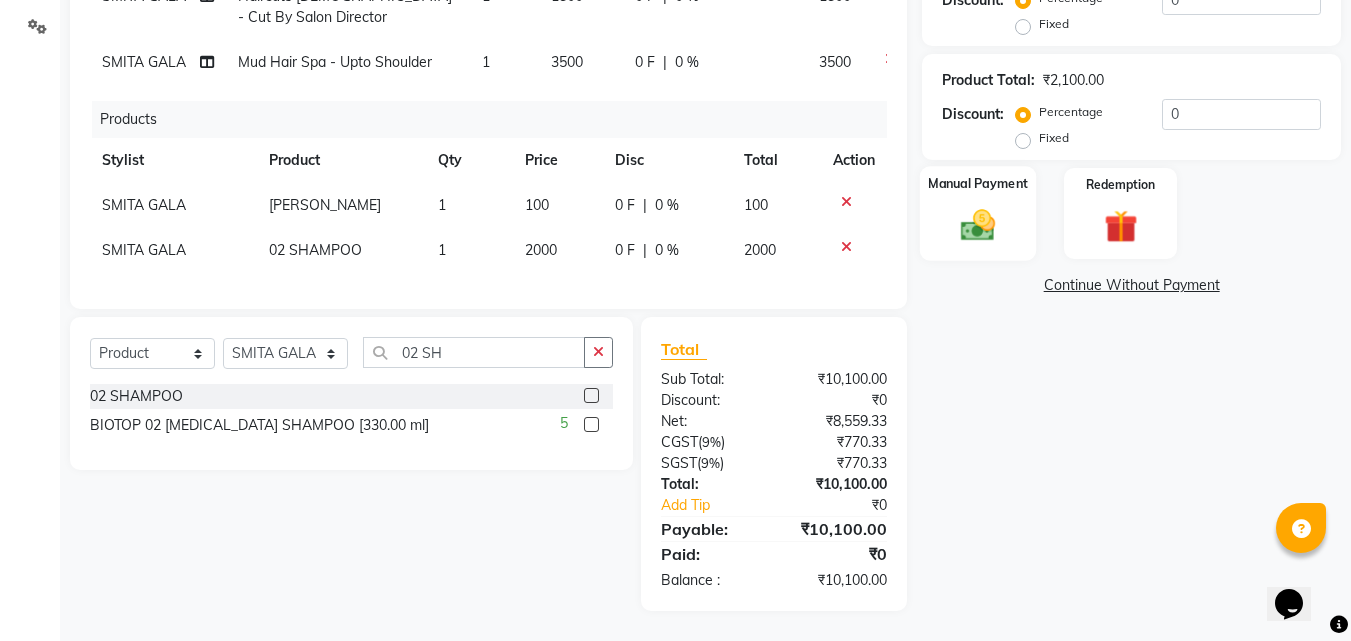 click 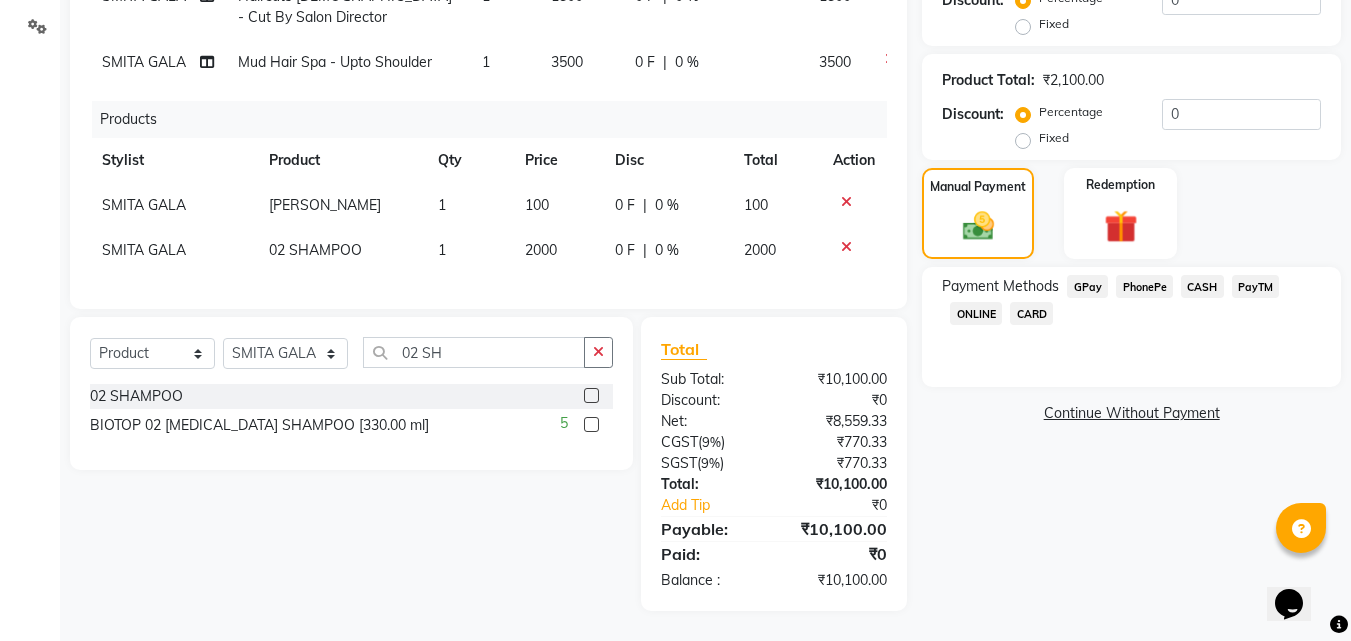 click on "CASH" 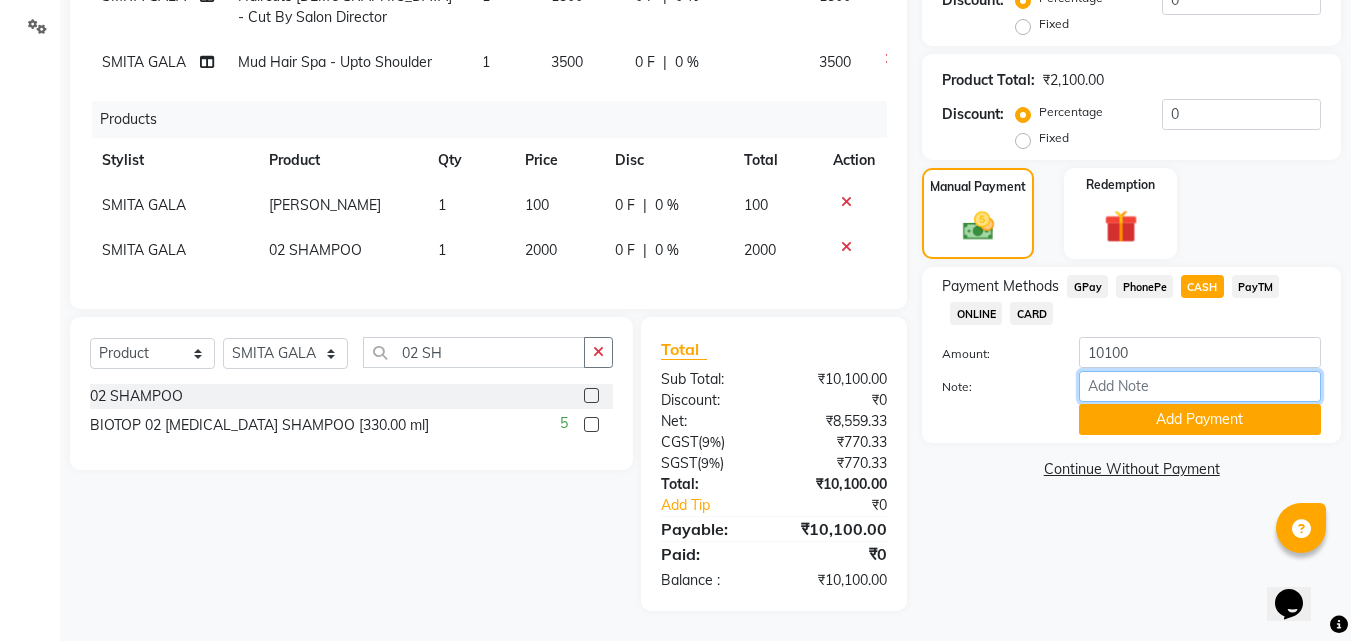click on "Note:" at bounding box center [1200, 386] 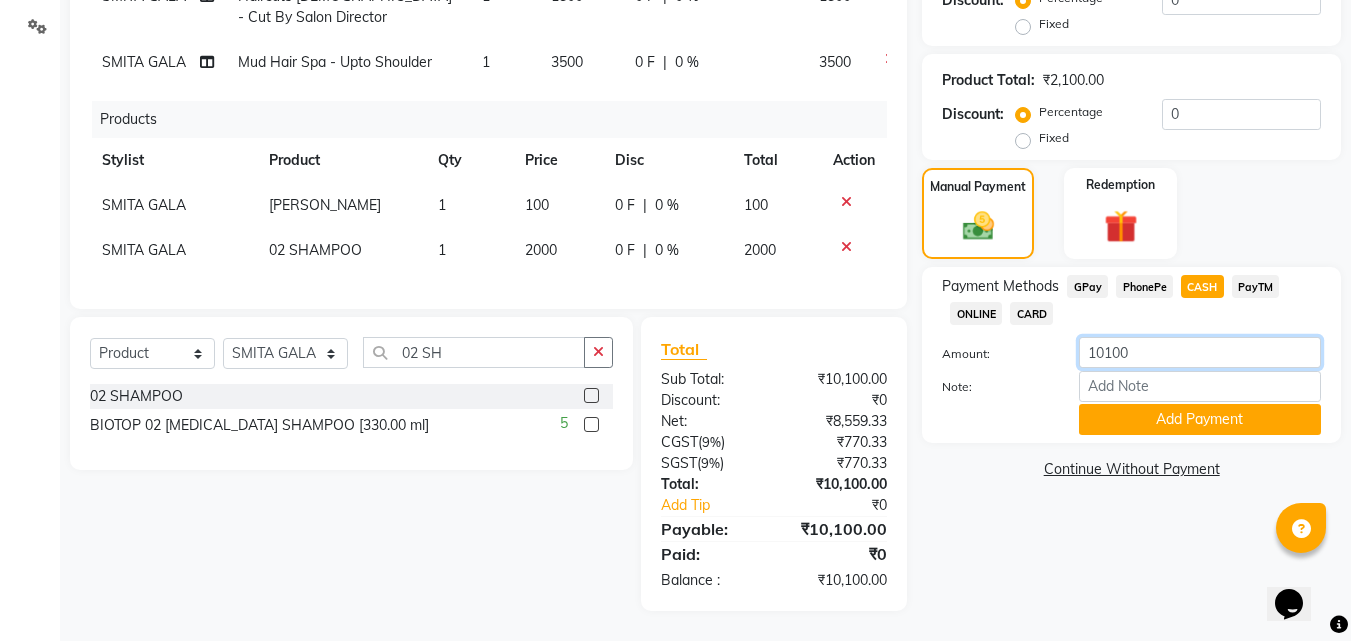 click on "10100" 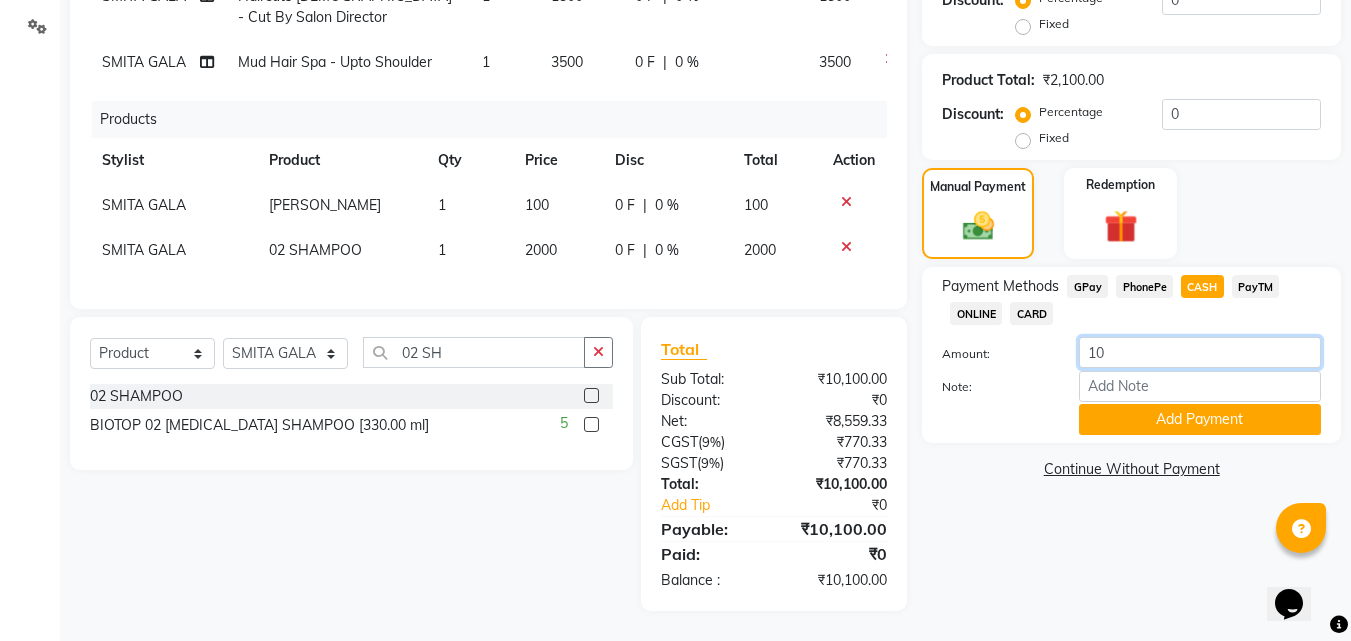 type on "1" 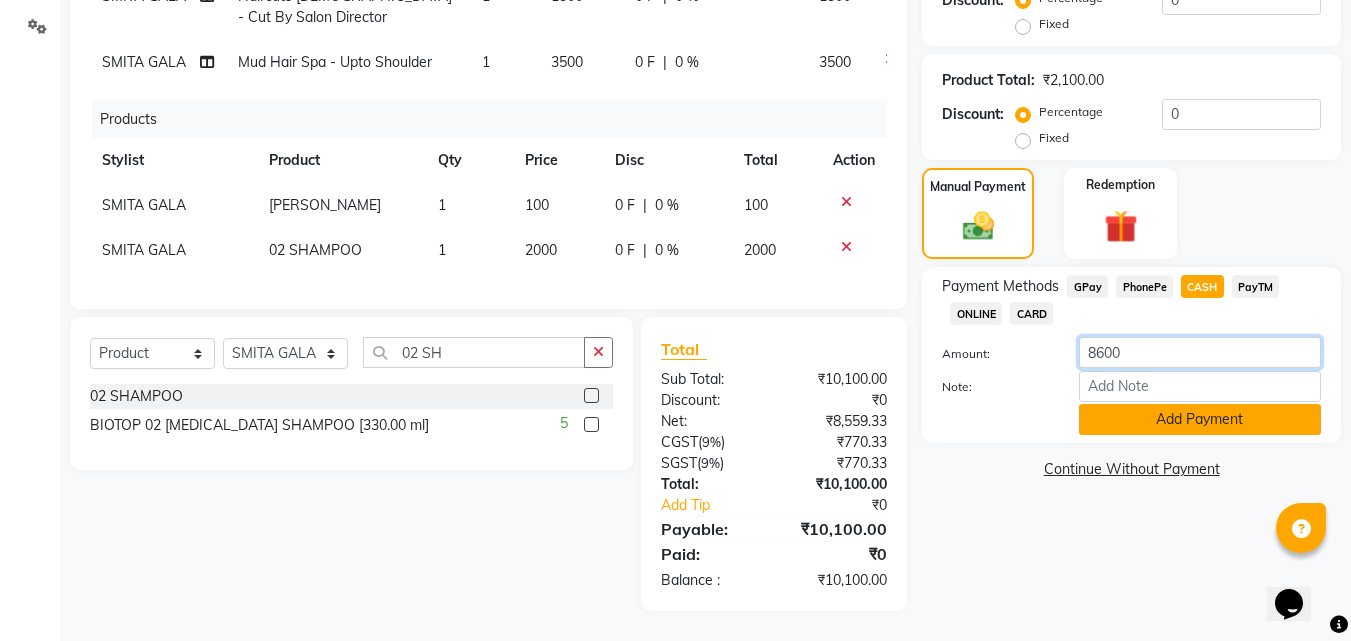 type on "8600" 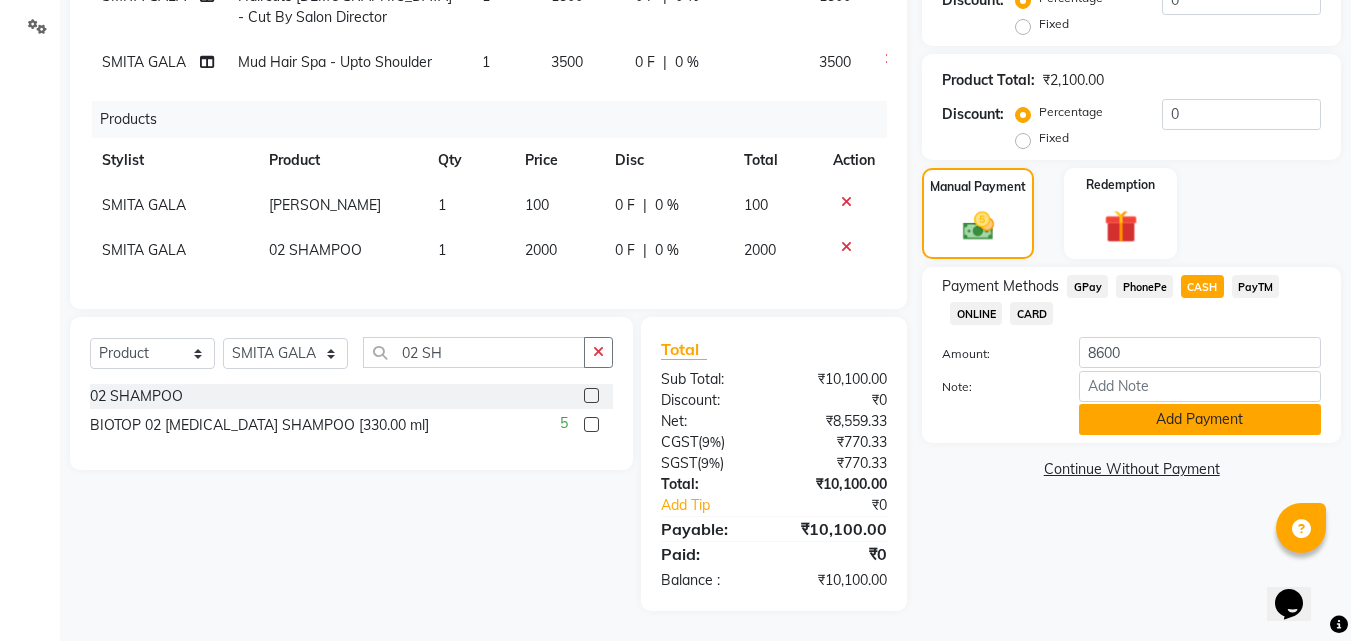click on "Add Payment" 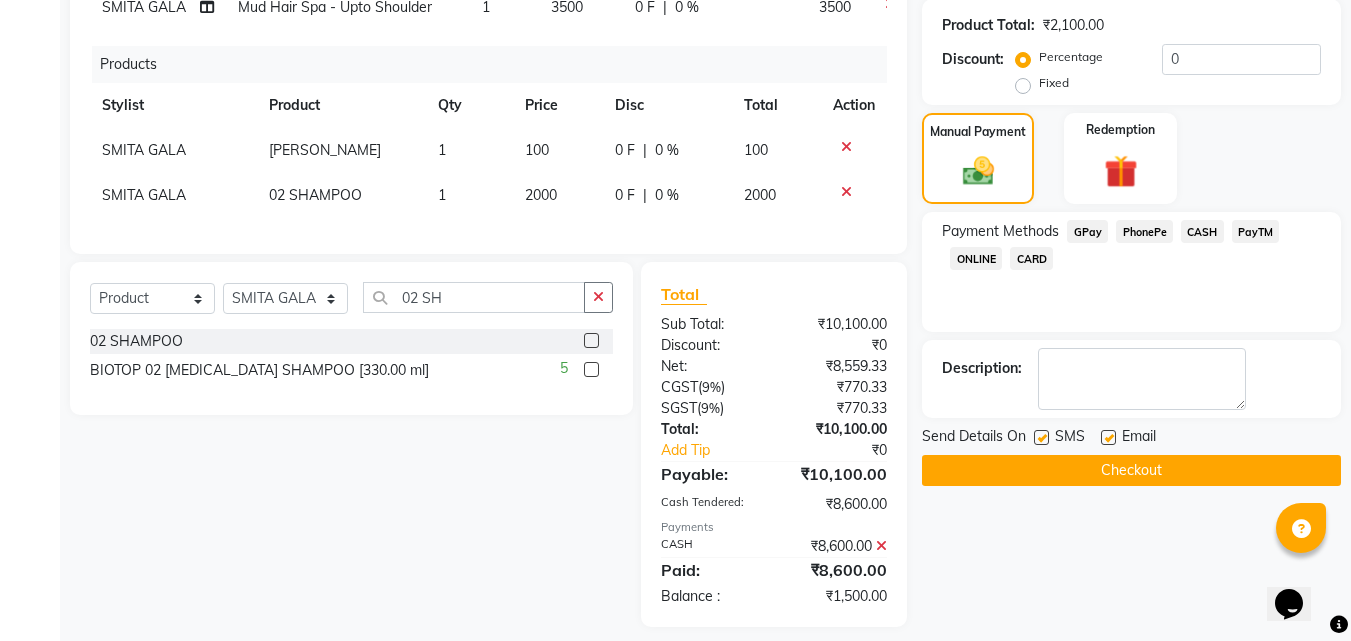 scroll, scrollTop: 530, scrollLeft: 0, axis: vertical 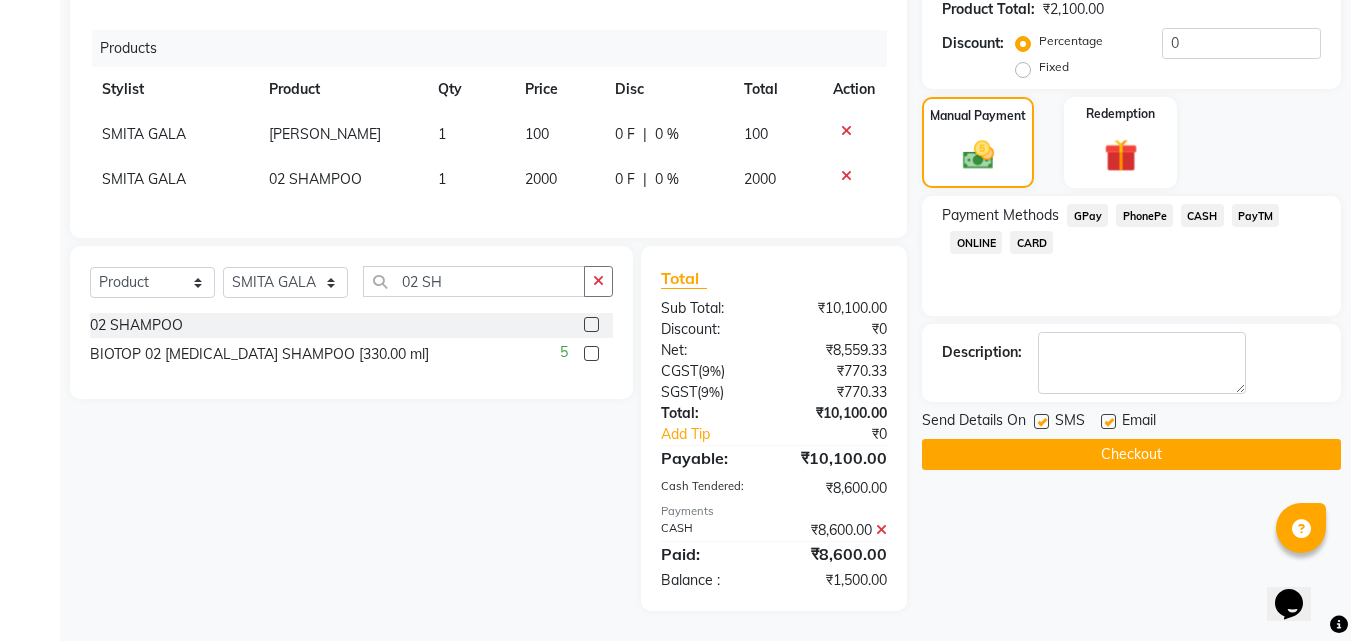 click on "PhonePe" 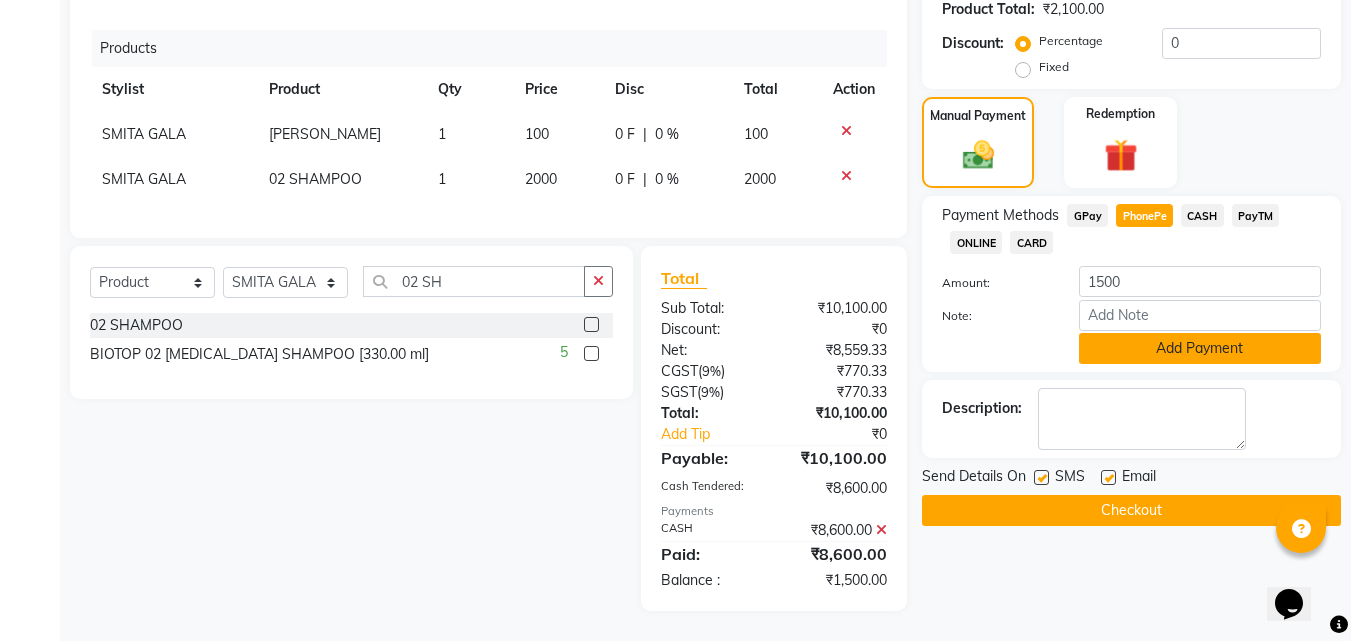 click on "Add Payment" 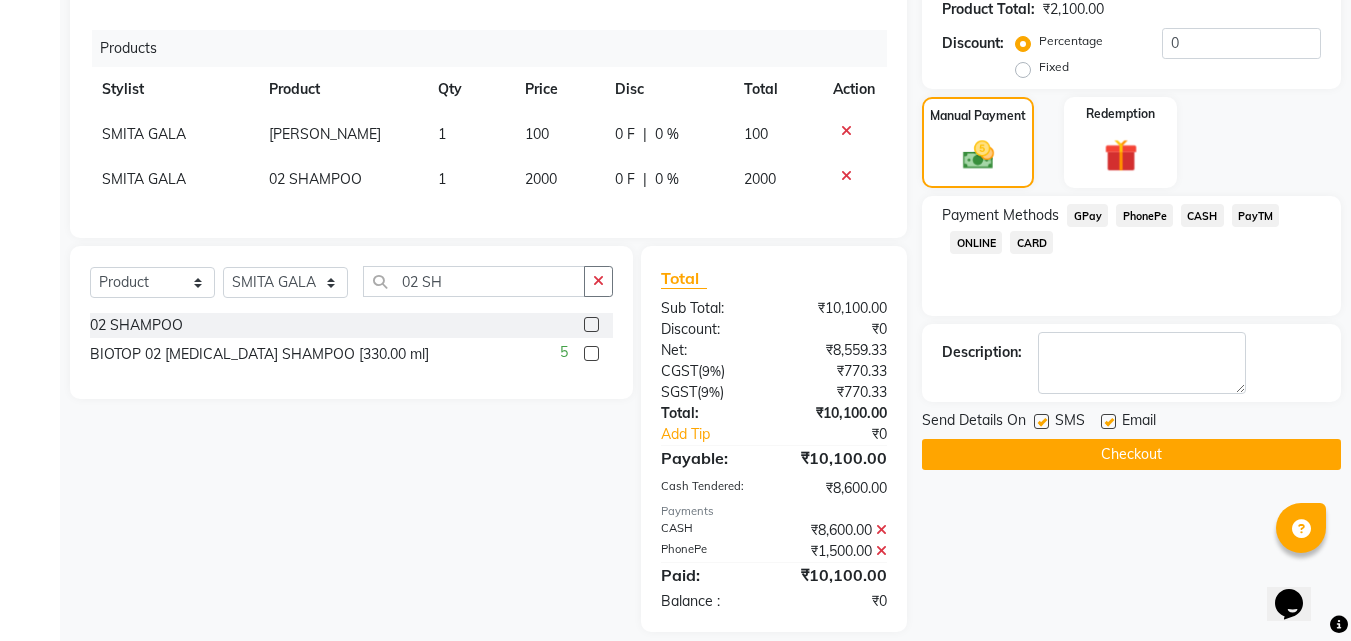 click on "Checkout" 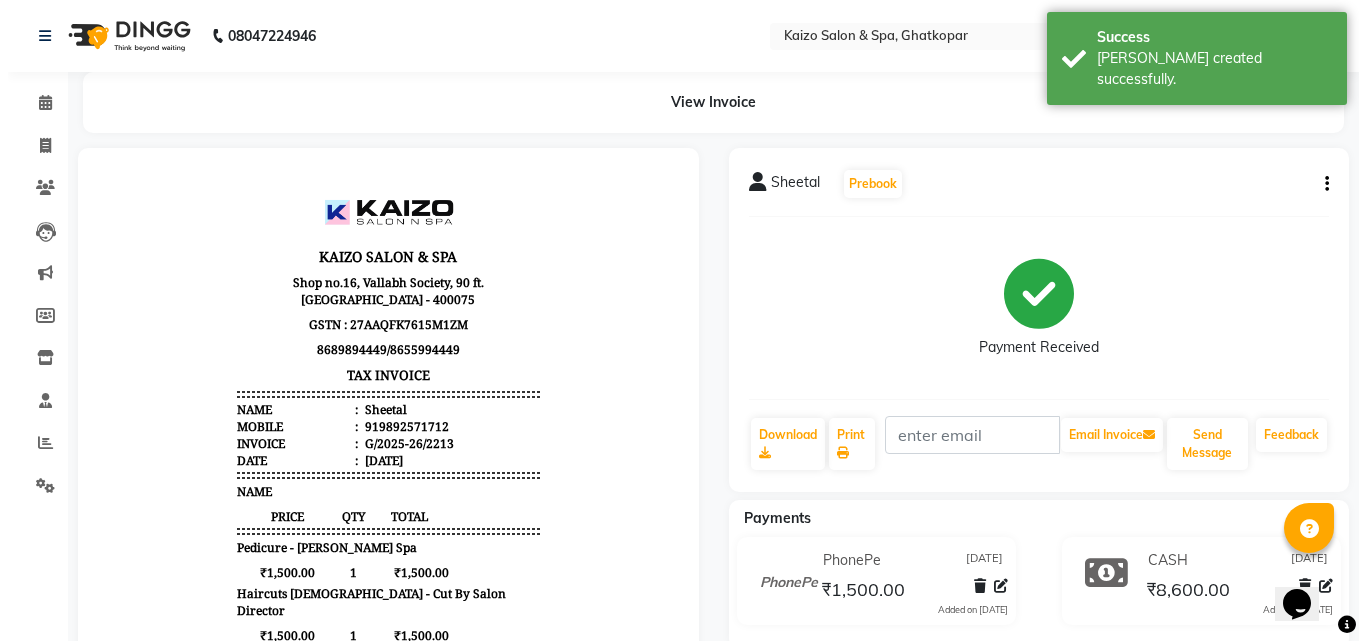 scroll, scrollTop: 0, scrollLeft: 0, axis: both 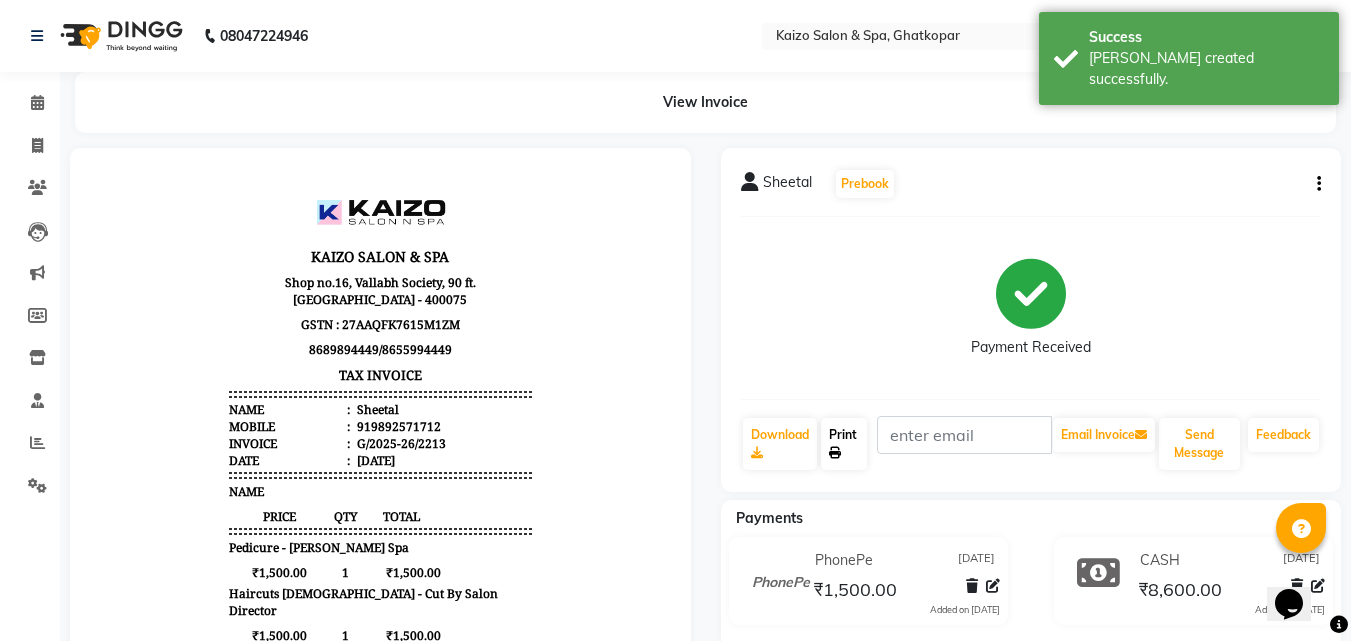 click on "Print" 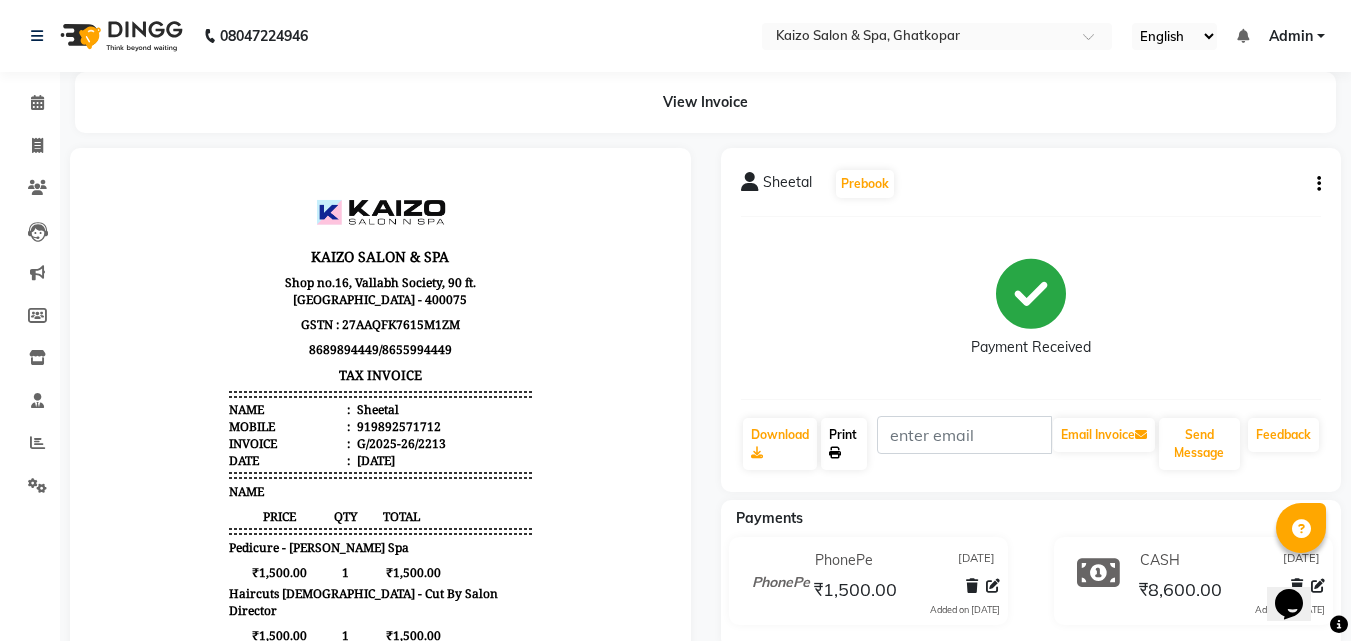 select on "service" 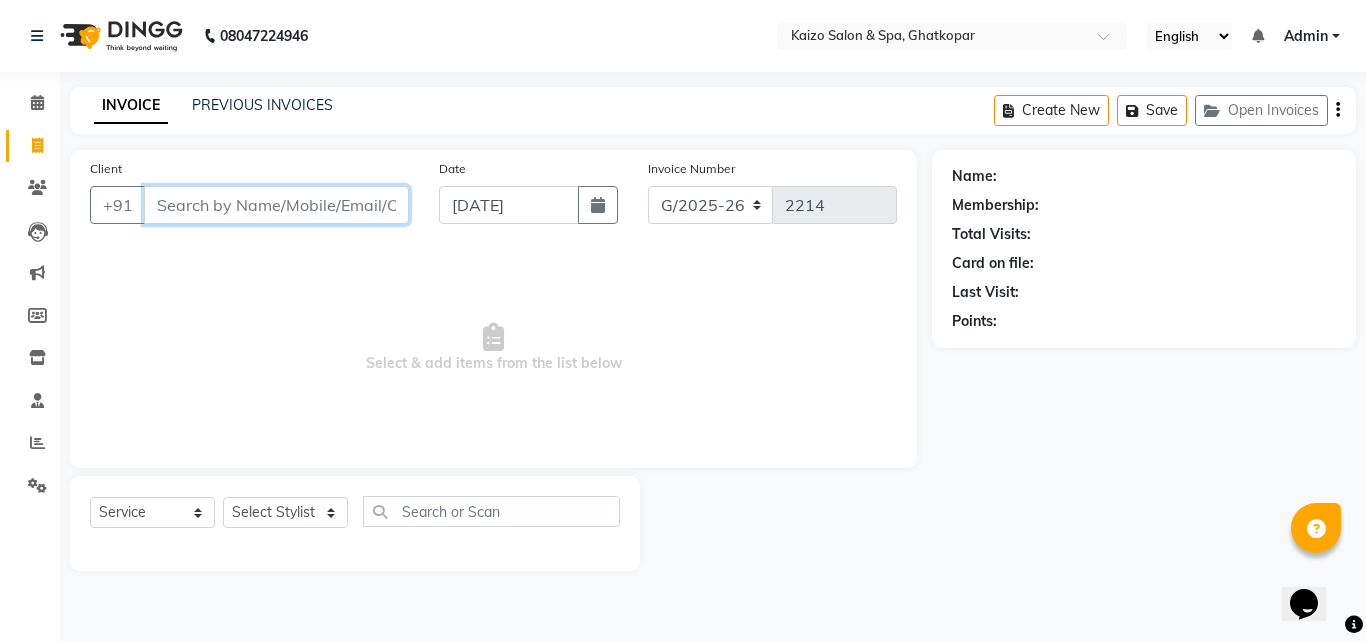 paste on "9892127773 [PERSON_NAME]" 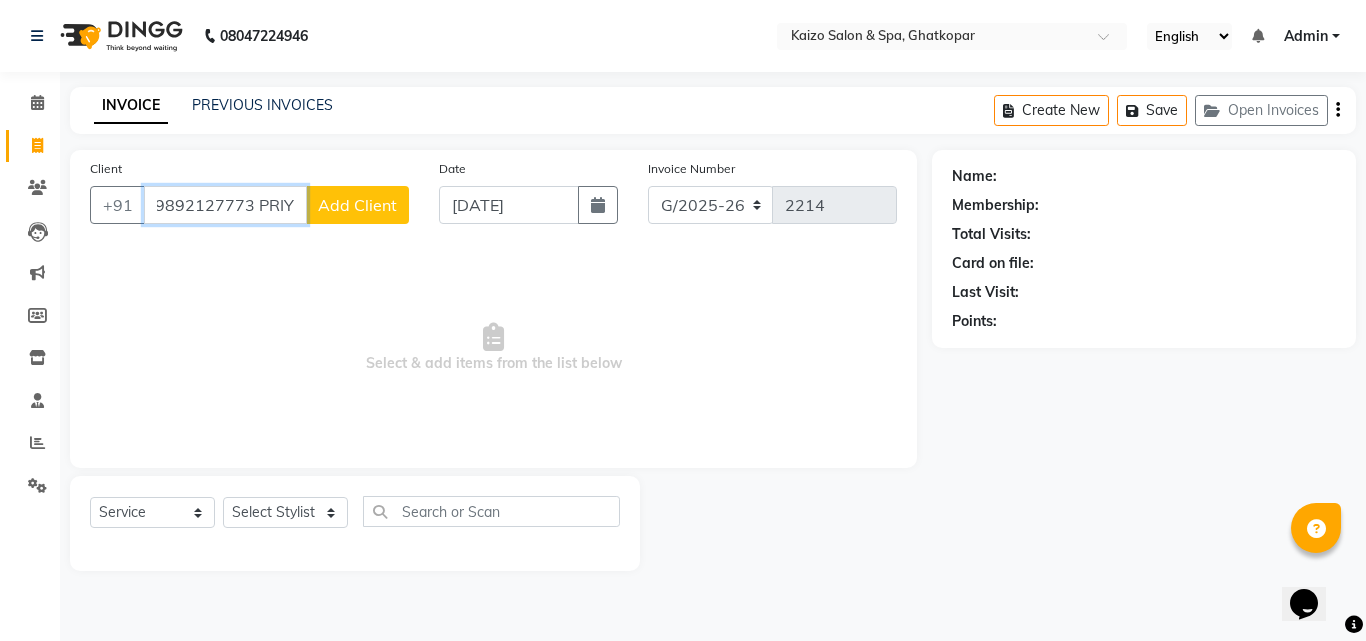 scroll, scrollTop: 0, scrollLeft: 0, axis: both 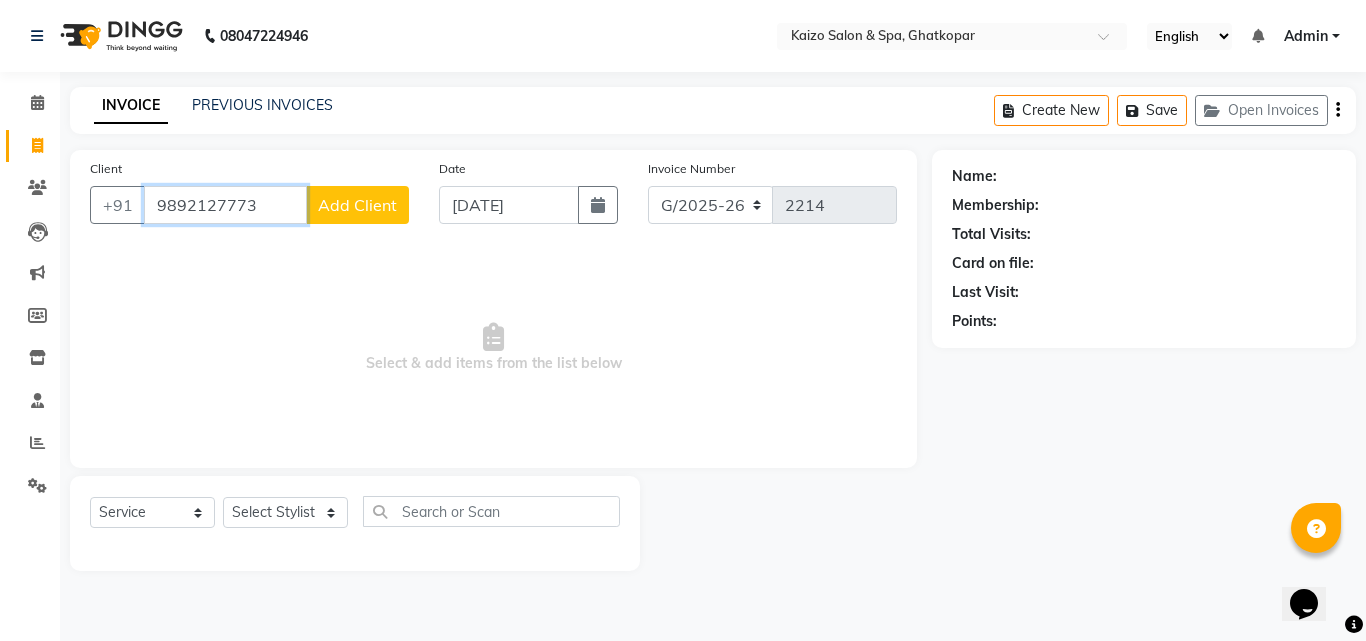 type on "9892127773" 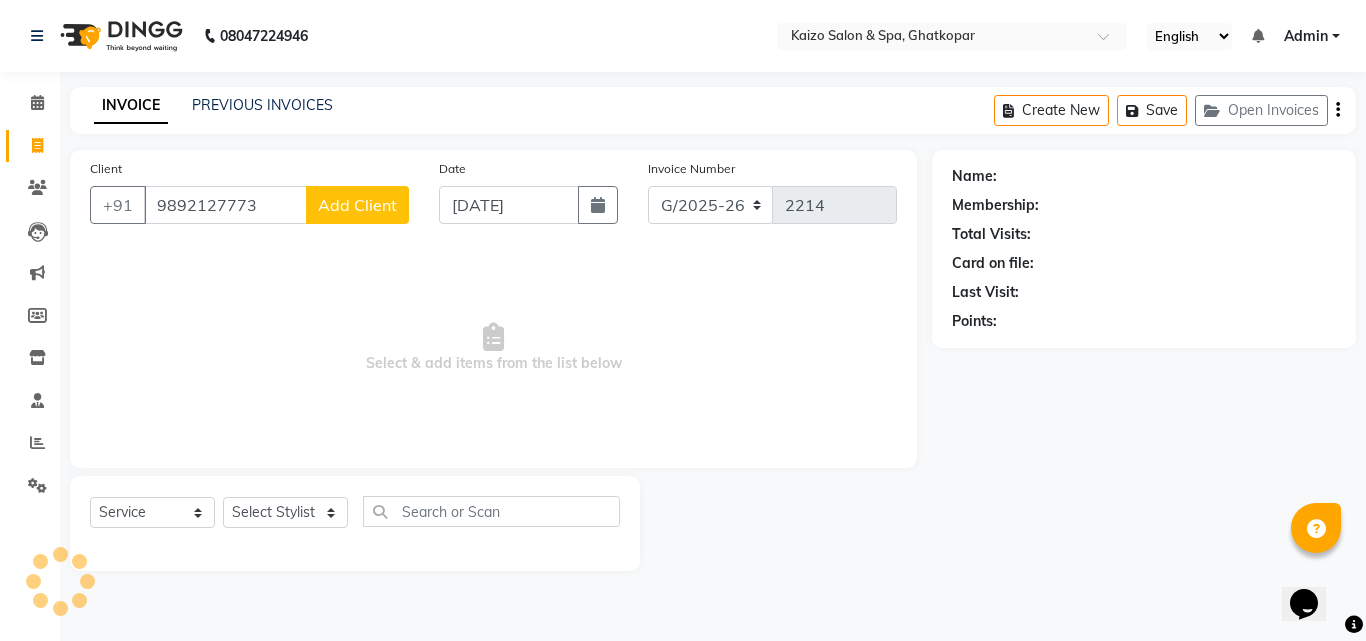 click on "Add Client" 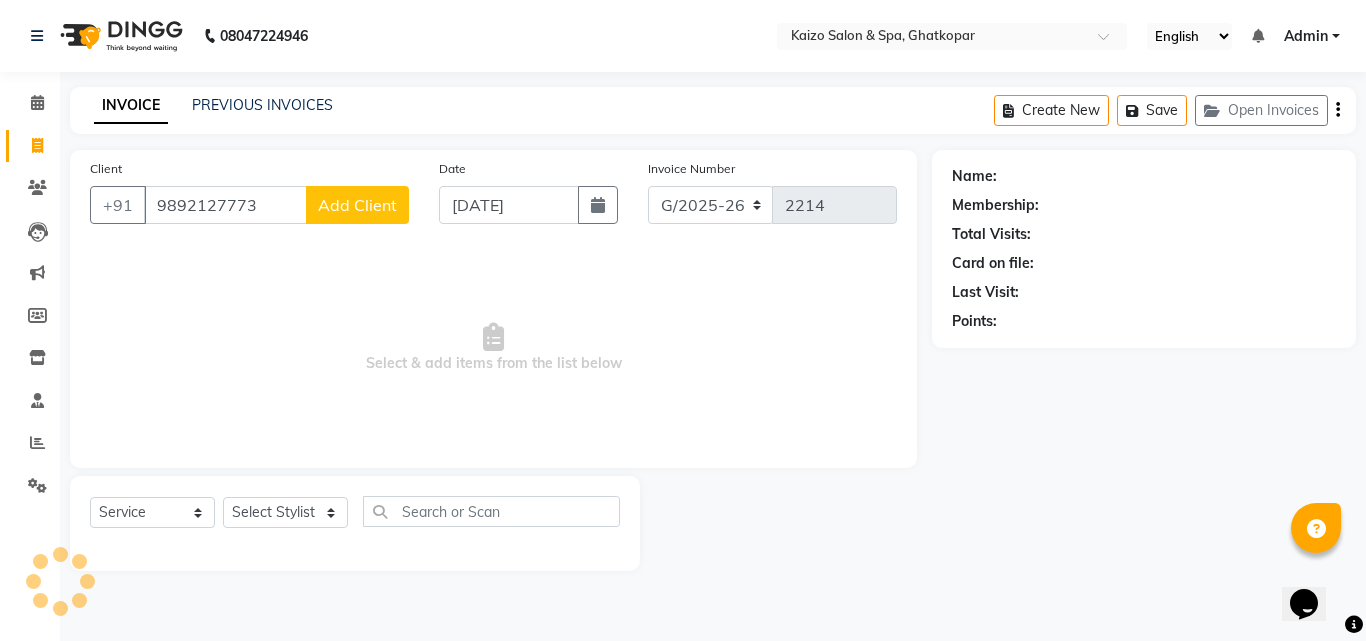 select on "22" 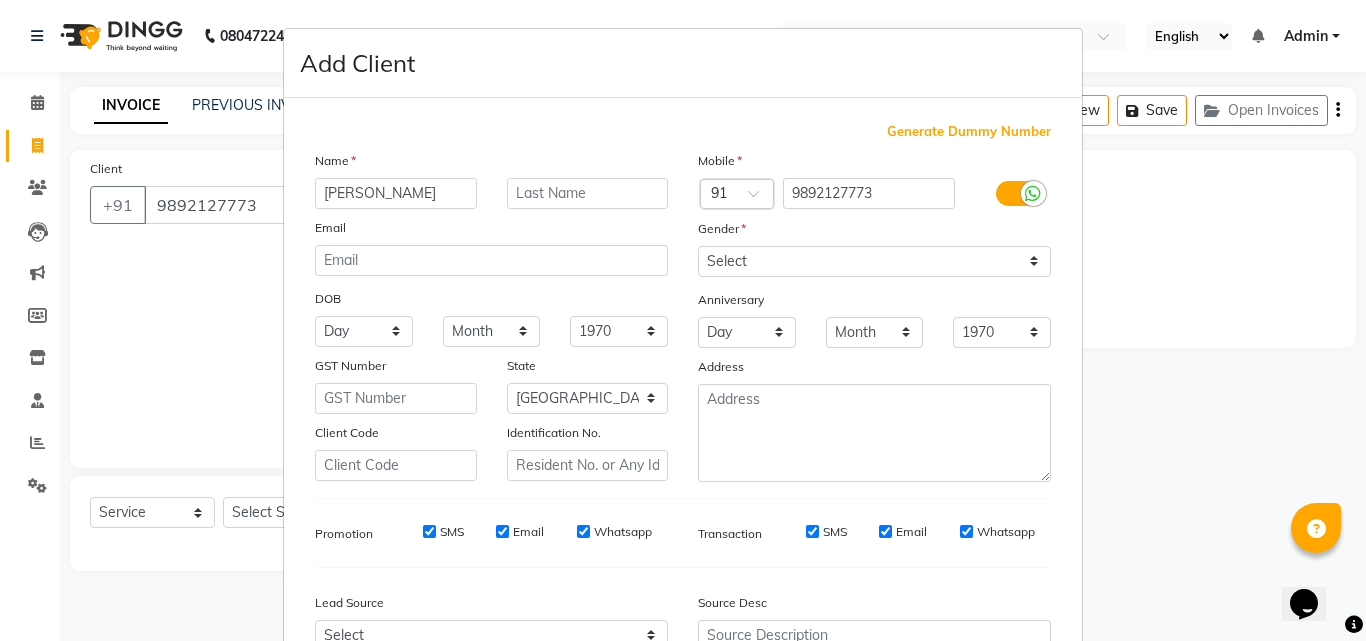 type on "[PERSON_NAME]" 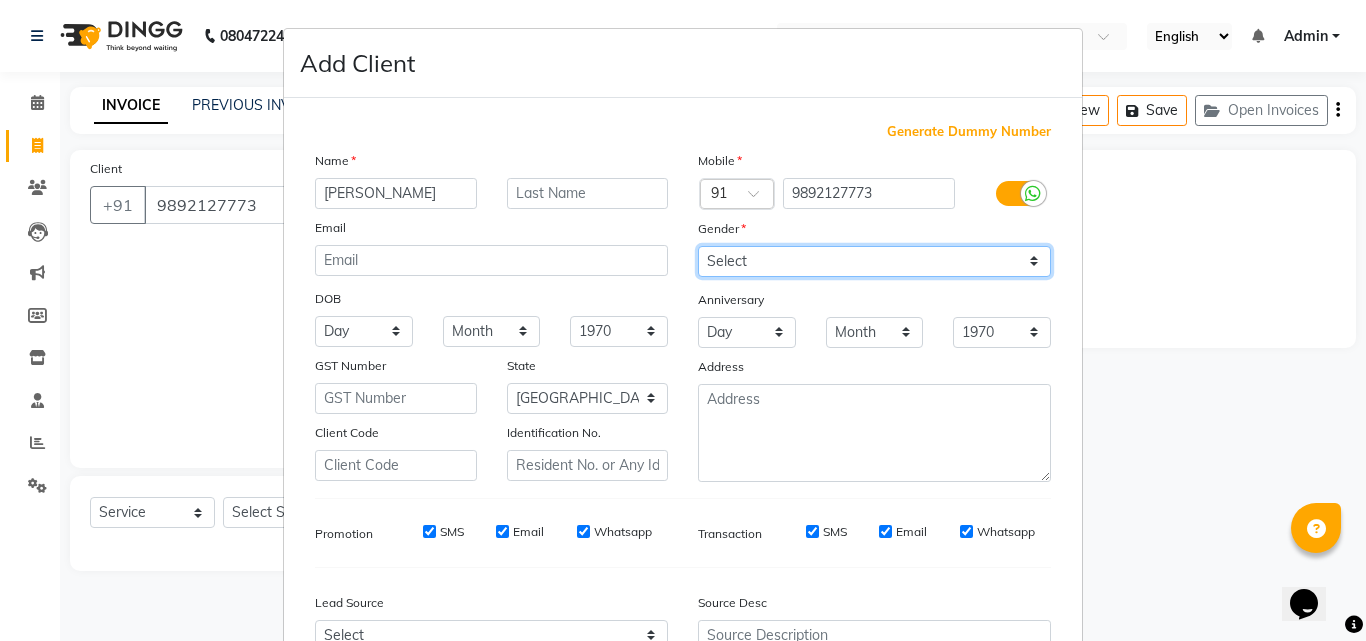 click on "Select [DEMOGRAPHIC_DATA] [DEMOGRAPHIC_DATA] Other Prefer Not To Say" at bounding box center [874, 261] 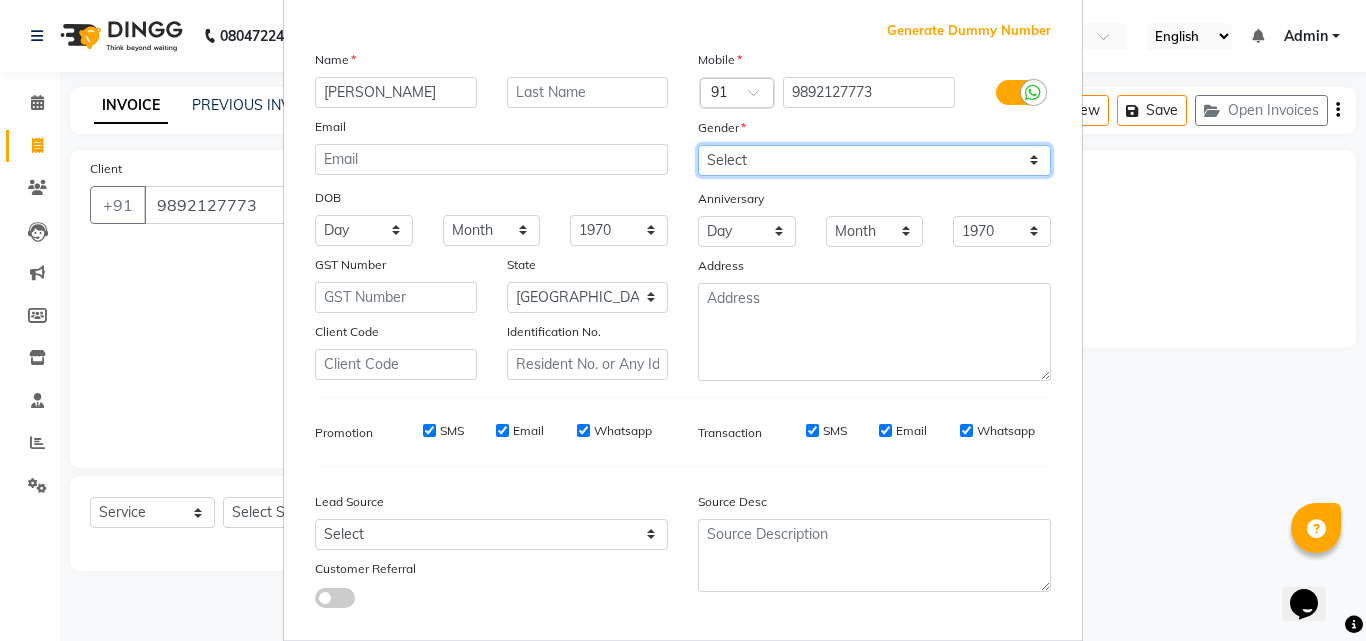 scroll, scrollTop: 208, scrollLeft: 0, axis: vertical 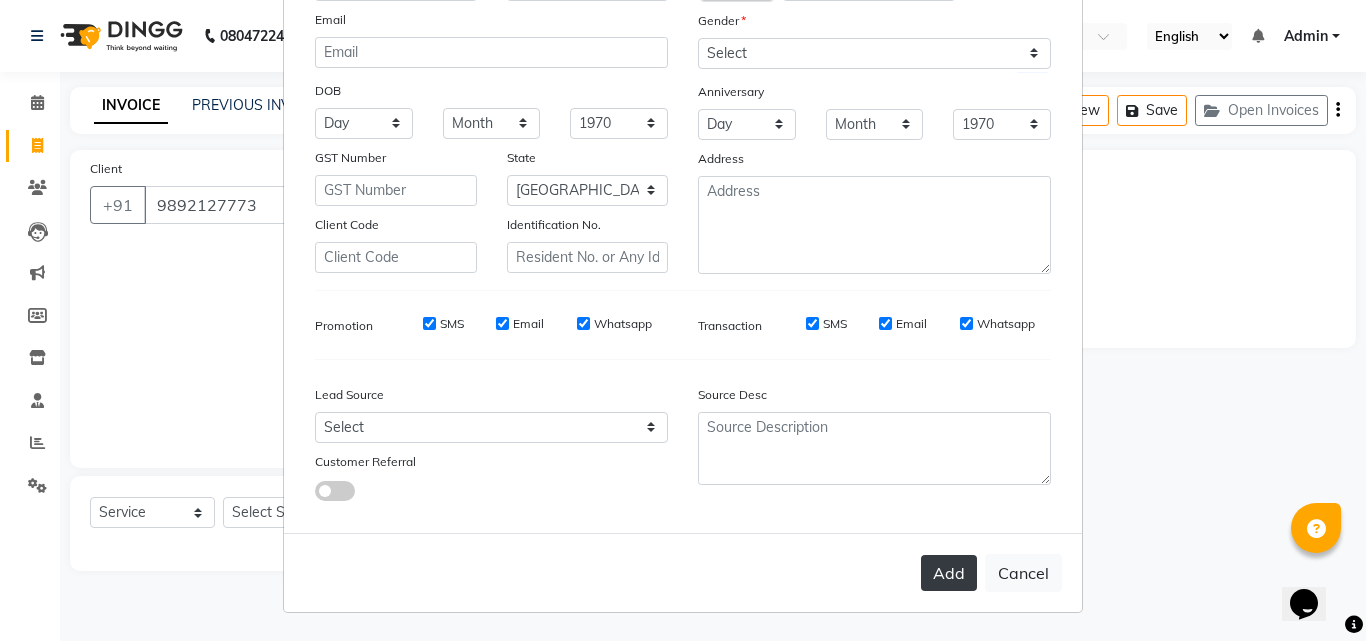click on "Add" at bounding box center (949, 573) 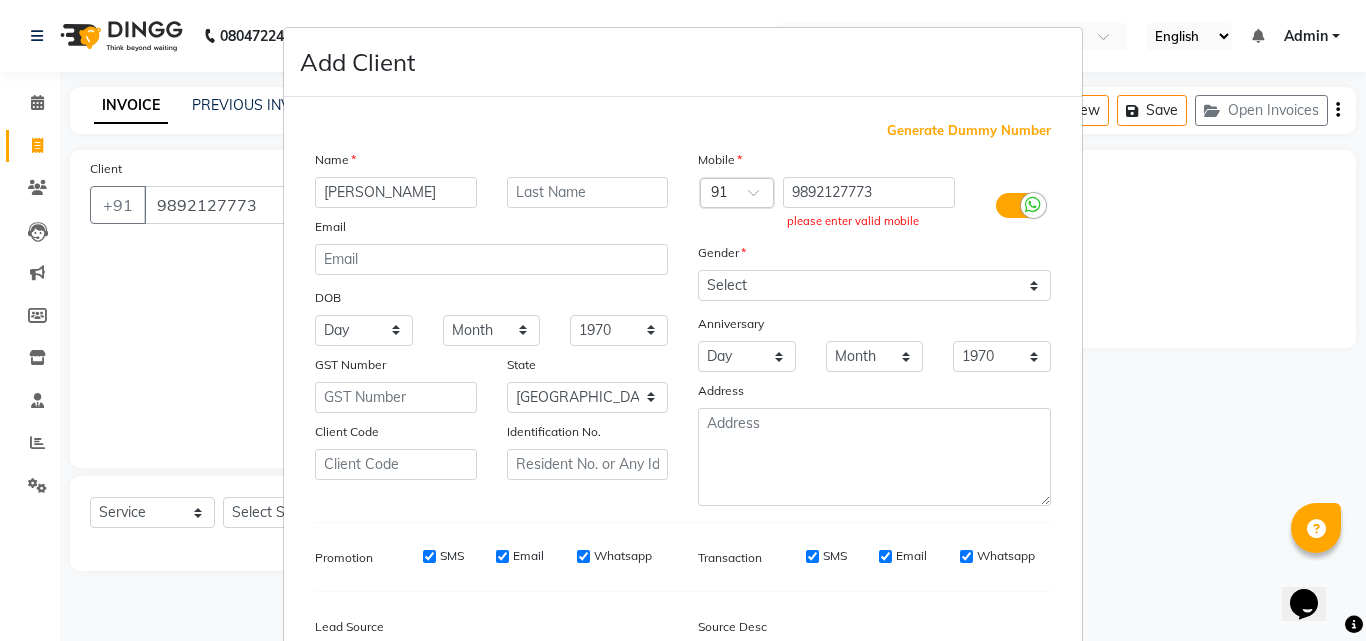 scroll, scrollTop: 0, scrollLeft: 0, axis: both 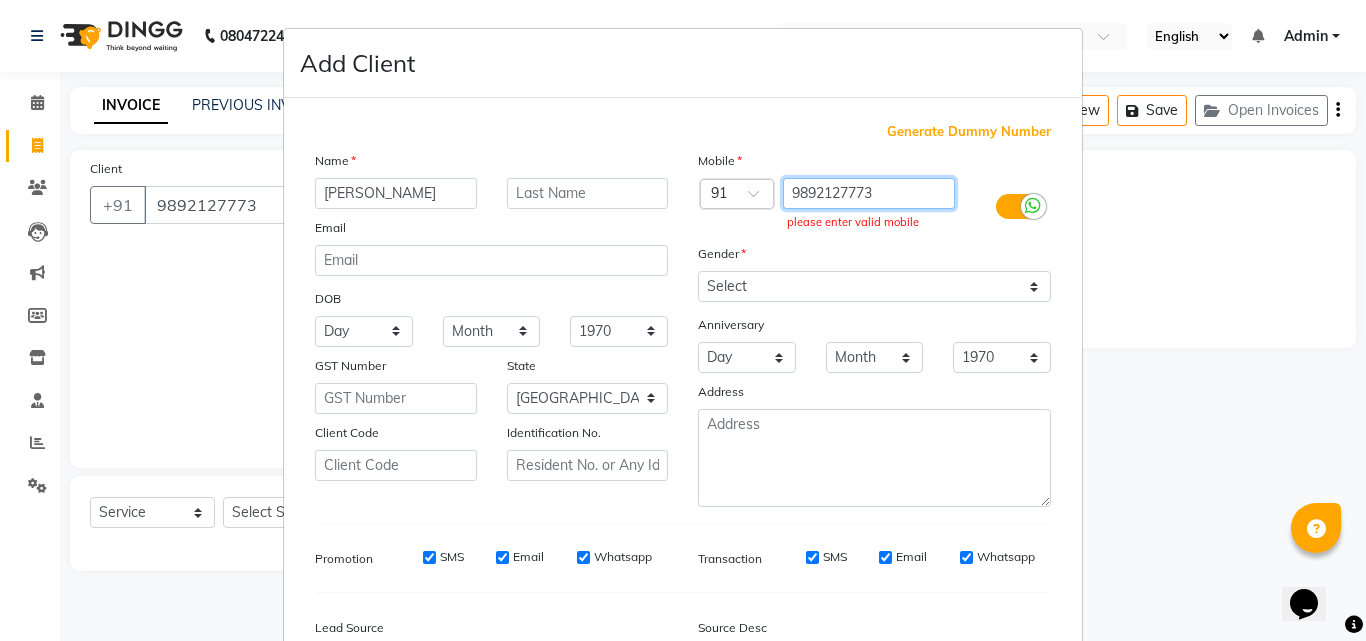 click on "9892127773" at bounding box center [869, 193] 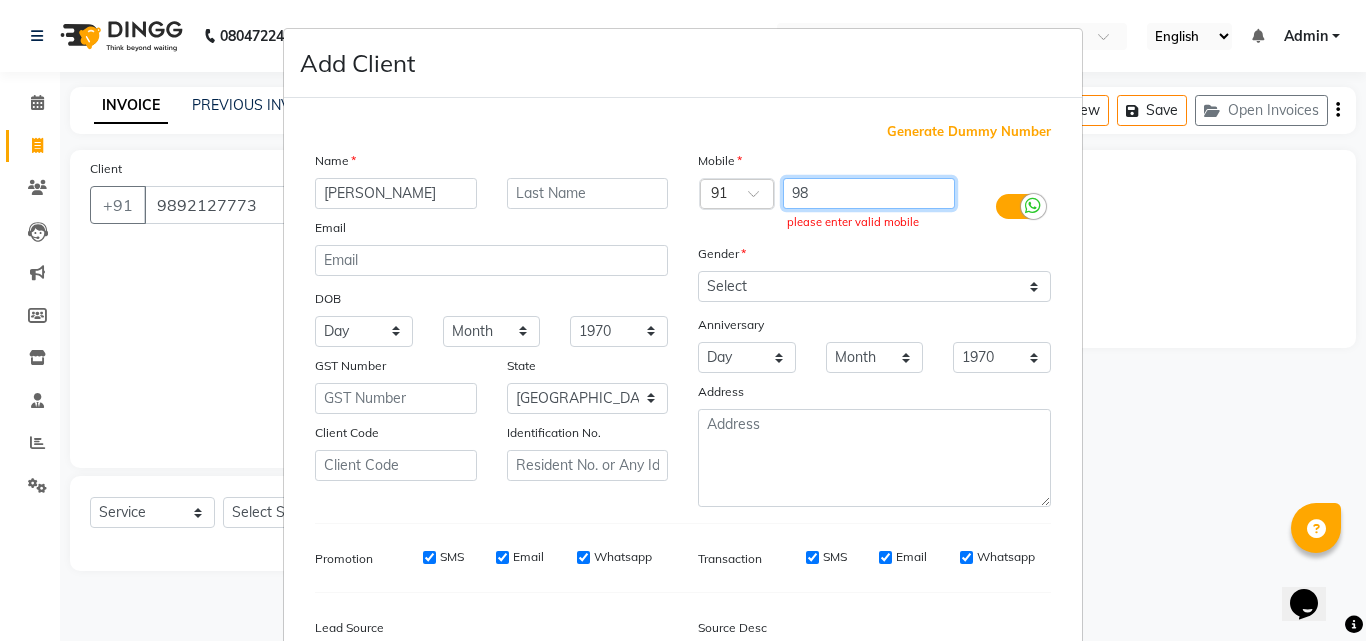 type on "9" 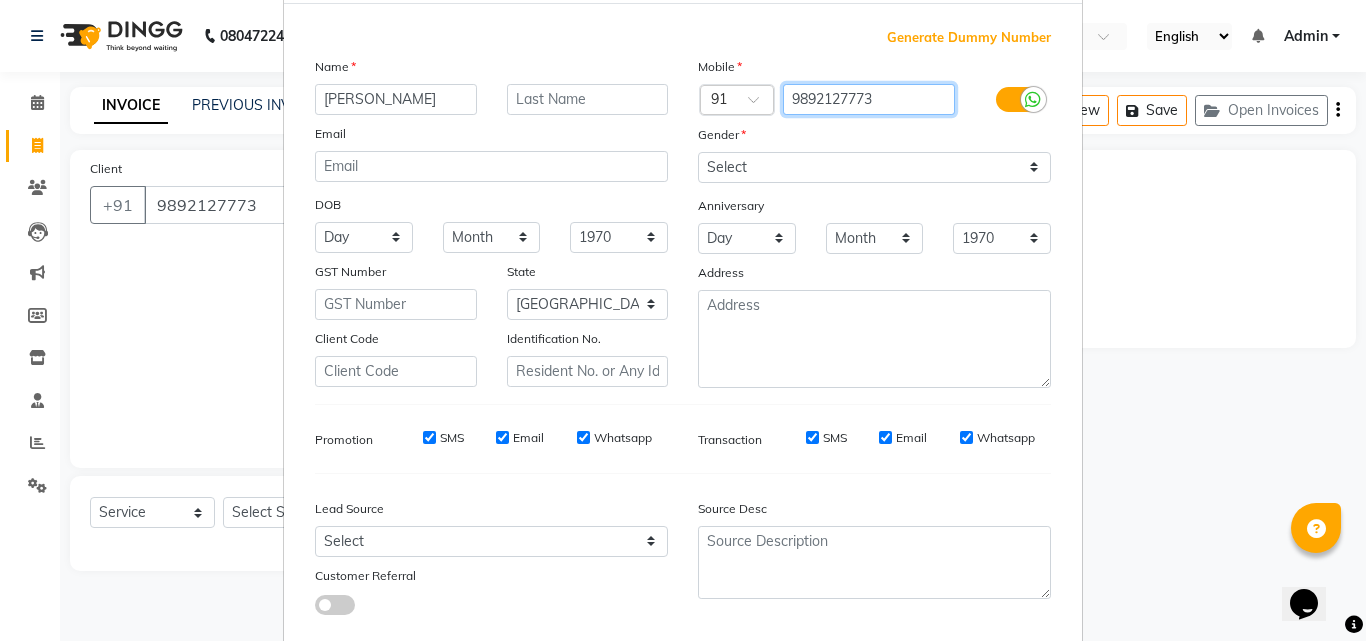 scroll, scrollTop: 208, scrollLeft: 0, axis: vertical 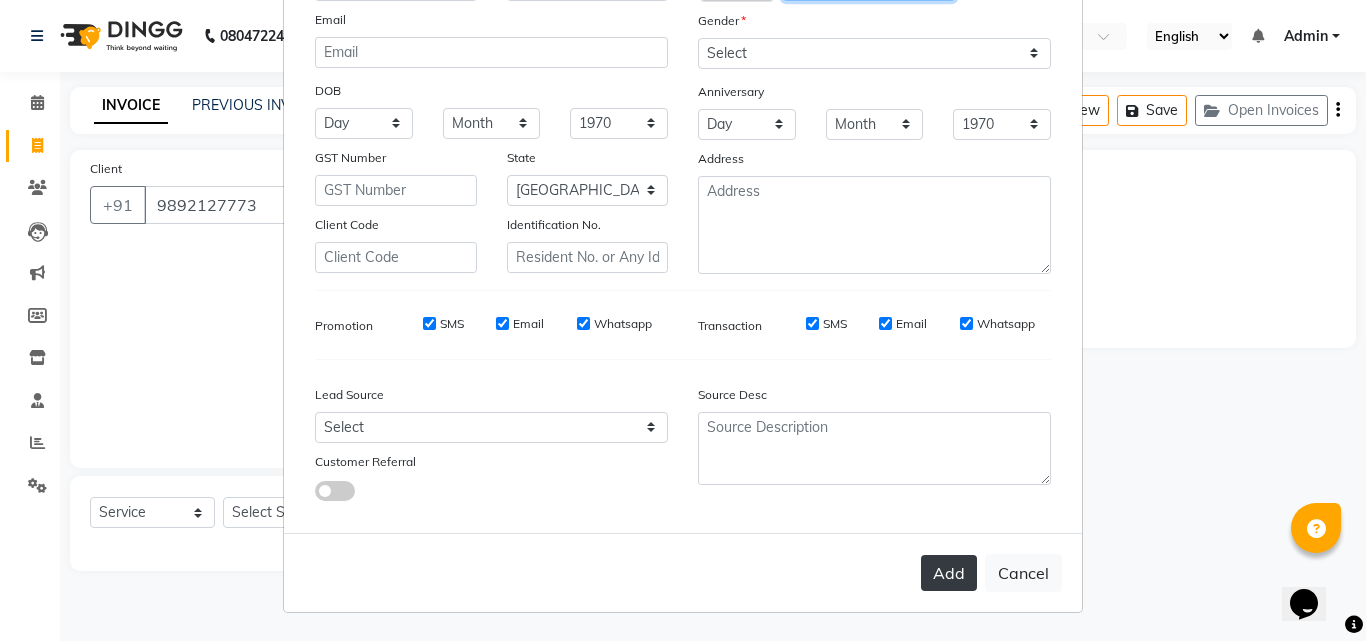 type on "9892127773" 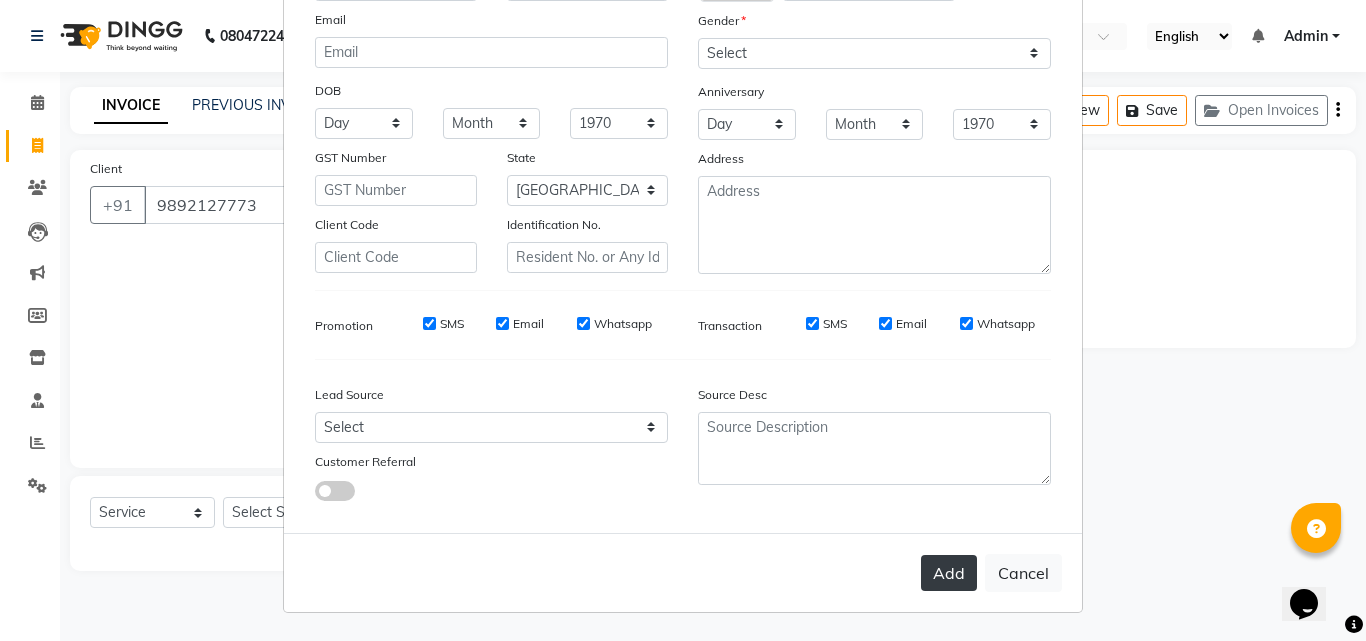 click on "Add" at bounding box center (949, 573) 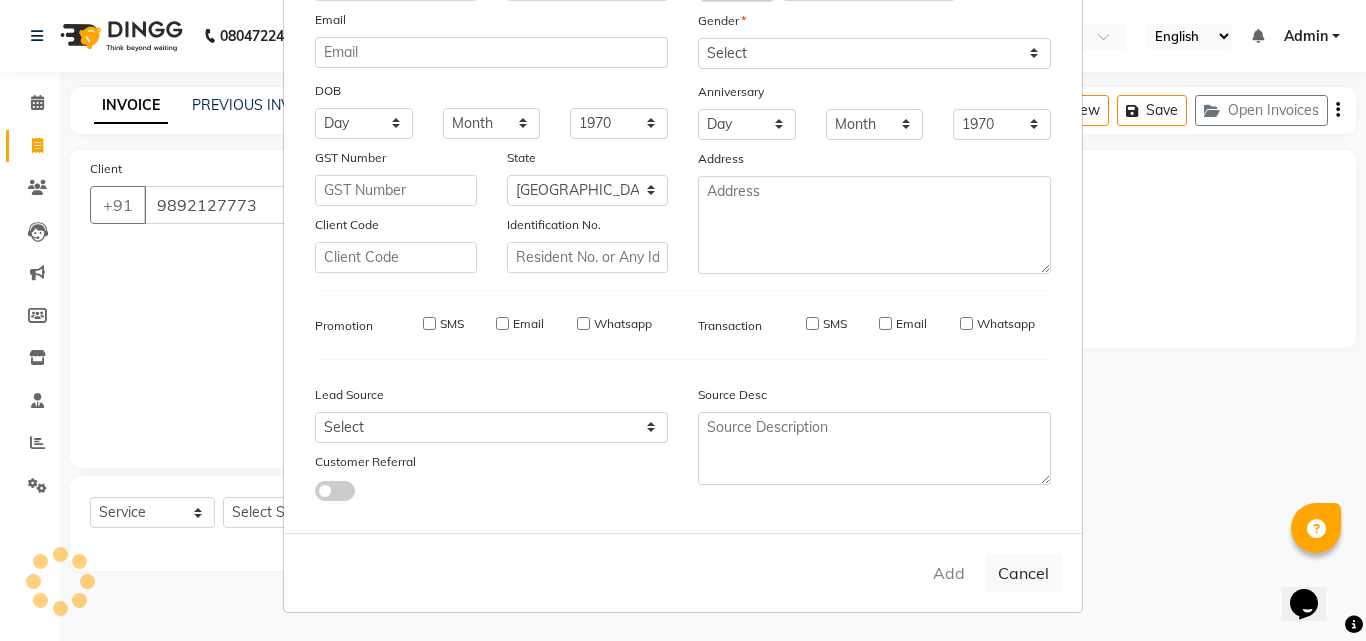 type on "9892127773" 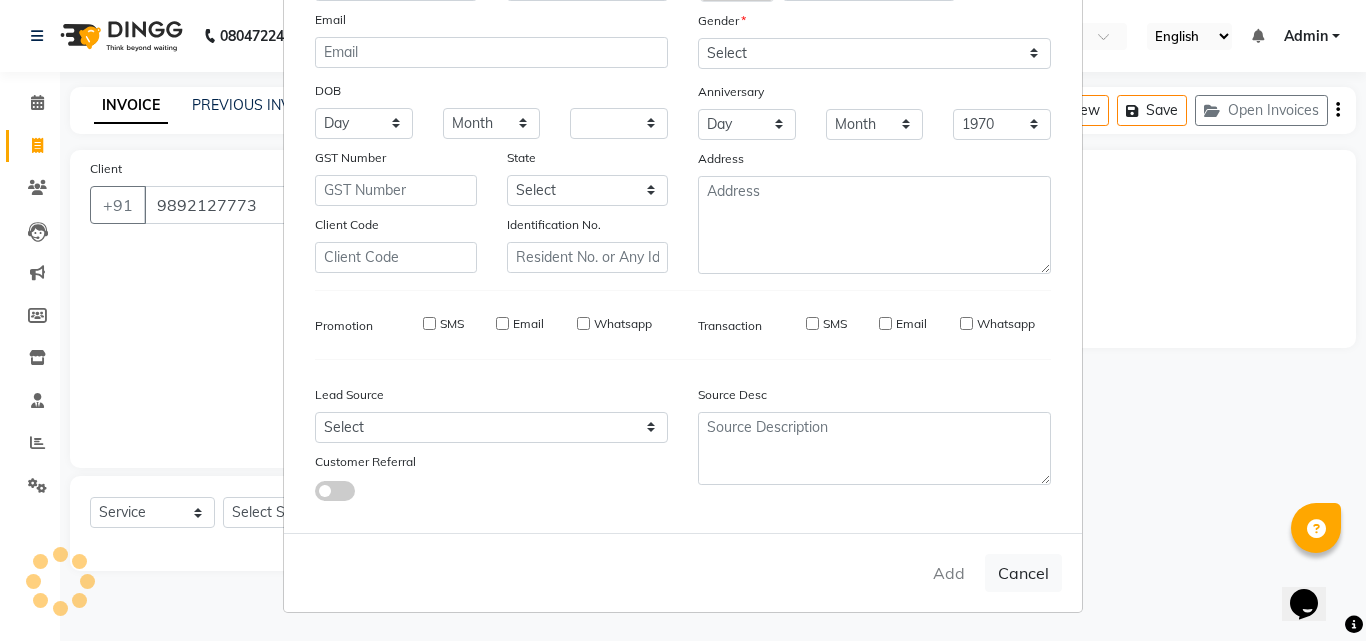 select 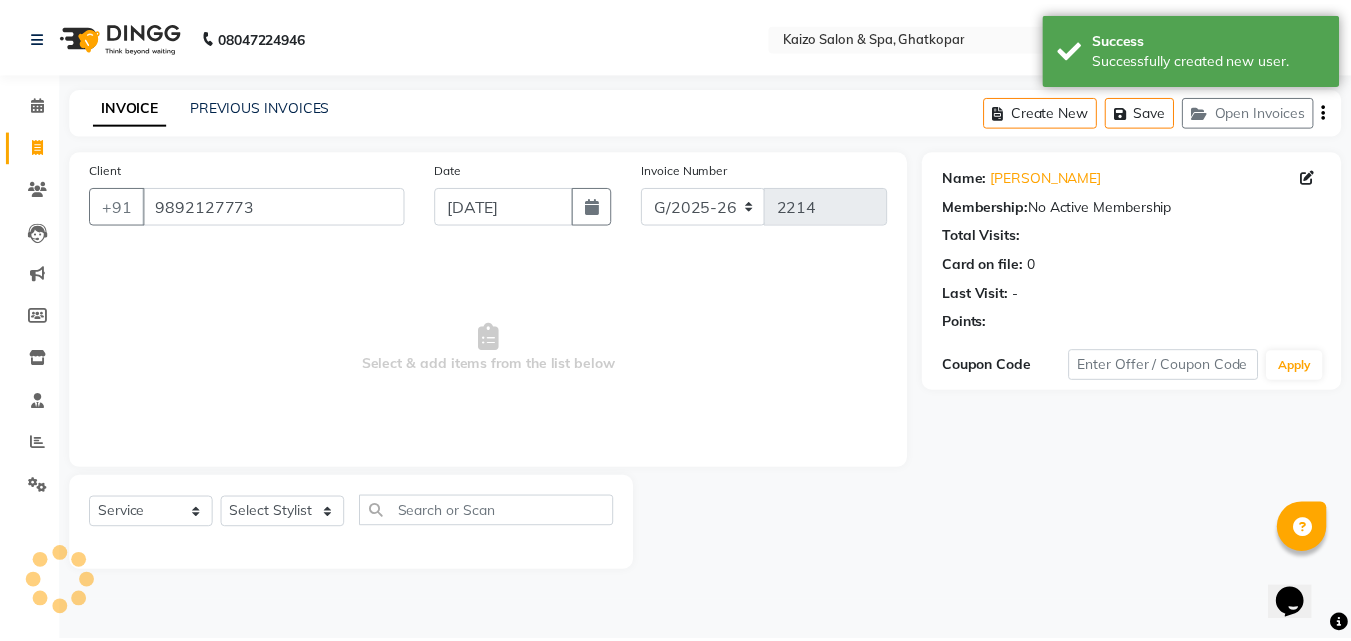 scroll, scrollTop: 0, scrollLeft: 0, axis: both 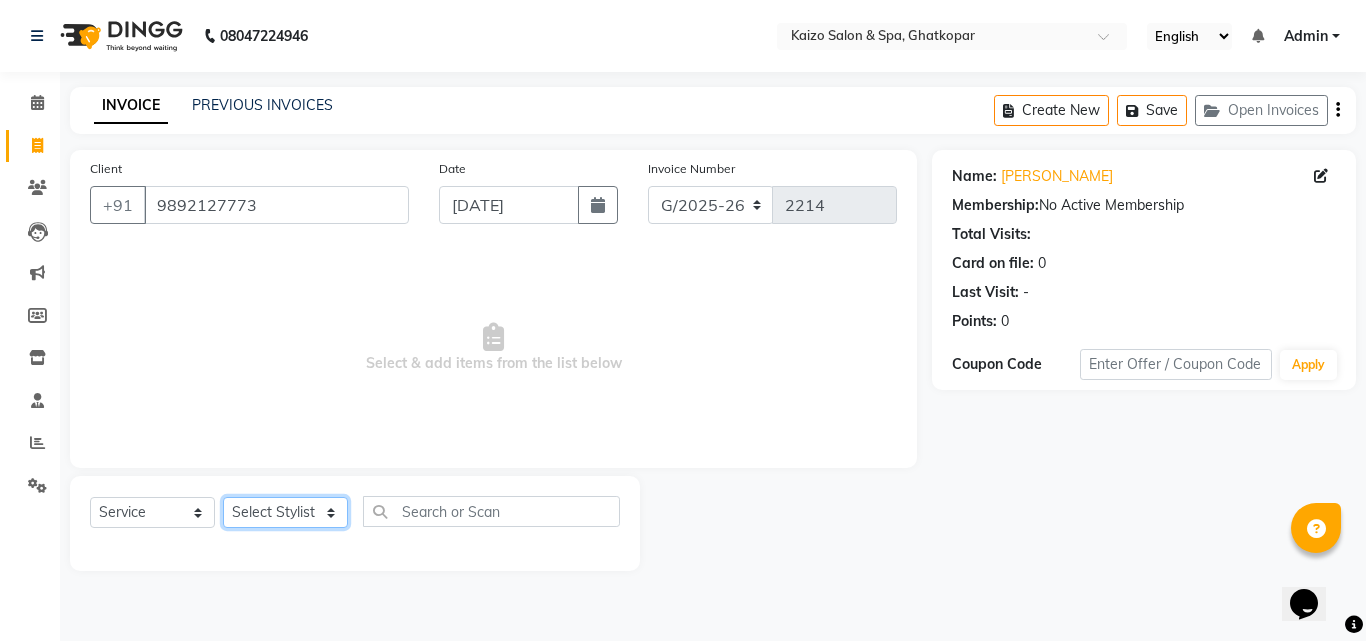 drag, startPoint x: 294, startPoint y: 501, endPoint x: 354, endPoint y: 470, distance: 67.53518 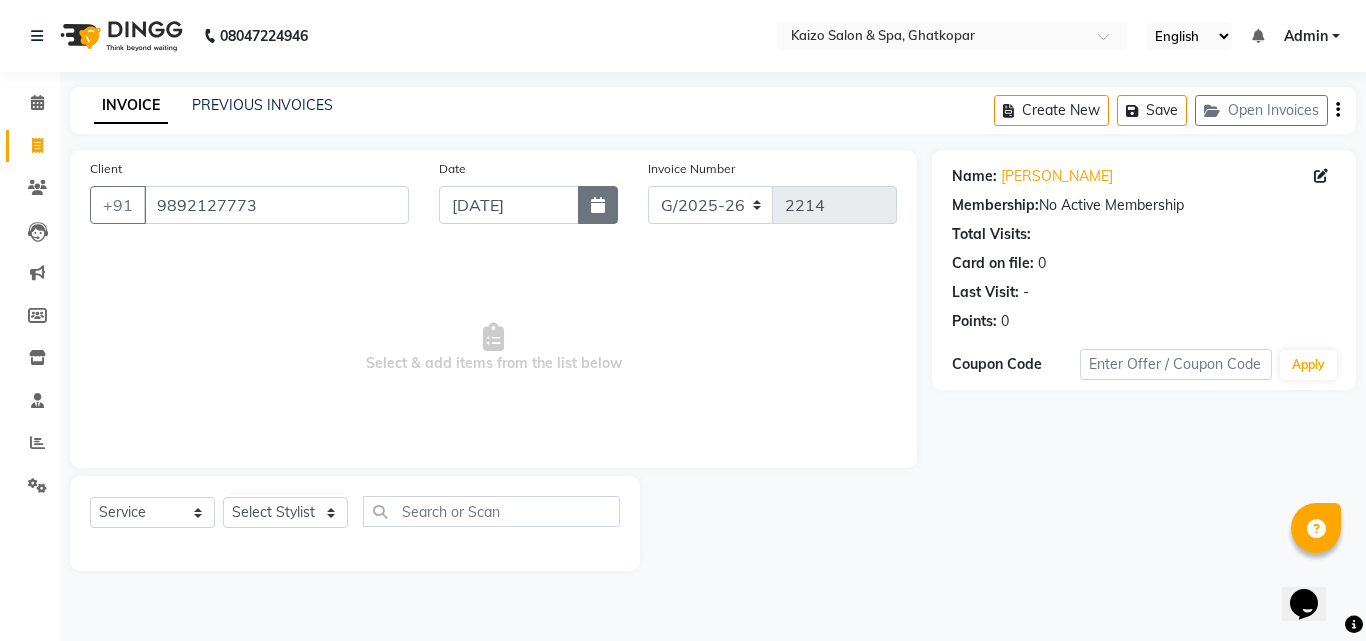 click 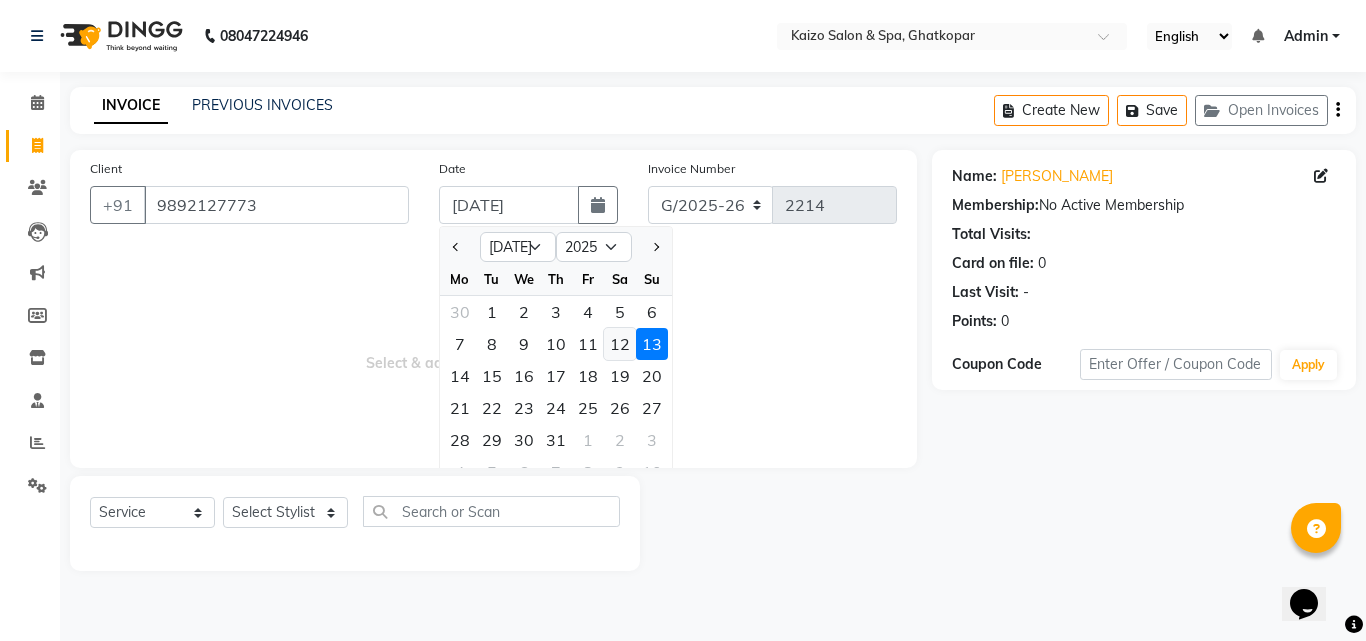 click on "12" 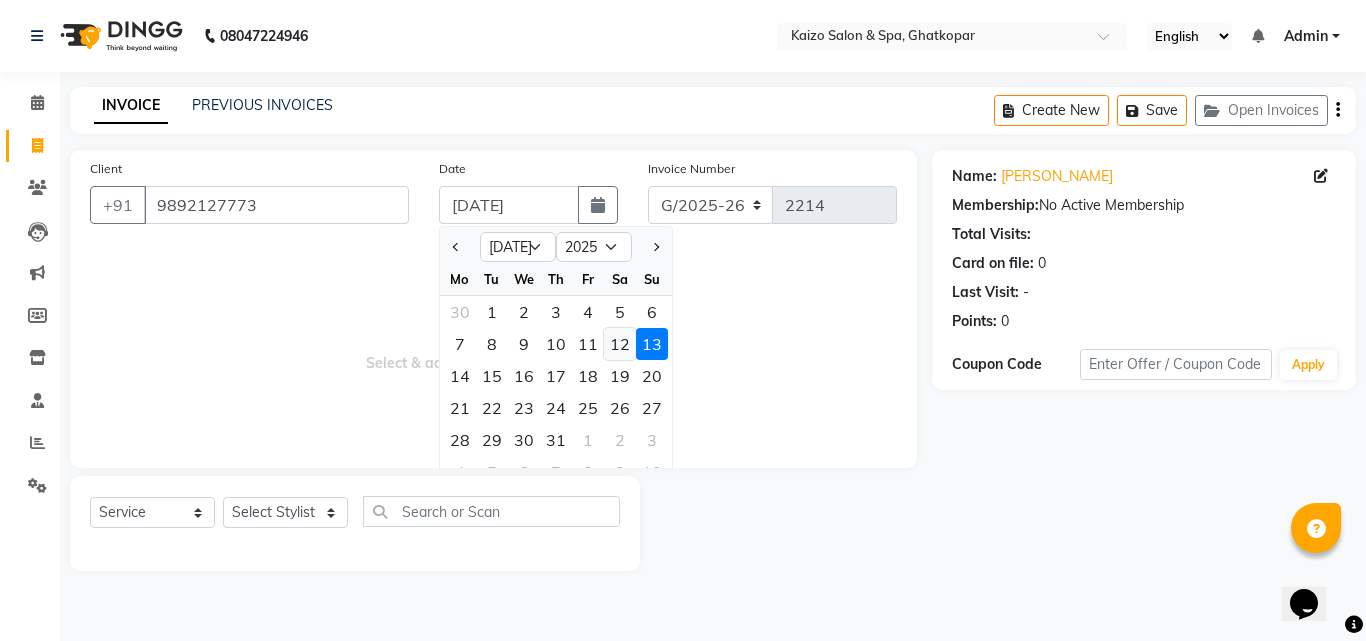 type on "[DATE]" 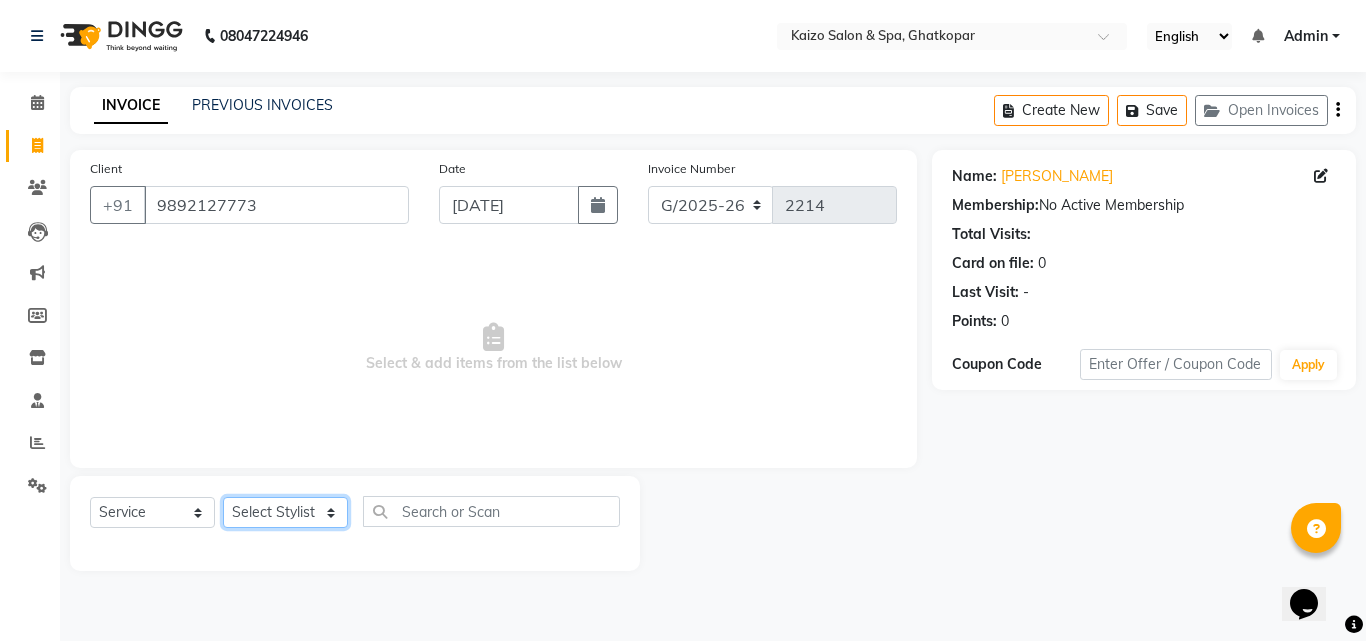 click on "Select Stylist [PERSON_NAME] ANJALI [PERSON_NAME] [PERSON_NAME] Front Desk [PERSON_NAME] IFTESHA [PERSON_NAME] [MEDICAL_DATA][PERSON_NAME] [PERSON_NAME] [PERSON_NAME] [PERSON_NAME] [PERSON_NAME] GALA [PERSON_NAME] [PERSON_NAME] YASH" 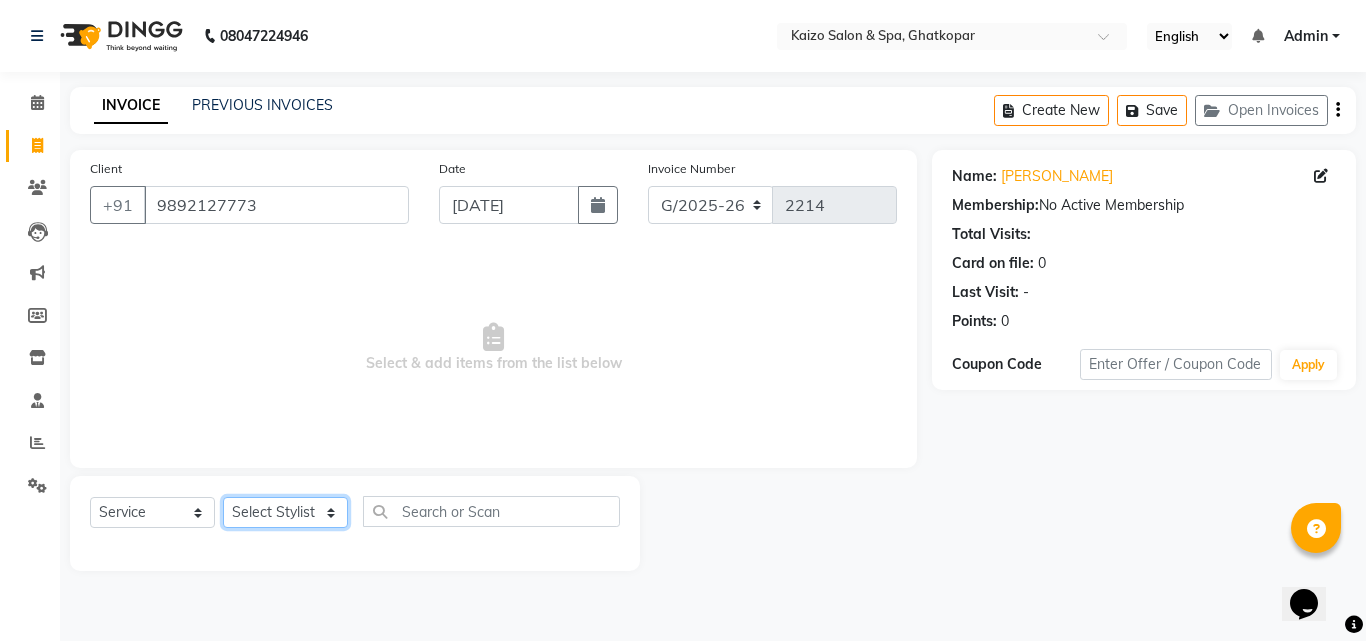 select on "8842" 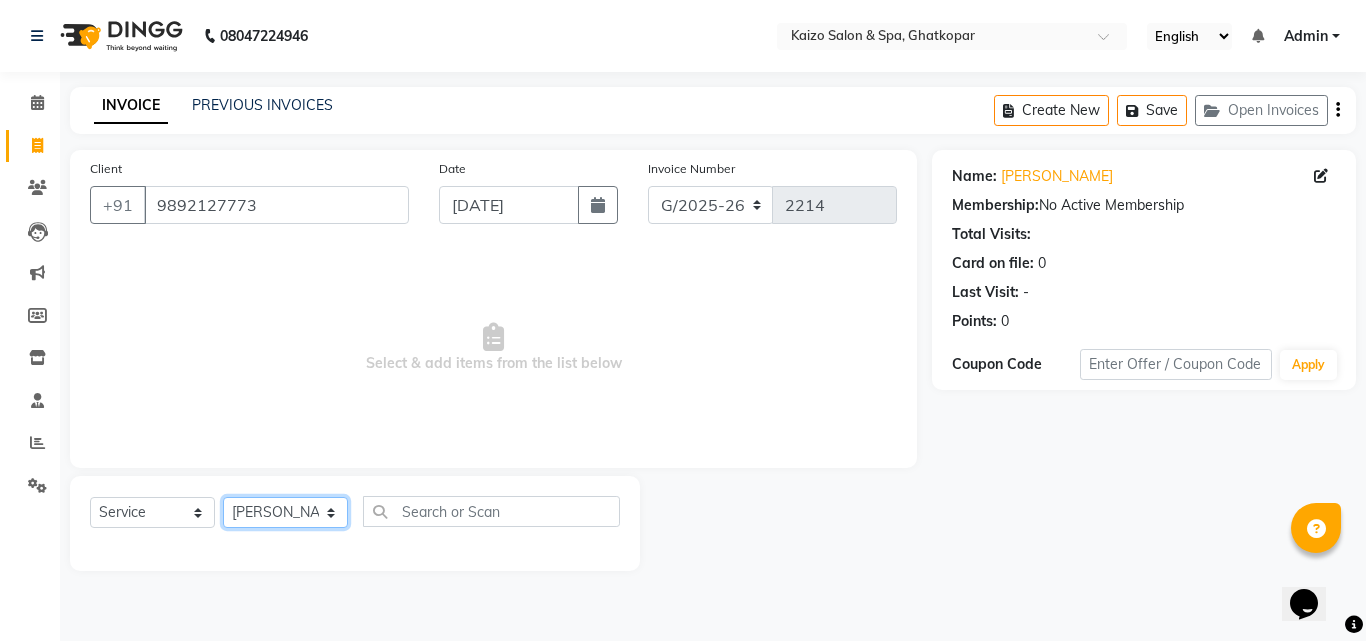 click on "Select Stylist [PERSON_NAME] ANJALI [PERSON_NAME] [PERSON_NAME] Front Desk [PERSON_NAME] IFTESHA [PERSON_NAME] [MEDICAL_DATA][PERSON_NAME] [PERSON_NAME] [PERSON_NAME] [PERSON_NAME] [PERSON_NAME] GALA [PERSON_NAME] [PERSON_NAME] YASH" 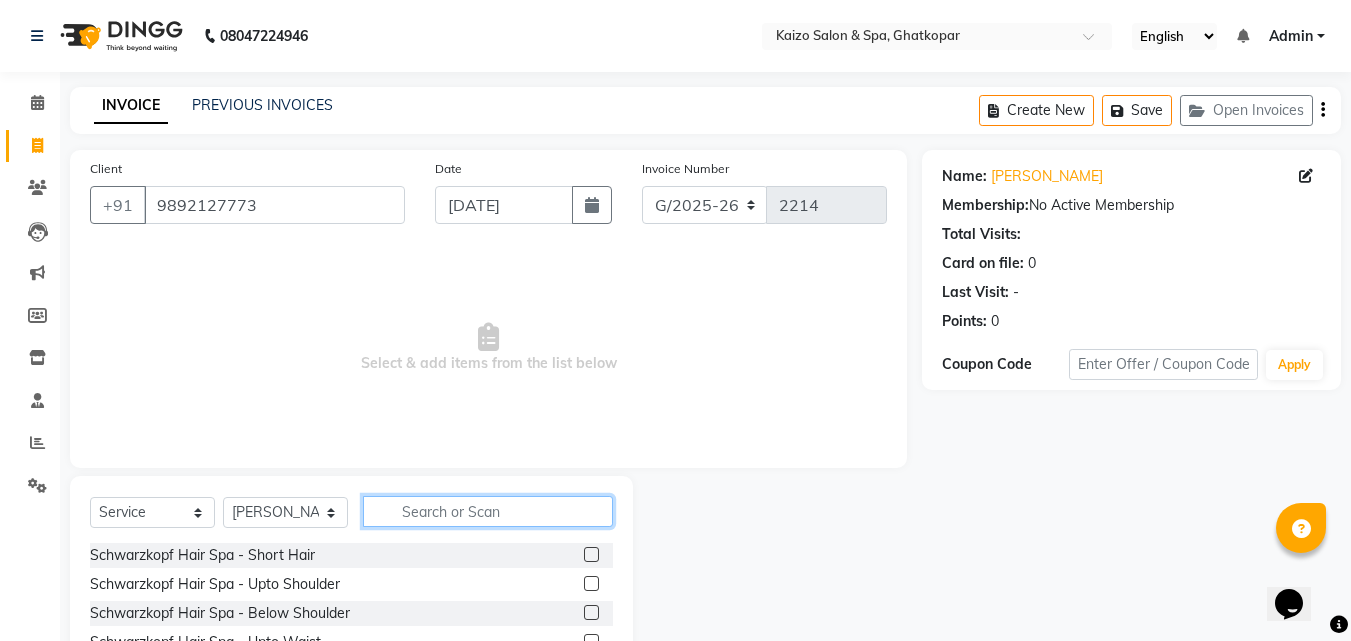 click 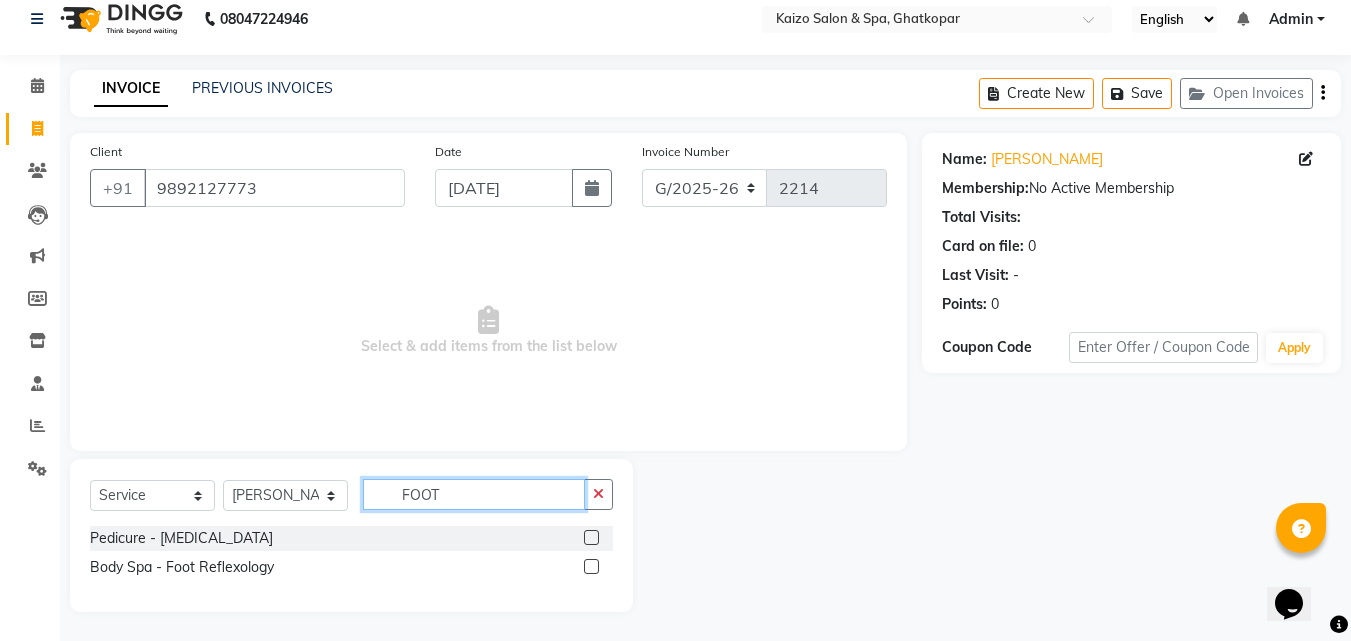 scroll, scrollTop: 18, scrollLeft: 0, axis: vertical 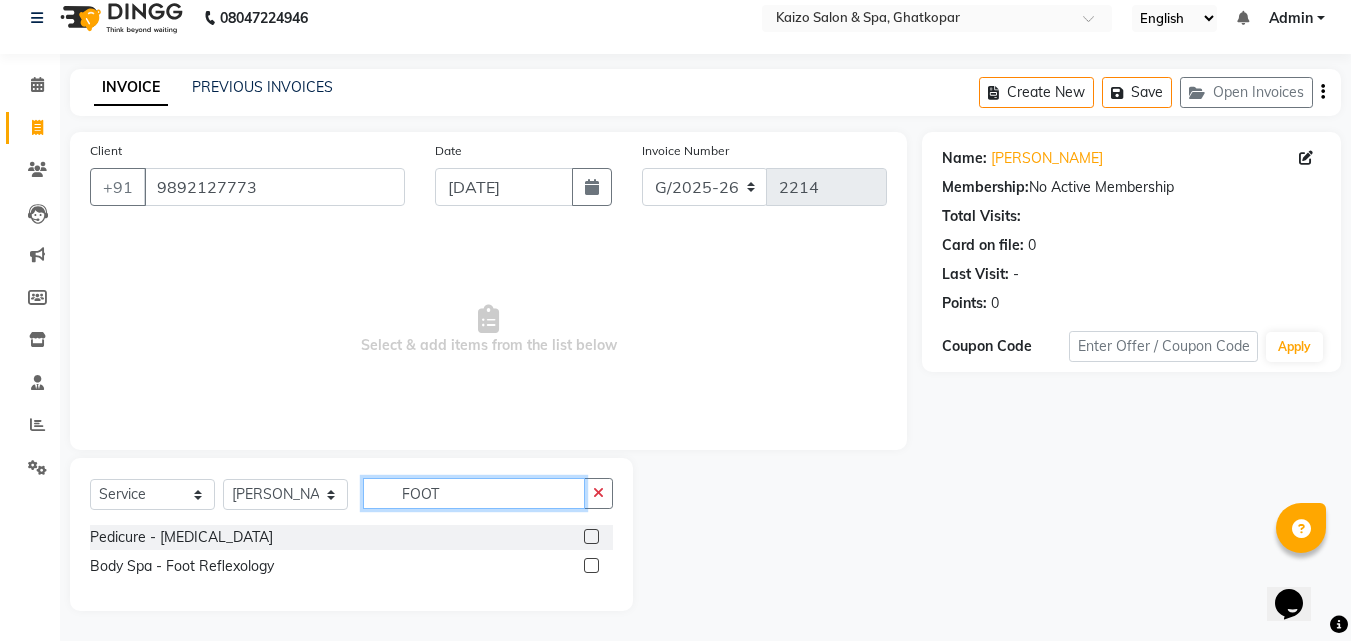 type on "FOOT" 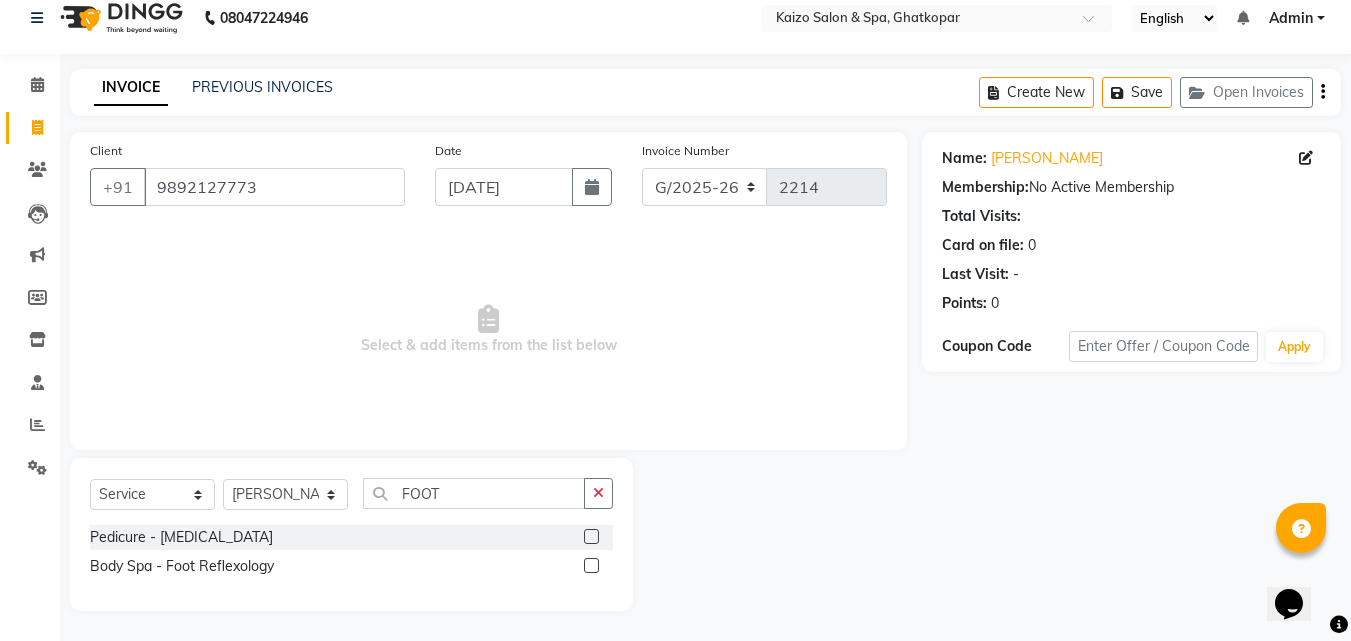 click 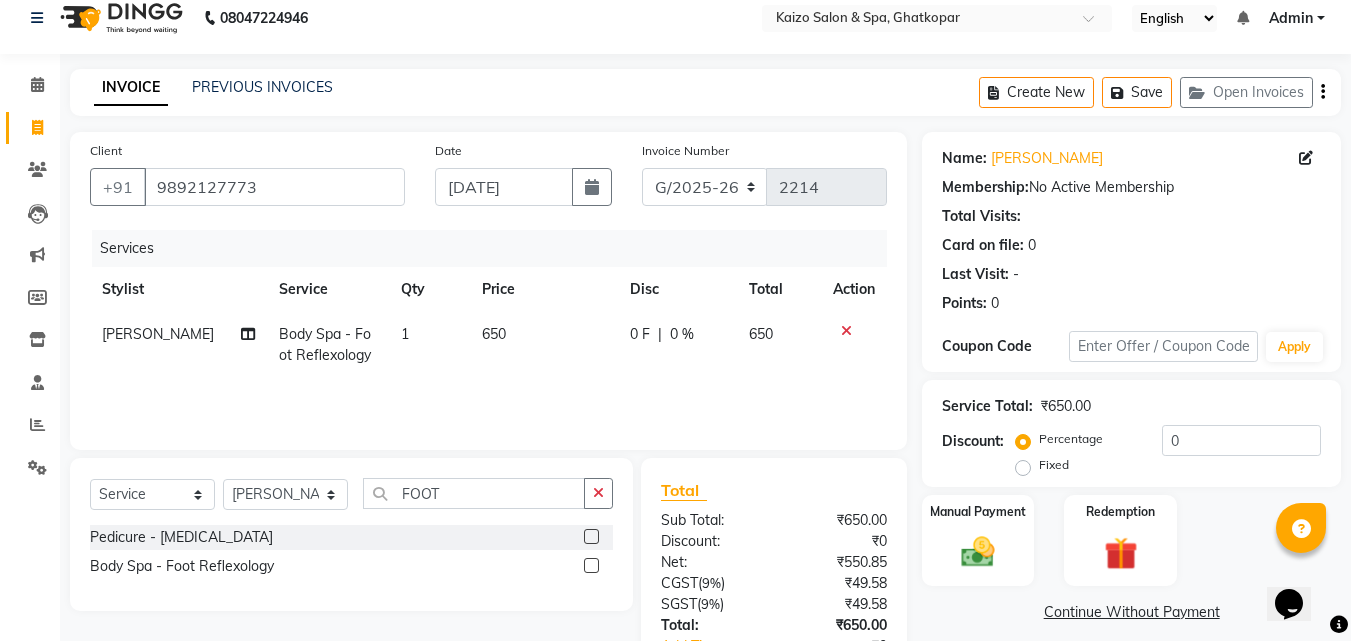 click 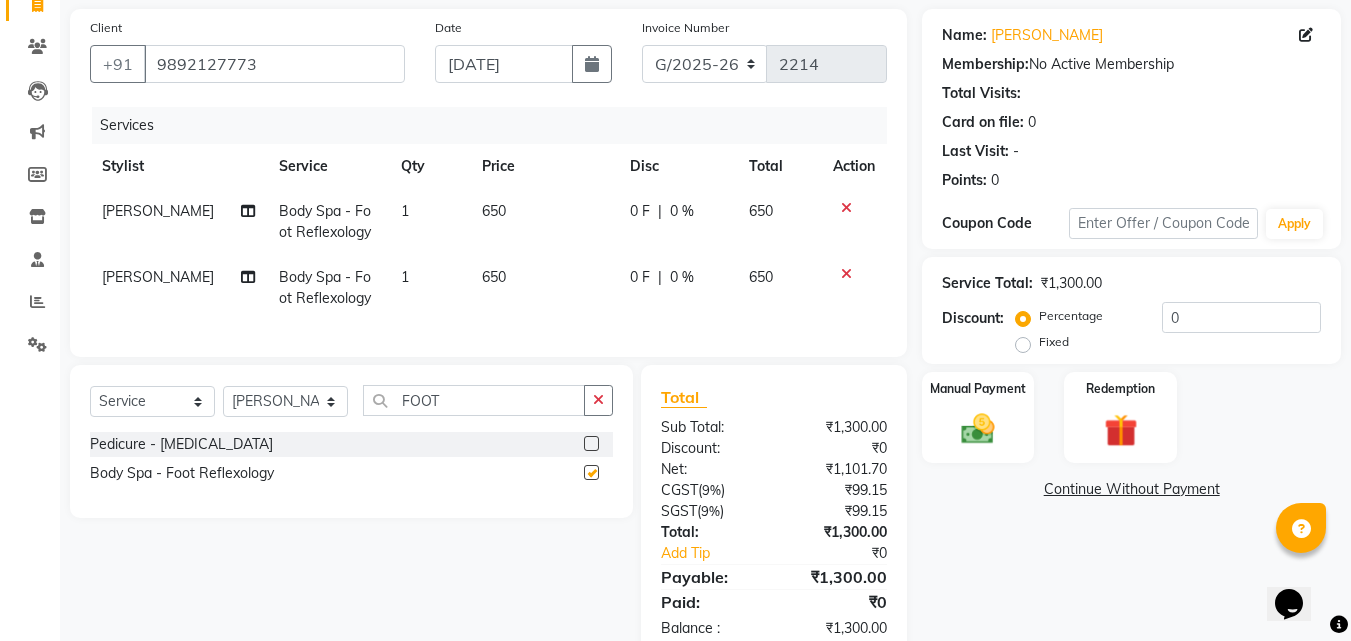 checkbox on "false" 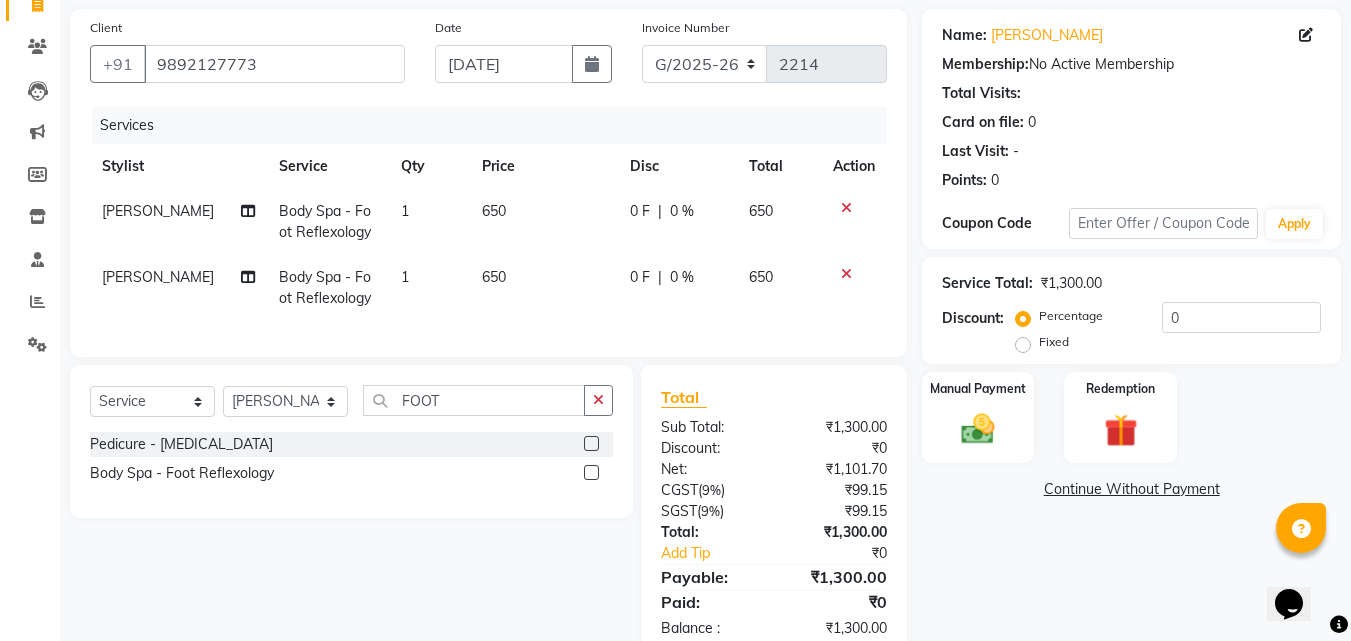 scroll, scrollTop: 204, scrollLeft: 0, axis: vertical 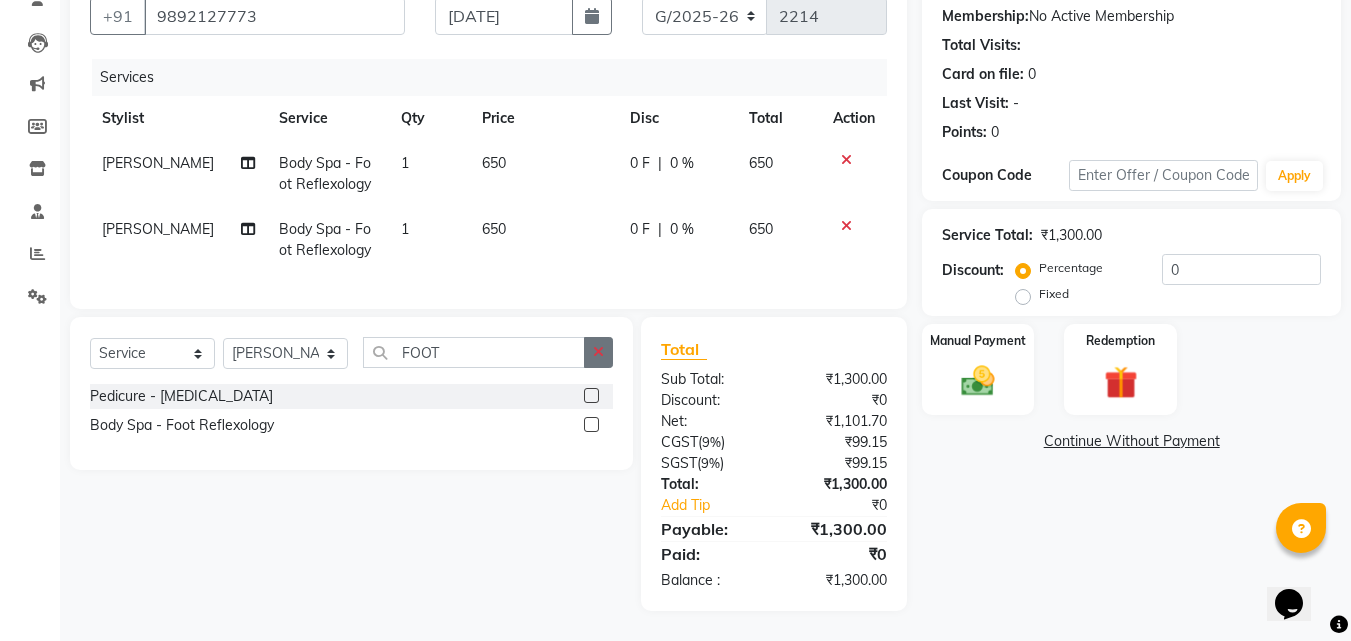 click 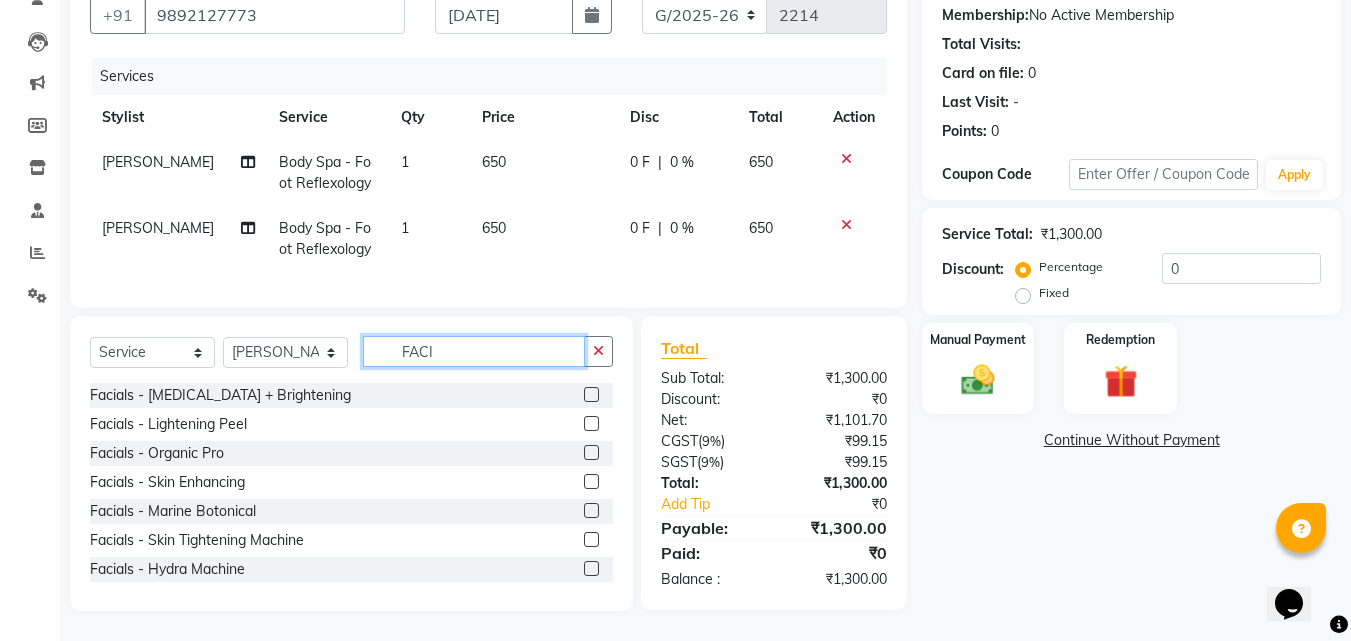type on "FACI" 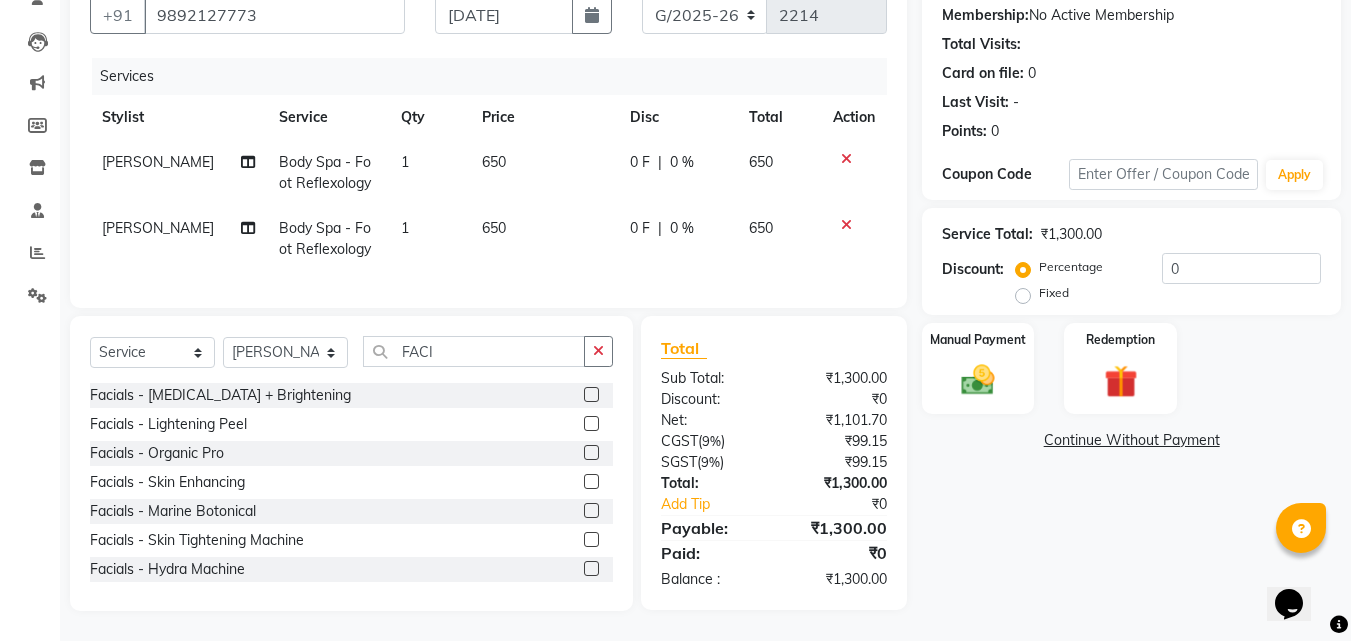 click 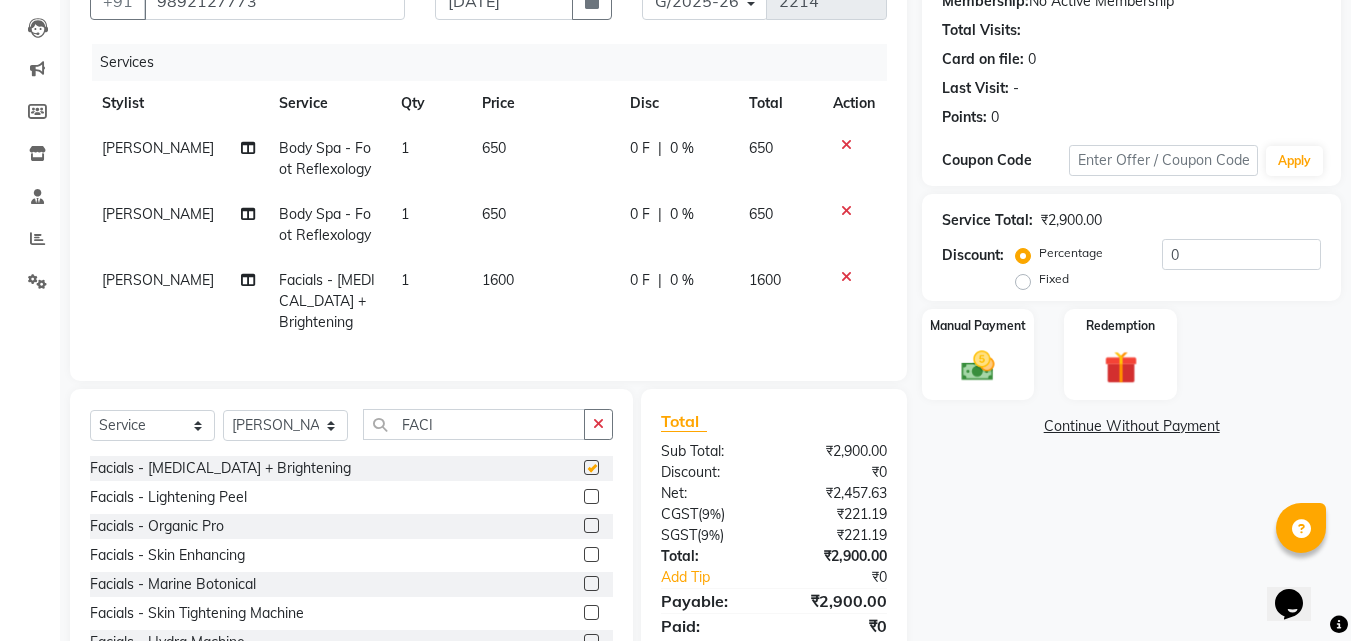 checkbox on "false" 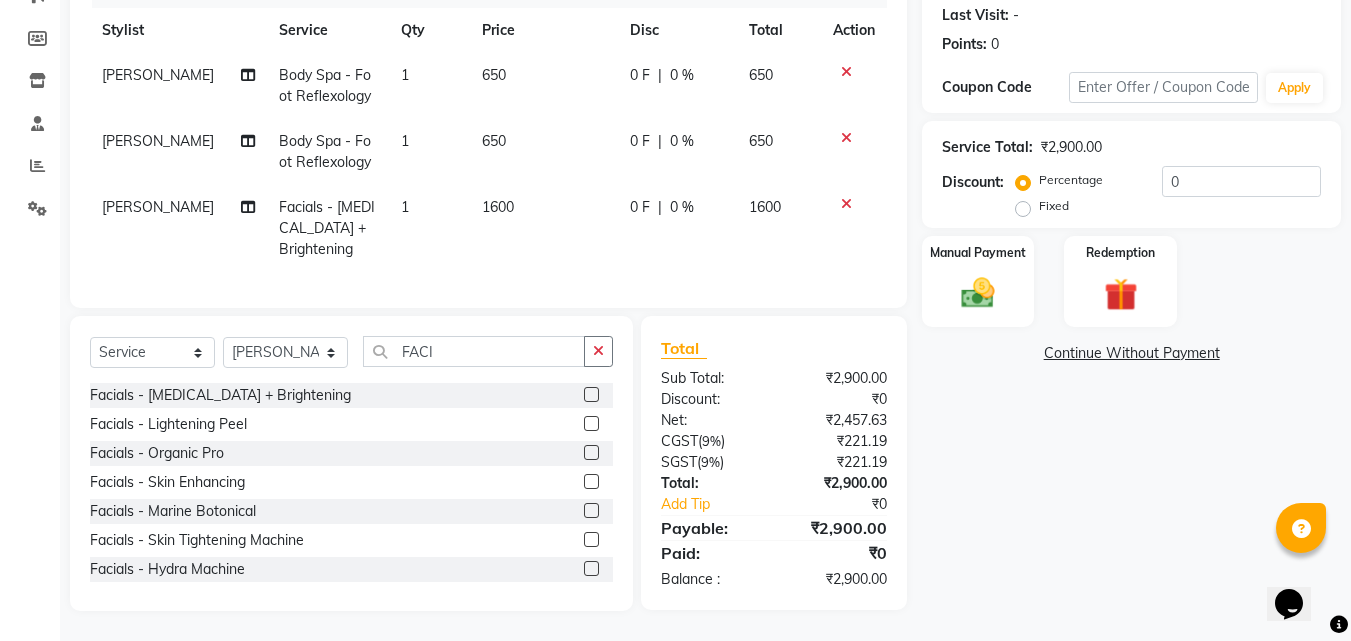scroll, scrollTop: 292, scrollLeft: 0, axis: vertical 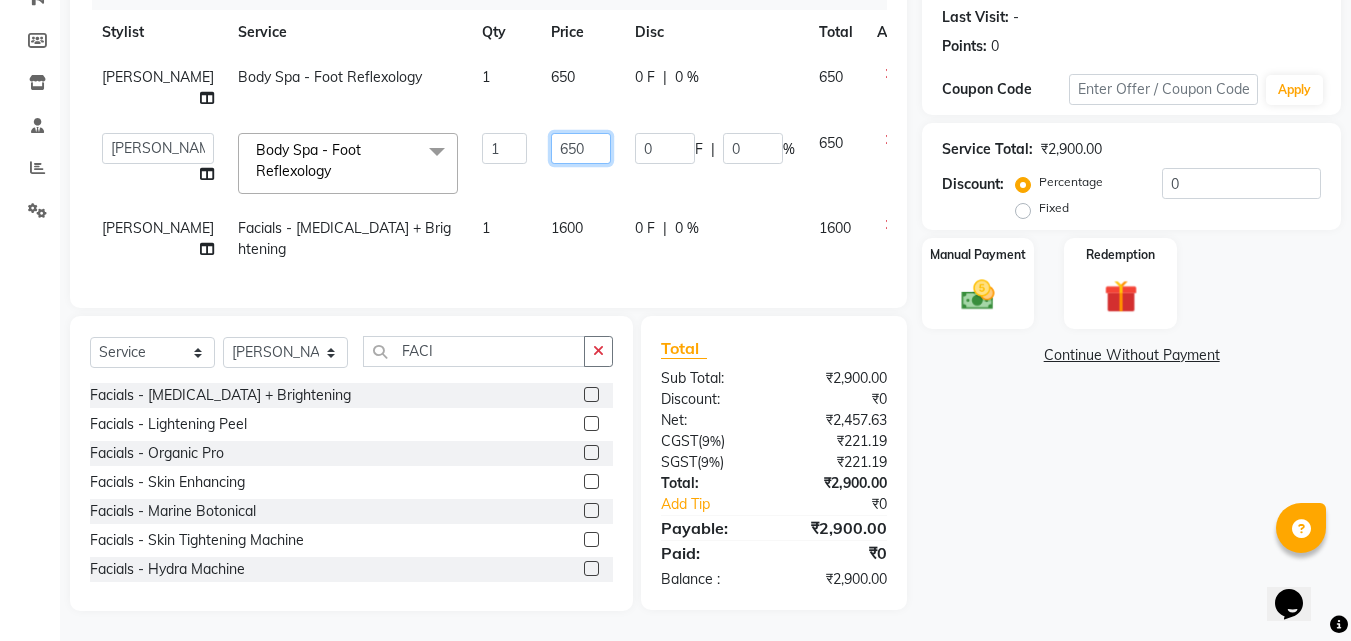 click on "650" 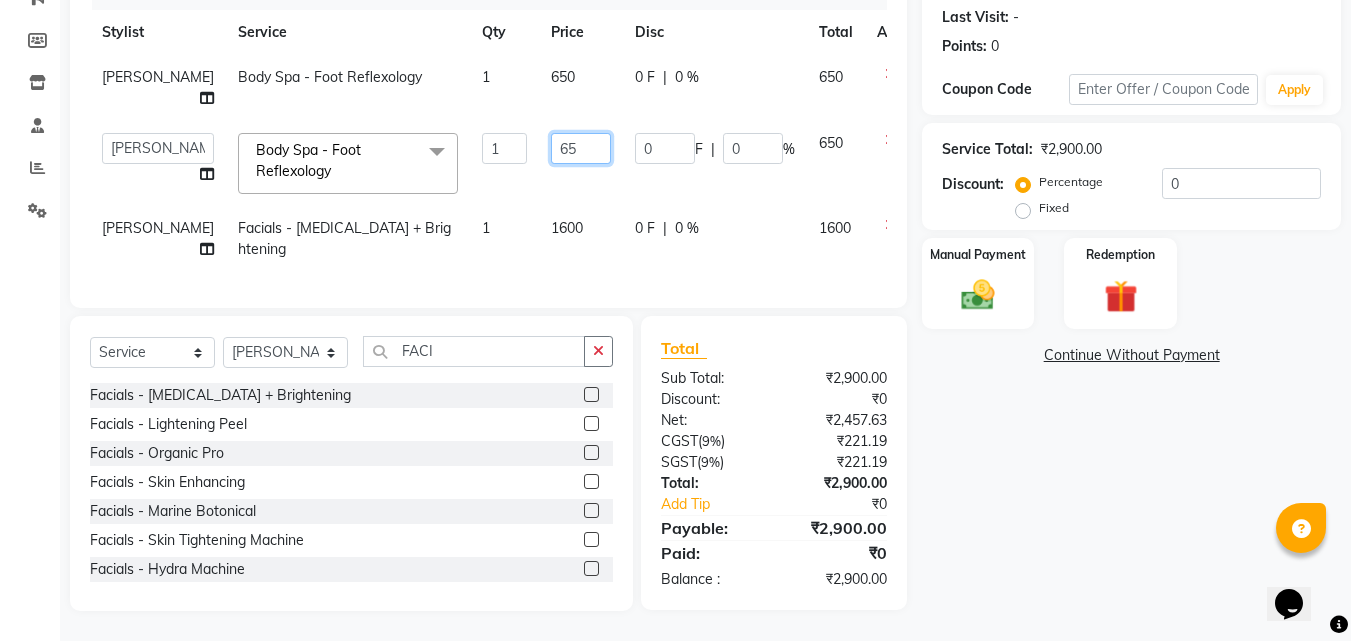 type on "6" 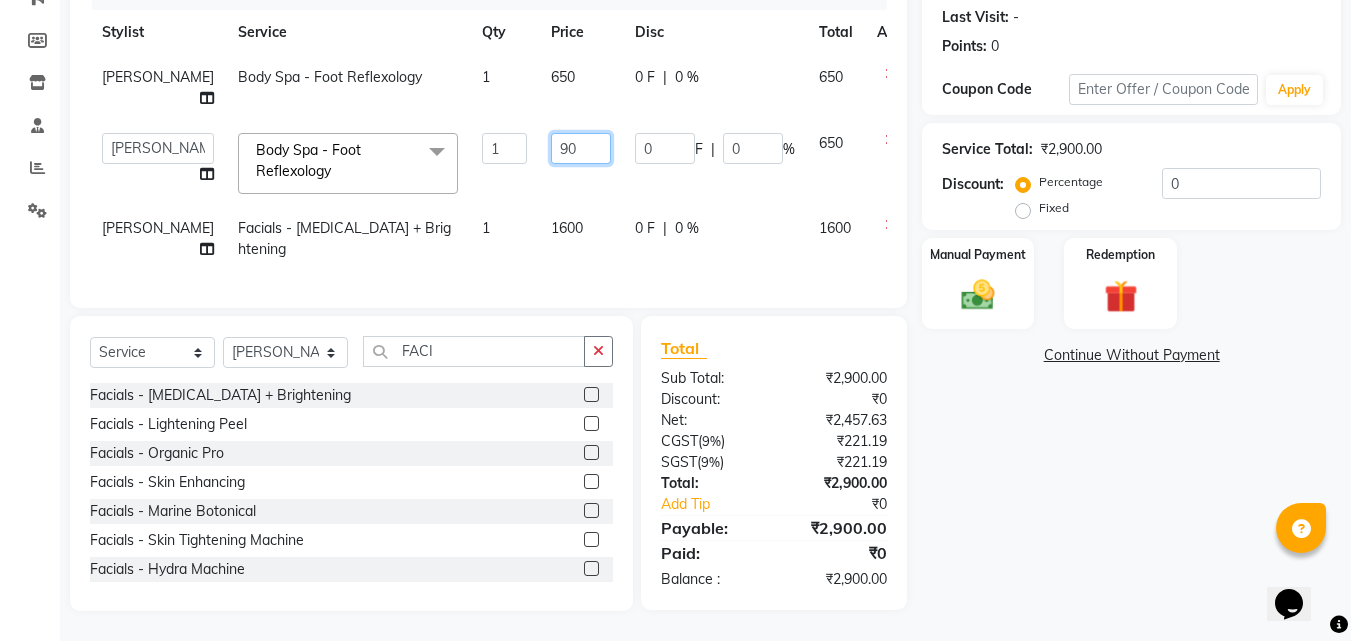 type on "900" 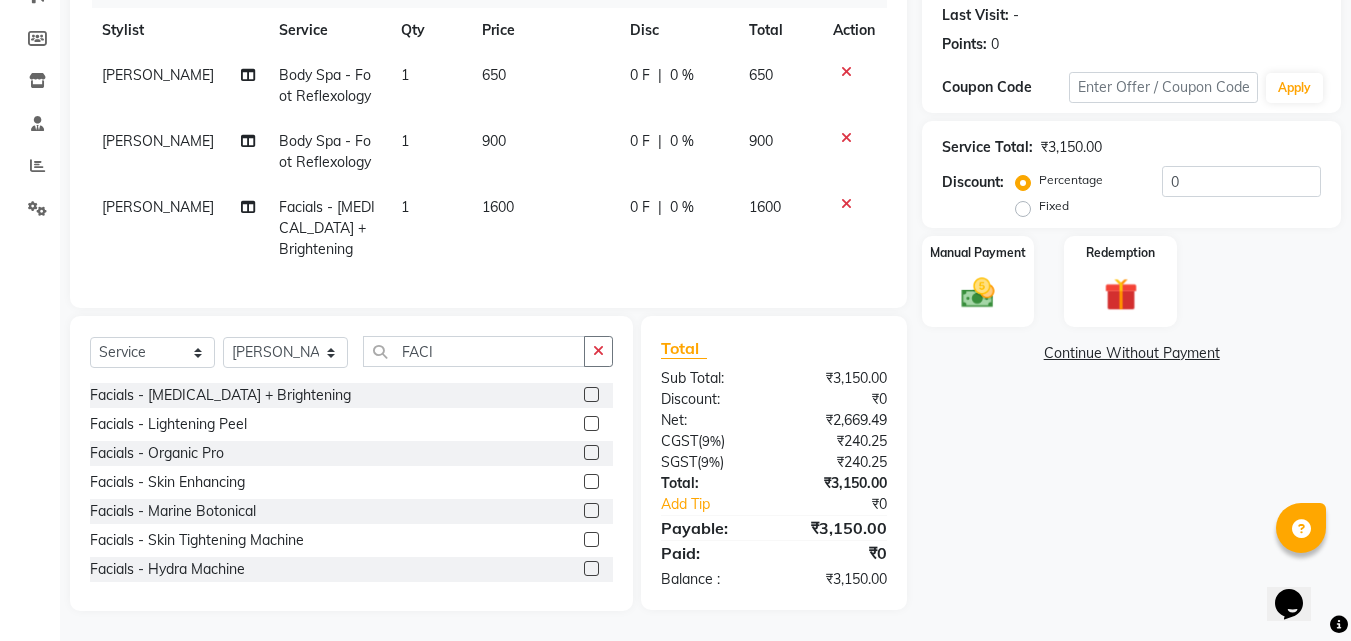 click on "650" 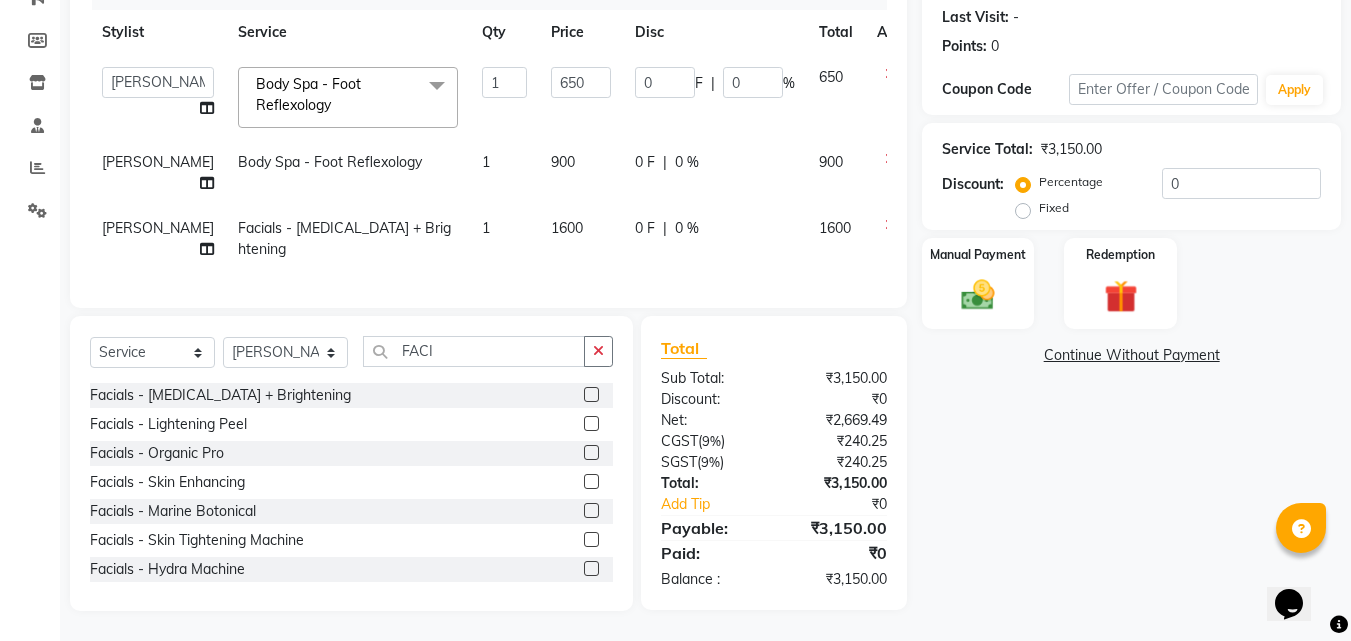 click on "650" 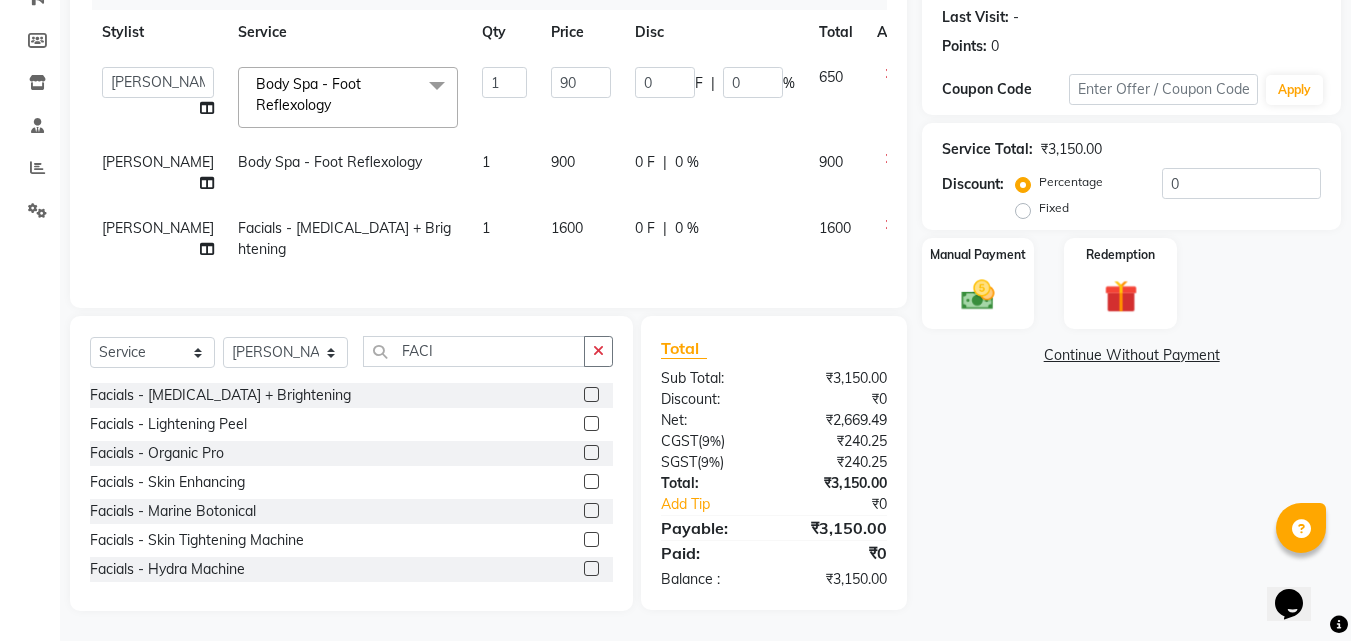 type on "900" 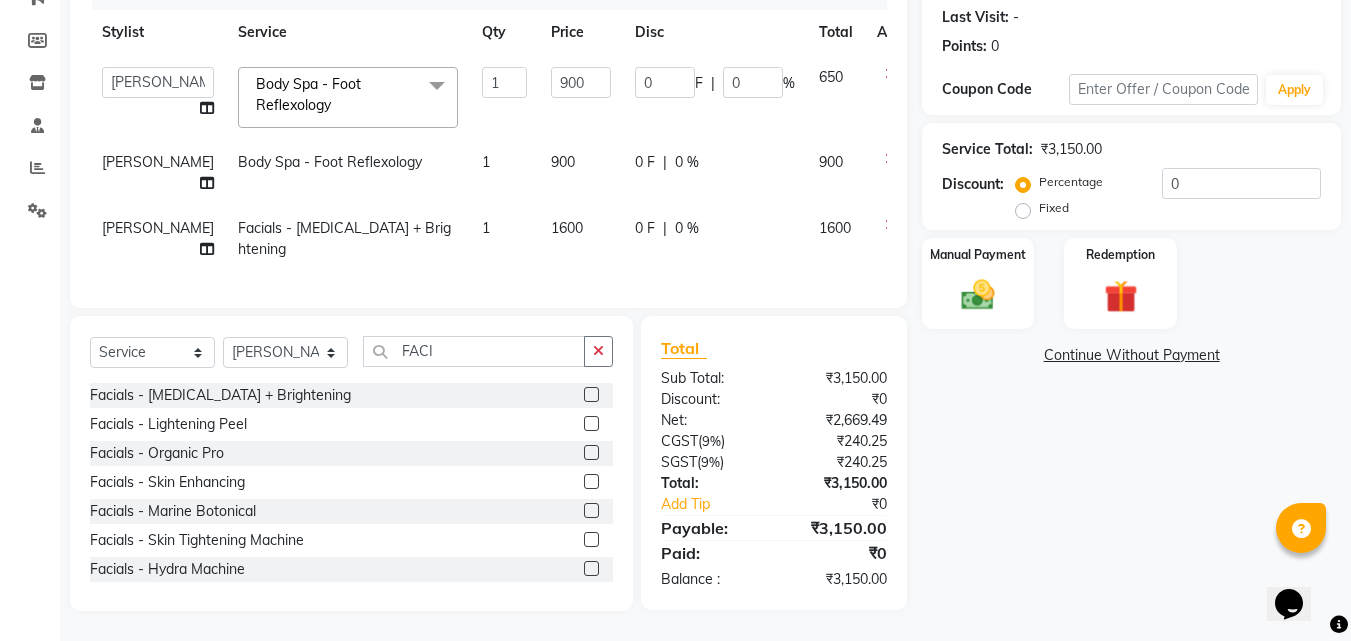 click on "[PERSON_NAME]   ANJALI   [PERSON_NAME]   [PERSON_NAME]   Front Desk   [PERSON_NAME]   IFTESHA   [PERSON_NAME]   [MEDICAL_DATA][PERSON_NAME]   [PERSON_NAME]   [PERSON_NAME]   [PERSON_NAME]   [PERSON_NAME] GALA   [PERSON_NAME]   [PERSON_NAME]   YASH  Body Spa - Foot Reflexology  x Schwarzkopf Hair Spa - Short Hair Schwarzkopf Hair Spa - Upto Shoulder Schwarzkopf Hair Spa - Below Shoulder Schwarzkopf Hair Spa - Upto Waist ROSE PINK COLOUR HAIRSTYLIST COURSE  NECK WAX BRAZILAIN TOUCHUP TOUCHUP AF CANDLE [PERSON_NAME] PEDICURE CANDLE ANITAS MANICURE COLOR AMPOULE DEEP CONDITIONING FIBRE PLEX PERMING BOTOPLAST TREATMENT [MEDICAL_DATA] TREATMENT BIOTINE TREATMENT Smooth Bond - Upto Shoulder Smooth Bond - Below Shoulder Smooth Bond - Touch Up Smooth Bond - Upto Waist Protein Treatment fibre hair spa - Short Hair fibre Hair Spa - Upto Shoulder fibre Hair Spa - Below Shoulder fibre Hair Spa - Upto Waist Quinoa Hair Spa - Short Hair Quinoa Hair Spa - Upto Shoulder Quinoa Hair Spa - Below Shoulder Quinoa Hair Spa - Upto Waist Mud Hair Spa - Short Hair D-Tan - Wrist" 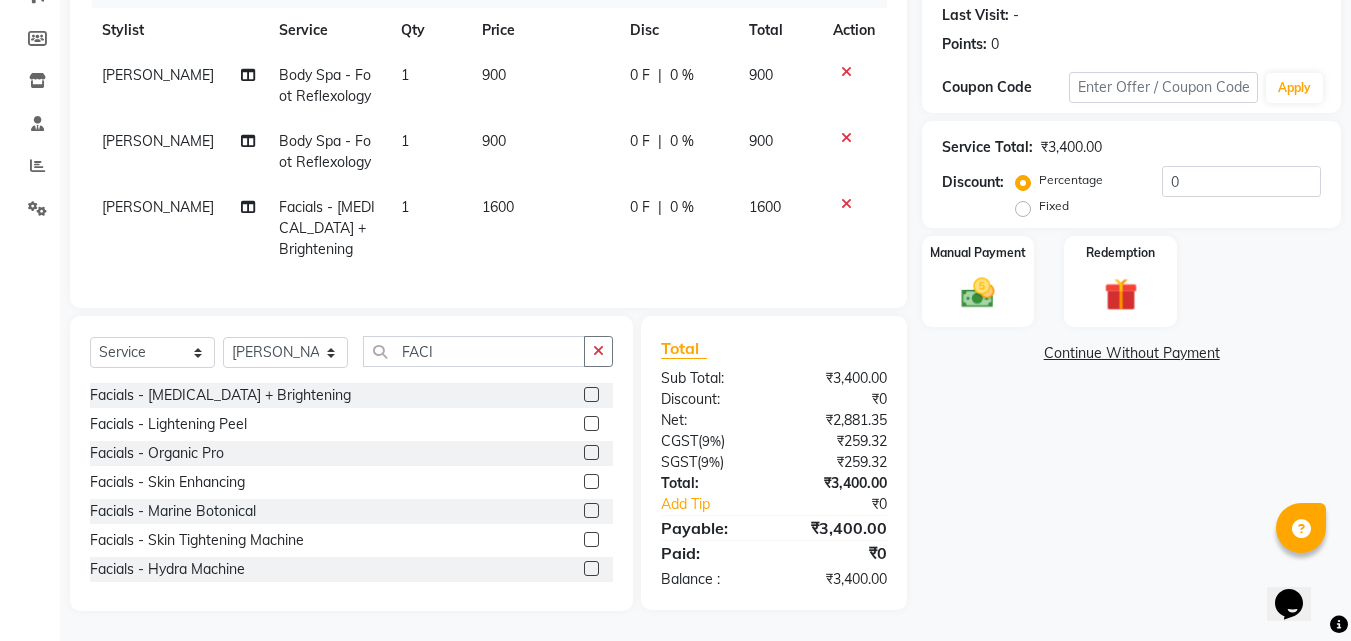 scroll, scrollTop: 292, scrollLeft: 0, axis: vertical 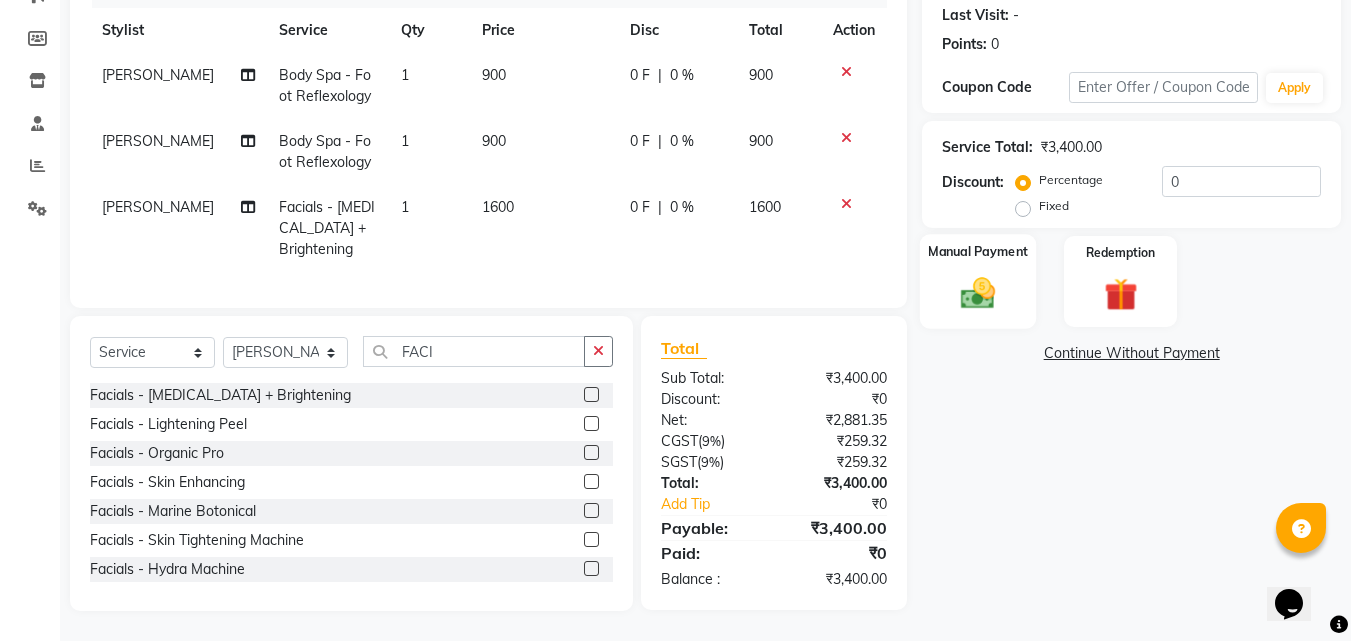 click 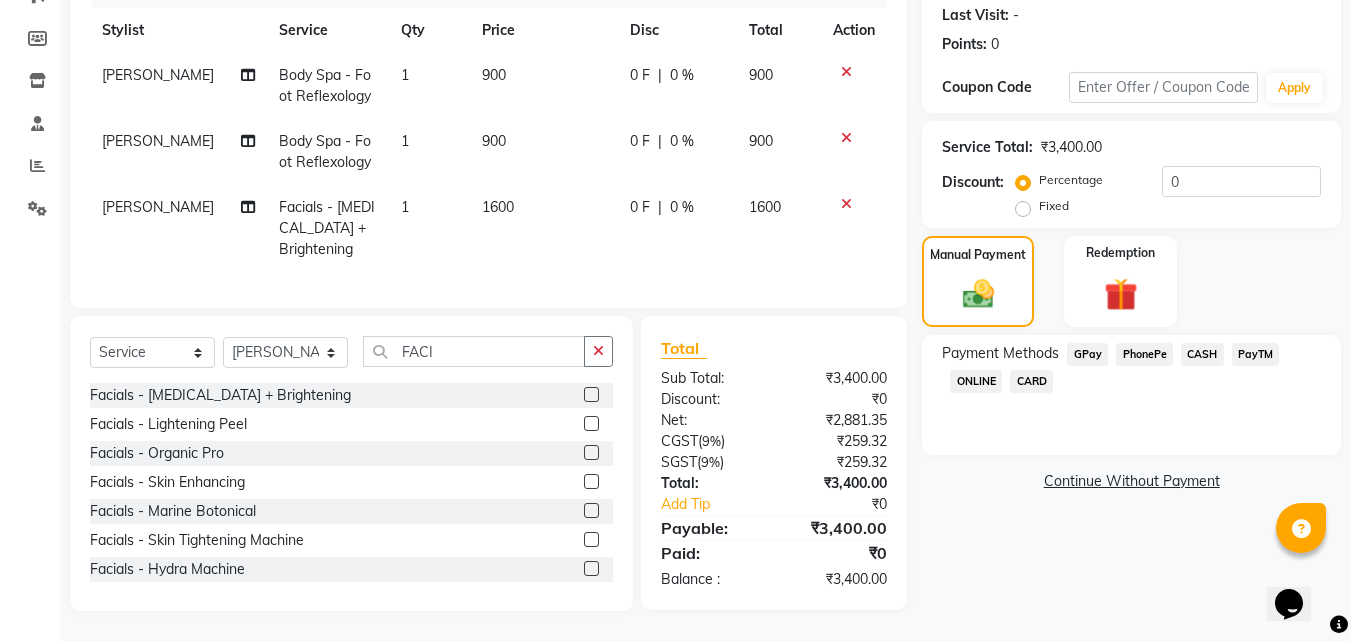 click on "PhonePe" 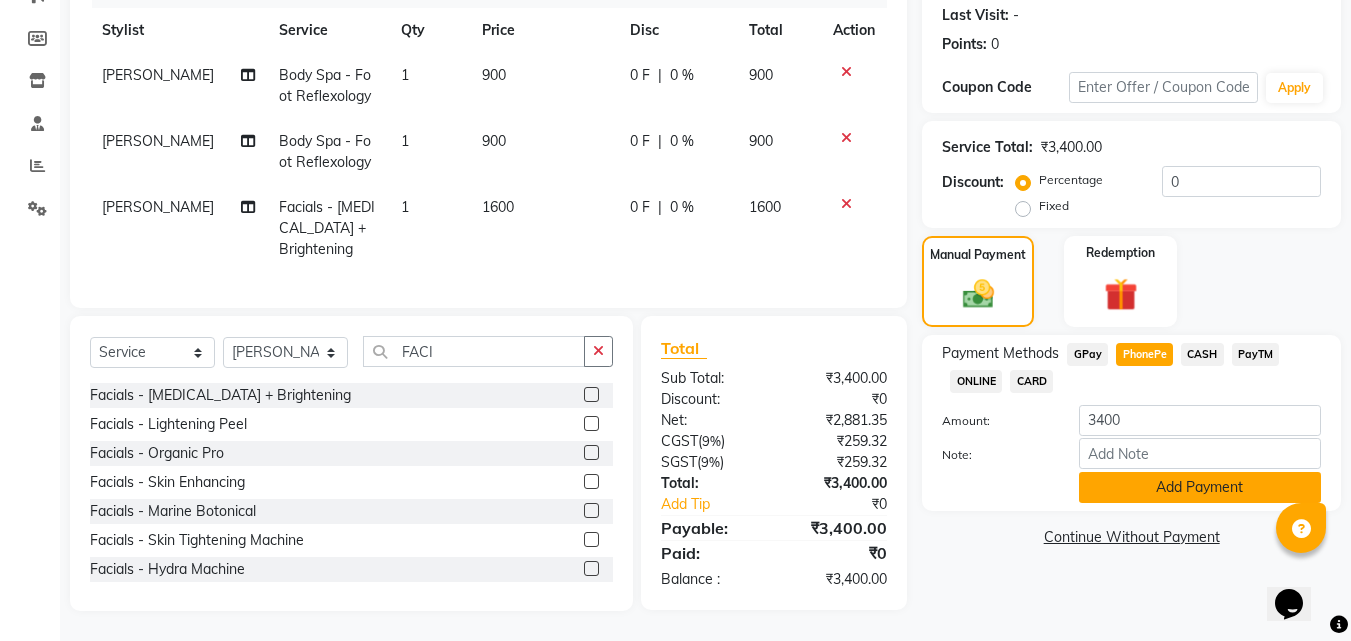 click on "Add Payment" 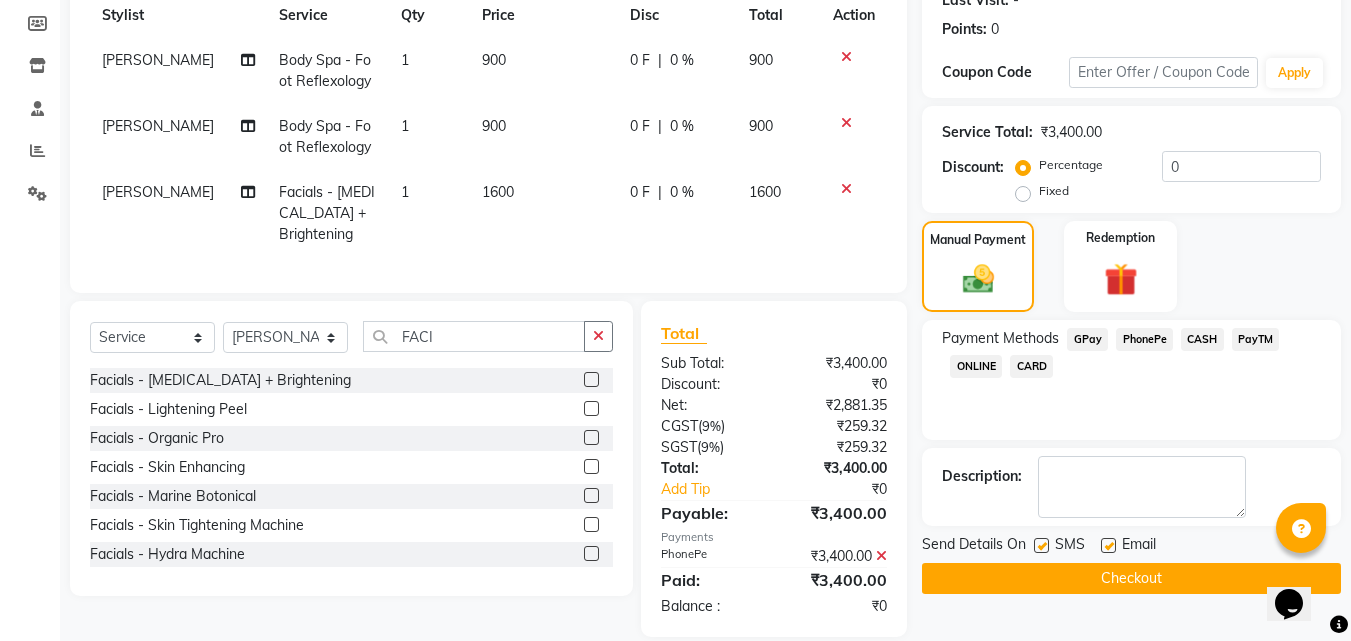 click on "Checkout" 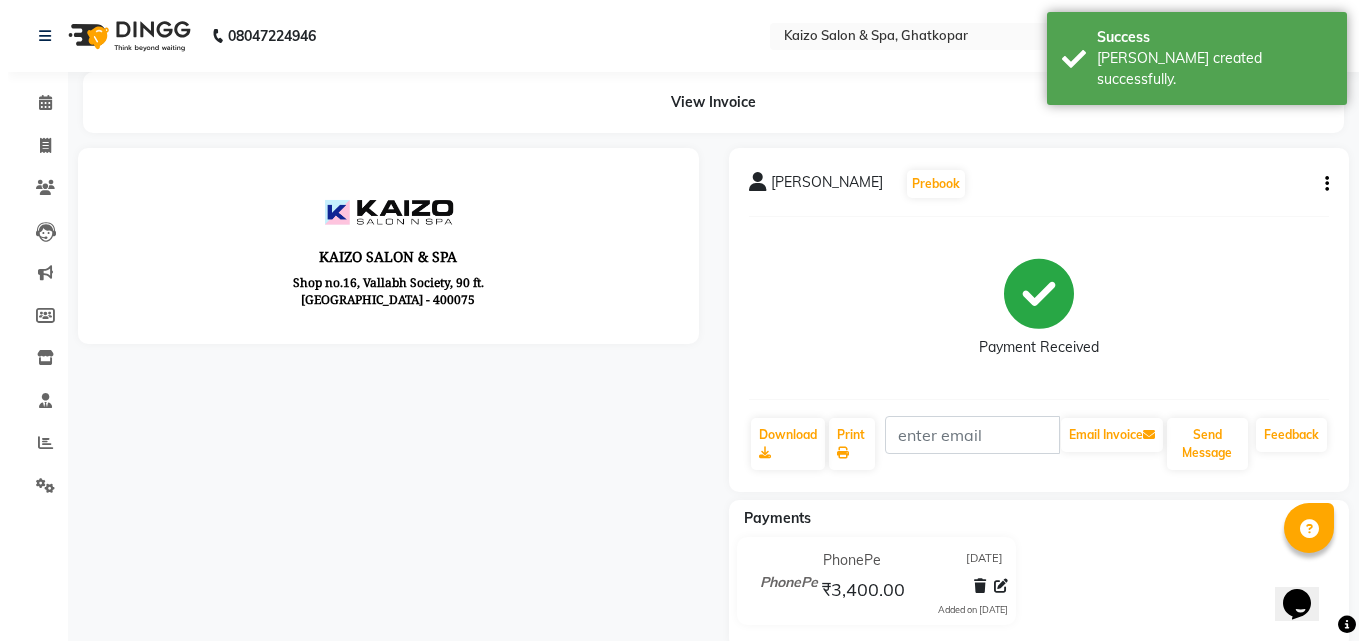 scroll, scrollTop: 0, scrollLeft: 0, axis: both 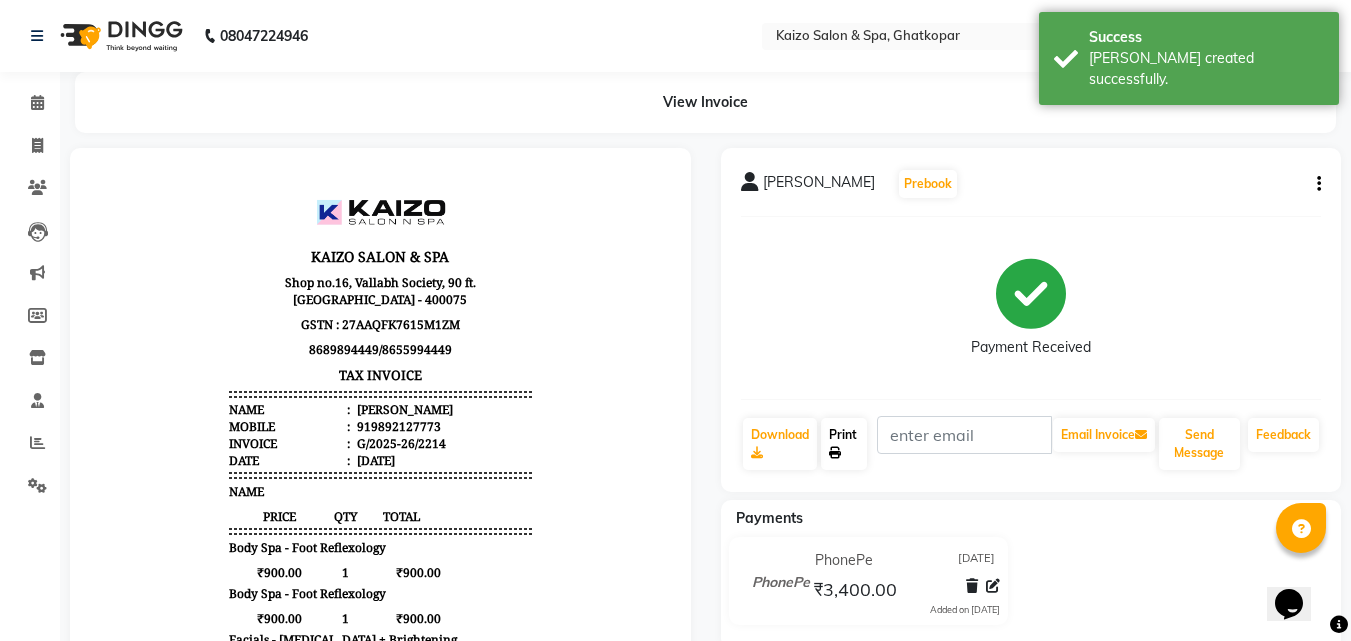click on "Print" 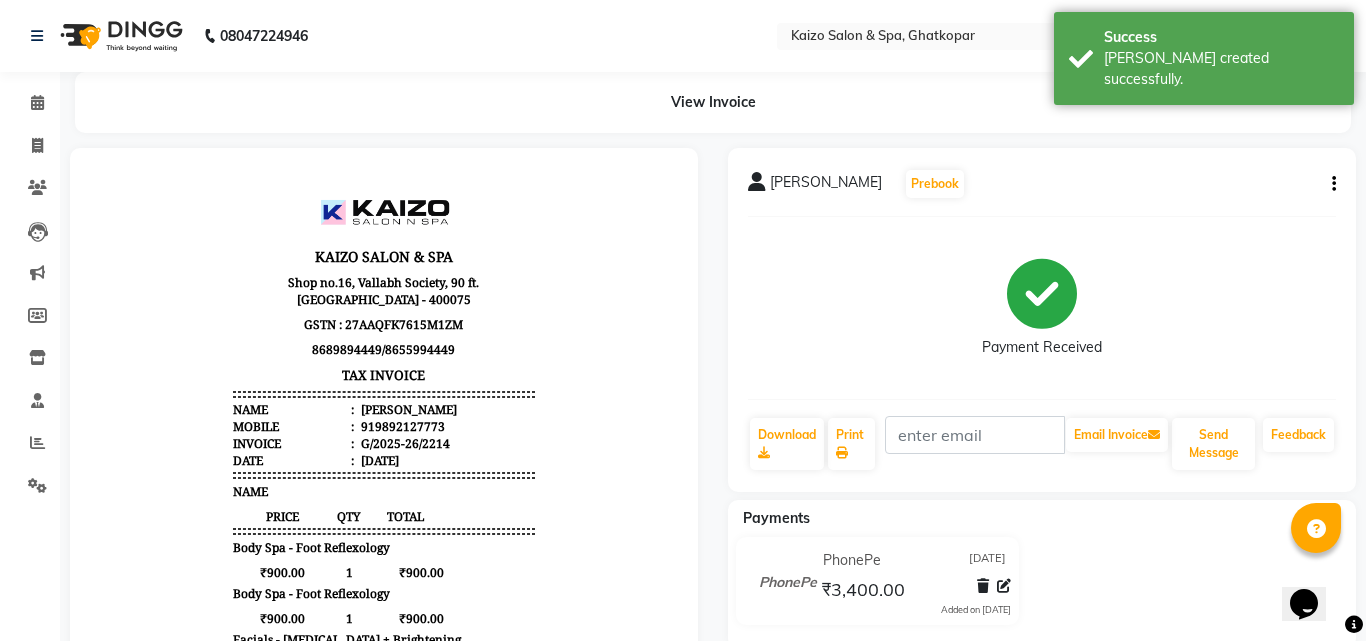 select on "service" 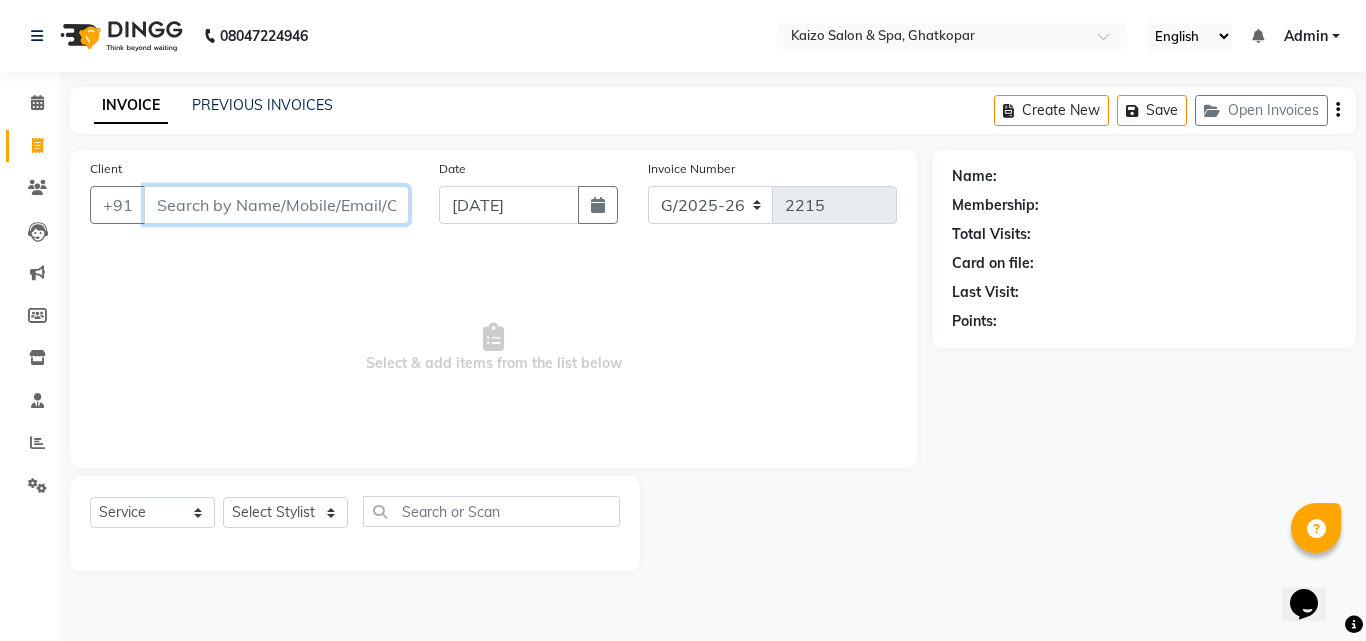 paste on "[PERSON_NAME] 8454896678" 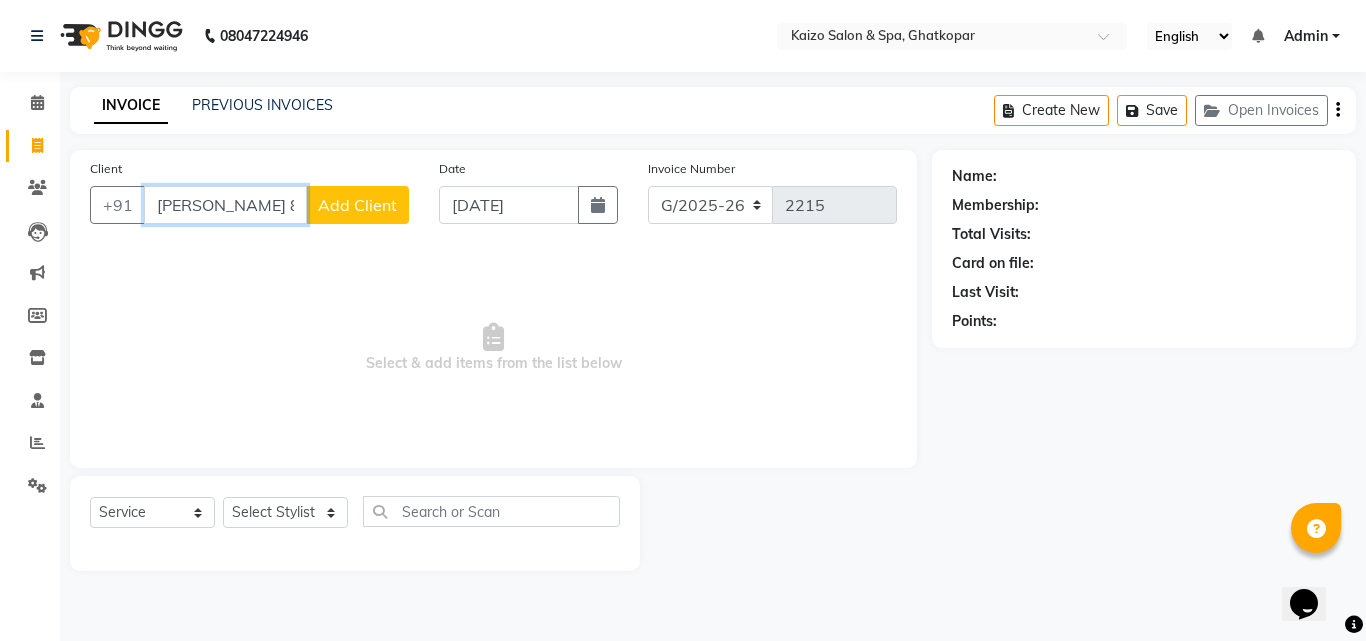 scroll, scrollTop: 0, scrollLeft: 42, axis: horizontal 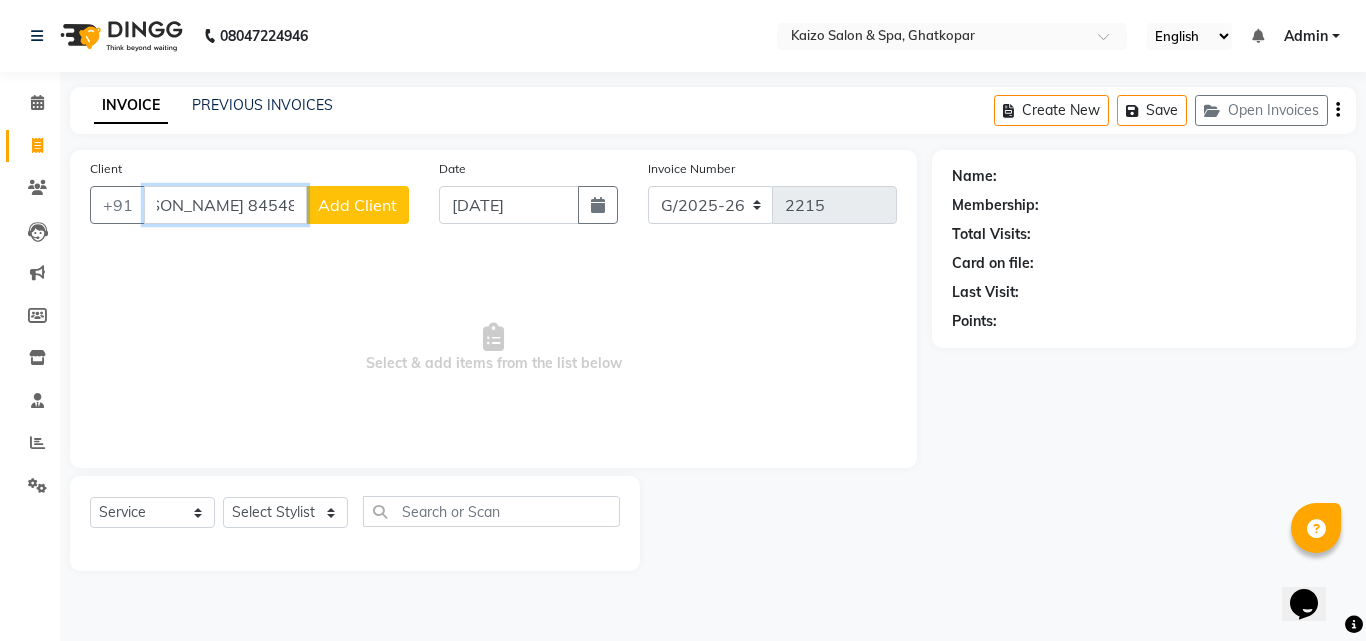 click on "[PERSON_NAME] 8454896678" at bounding box center [225, 205] 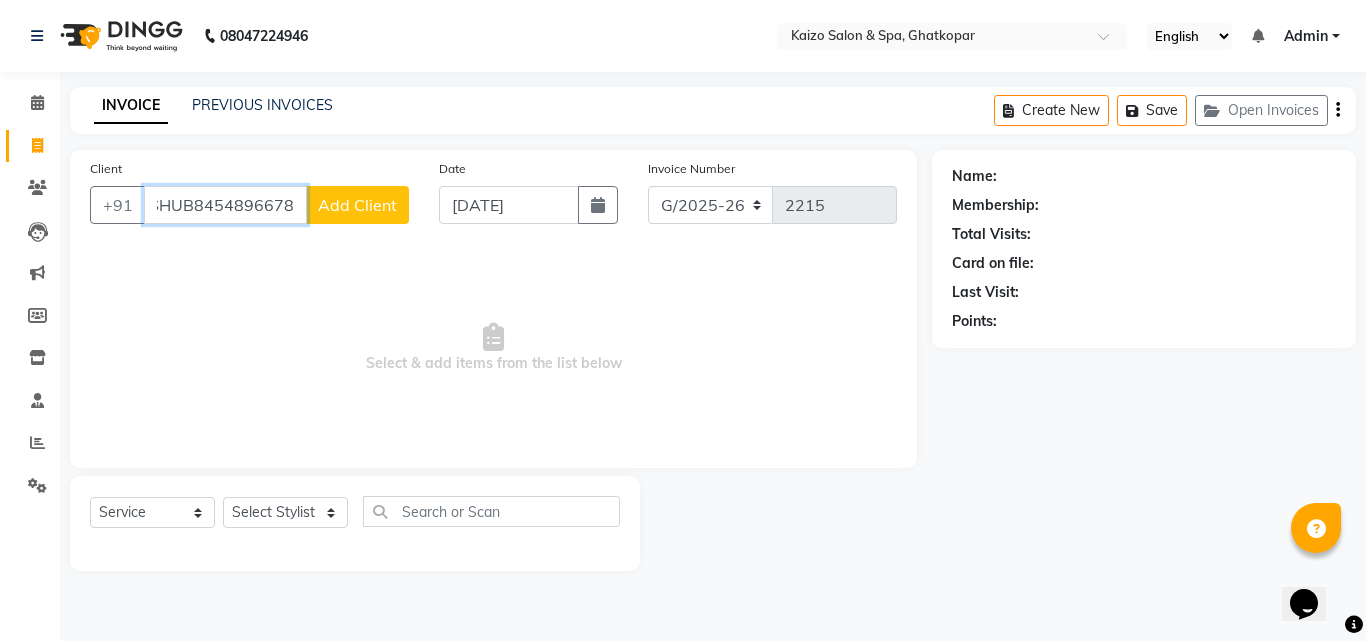 scroll, scrollTop: 0, scrollLeft: 0, axis: both 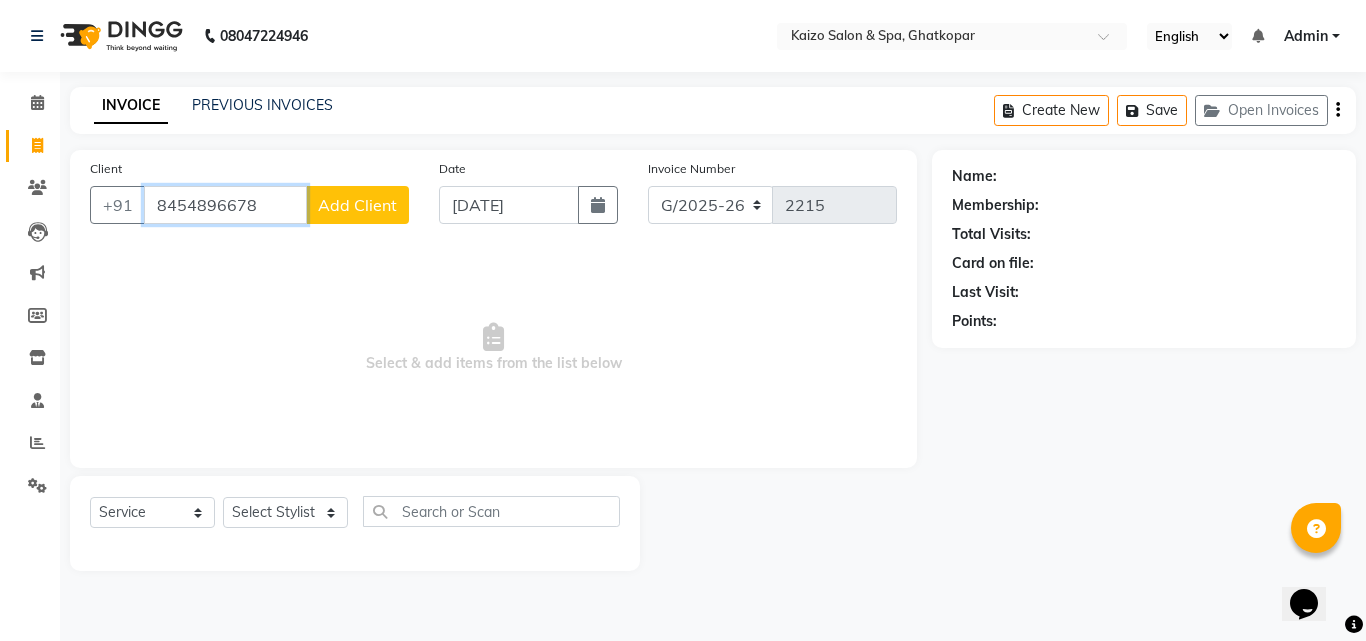 click on "8454896678" at bounding box center [225, 205] 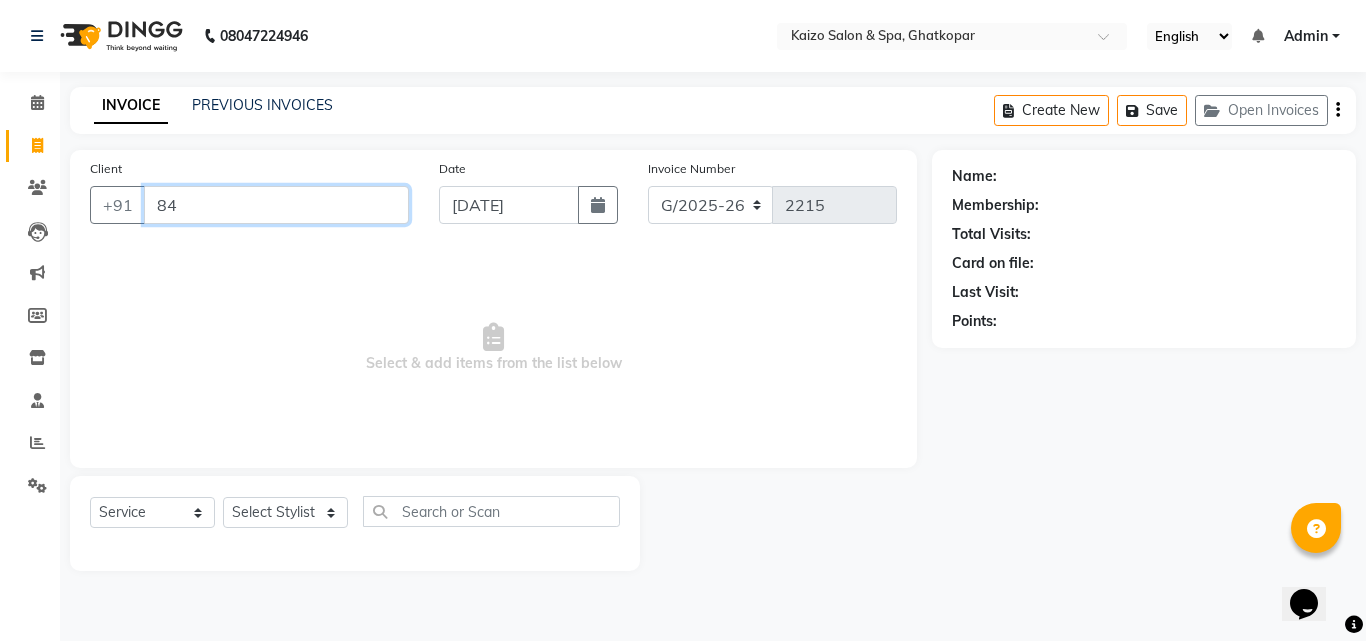 type on "8" 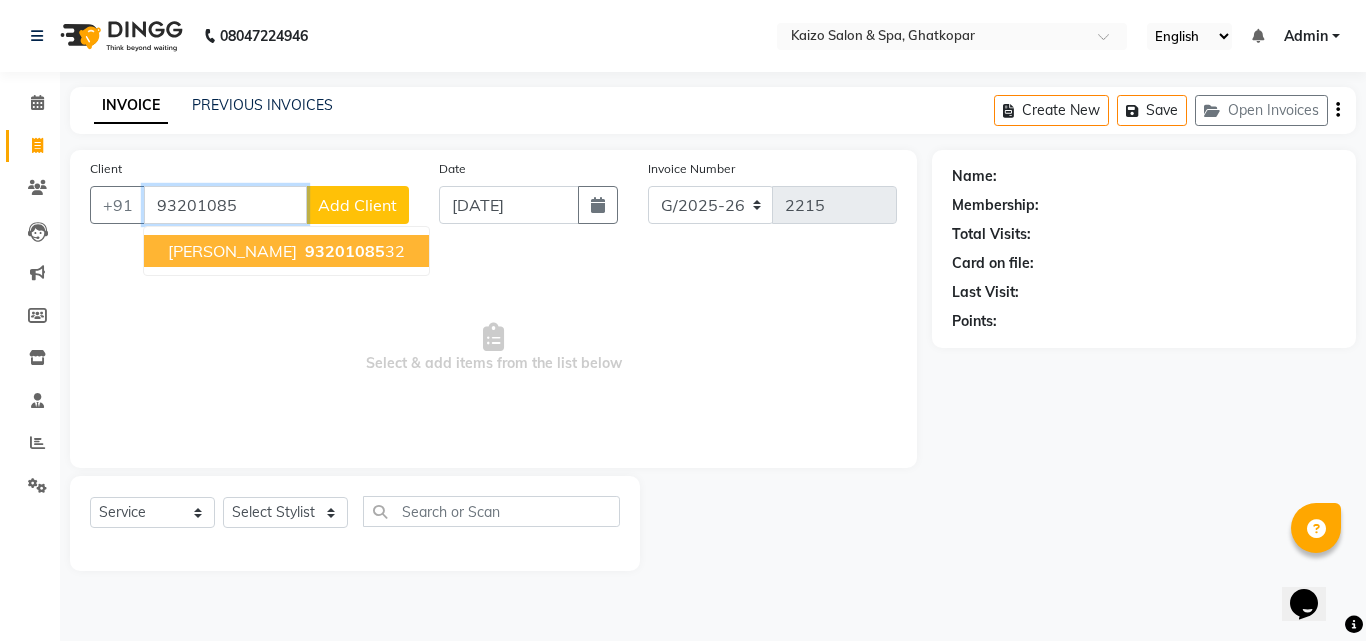 click on "[PERSON_NAME]" at bounding box center [232, 251] 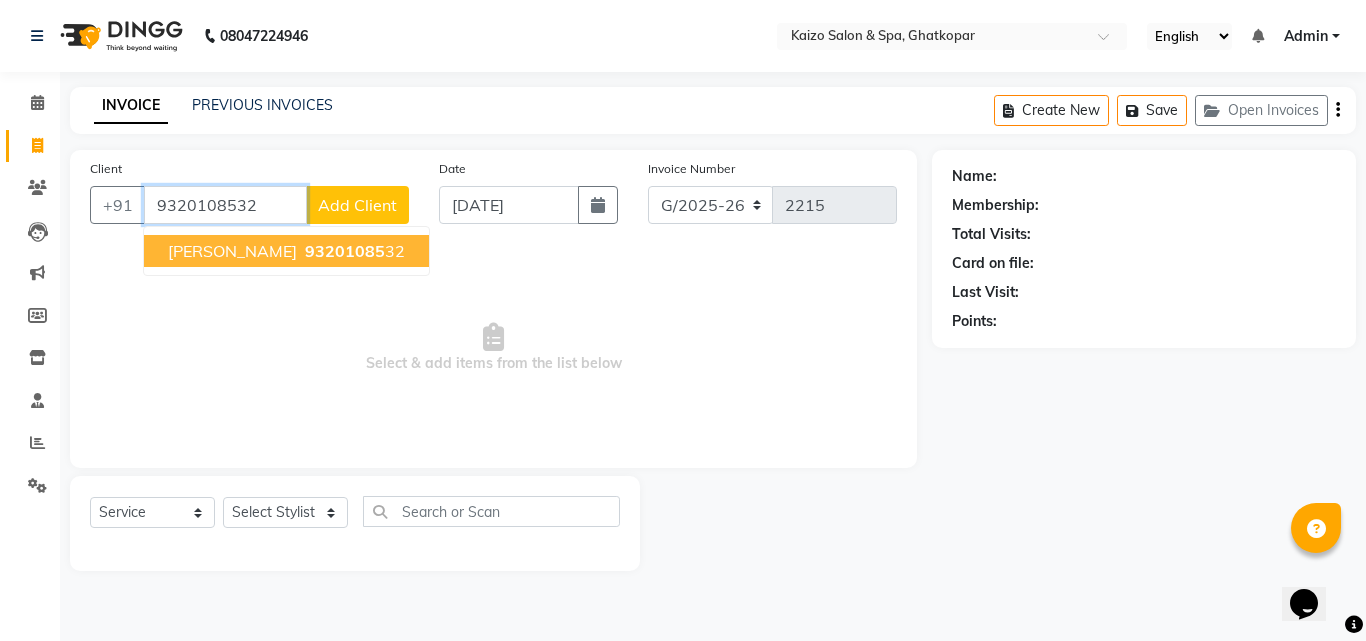 type on "9320108532" 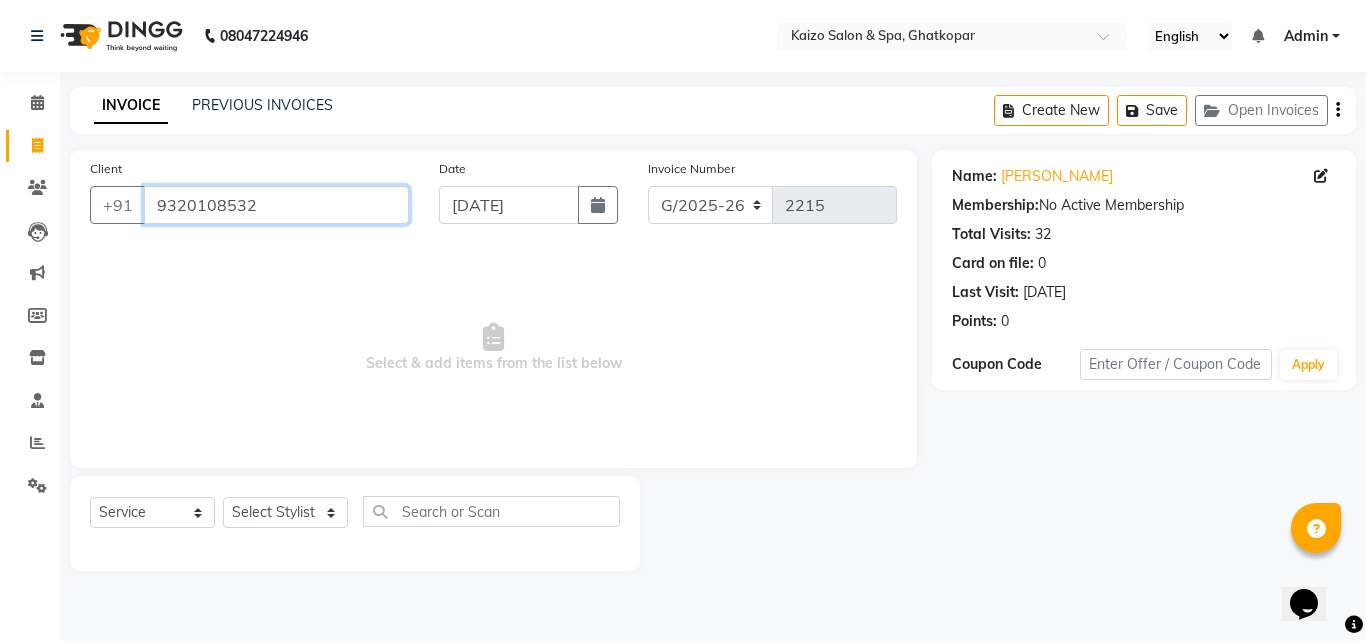 drag, startPoint x: 151, startPoint y: 201, endPoint x: 261, endPoint y: 202, distance: 110.00455 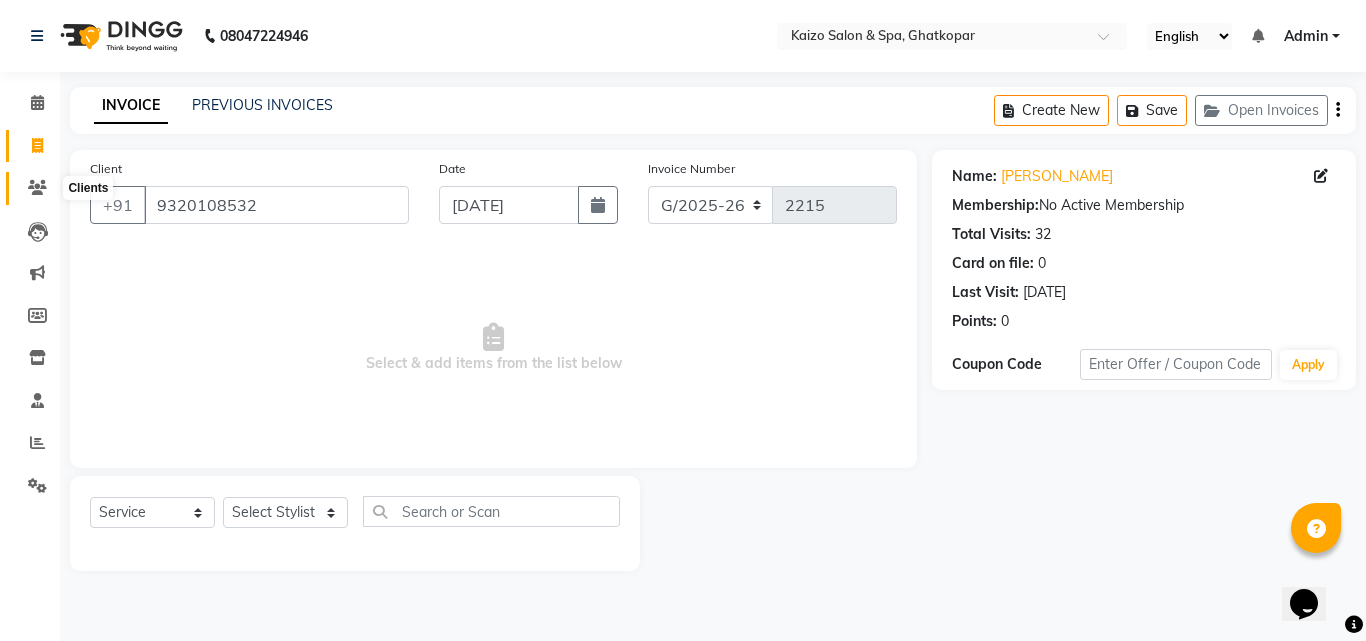 click 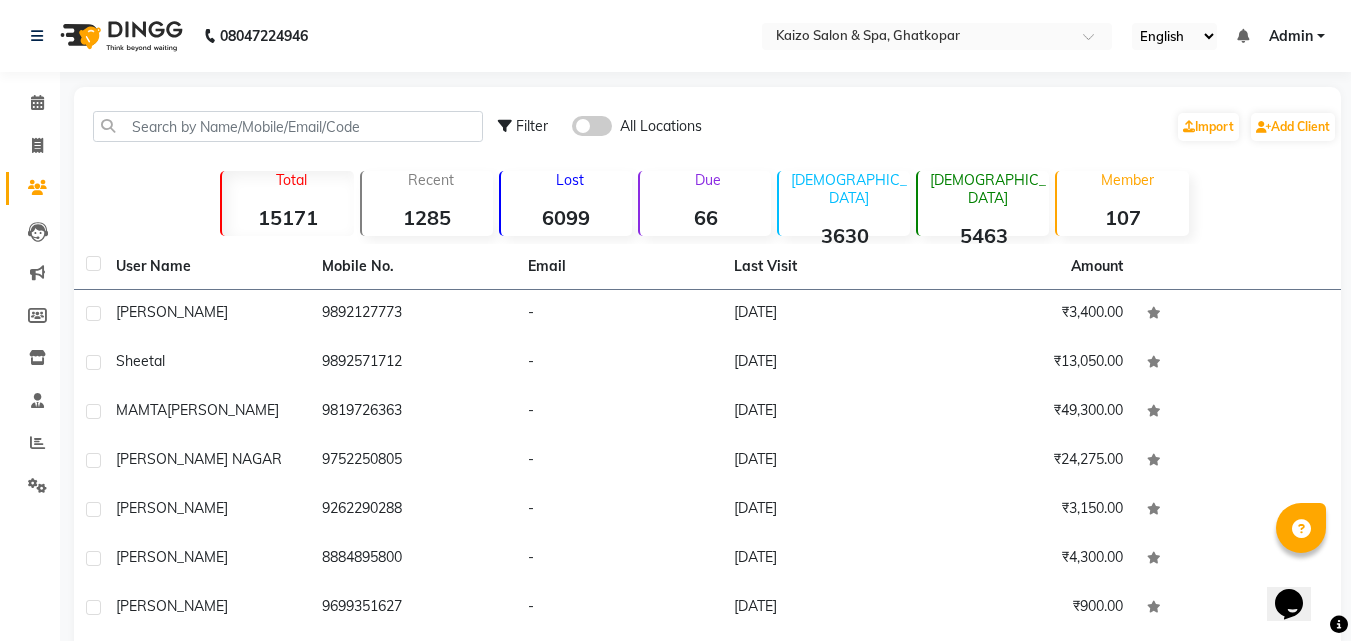 click on "Filter All Locations  Import   Add Client" 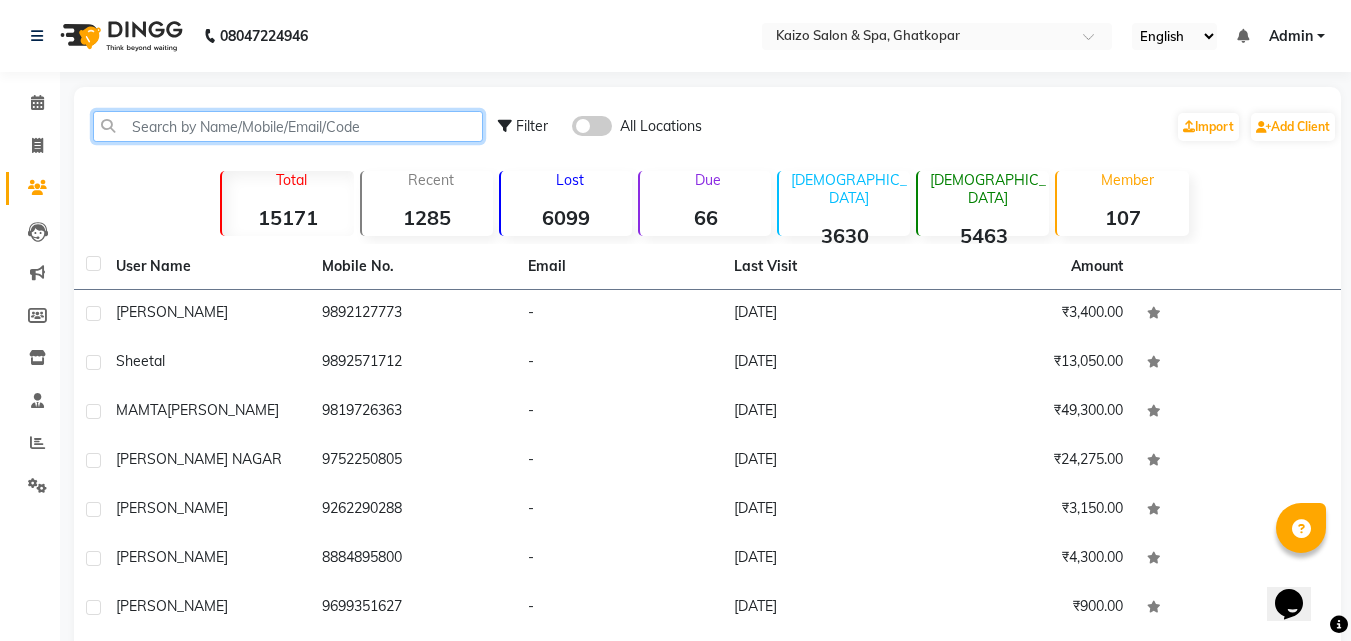 click 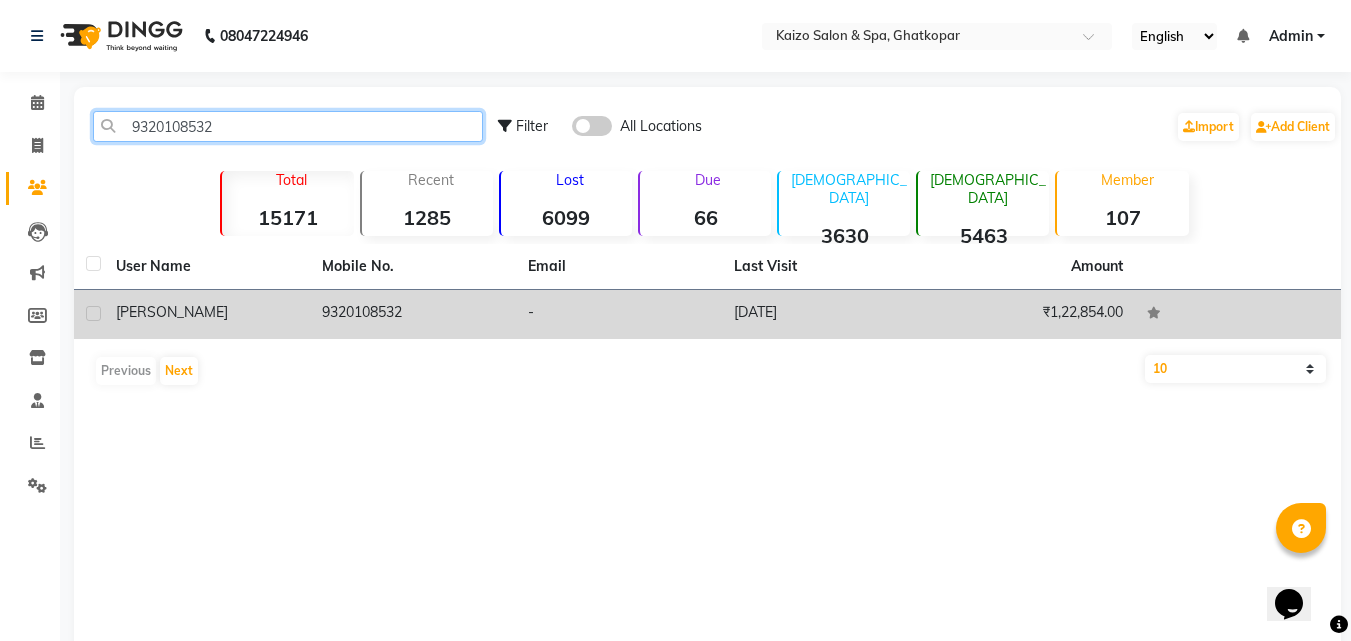 type on "9320108532" 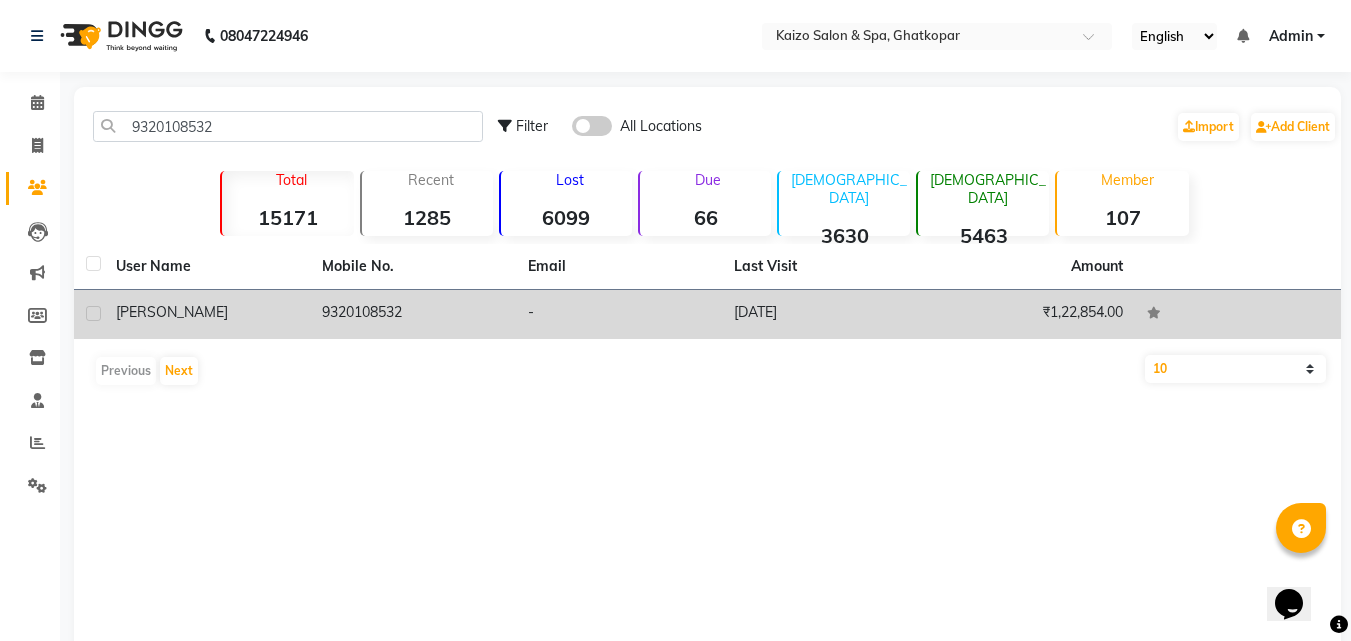 click on "[PERSON_NAME]" 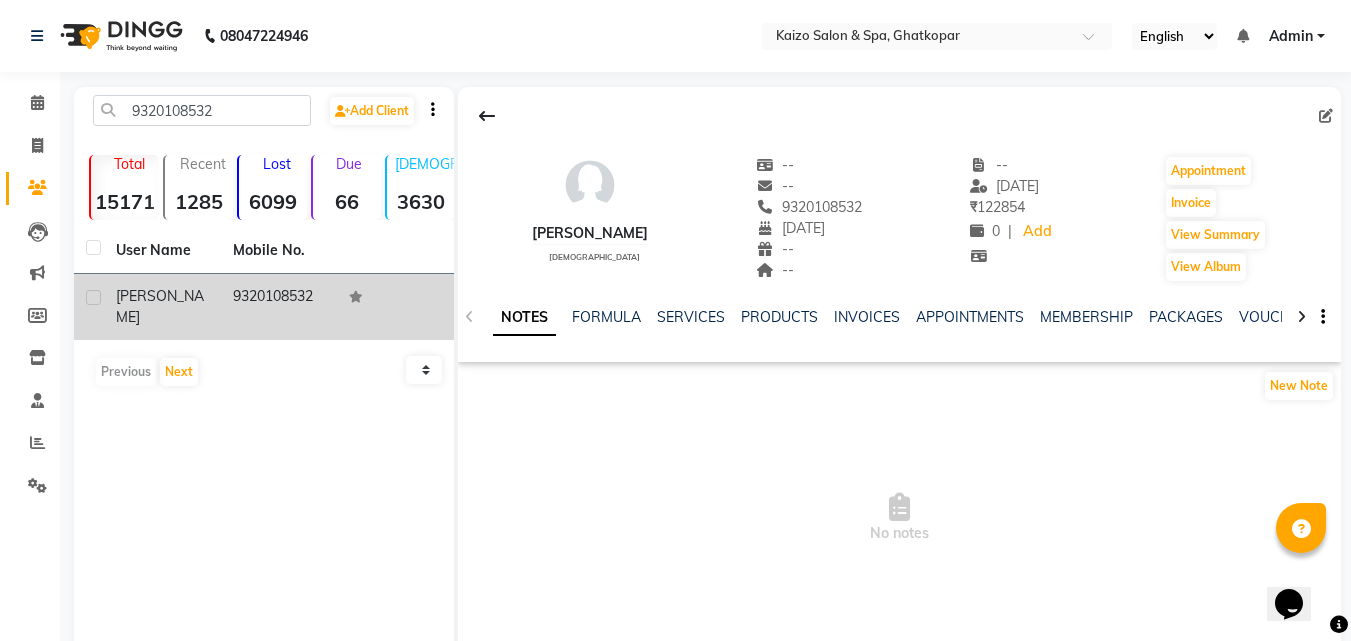 click on "9320108532" 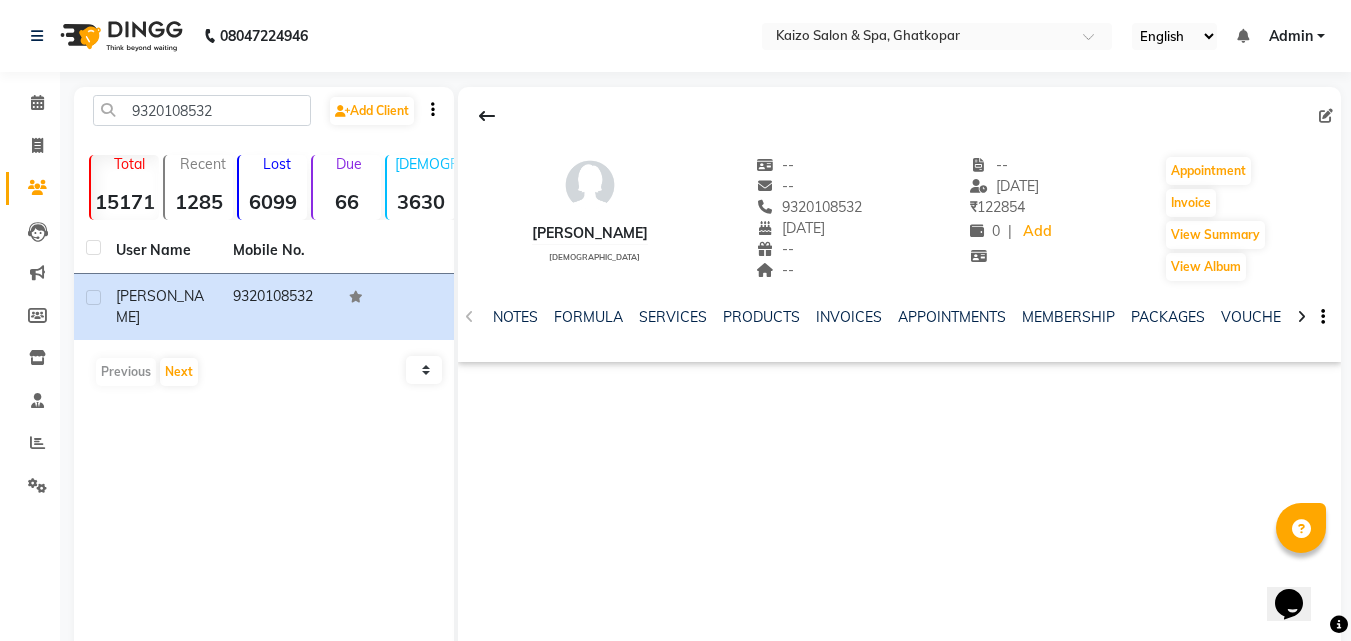 click on "NOTES FORMULA SERVICES PRODUCTS INVOICES APPOINTMENTS MEMBERSHIP PACKAGES VOUCHERS GIFTCARDS POINTS FORMS FAMILY CARDS WALLET" 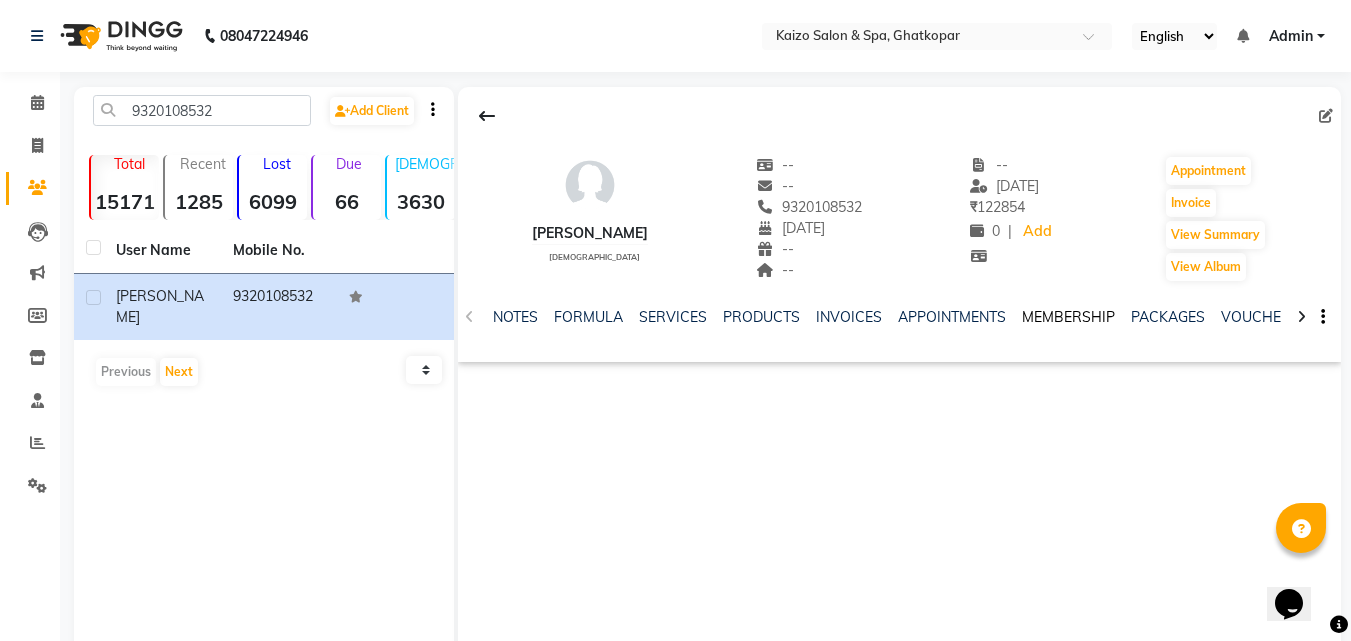 click on "MEMBERSHIP" 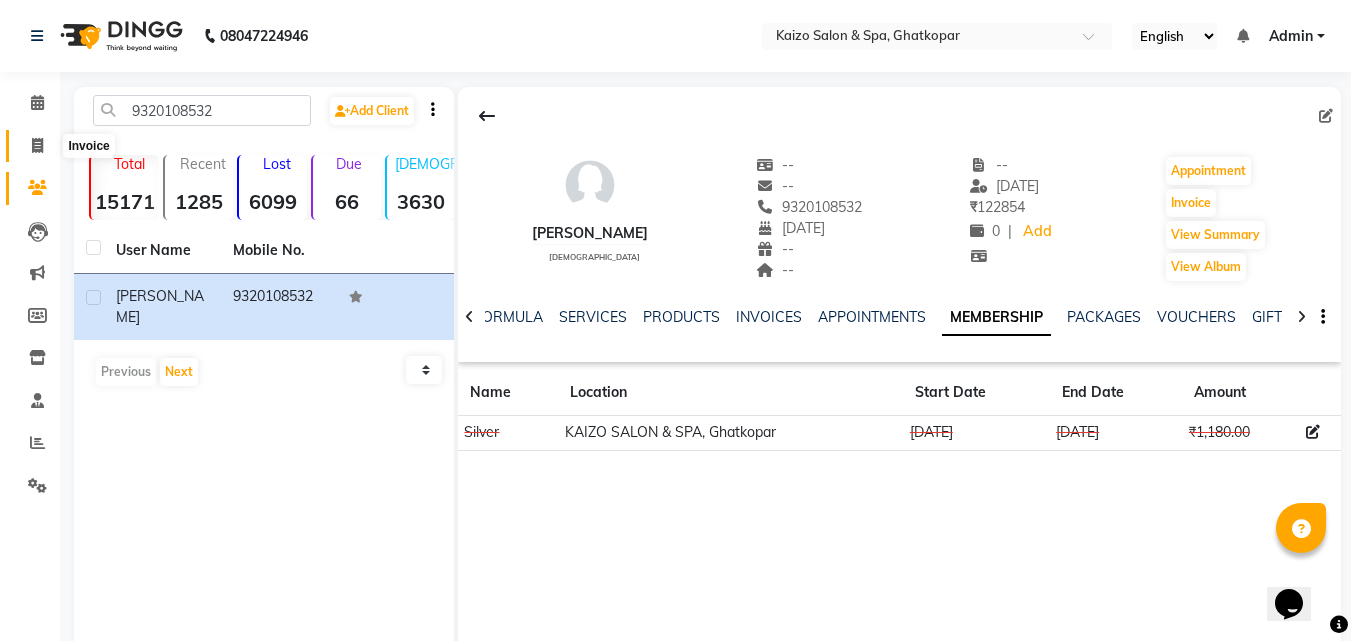 click 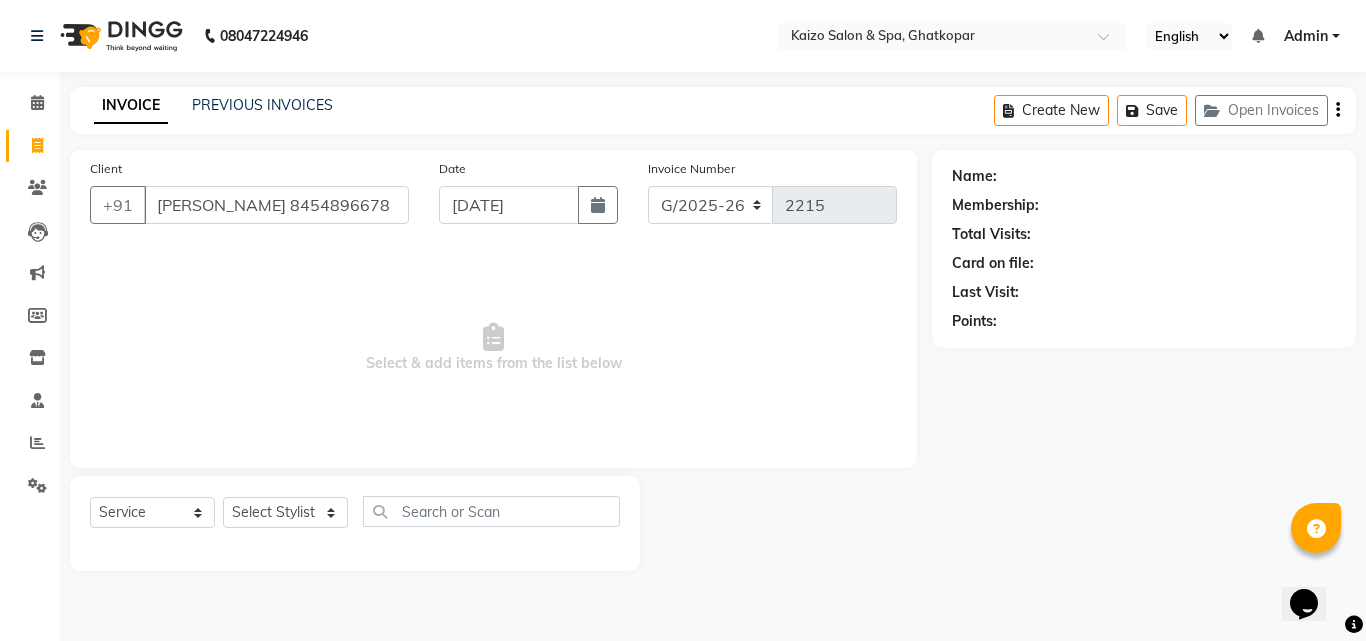 scroll, scrollTop: 0, scrollLeft: 42, axis: horizontal 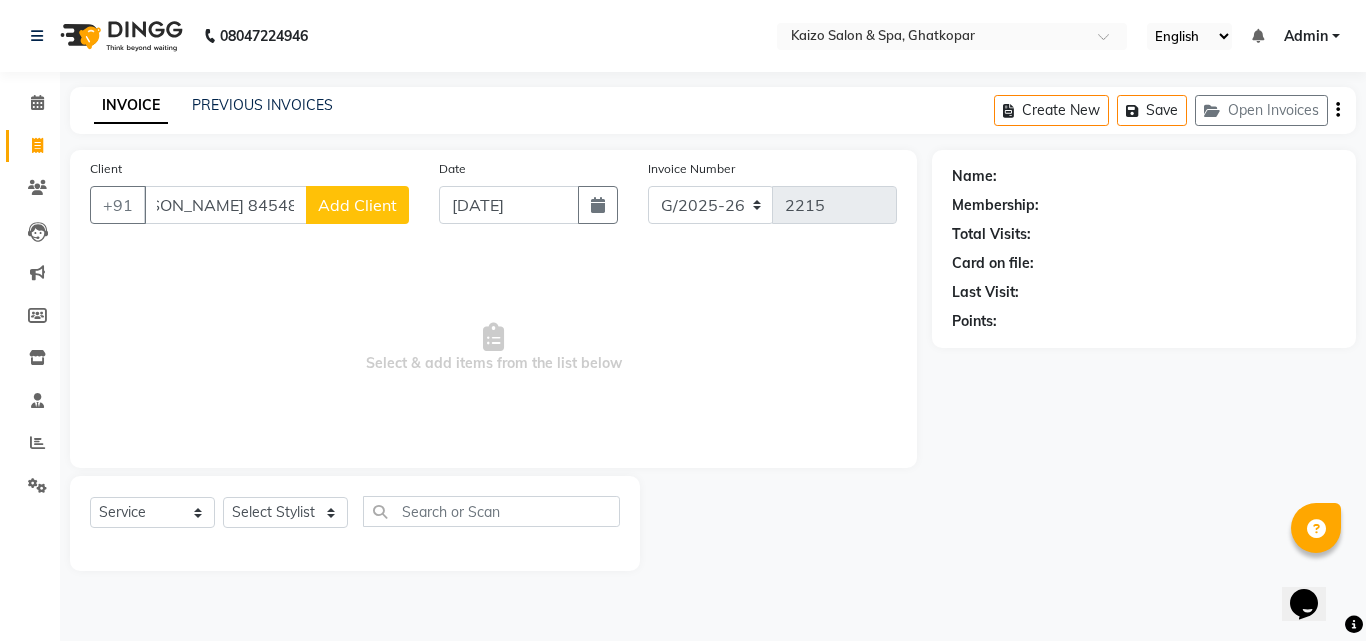 click on "[PERSON_NAME] 8454896678" at bounding box center (225, 205) 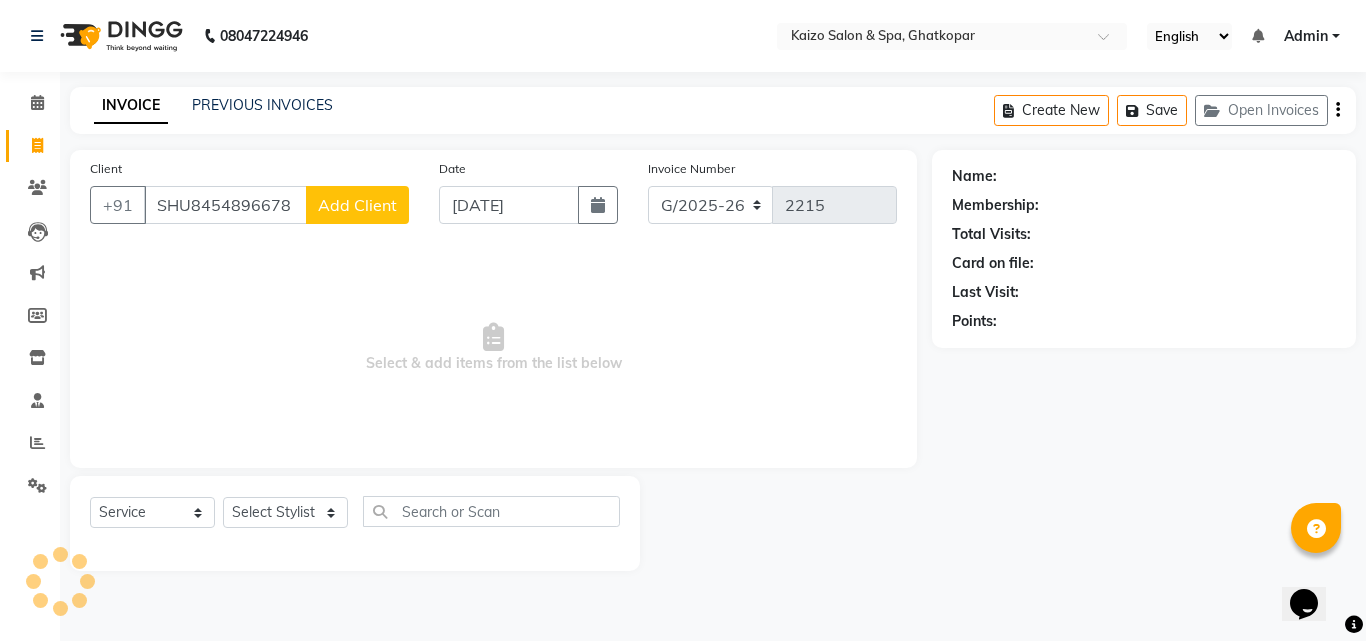 scroll, scrollTop: 0, scrollLeft: 0, axis: both 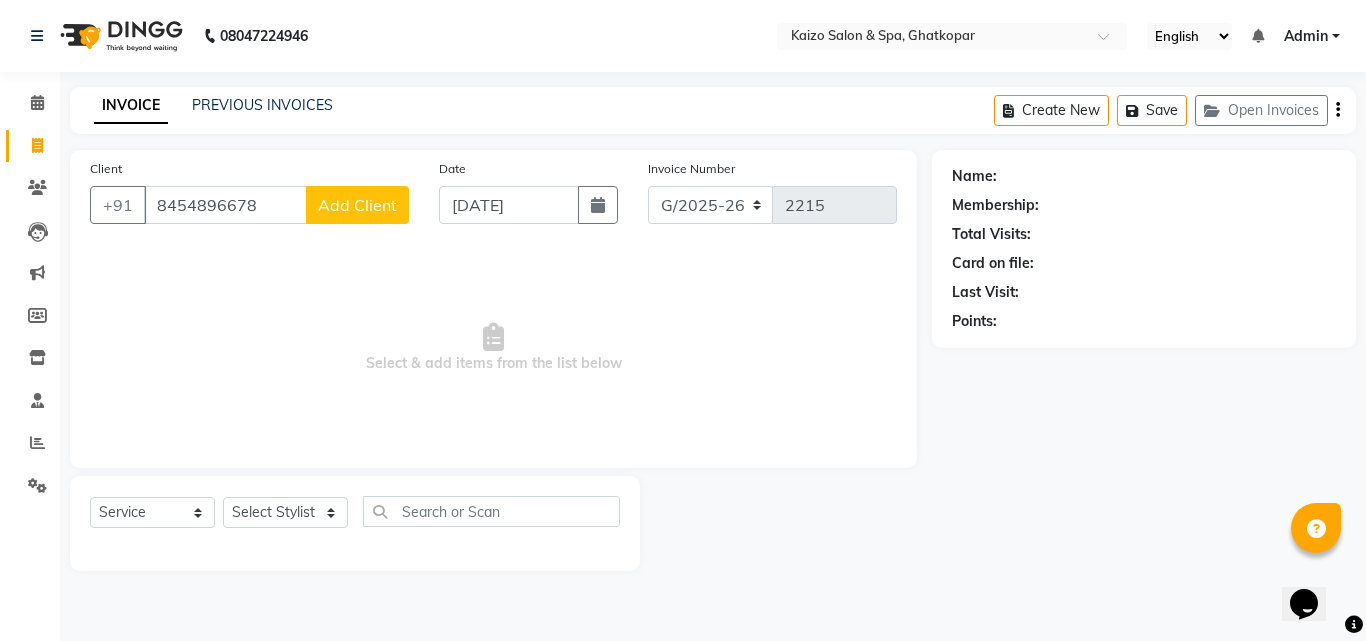 type on "8454896678" 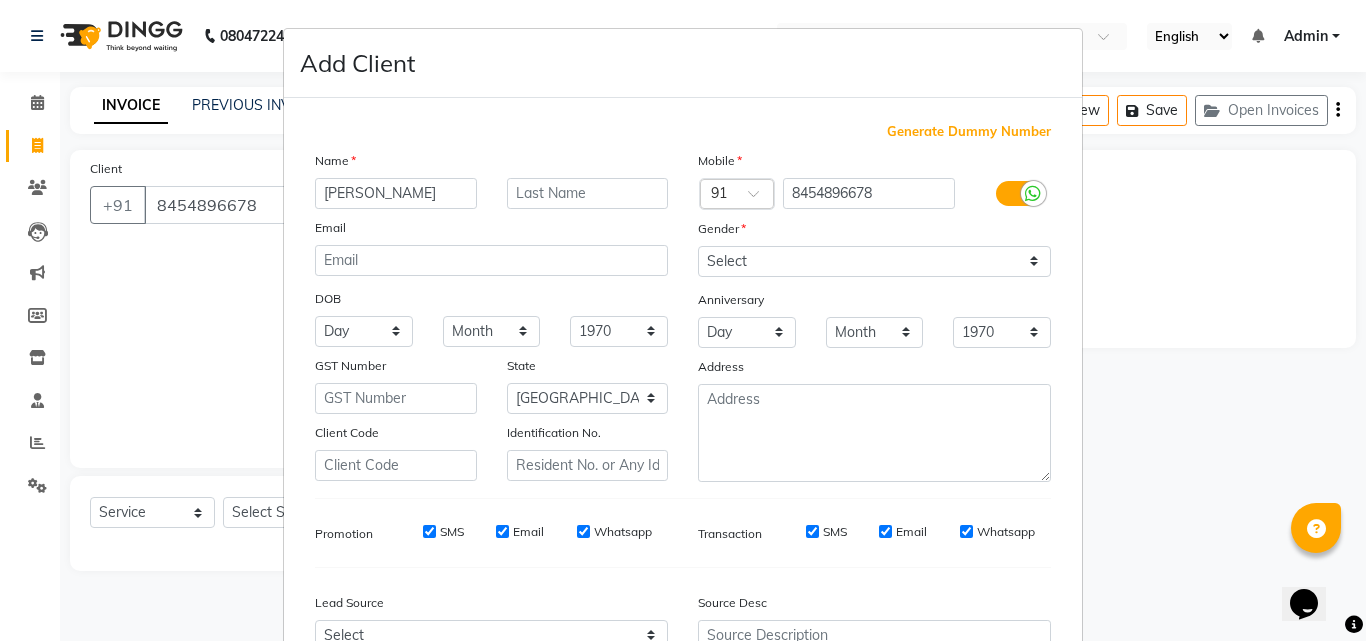type on "[PERSON_NAME]" 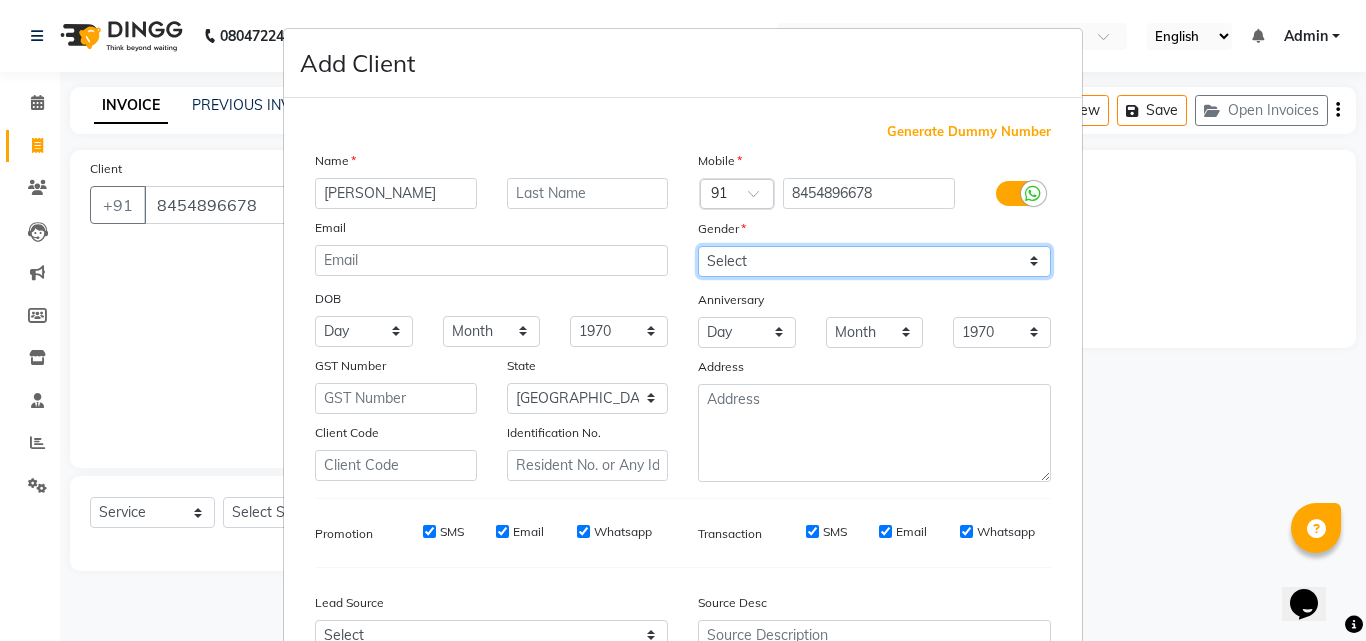 drag, startPoint x: 757, startPoint y: 258, endPoint x: 757, endPoint y: 269, distance: 11 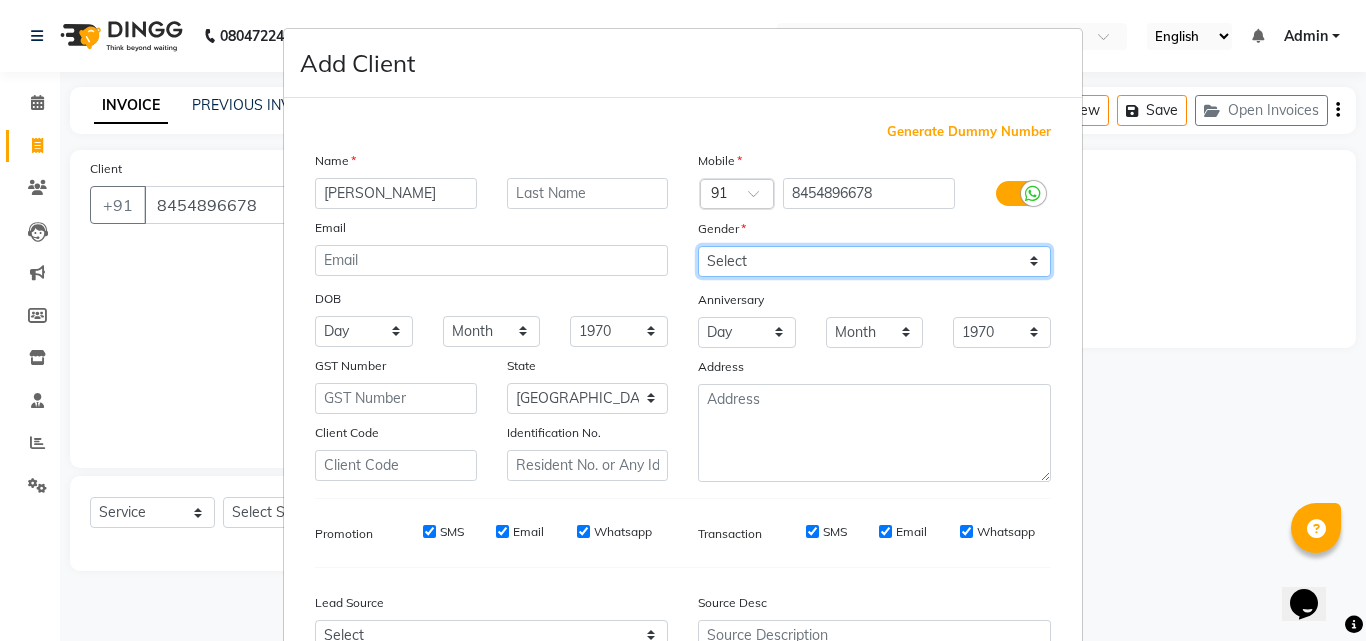 click on "Select [DEMOGRAPHIC_DATA] [DEMOGRAPHIC_DATA] Other Prefer Not To Say" at bounding box center [874, 261] 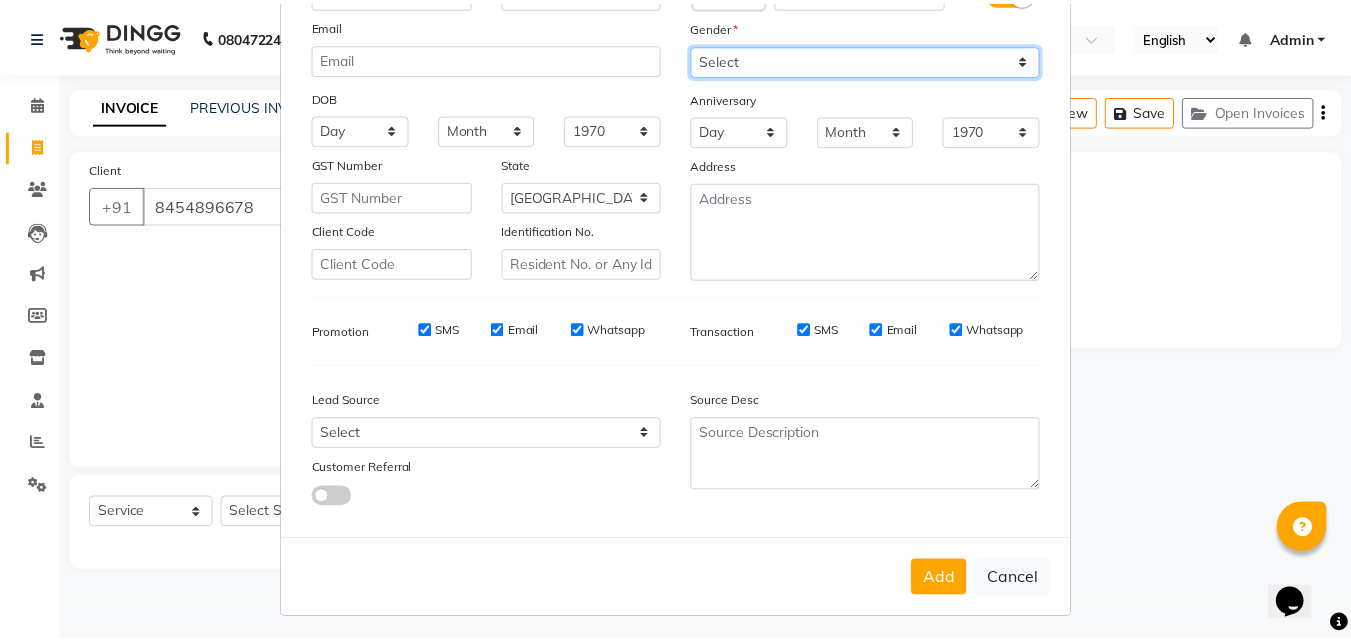 scroll, scrollTop: 208, scrollLeft: 0, axis: vertical 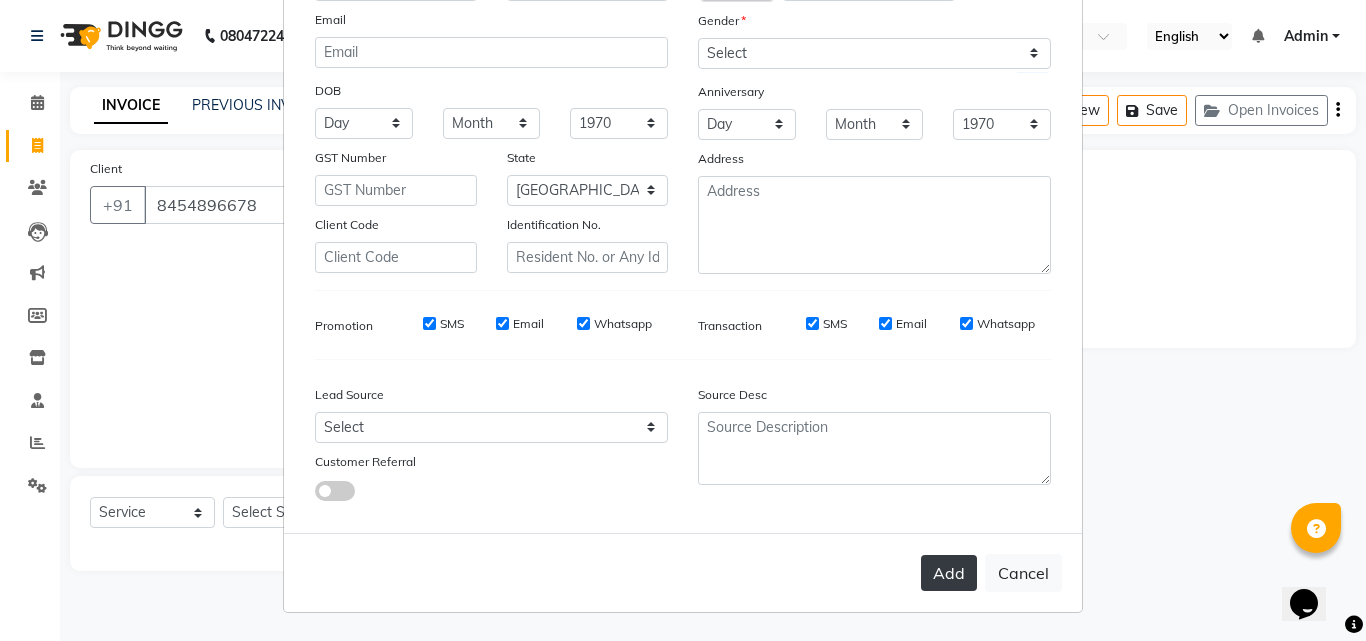 click on "Add" at bounding box center [949, 573] 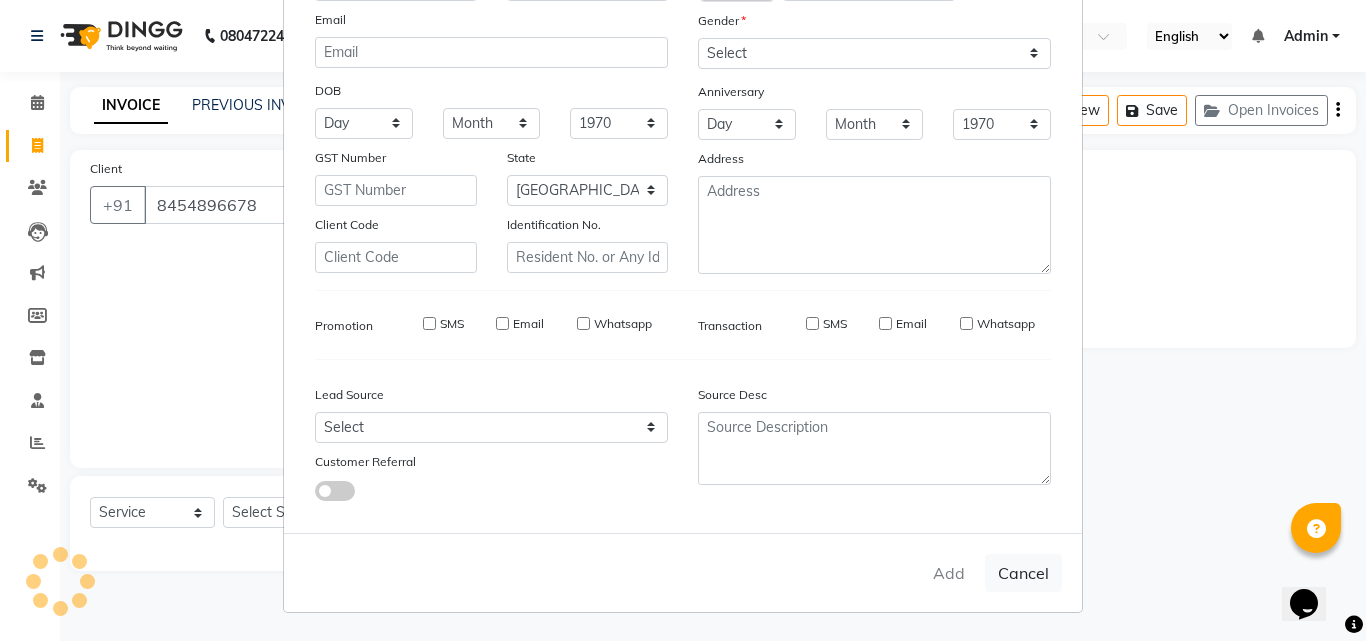 type 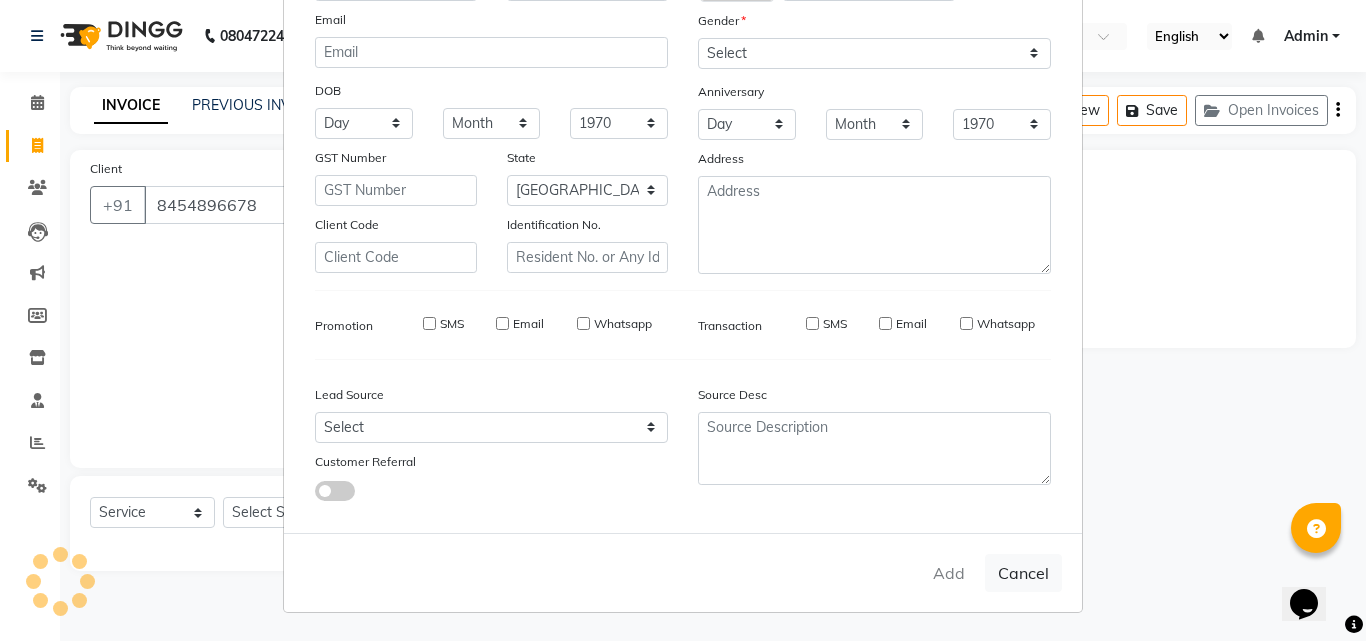 select 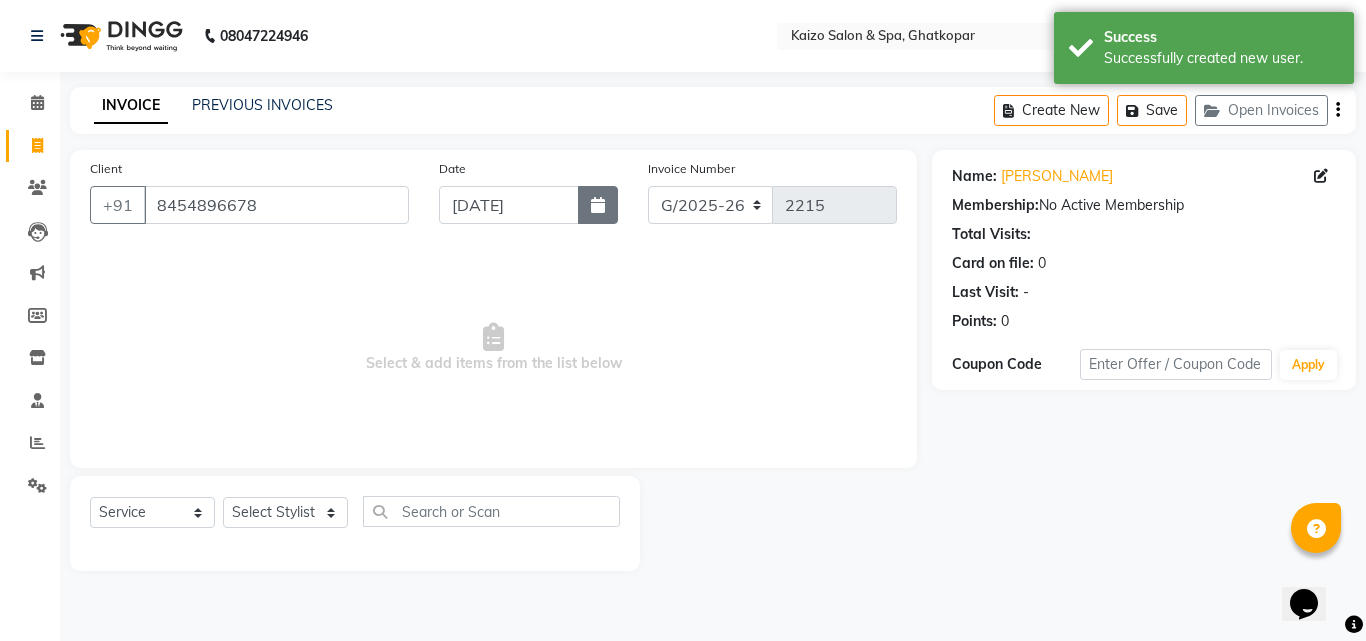 click 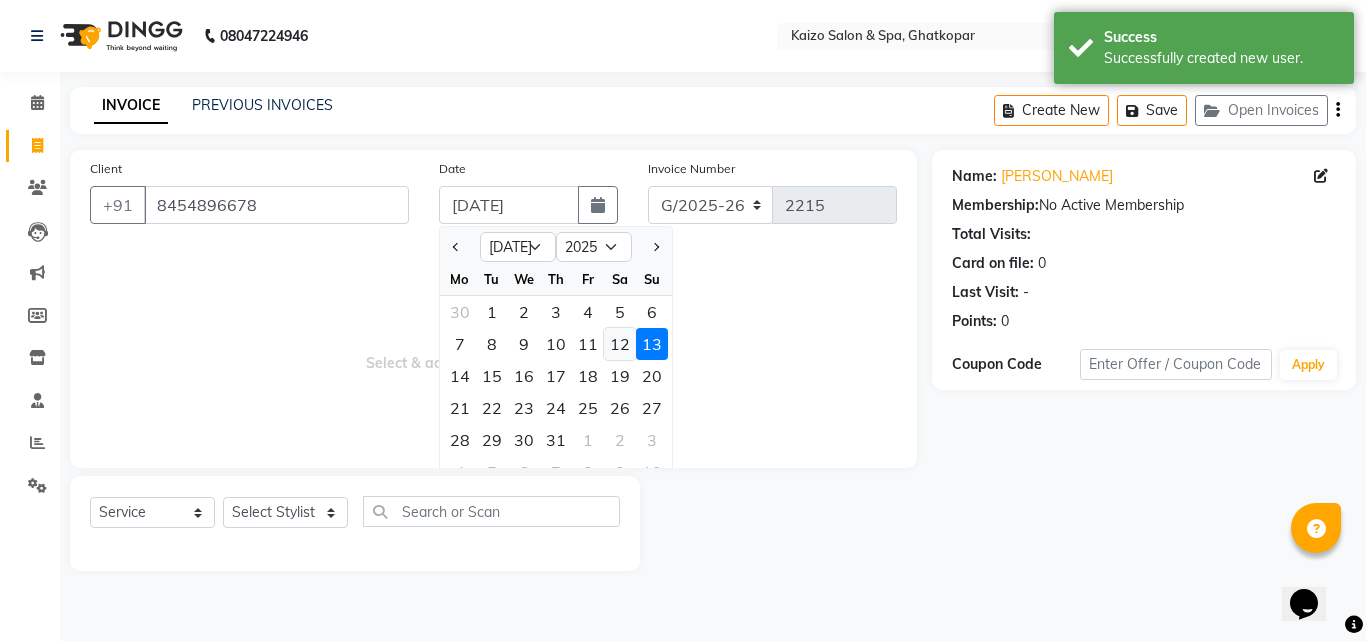 click on "12" 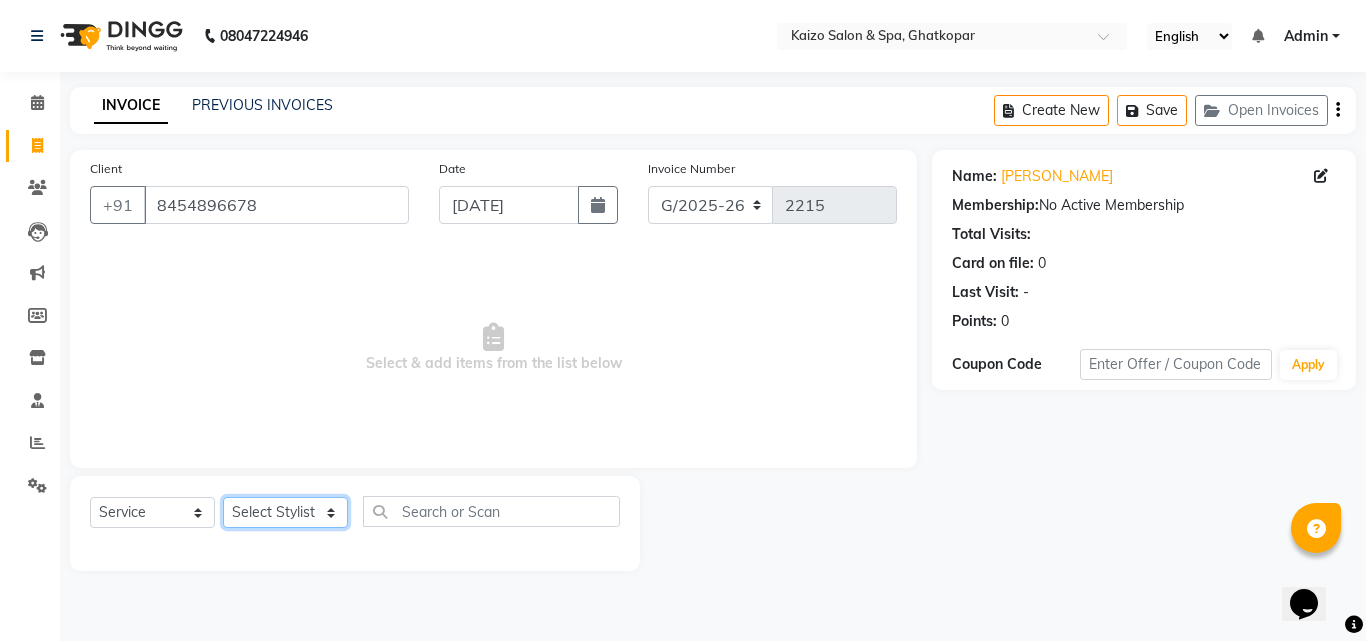 click on "Select Stylist [PERSON_NAME] ANJALI [PERSON_NAME] [PERSON_NAME] Front Desk [PERSON_NAME] IFTESHA [PERSON_NAME] [MEDICAL_DATA][PERSON_NAME] [PERSON_NAME] [PERSON_NAME] [PERSON_NAME] [PERSON_NAME] GALA [PERSON_NAME] [PERSON_NAME] YASH" 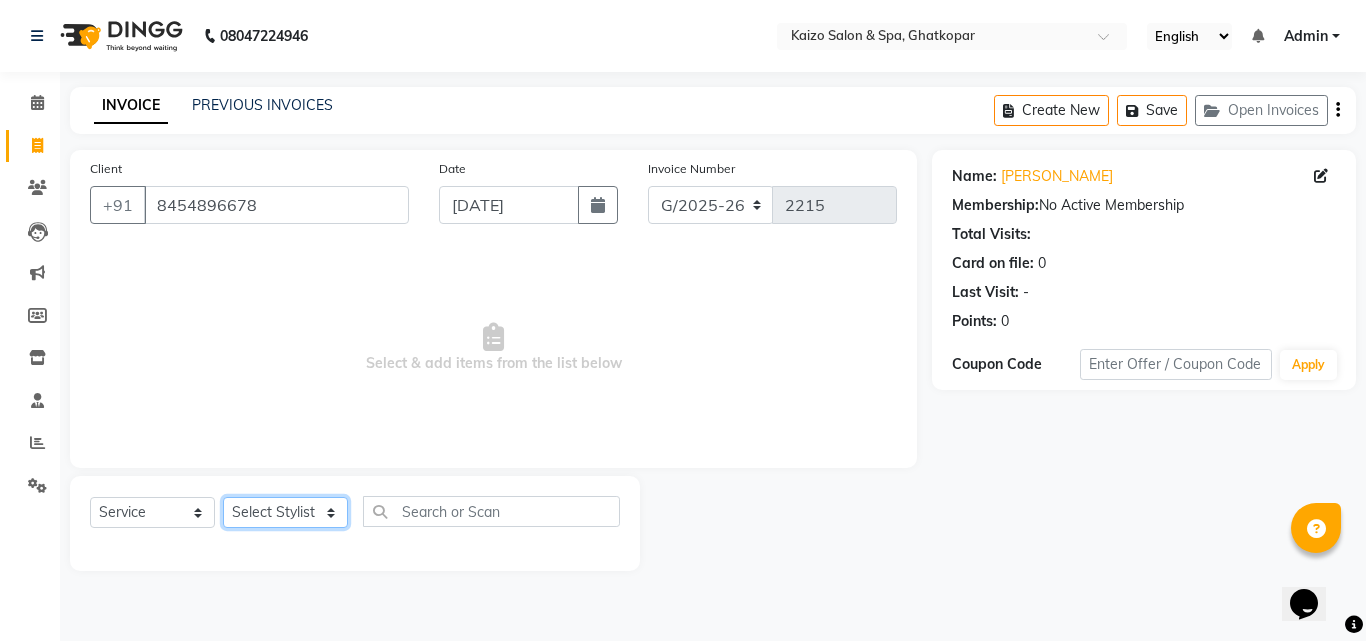 select on "44712" 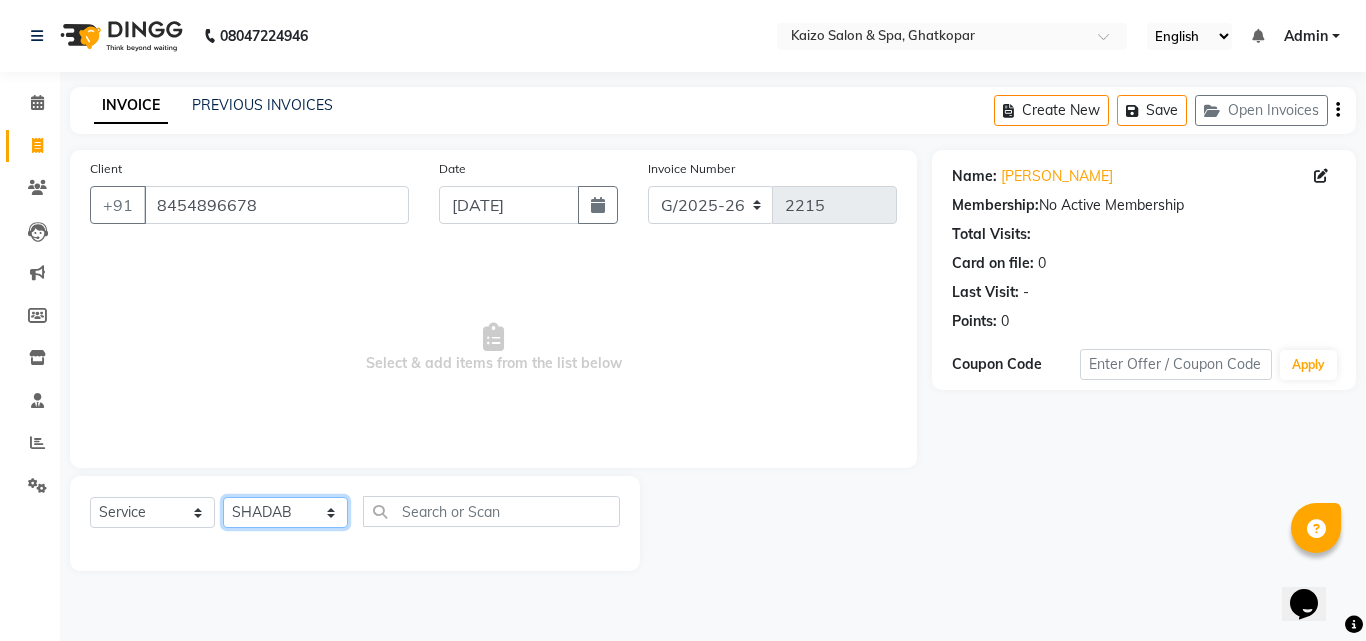 click on "Select Stylist [PERSON_NAME] ANJALI [PERSON_NAME] [PERSON_NAME] Front Desk [PERSON_NAME] IFTESHA [PERSON_NAME] [MEDICAL_DATA][PERSON_NAME] [PERSON_NAME] [PERSON_NAME] [PERSON_NAME] [PERSON_NAME] GALA [PERSON_NAME] [PERSON_NAME] YASH" 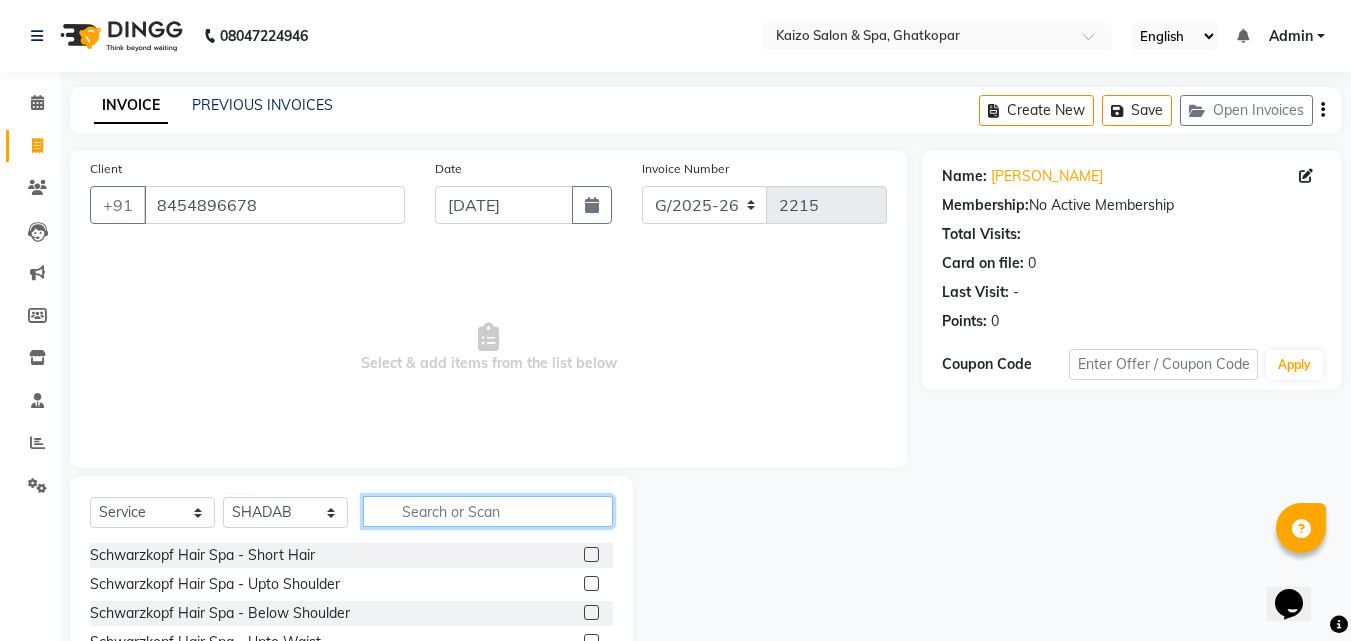 click 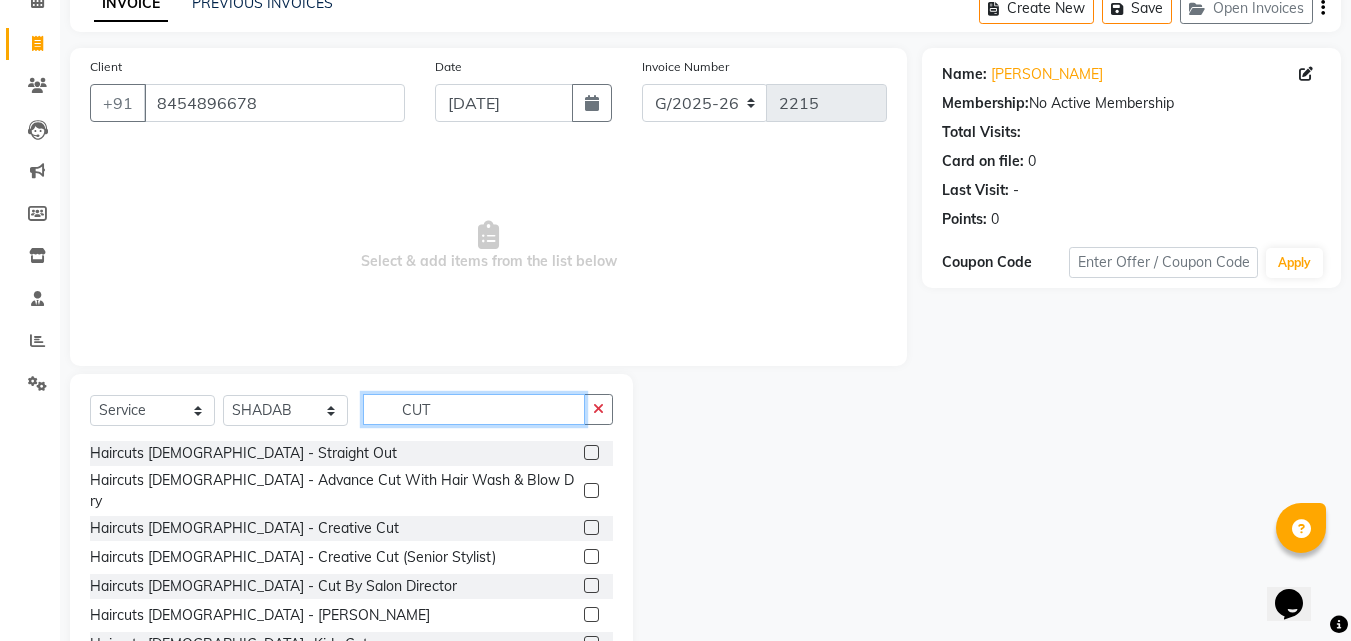 scroll, scrollTop: 160, scrollLeft: 0, axis: vertical 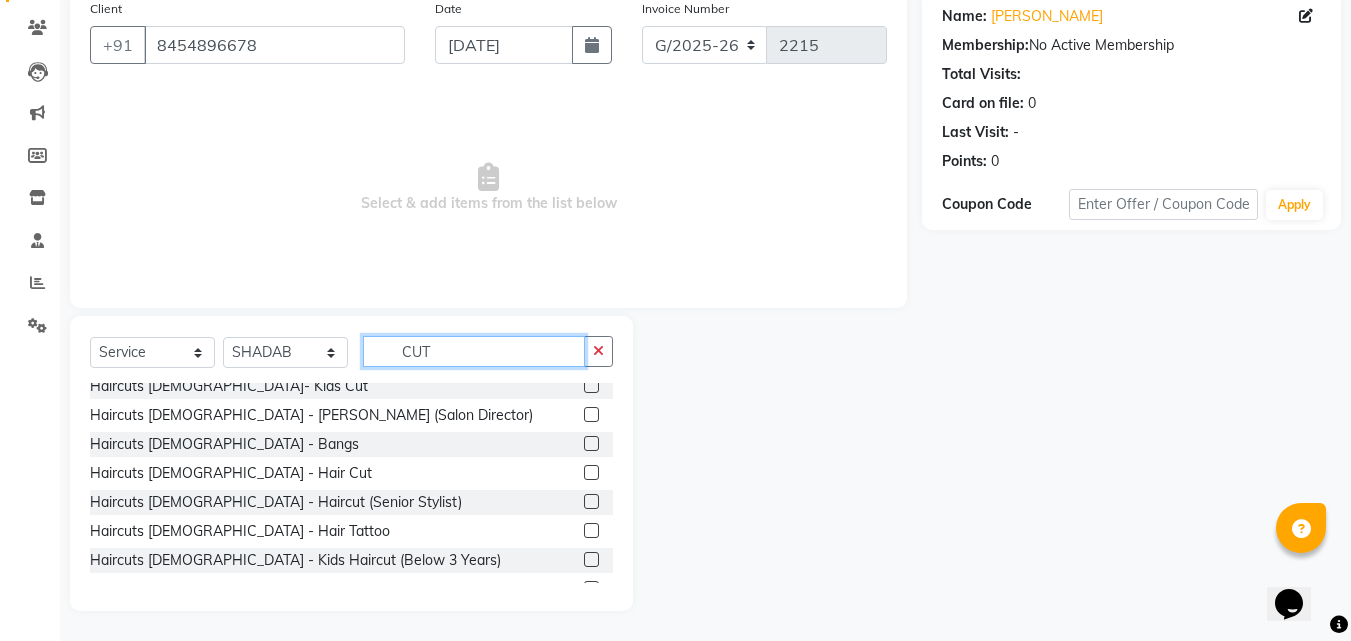 type on "CUT" 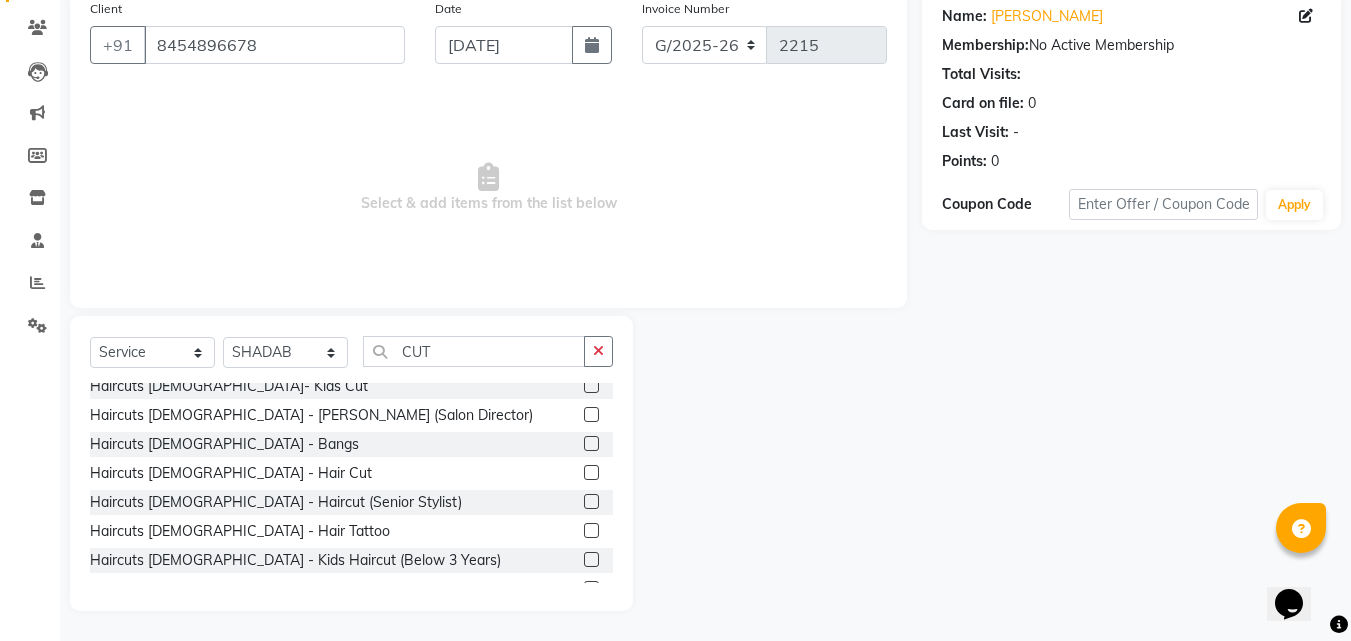 click 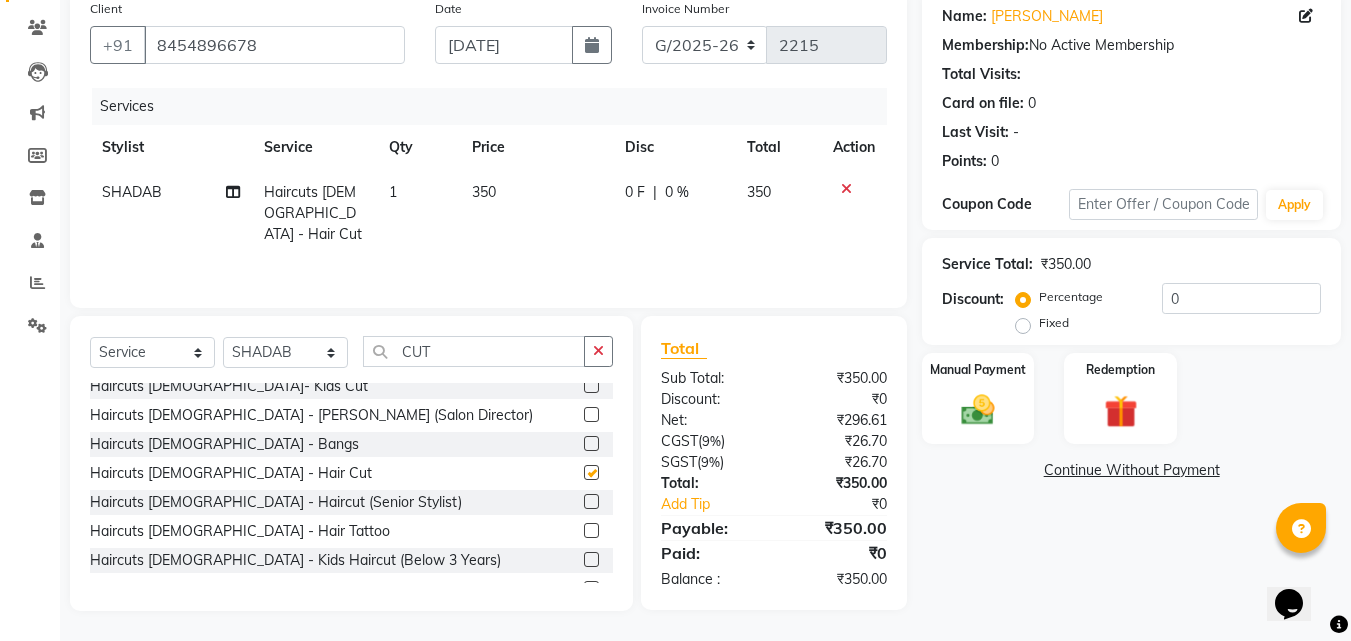 checkbox on "false" 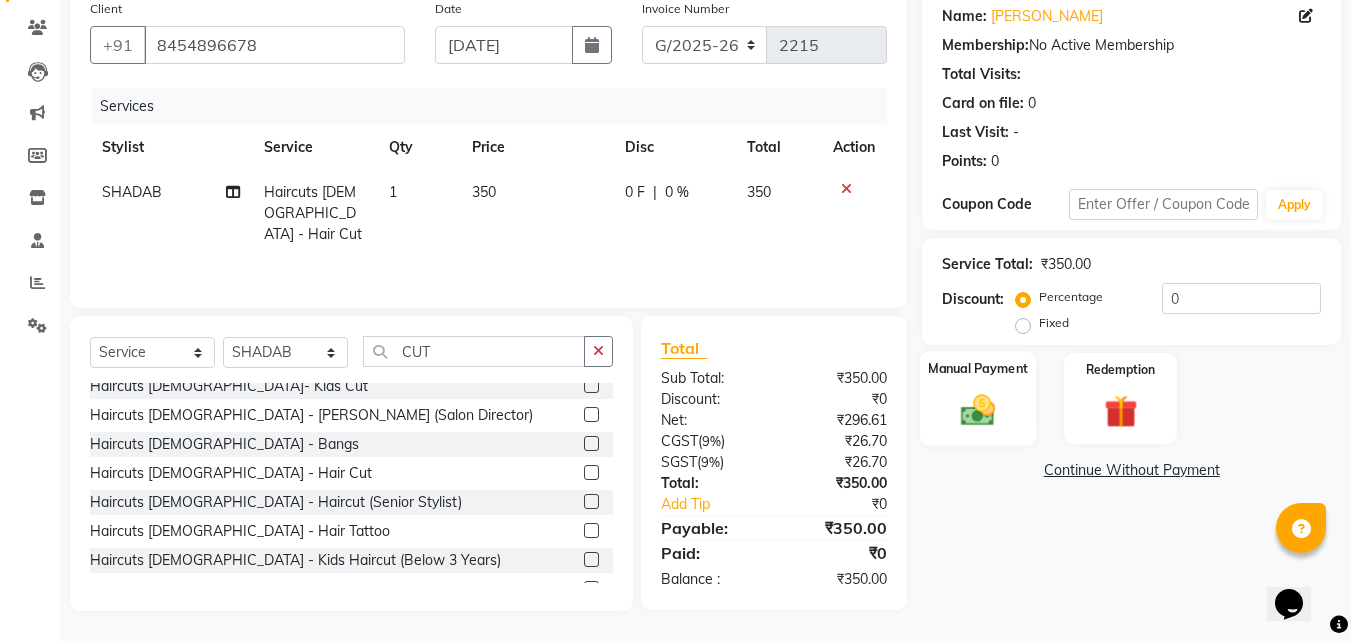 click 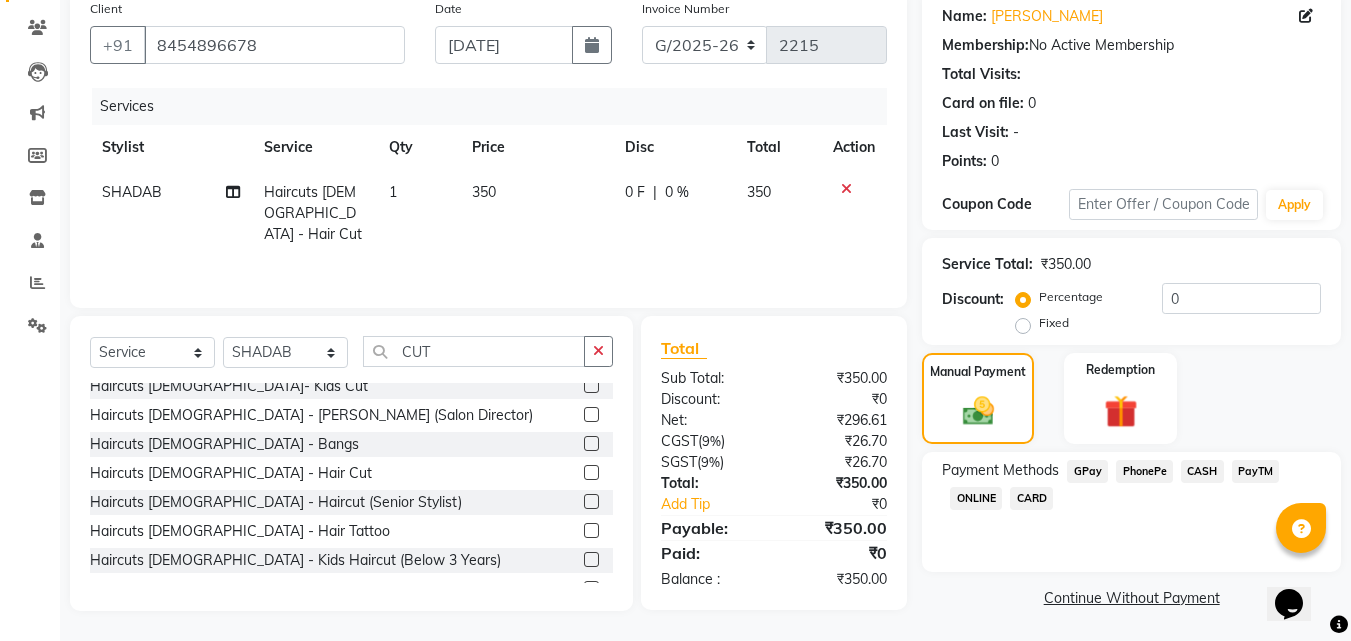click on "PhonePe" 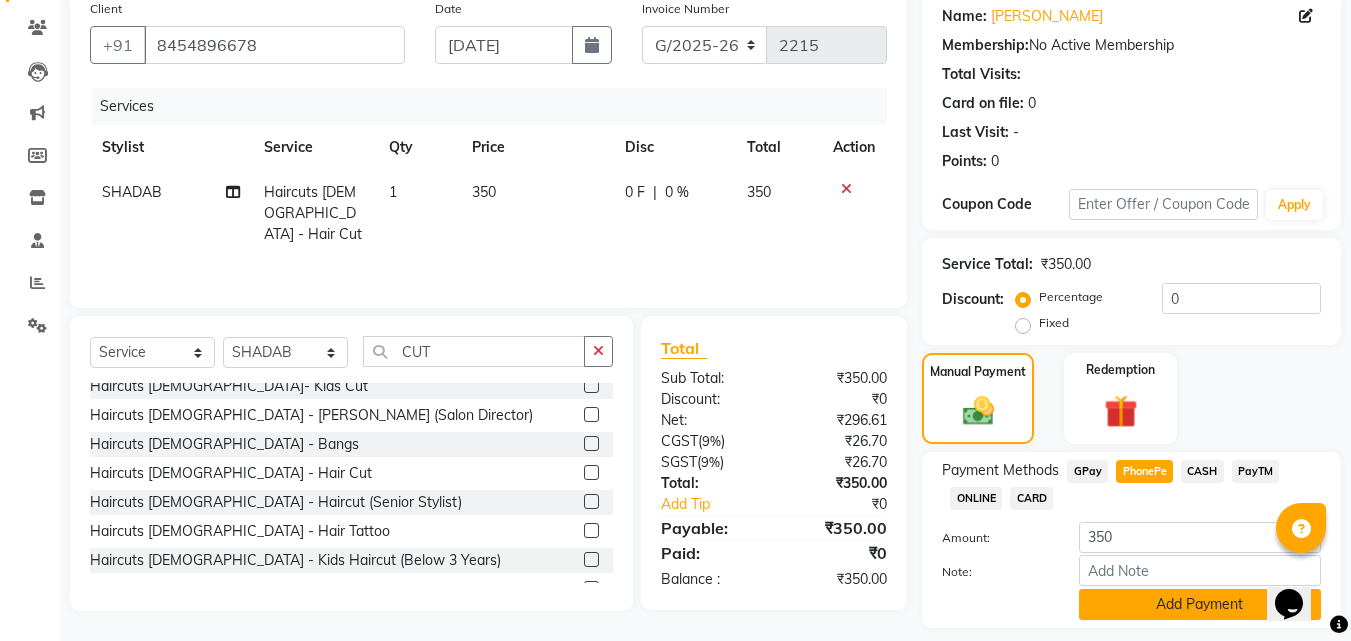 click on "Add Payment" 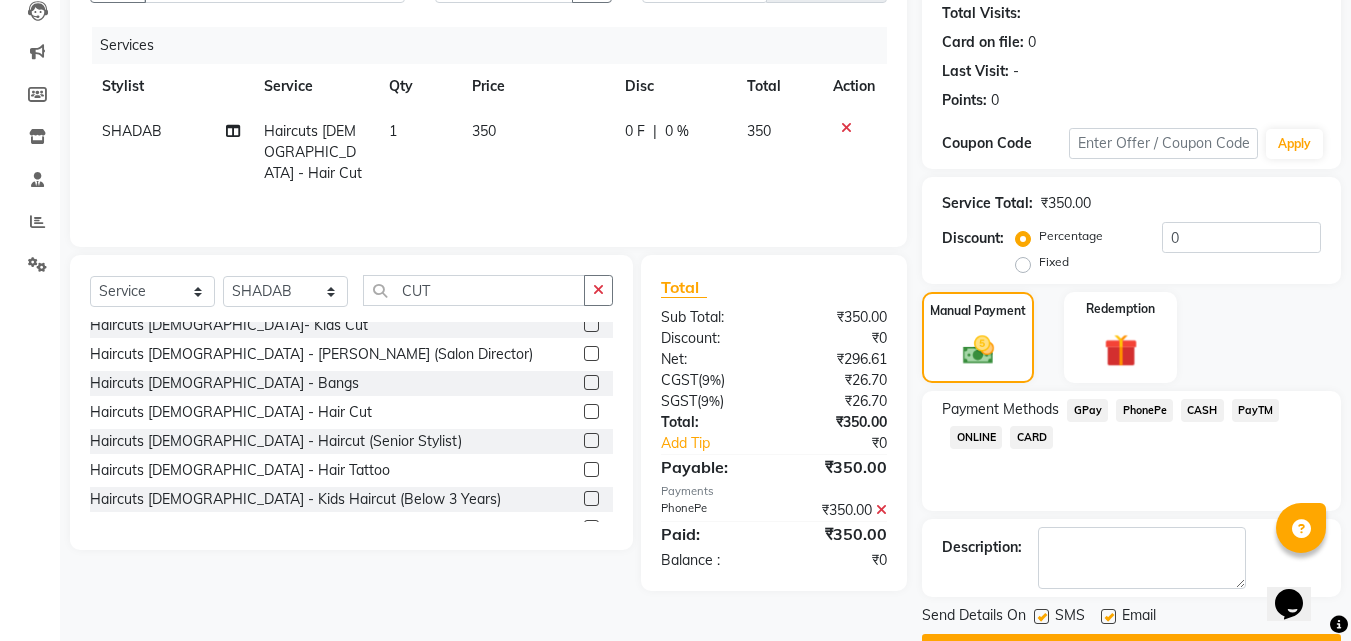 scroll, scrollTop: 275, scrollLeft: 0, axis: vertical 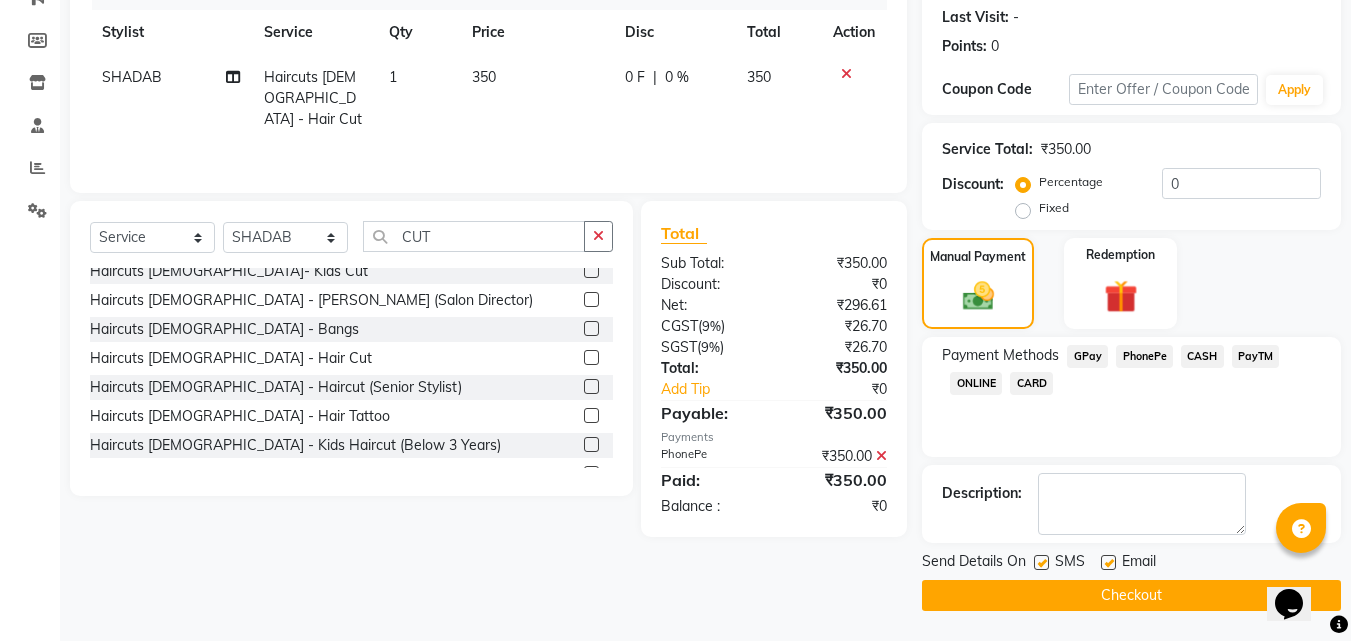click on "Checkout" 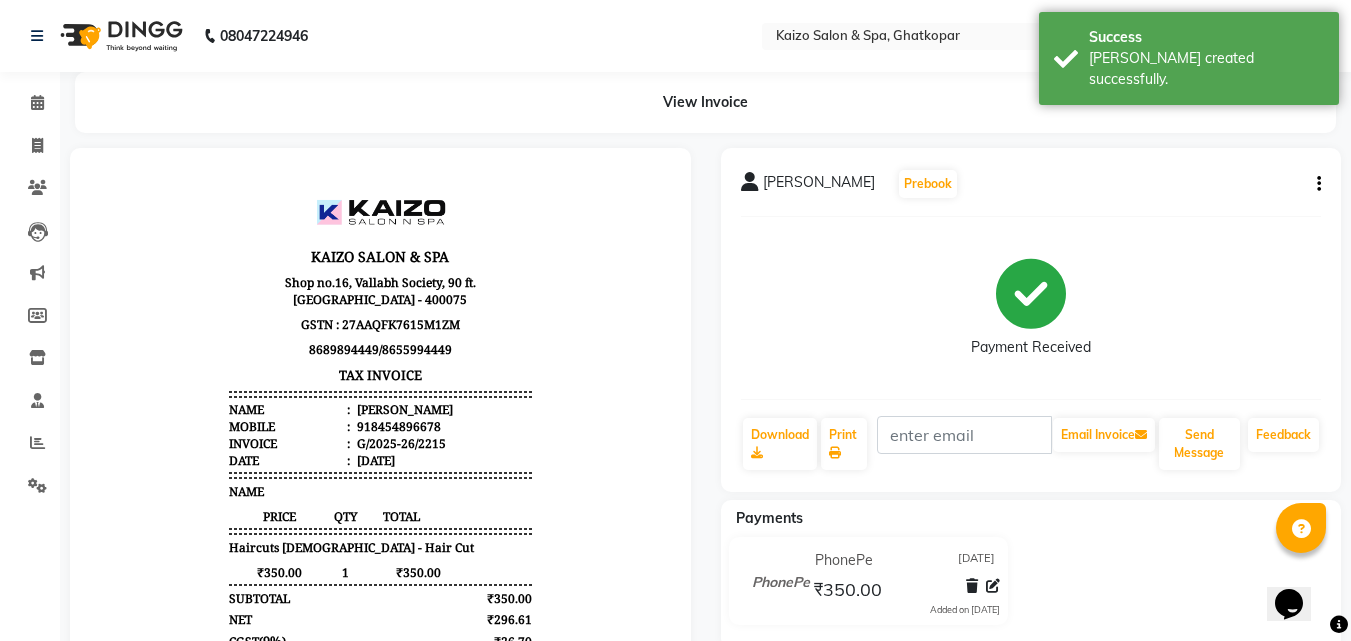 scroll, scrollTop: 0, scrollLeft: 0, axis: both 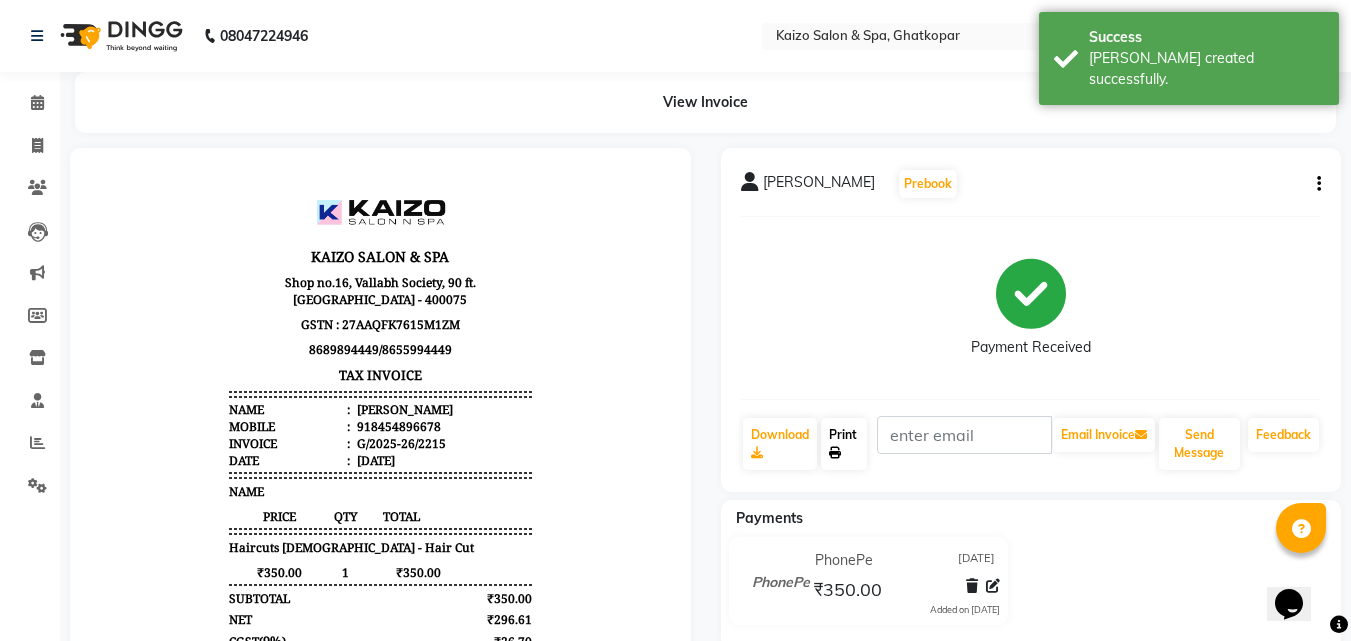 click on "Print" 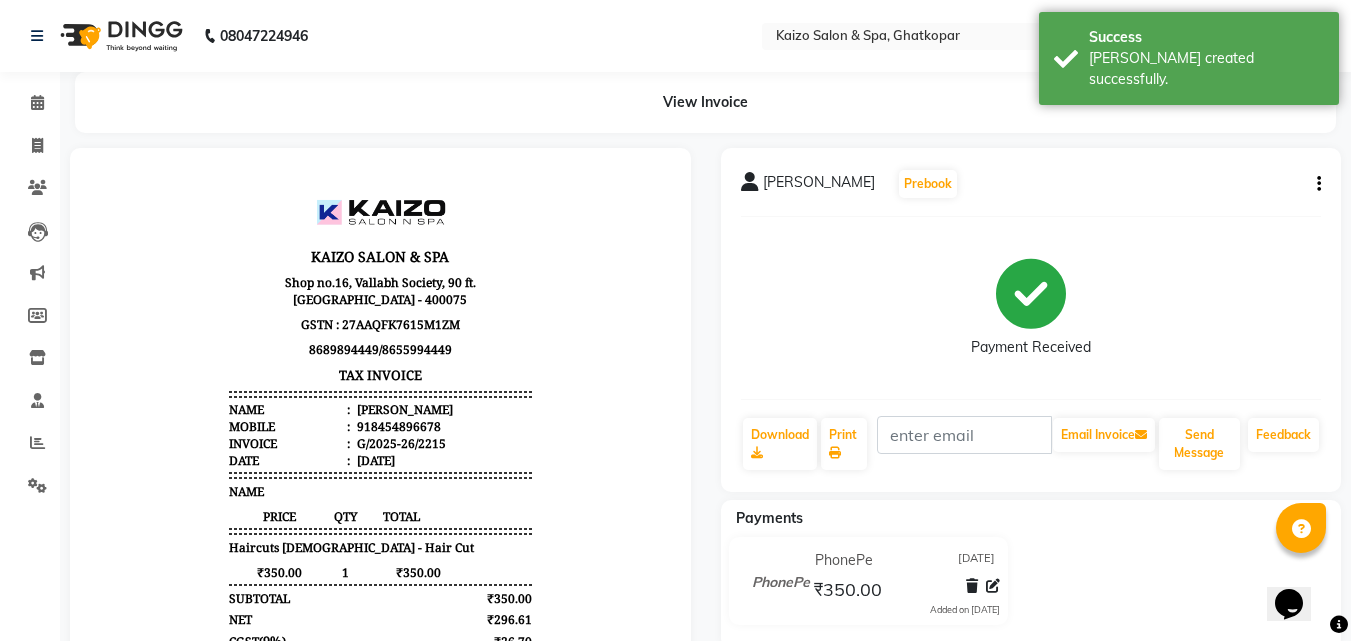 select on "service" 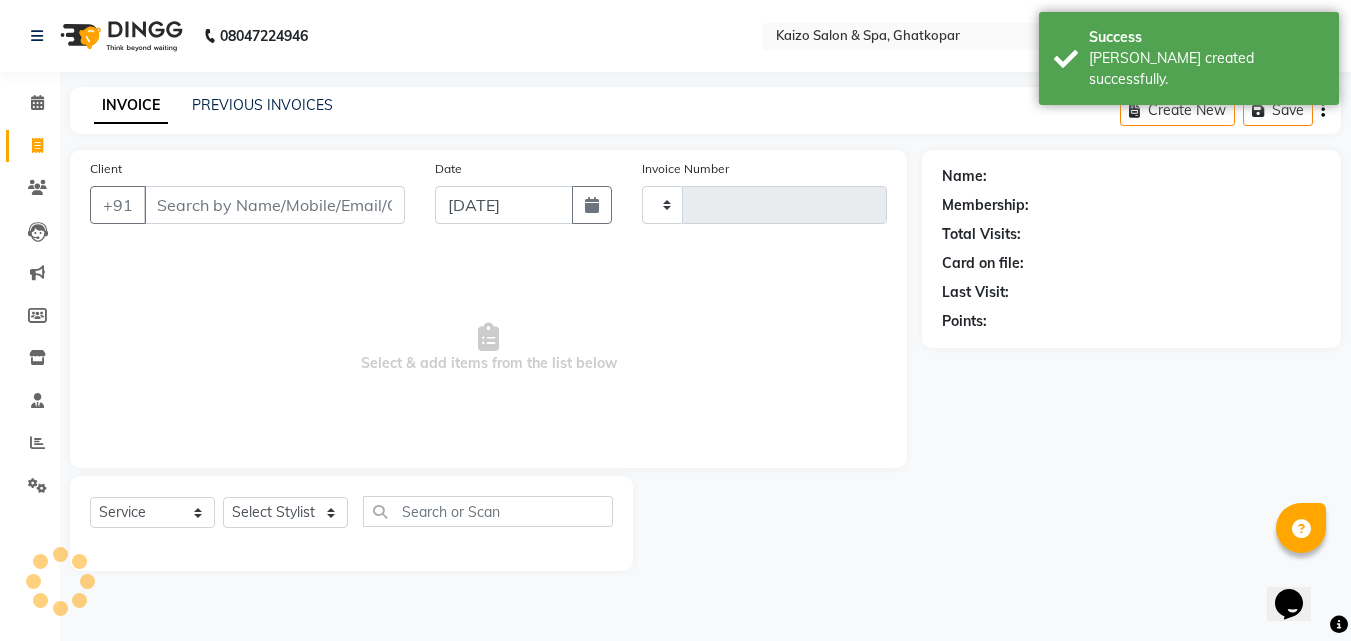 type on "2216" 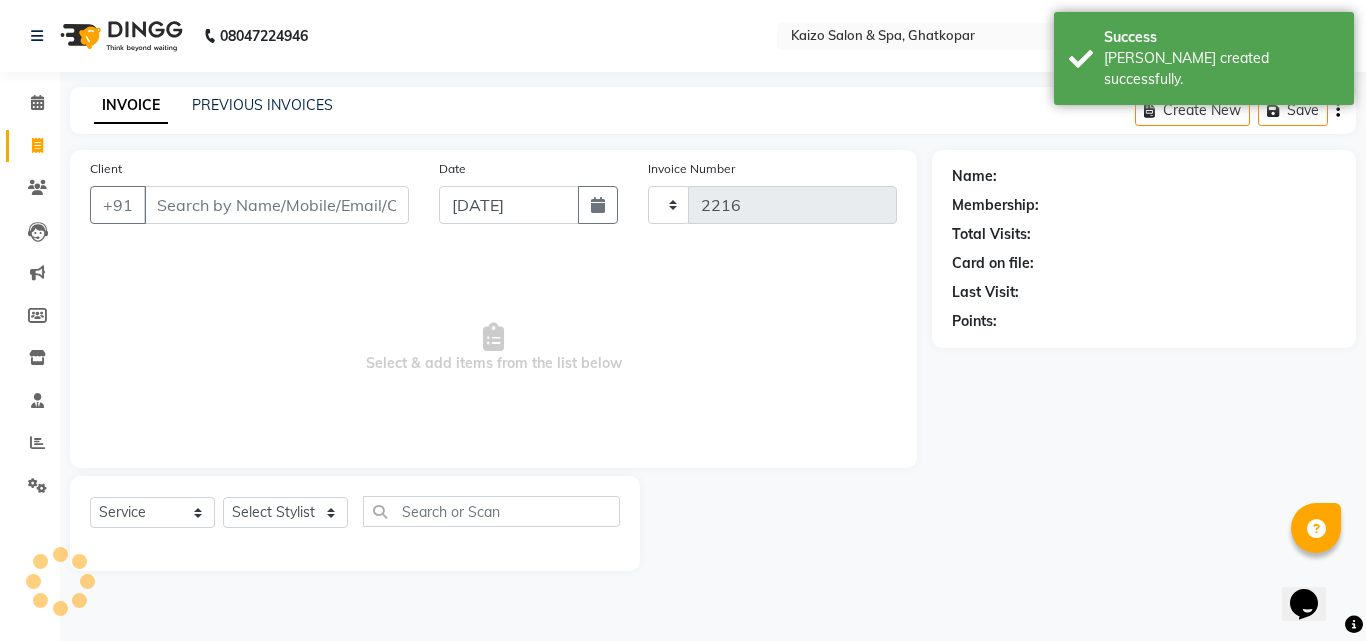 select on "3500" 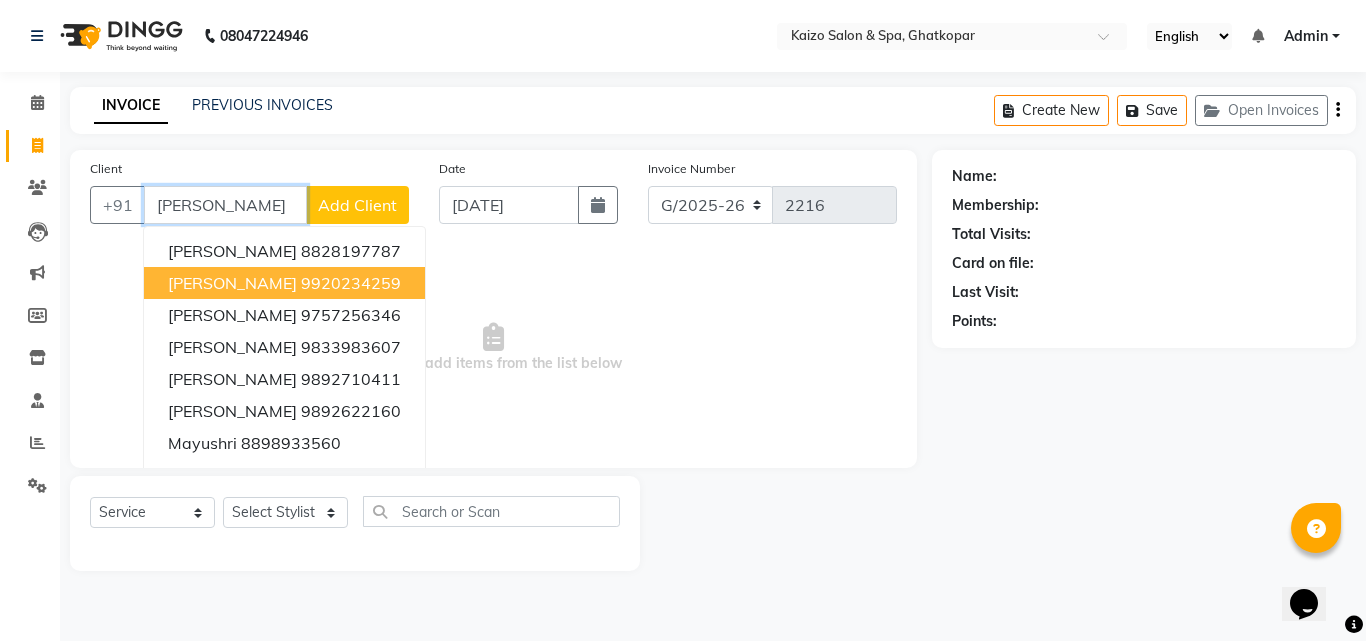 click on "9920234259" at bounding box center (351, 283) 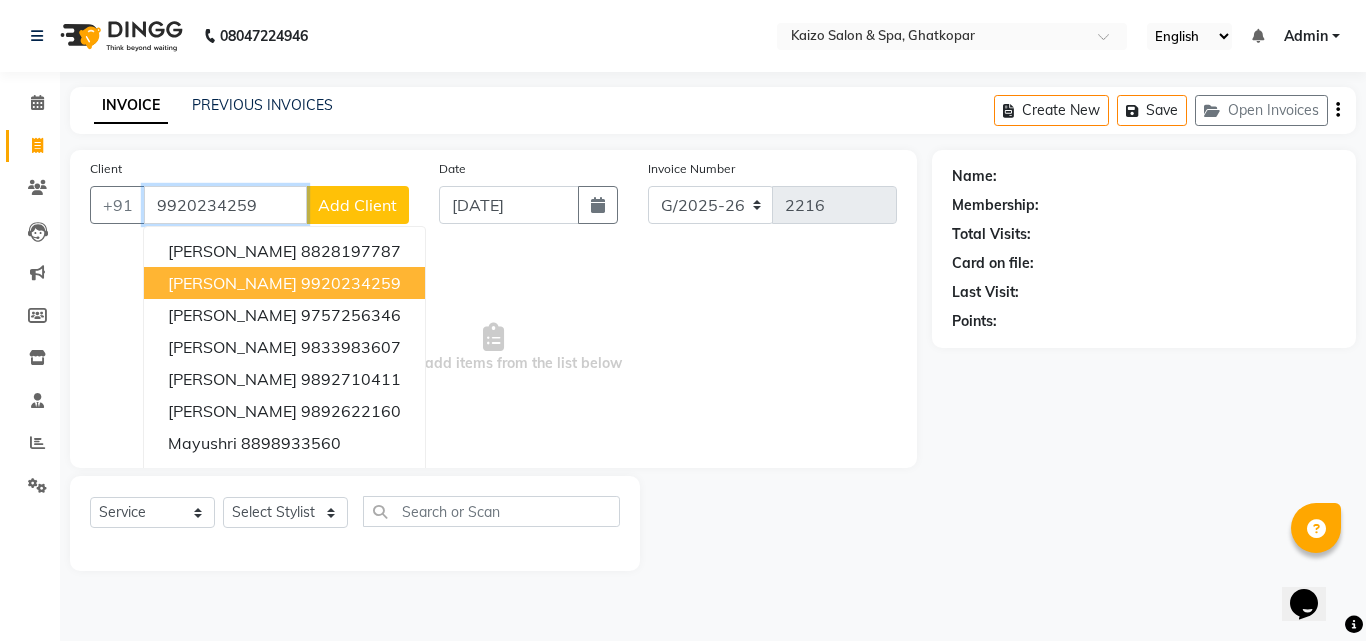 type on "9920234259" 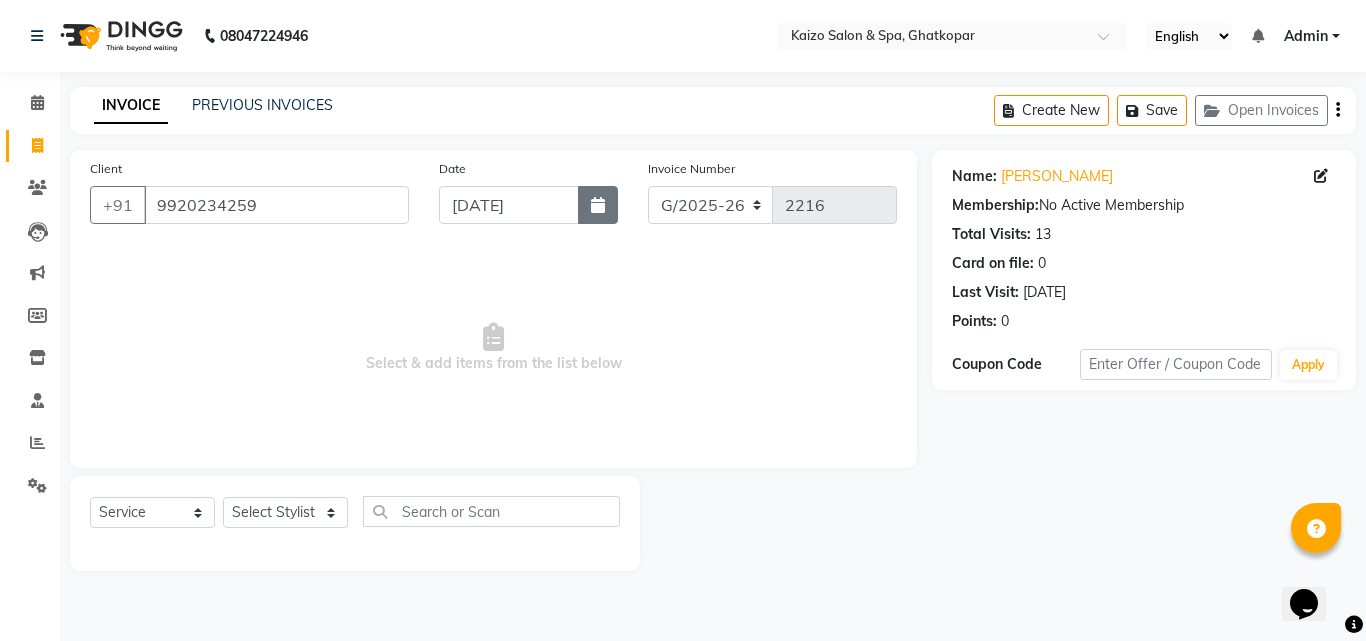 drag, startPoint x: 608, startPoint y: 213, endPoint x: 610, endPoint y: 224, distance: 11.18034 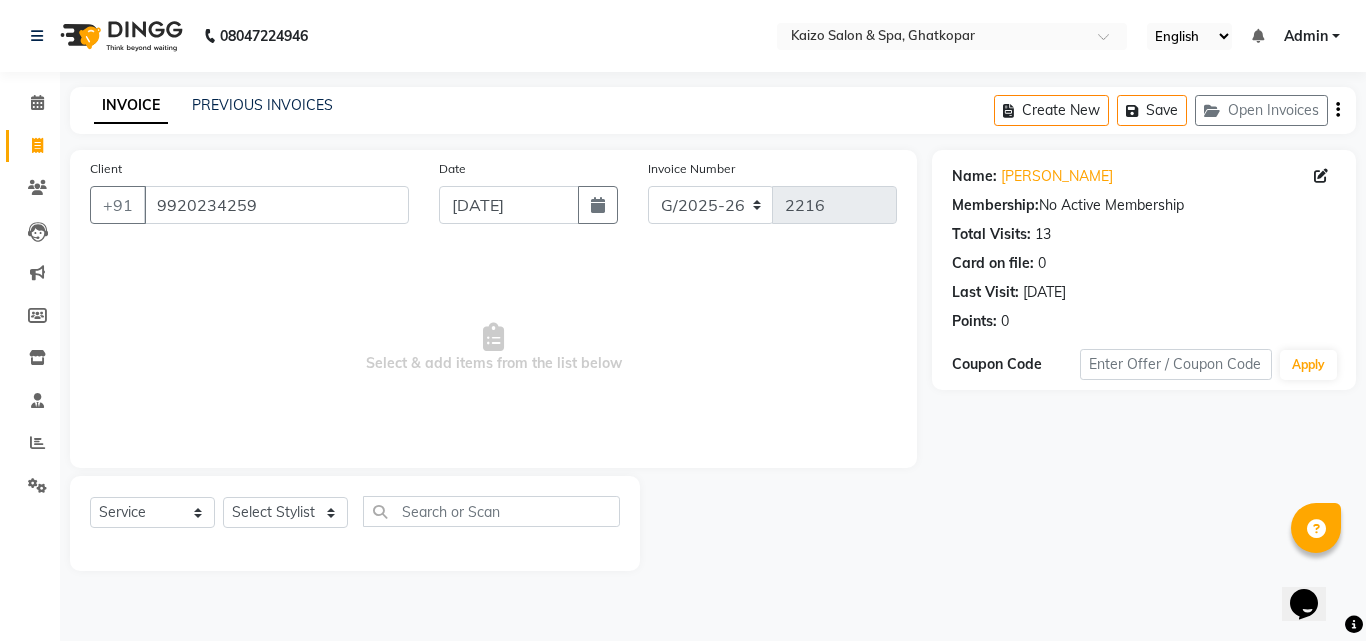 click 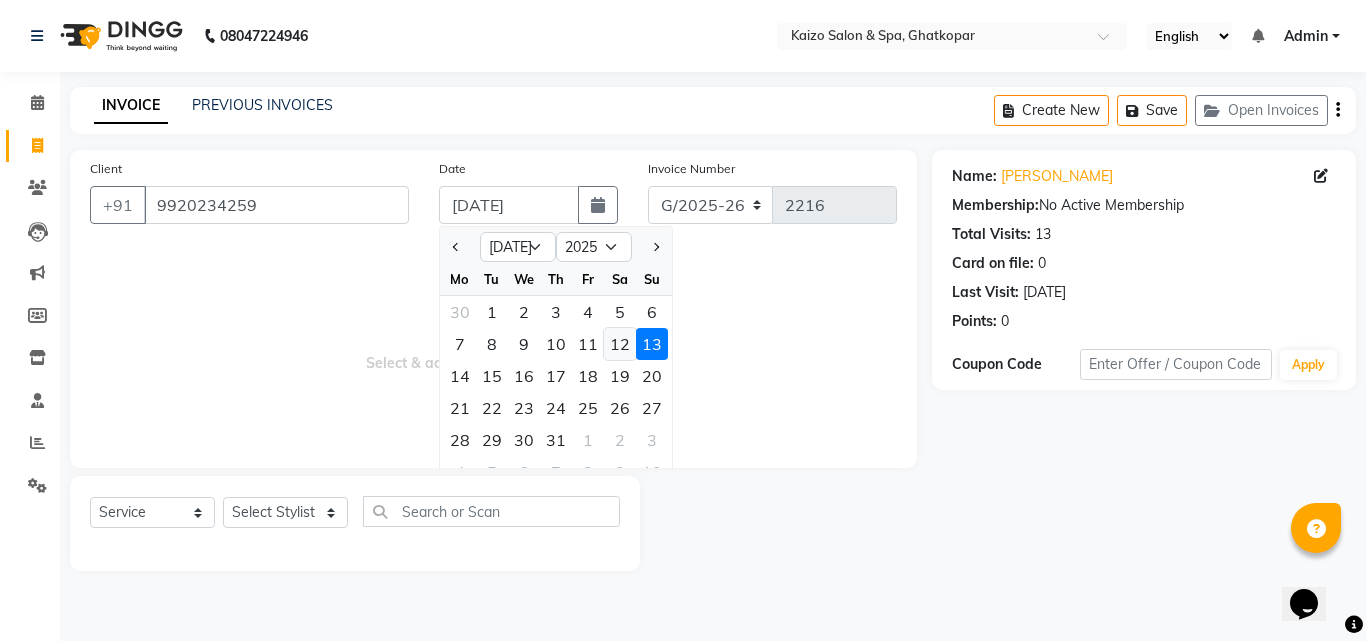 click on "12" 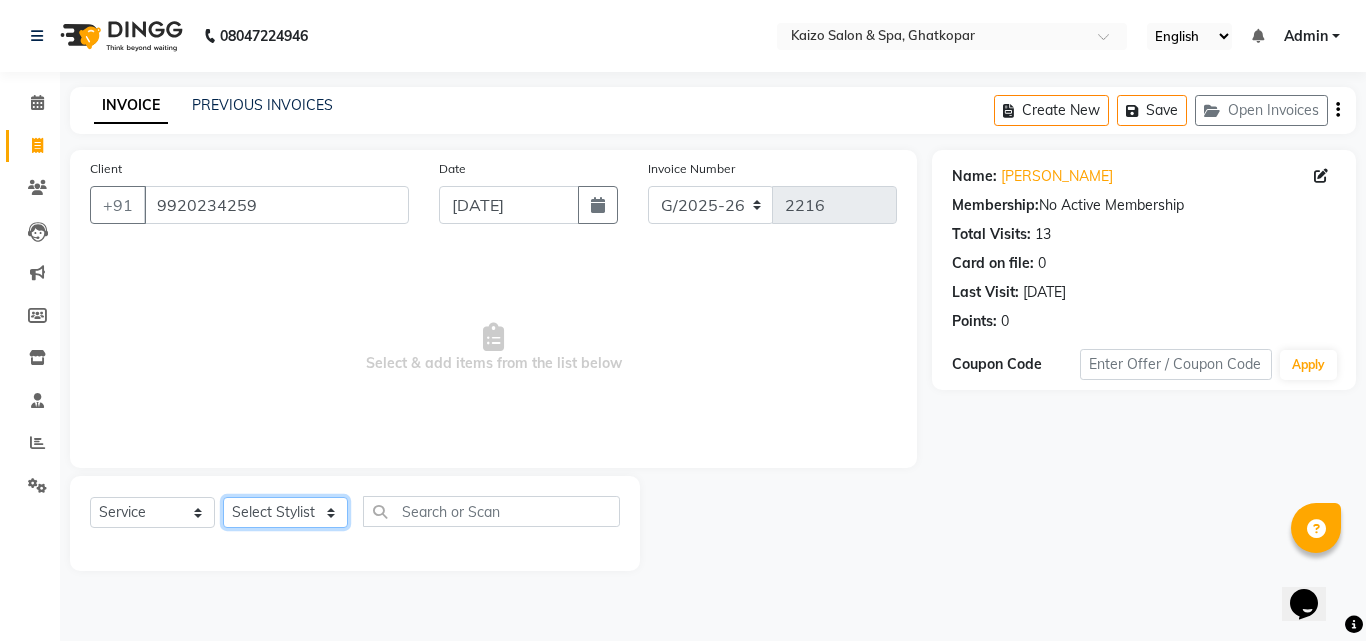 click on "Select Stylist [PERSON_NAME] ANJALI [PERSON_NAME] [PERSON_NAME] Front Desk [PERSON_NAME] IFTESHA [PERSON_NAME] [MEDICAL_DATA][PERSON_NAME] [PERSON_NAME] [PERSON_NAME] [PERSON_NAME] [PERSON_NAME] GALA [PERSON_NAME] [PERSON_NAME] YASH" 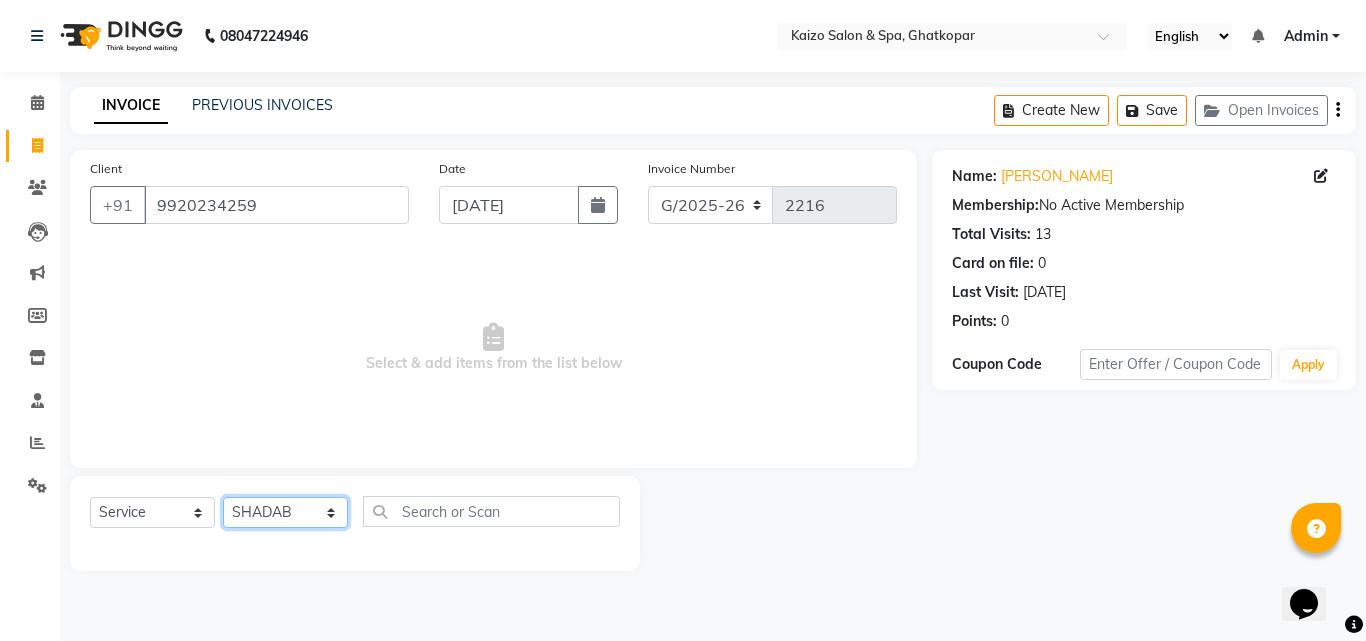 click on "Select Stylist [PERSON_NAME] ANJALI [PERSON_NAME] [PERSON_NAME] Front Desk [PERSON_NAME] IFTESHA [PERSON_NAME] [MEDICAL_DATA][PERSON_NAME] [PERSON_NAME] [PERSON_NAME] [PERSON_NAME] [PERSON_NAME] GALA [PERSON_NAME] [PERSON_NAME] YASH" 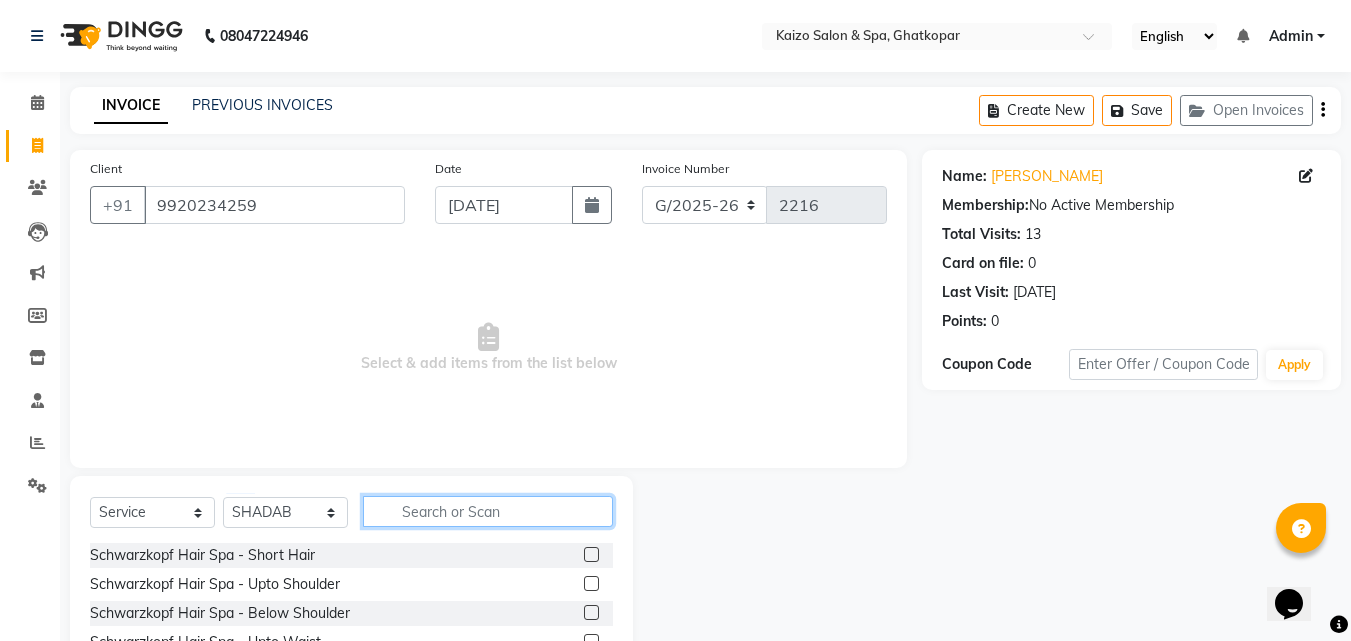 click 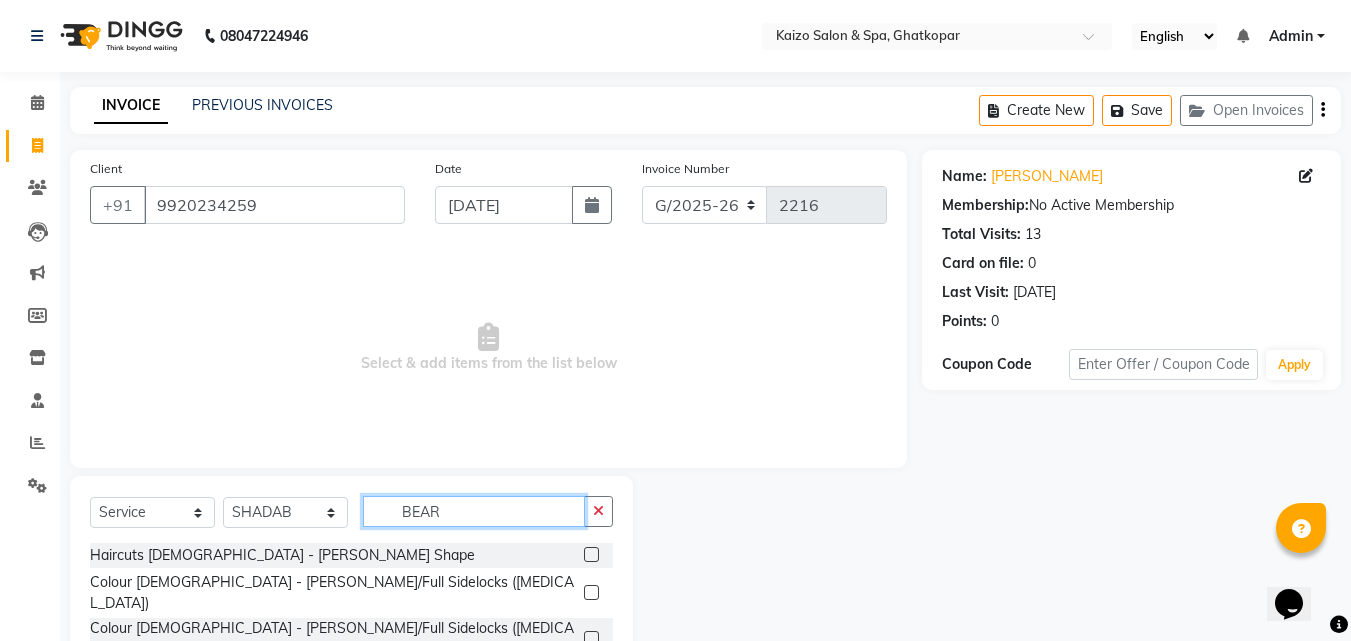 scroll, scrollTop: 47, scrollLeft: 0, axis: vertical 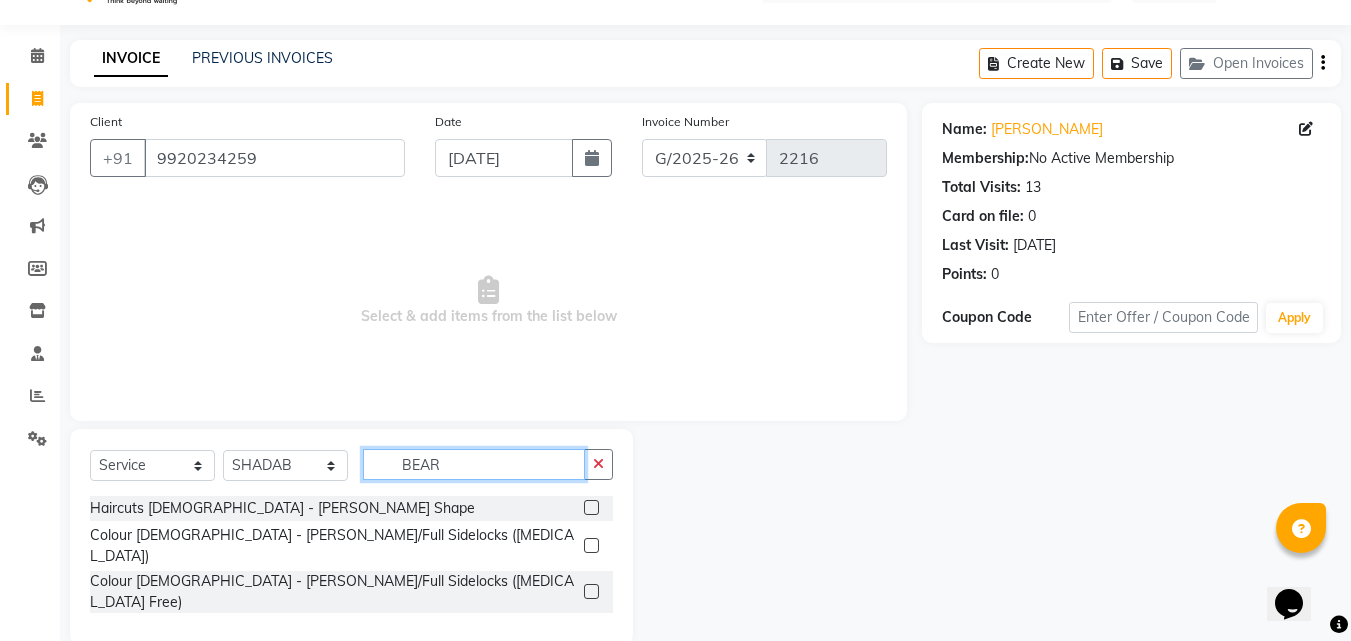 type on "BEAR" 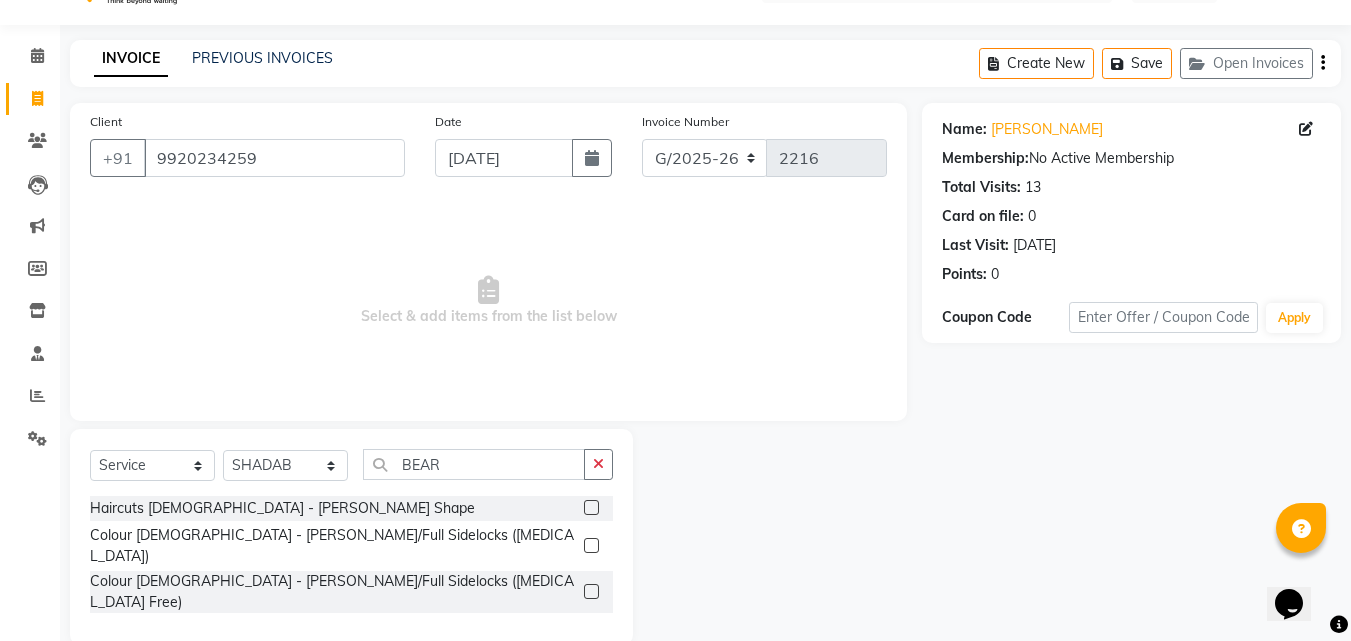 click 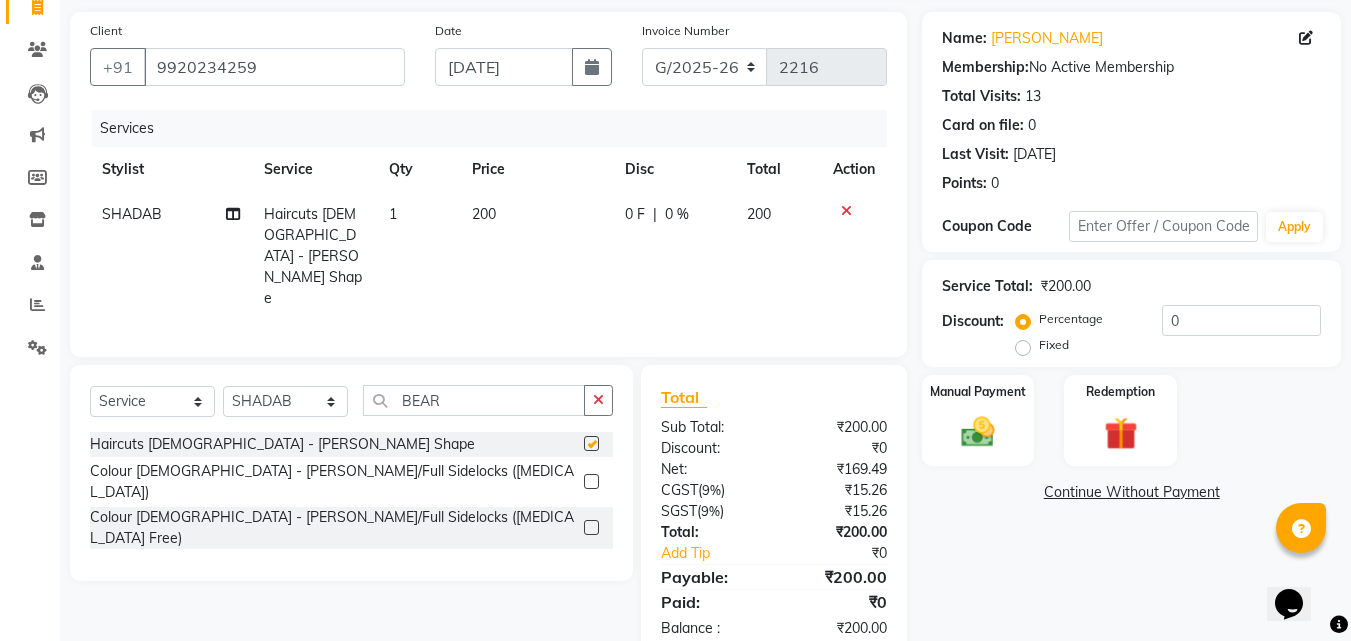 checkbox on "false" 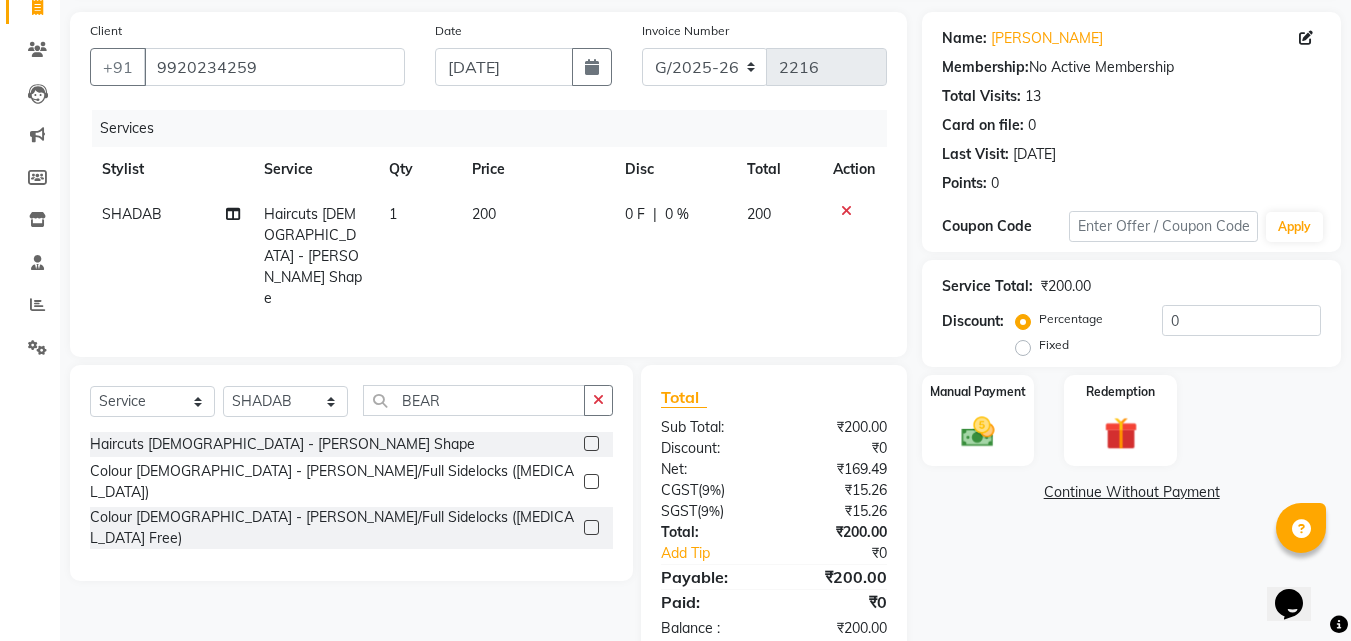scroll, scrollTop: 159, scrollLeft: 0, axis: vertical 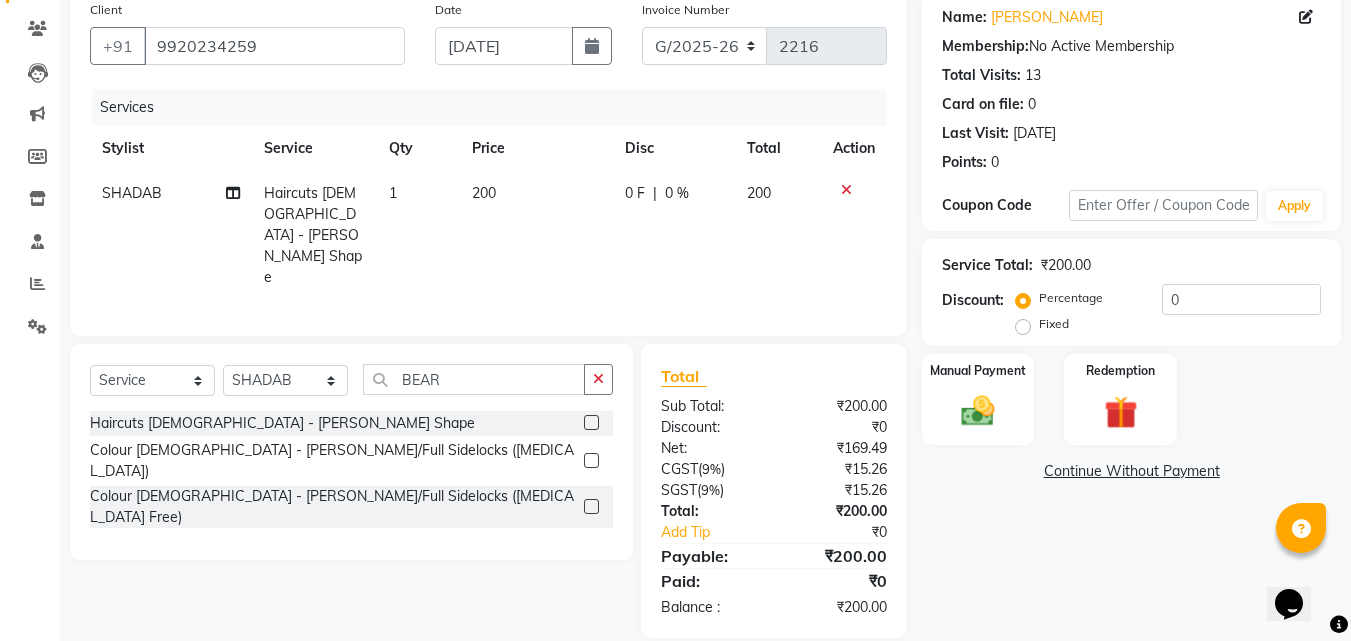 click 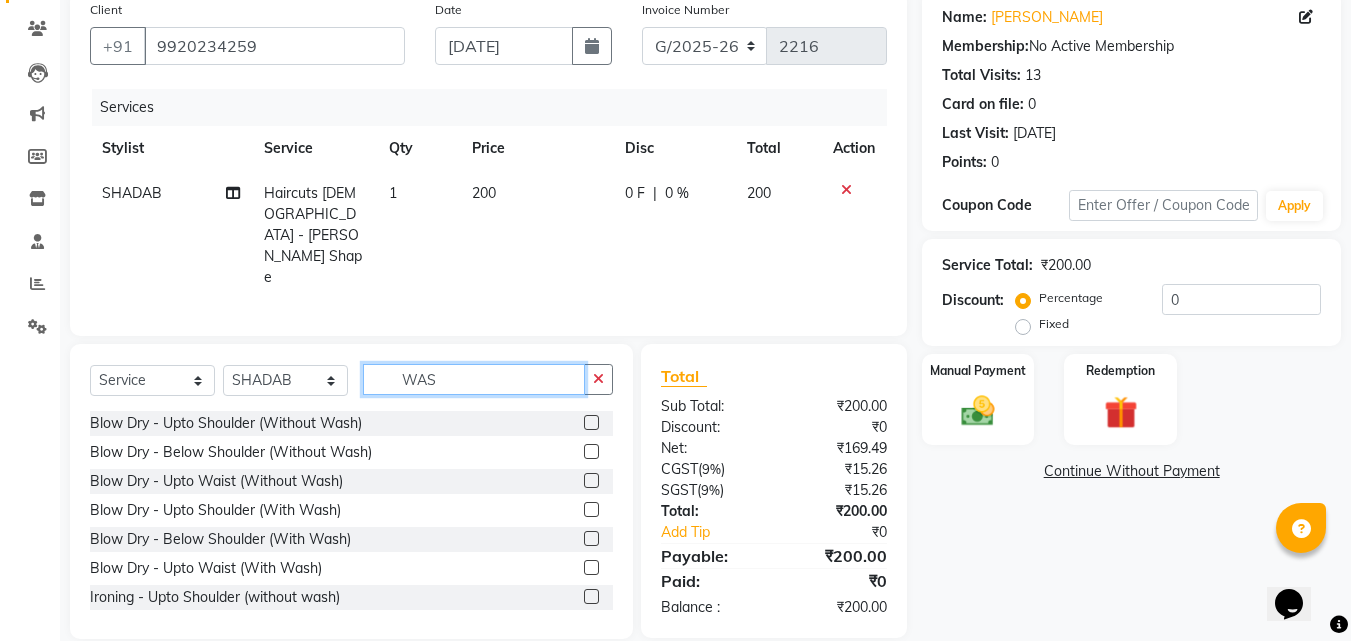 type on "WAS" 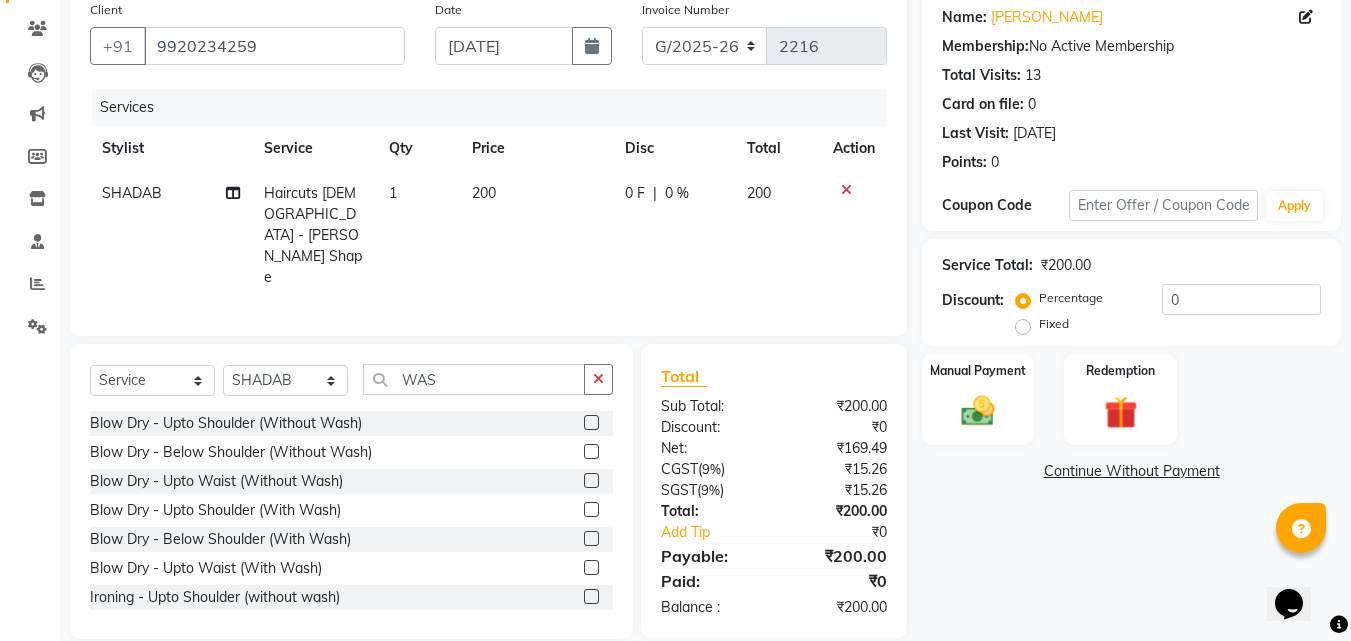 drag, startPoint x: 574, startPoint y: 390, endPoint x: 576, endPoint y: 333, distance: 57.035076 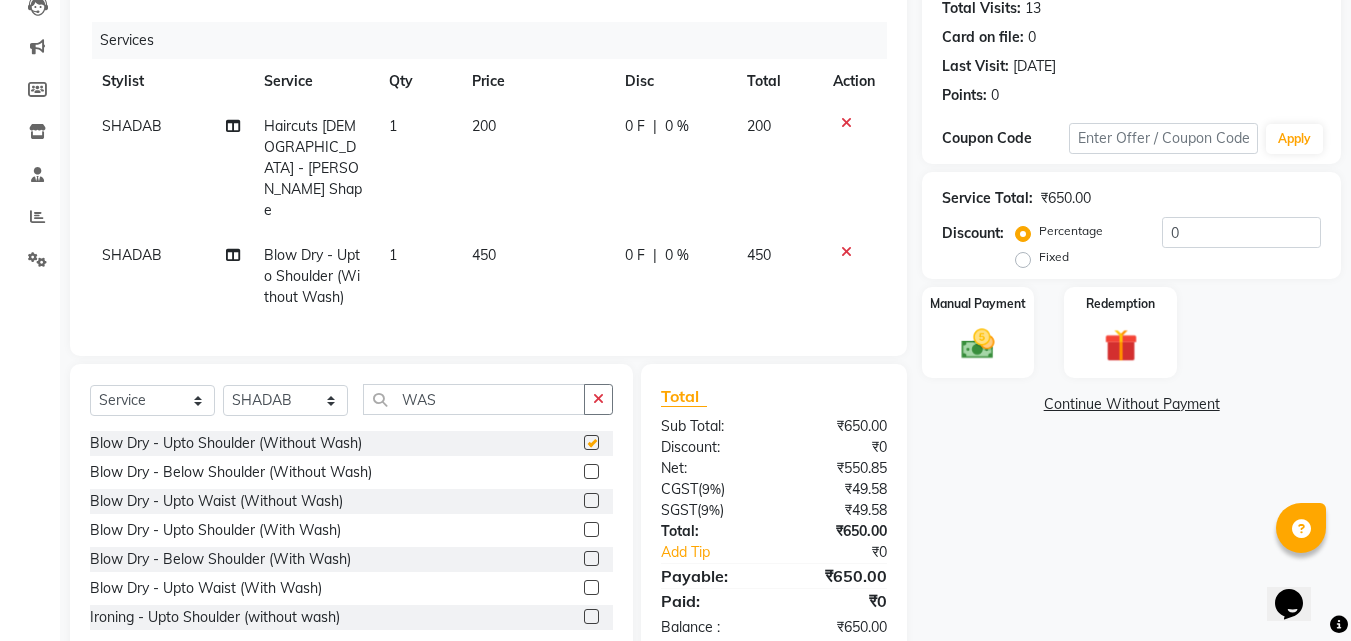 checkbox on "false" 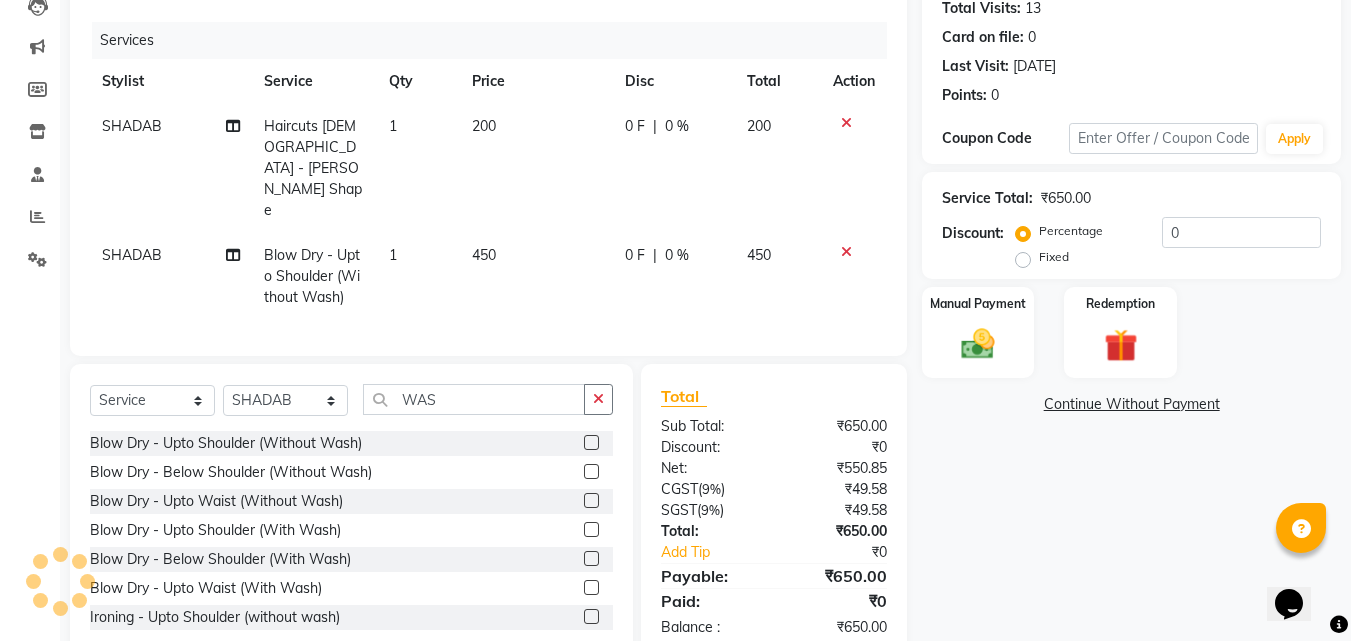click on "450" 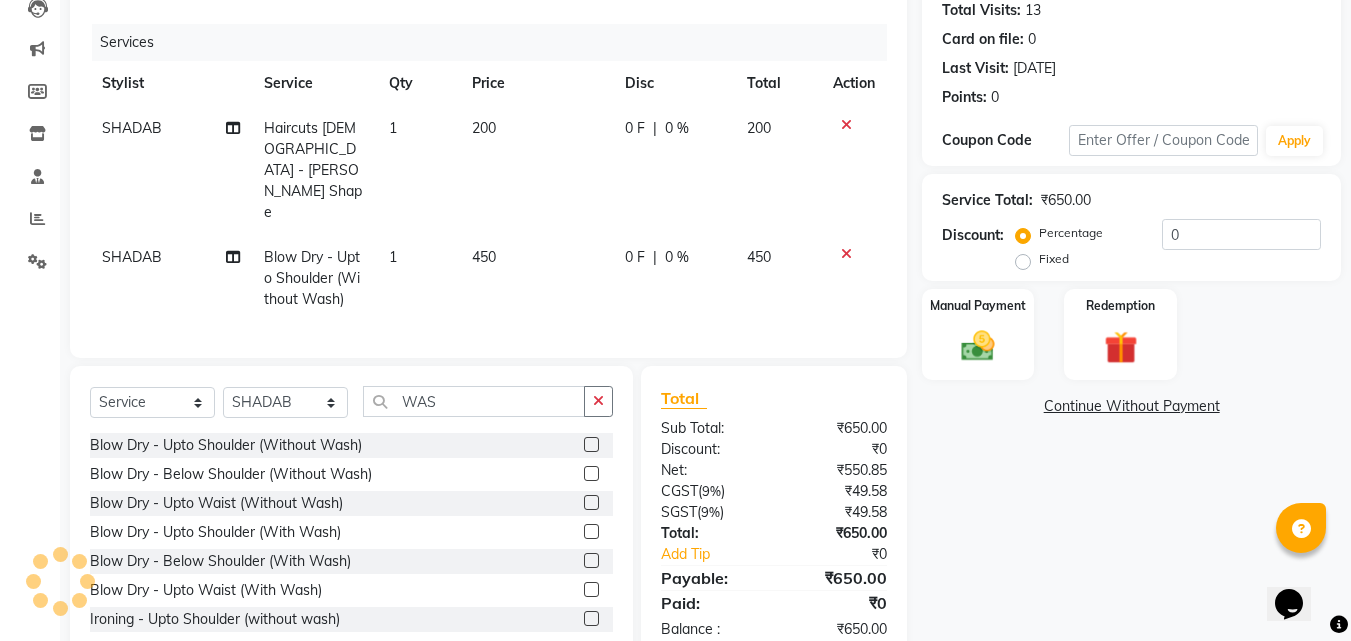 select on "44712" 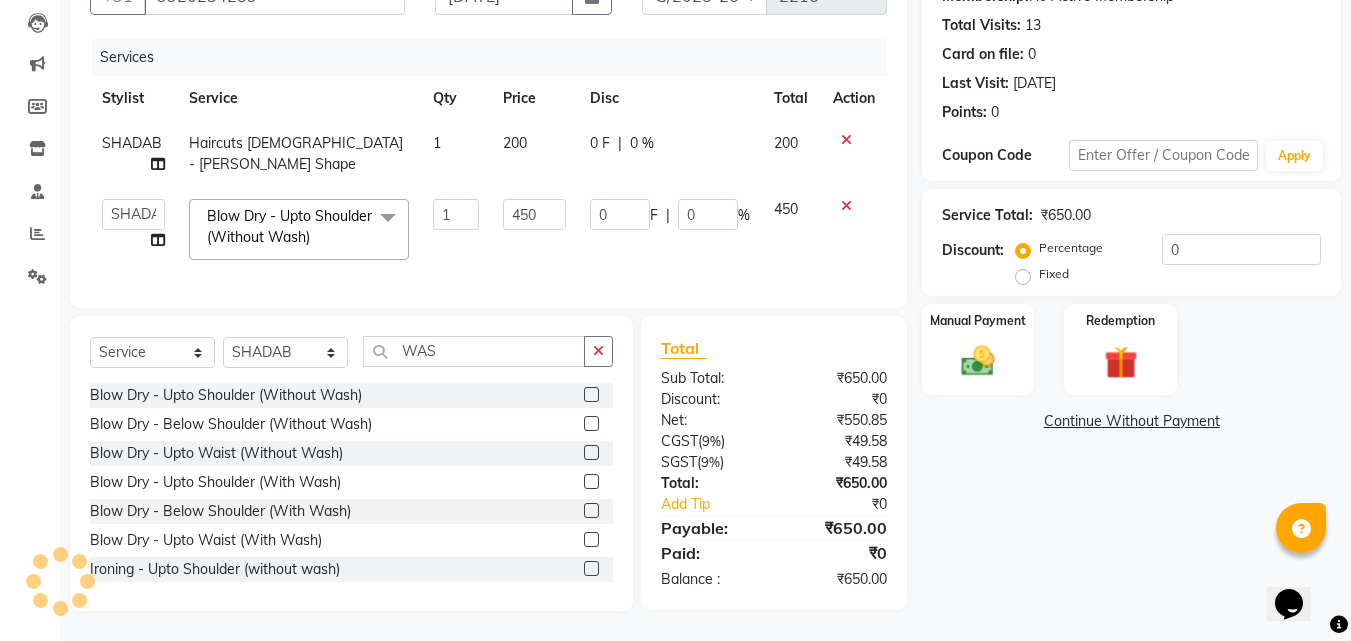 click on "450" 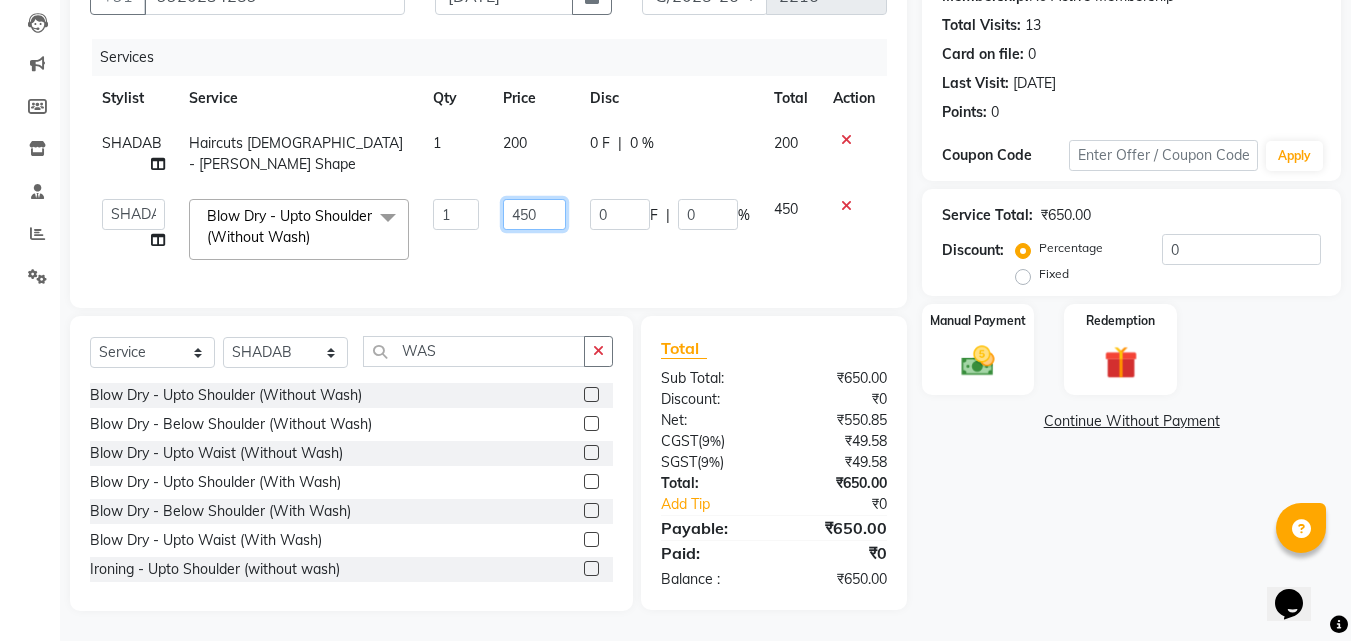 click on "450" 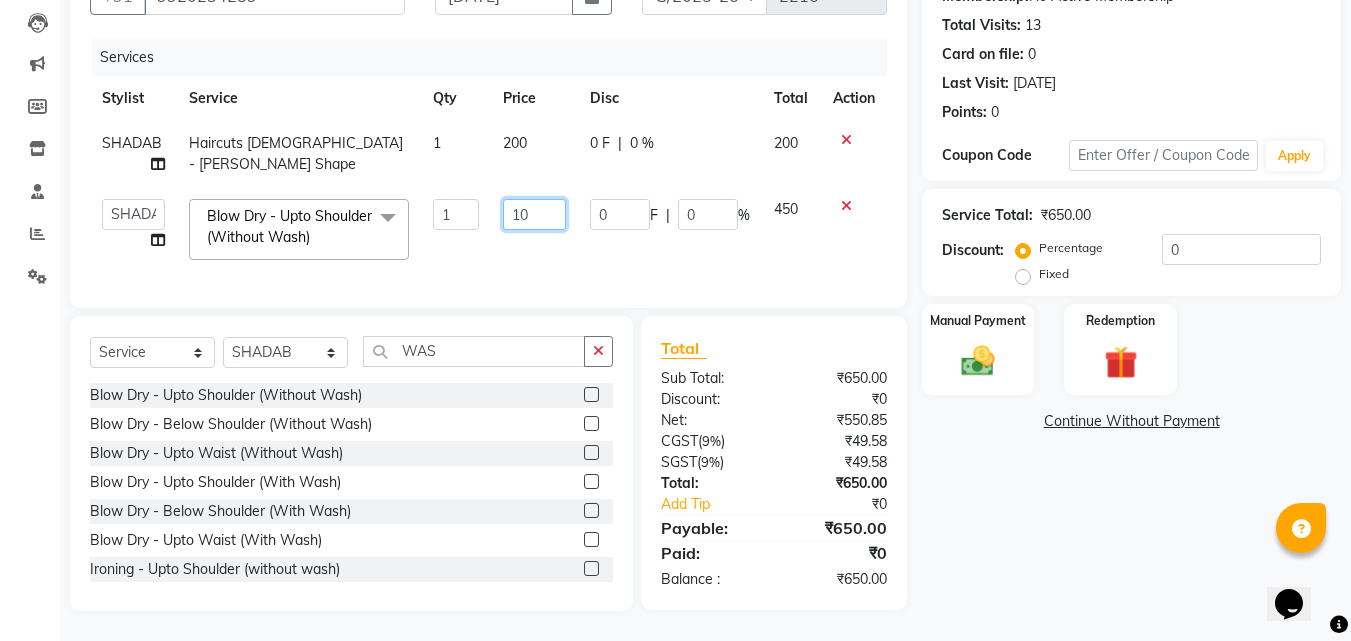 type on "100" 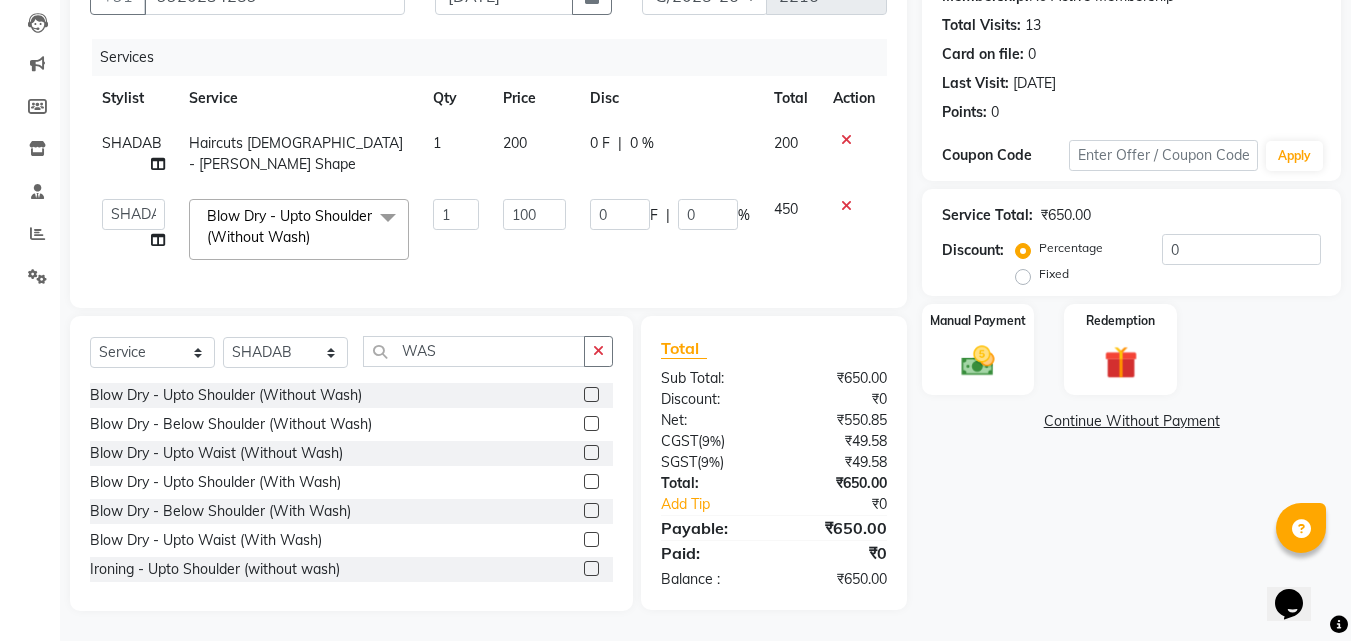click on "100" 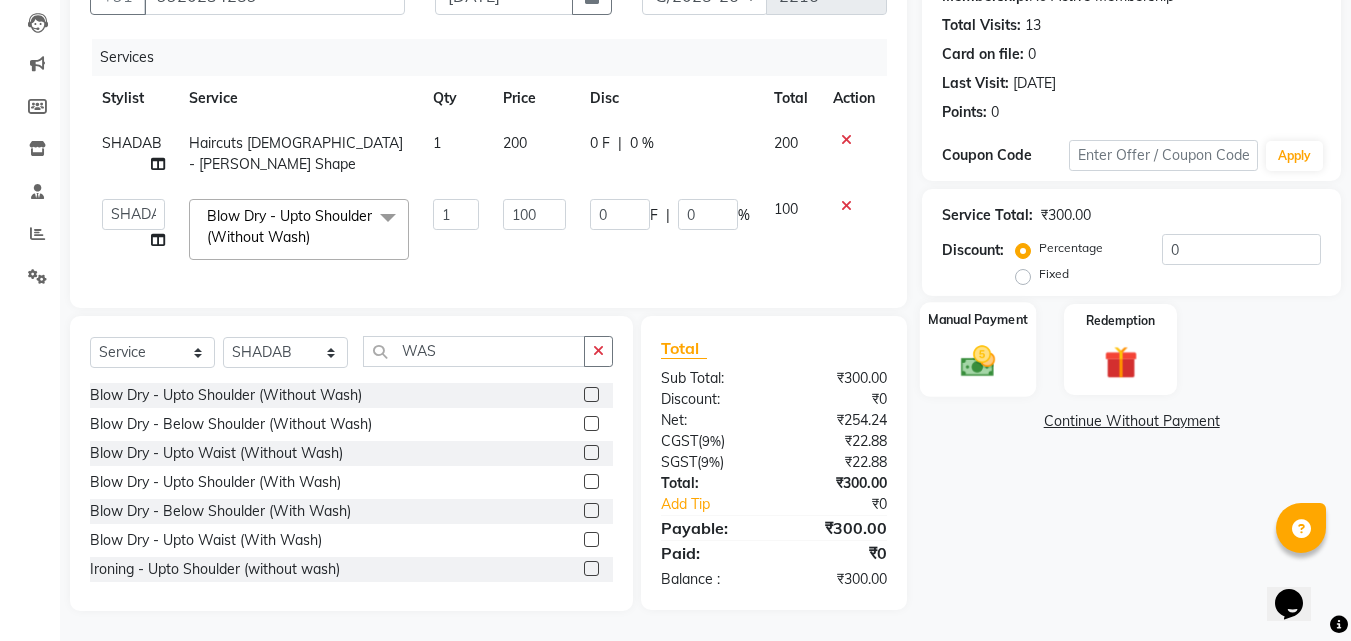 click 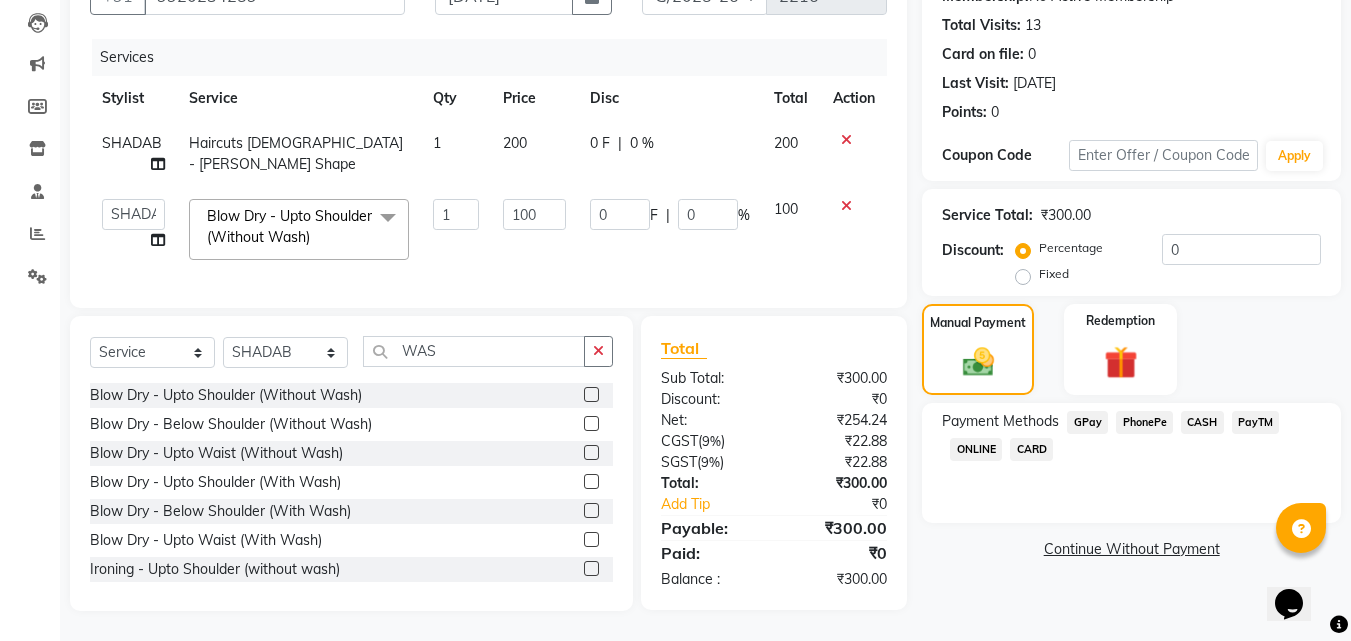 click on "CARD" 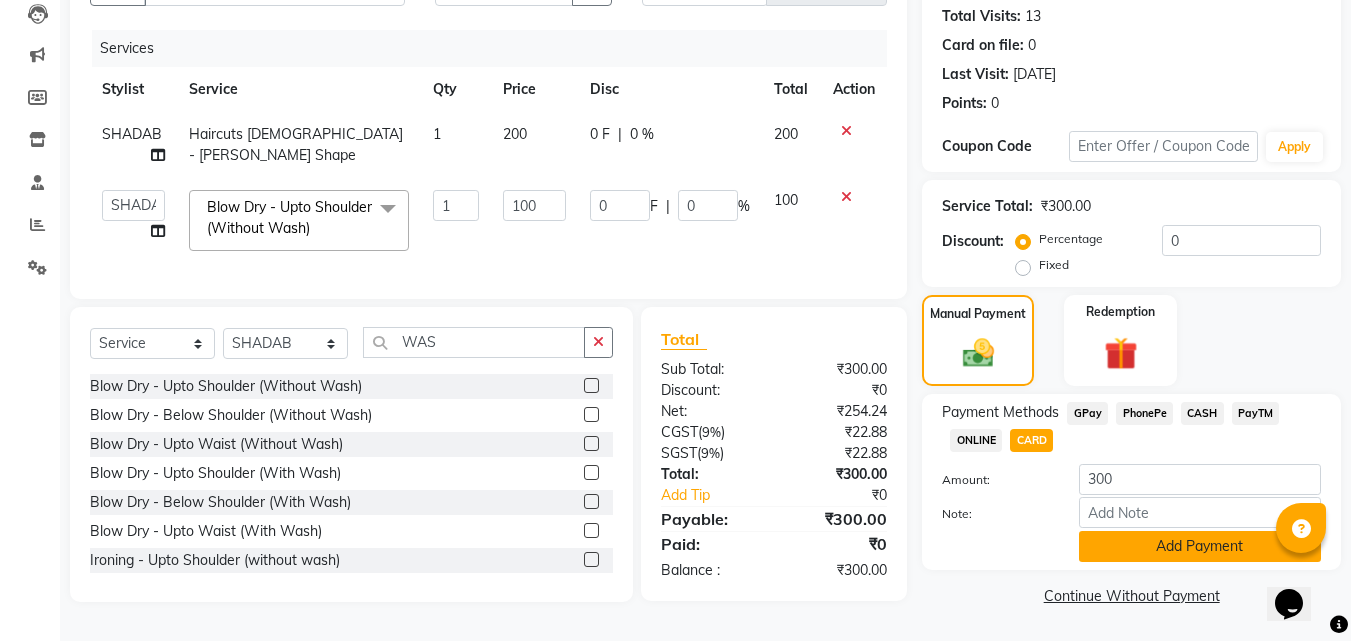 click on "Add Payment" 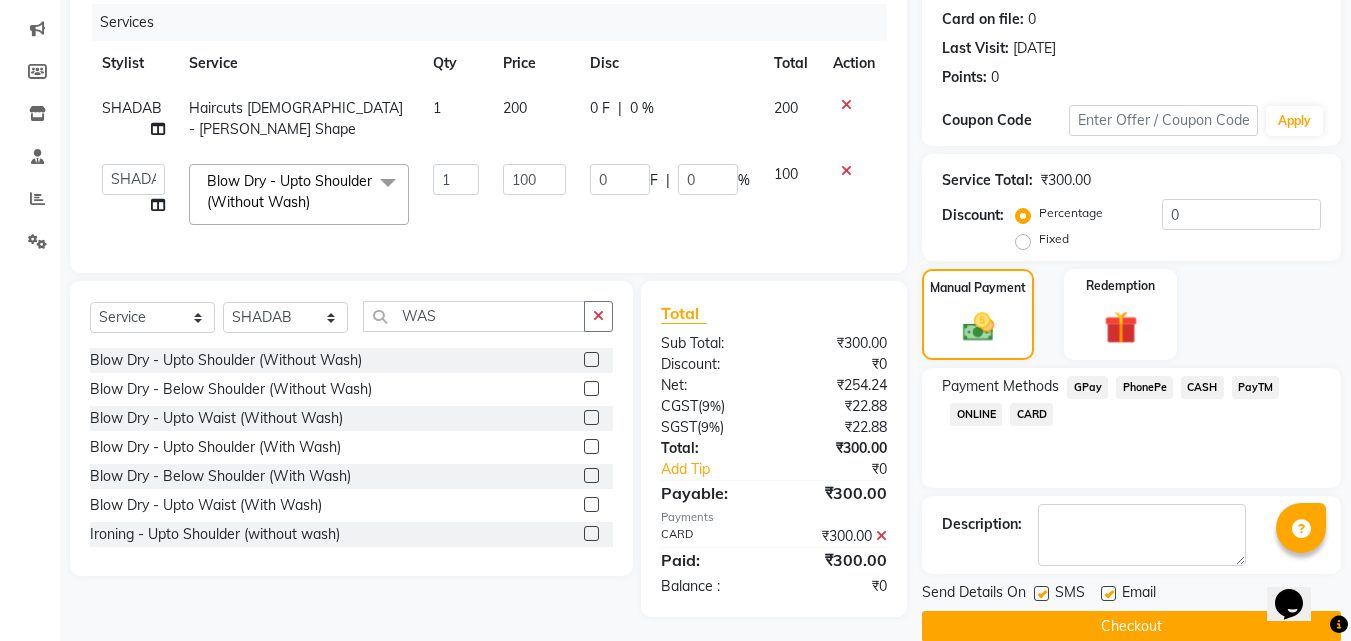 scroll, scrollTop: 275, scrollLeft: 0, axis: vertical 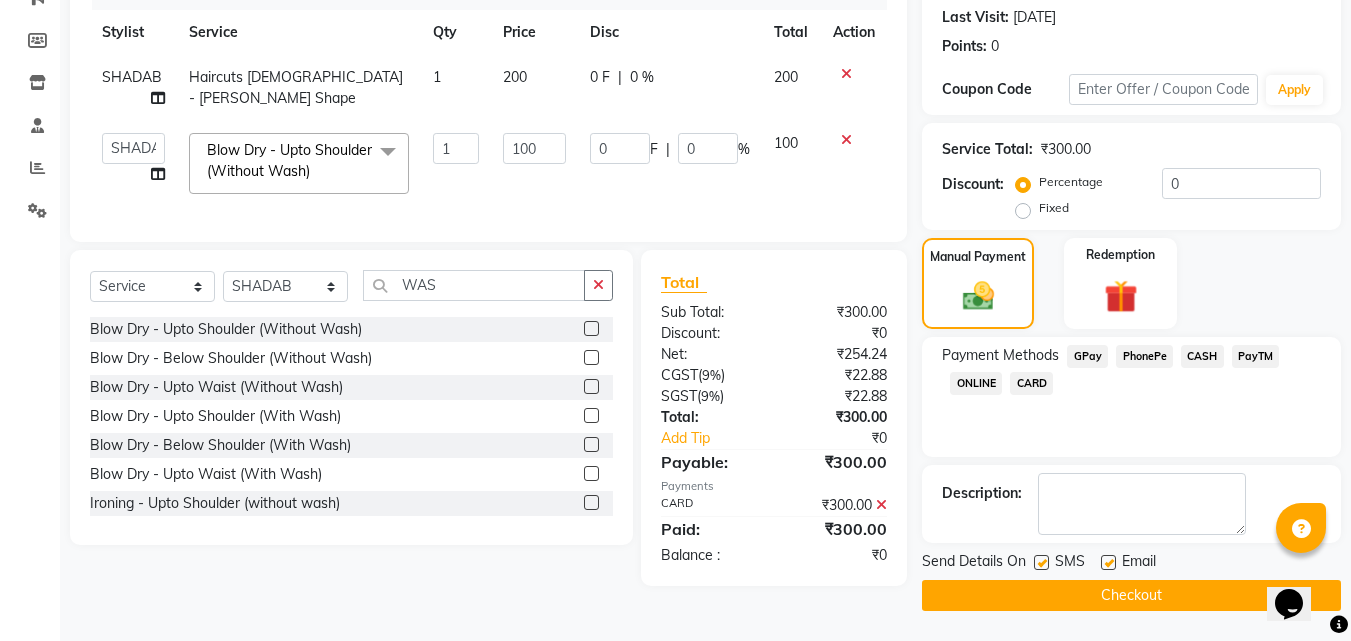 click 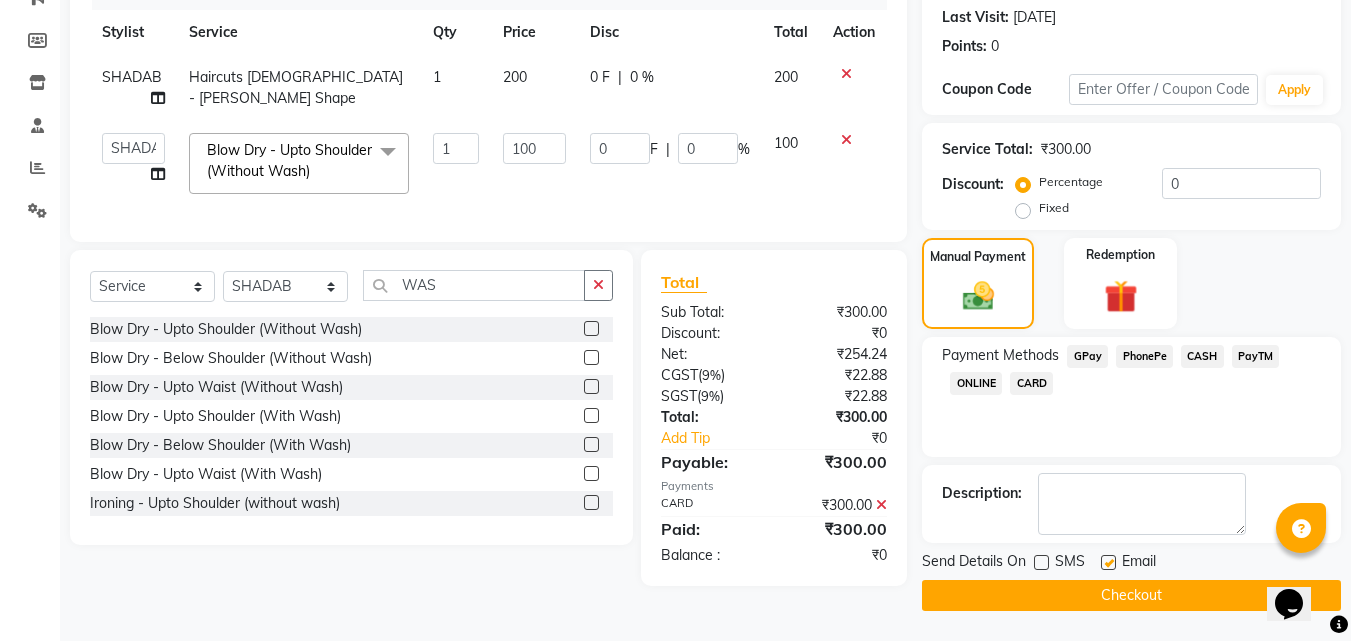 drag, startPoint x: 1110, startPoint y: 561, endPoint x: 1105, endPoint y: 575, distance: 14.866069 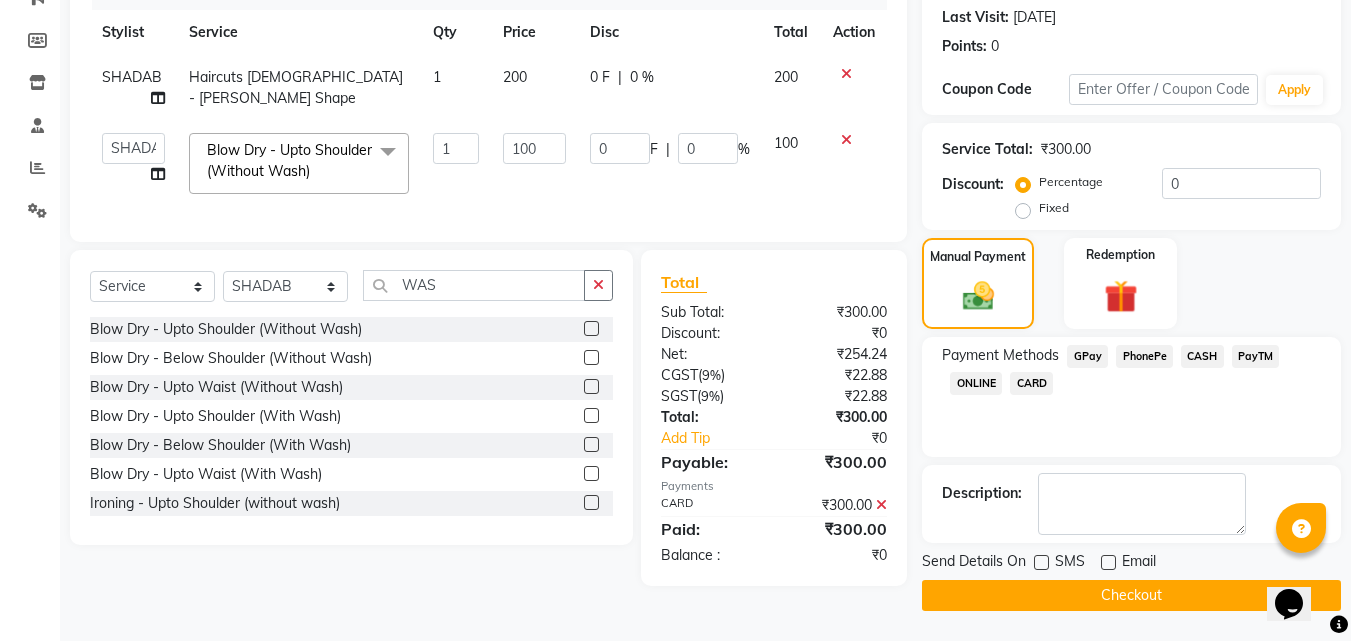 click on "Checkout" 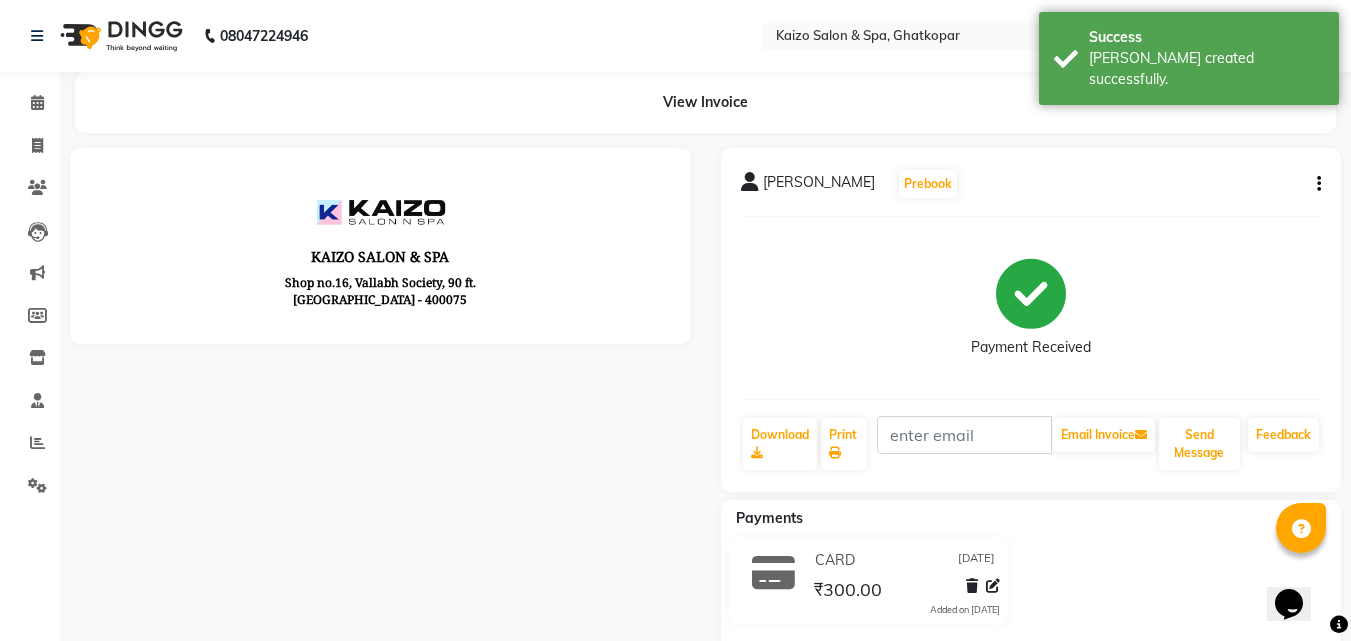 scroll, scrollTop: 0, scrollLeft: 0, axis: both 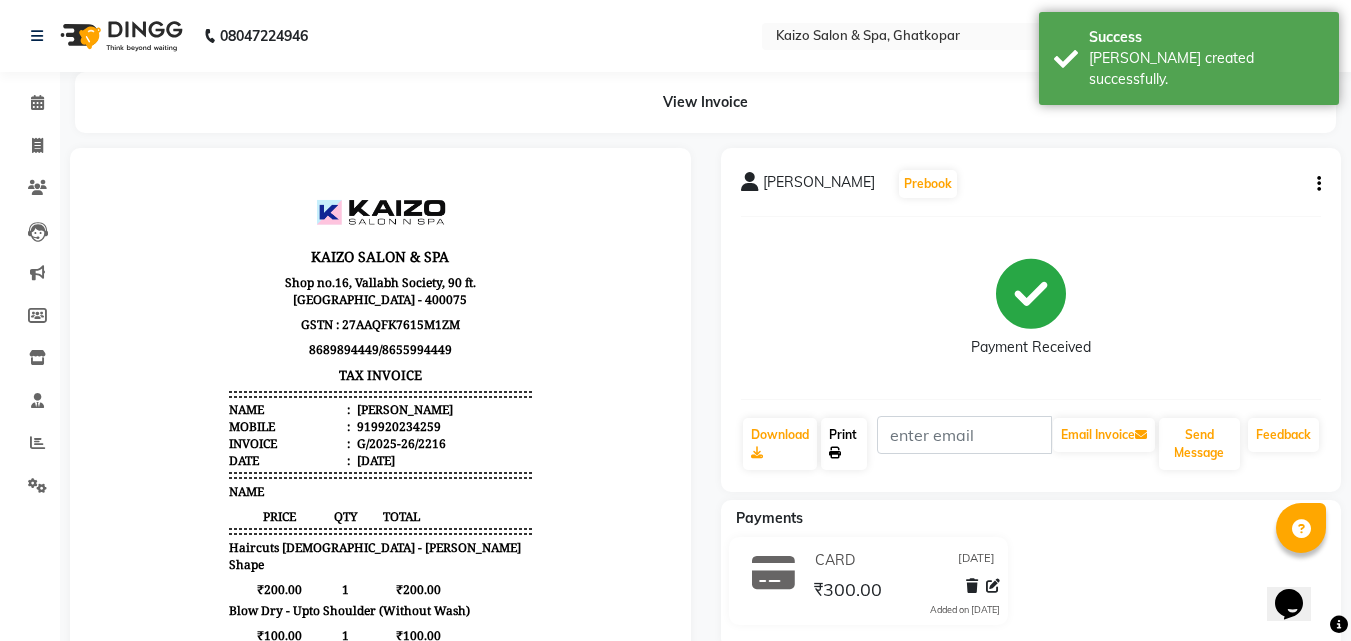 click on "Print" 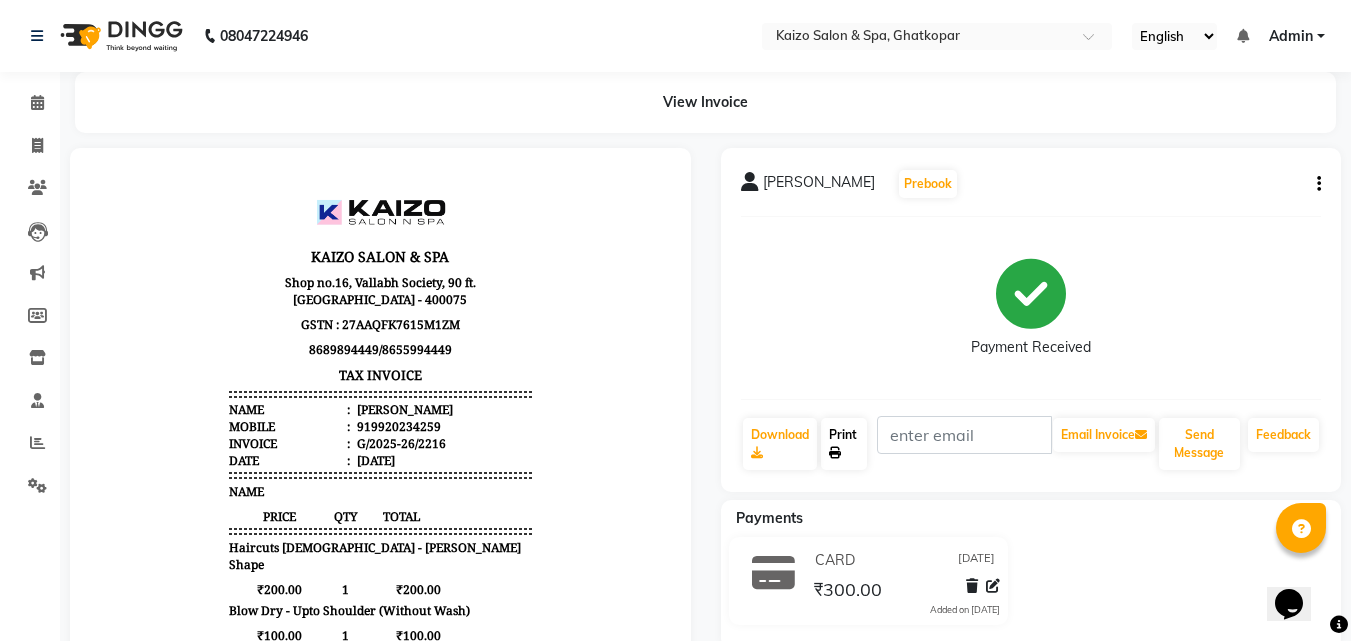 click on "Print" 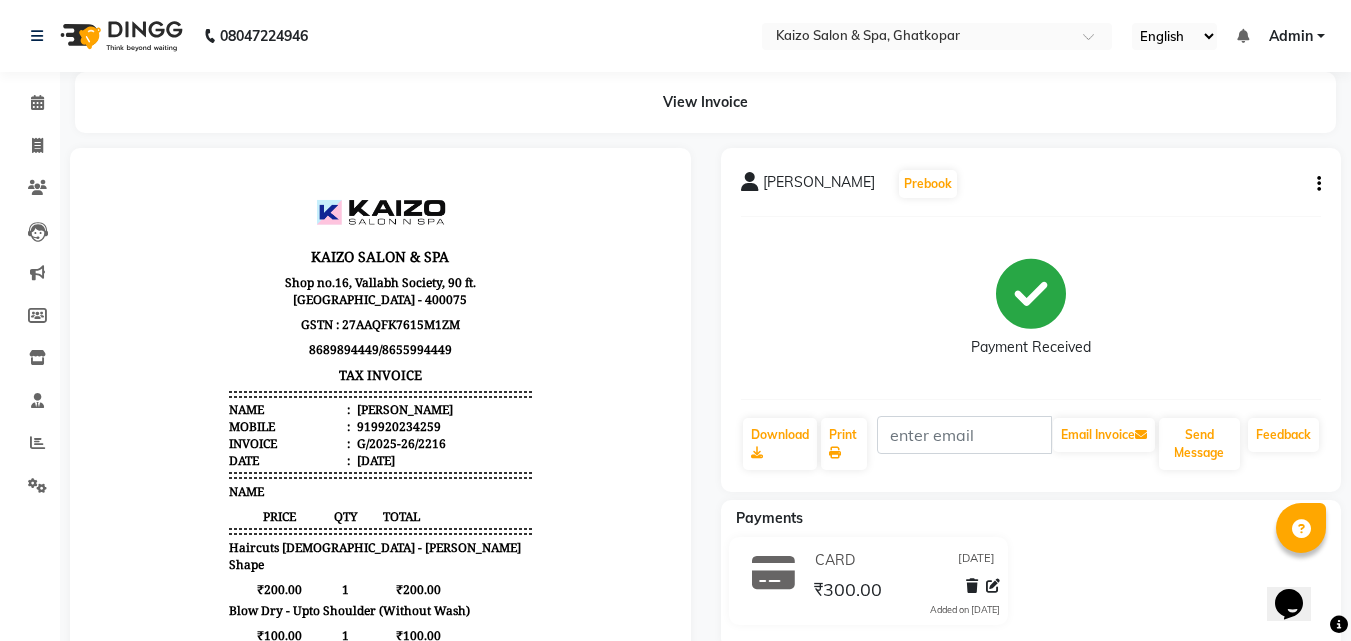 select on "service" 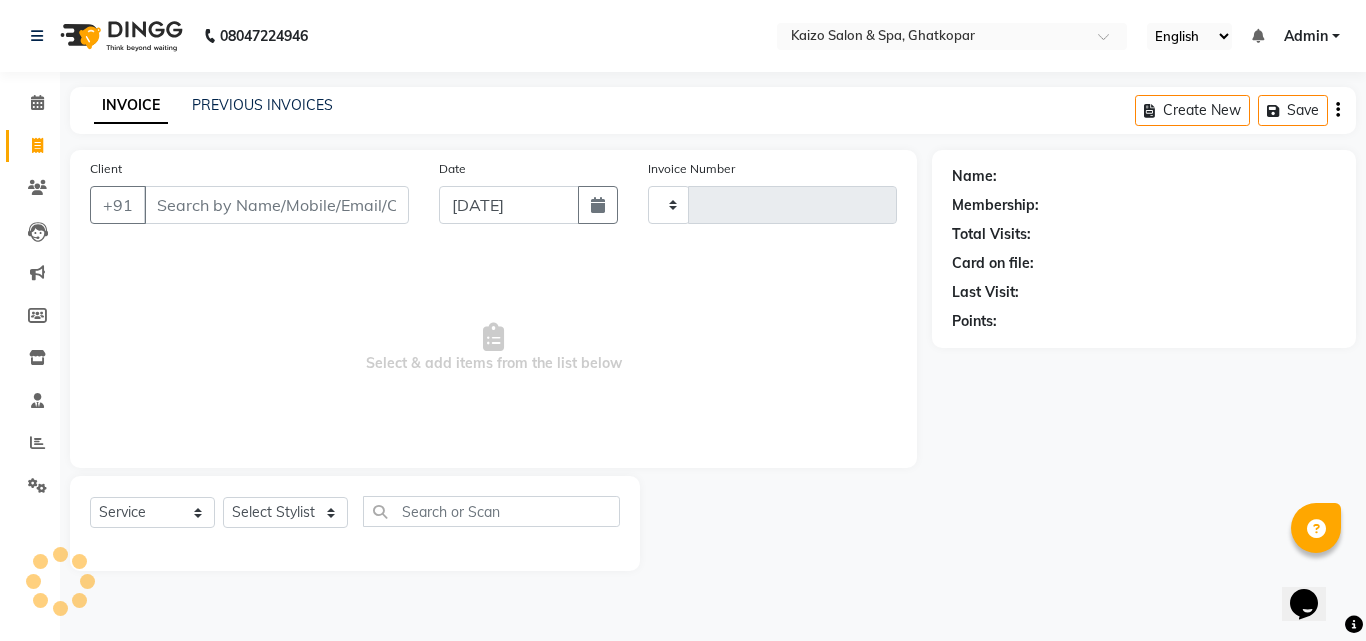 type on "2217" 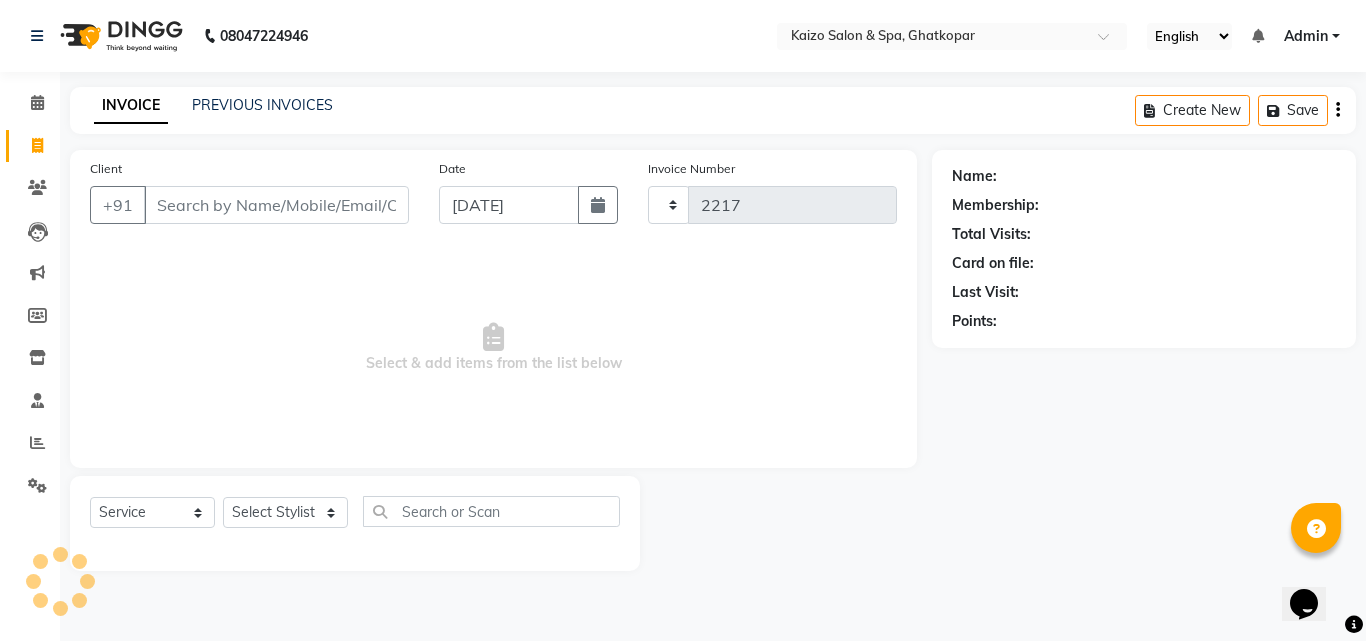 select on "3500" 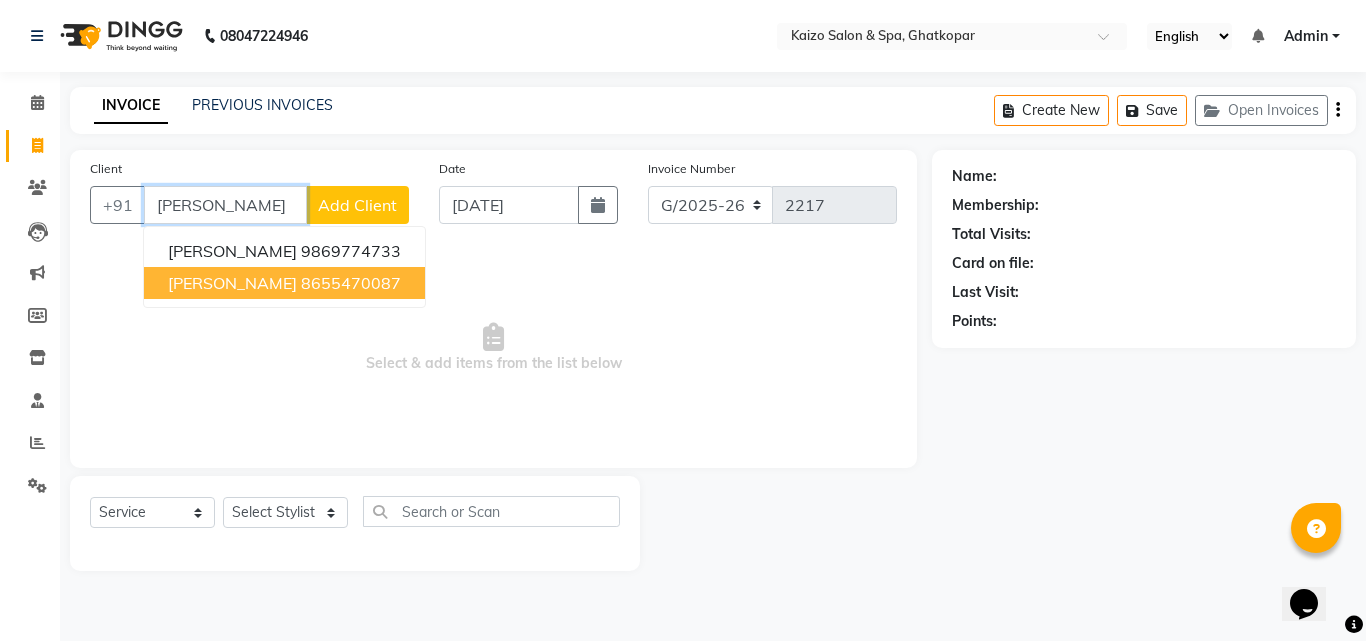click on "[PERSON_NAME]" at bounding box center (232, 283) 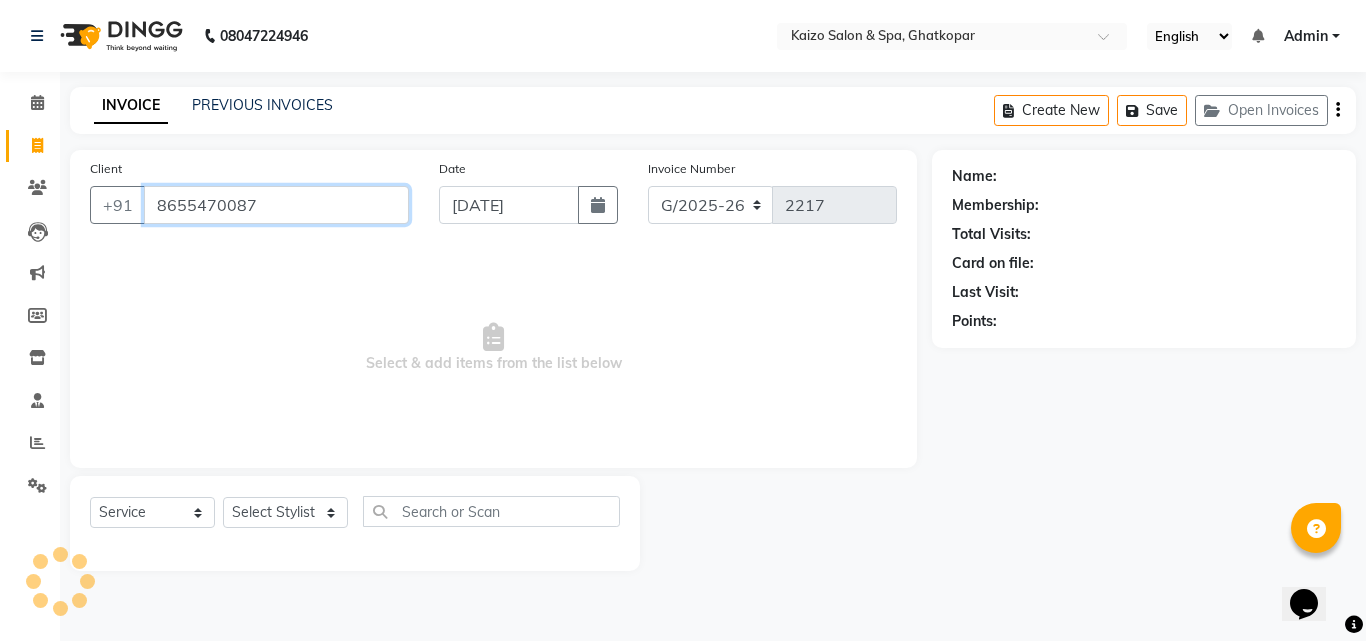 type on "8655470087" 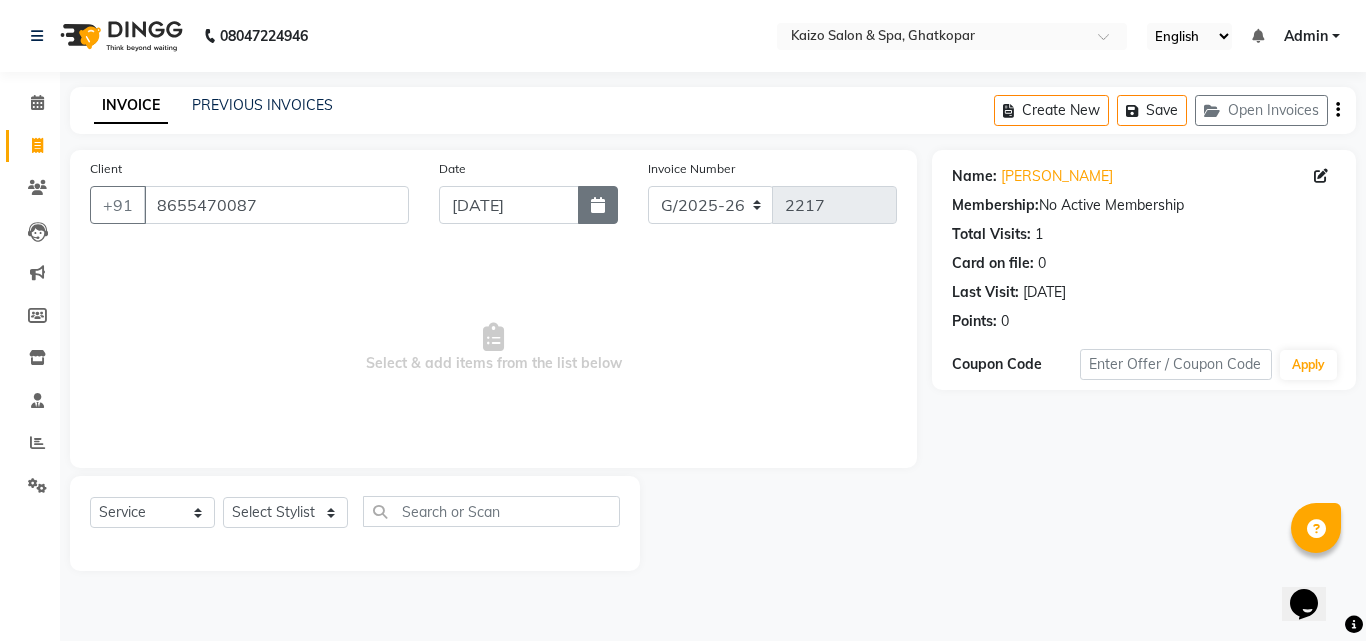 click 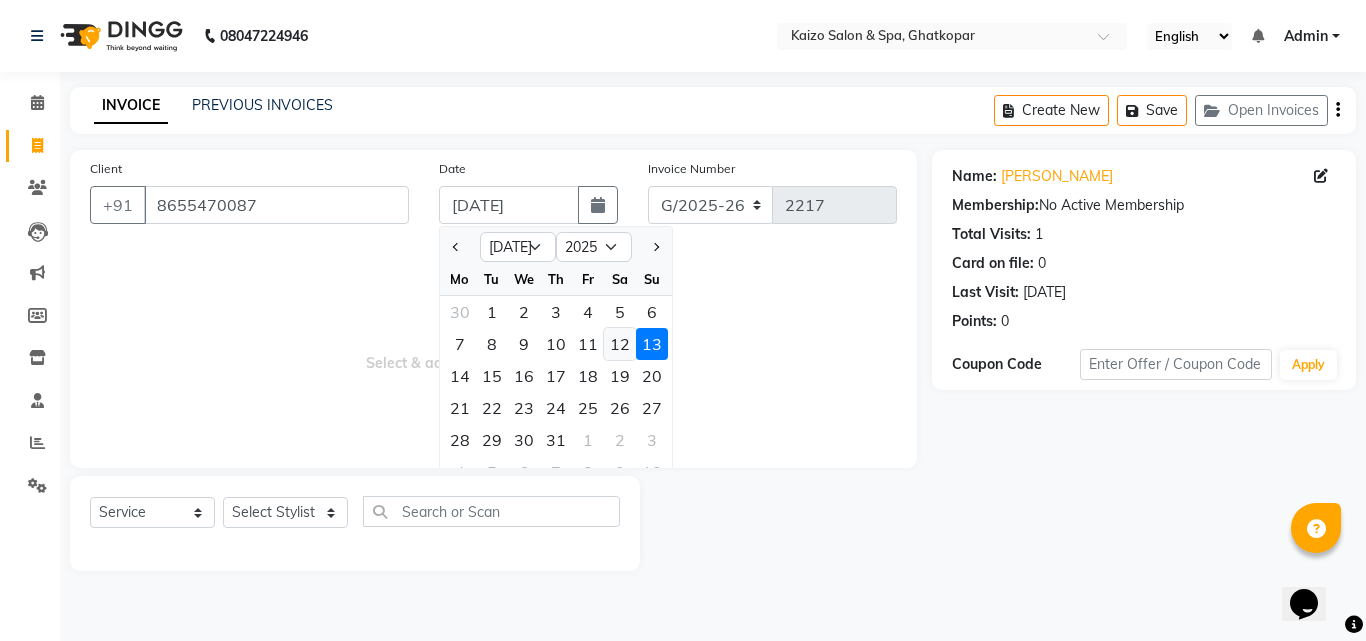 click on "12" 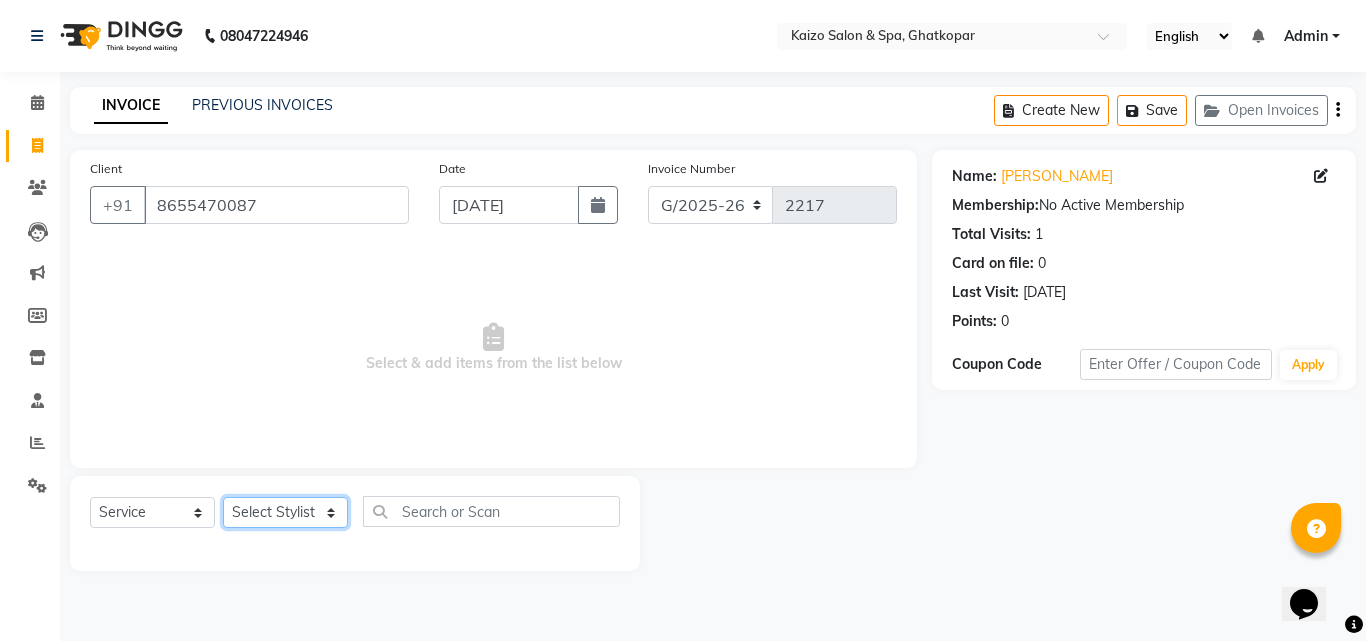 click on "Select Stylist [PERSON_NAME] ANJALI [PERSON_NAME] [PERSON_NAME] Front Desk [PERSON_NAME] IFTESHA [PERSON_NAME] [MEDICAL_DATA][PERSON_NAME] [PERSON_NAME] [PERSON_NAME] [PERSON_NAME] [PERSON_NAME] GALA [PERSON_NAME] [PERSON_NAME] YASH" 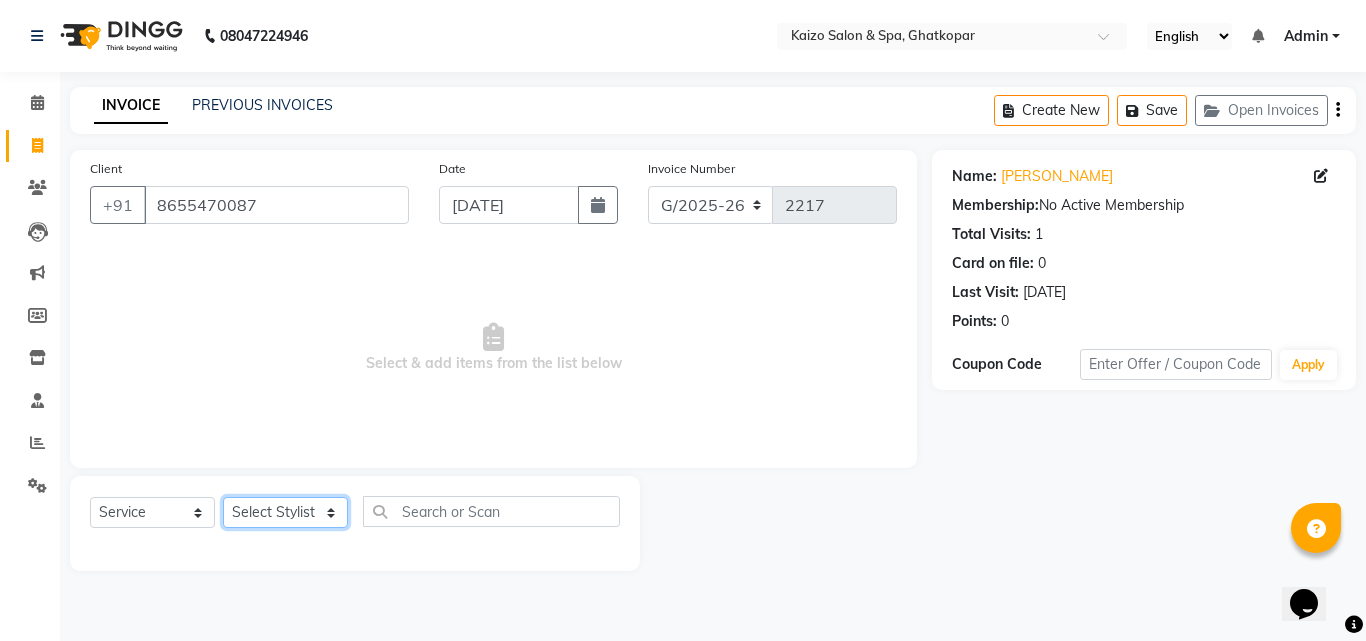 select on "44712" 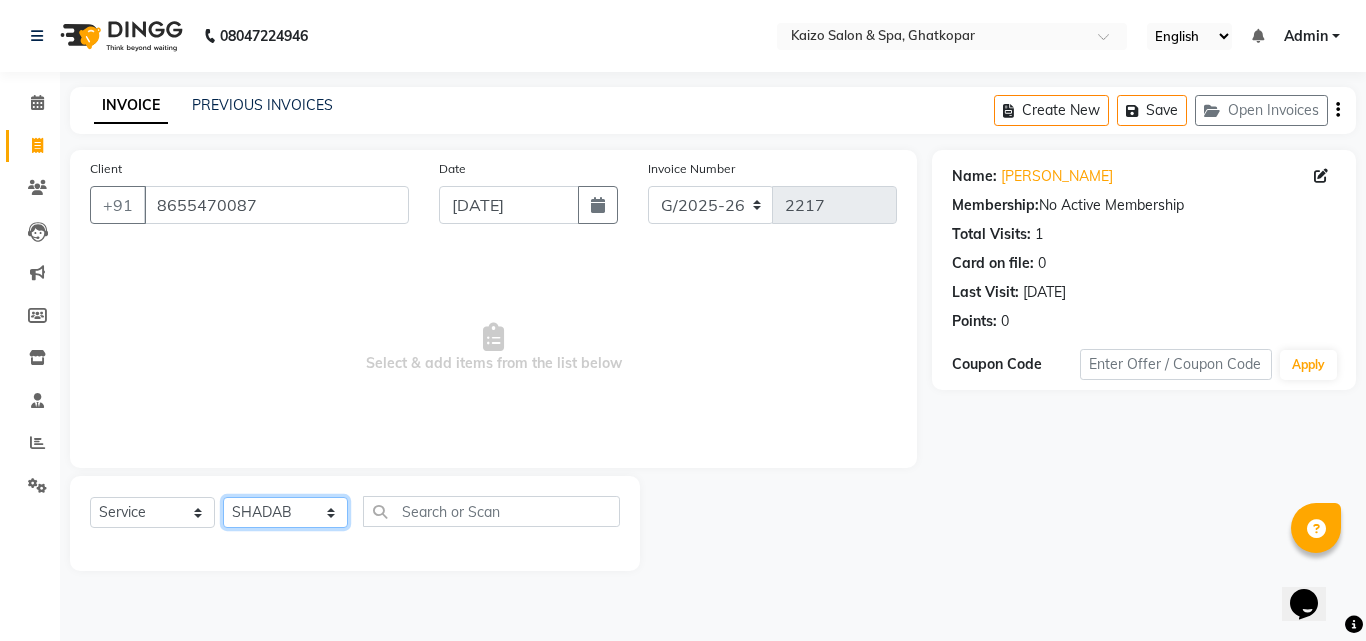 click on "Select Stylist [PERSON_NAME] ANJALI [PERSON_NAME] [PERSON_NAME] Front Desk [PERSON_NAME] IFTESHA [PERSON_NAME] [MEDICAL_DATA][PERSON_NAME] [PERSON_NAME] [PERSON_NAME] [PERSON_NAME] [PERSON_NAME] GALA [PERSON_NAME] [PERSON_NAME] YASH" 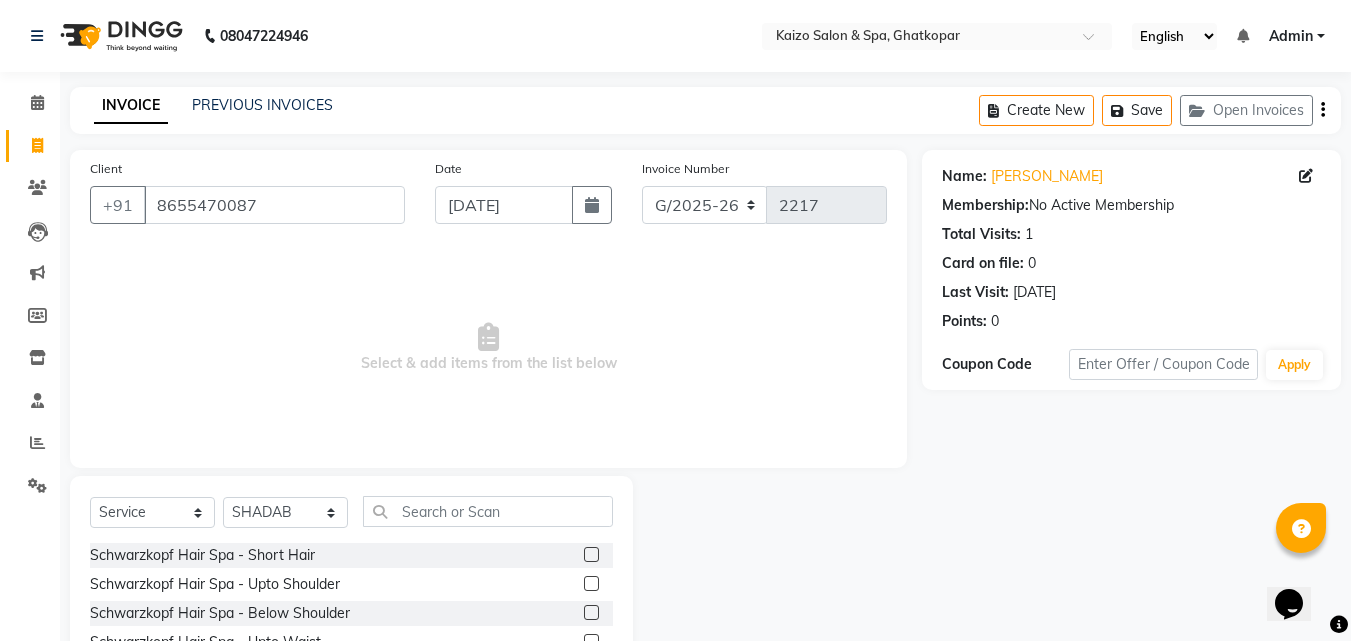 click on "Select  Service  Product  Membership  Package Voucher Prepaid Gift Card  Select Stylist [PERSON_NAME] ANJALI [PERSON_NAME] [PERSON_NAME] Front Desk [PERSON_NAME] IFTESHA [PERSON_NAME] [MEDICAL_DATA][PERSON_NAME] [PERSON_NAME] [PERSON_NAME] [PERSON_NAME] [PERSON_NAME] GALA [PERSON_NAME] [PERSON_NAME]" 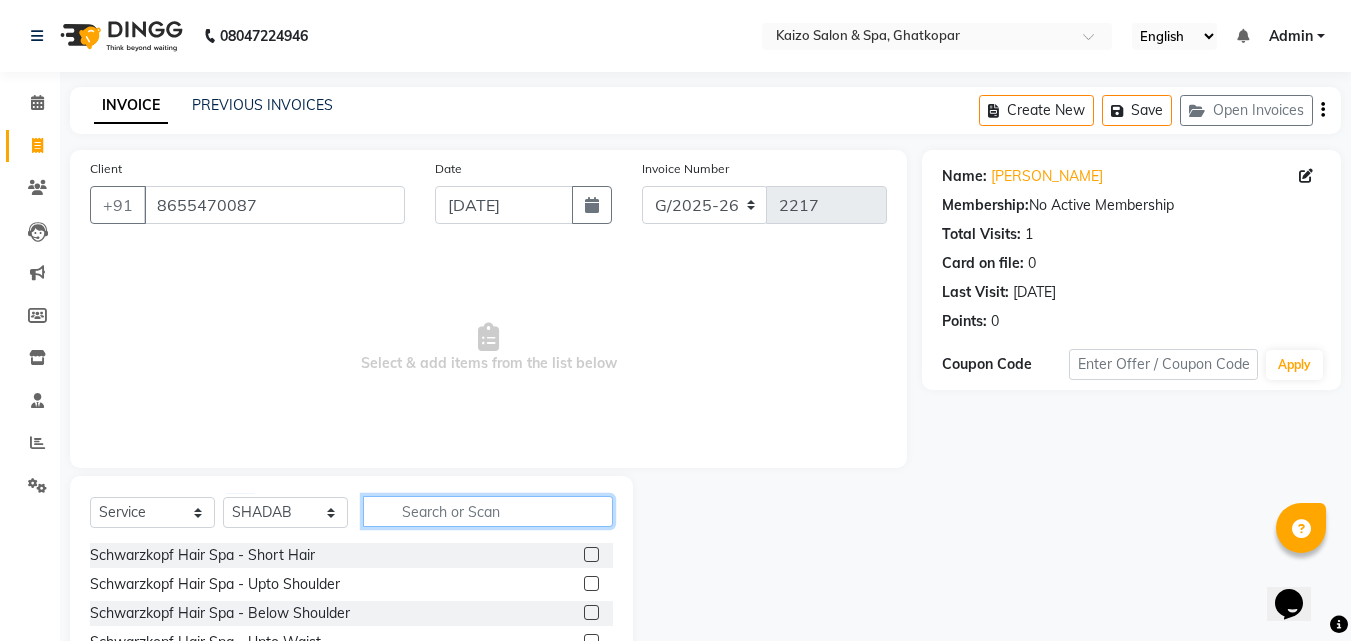 click 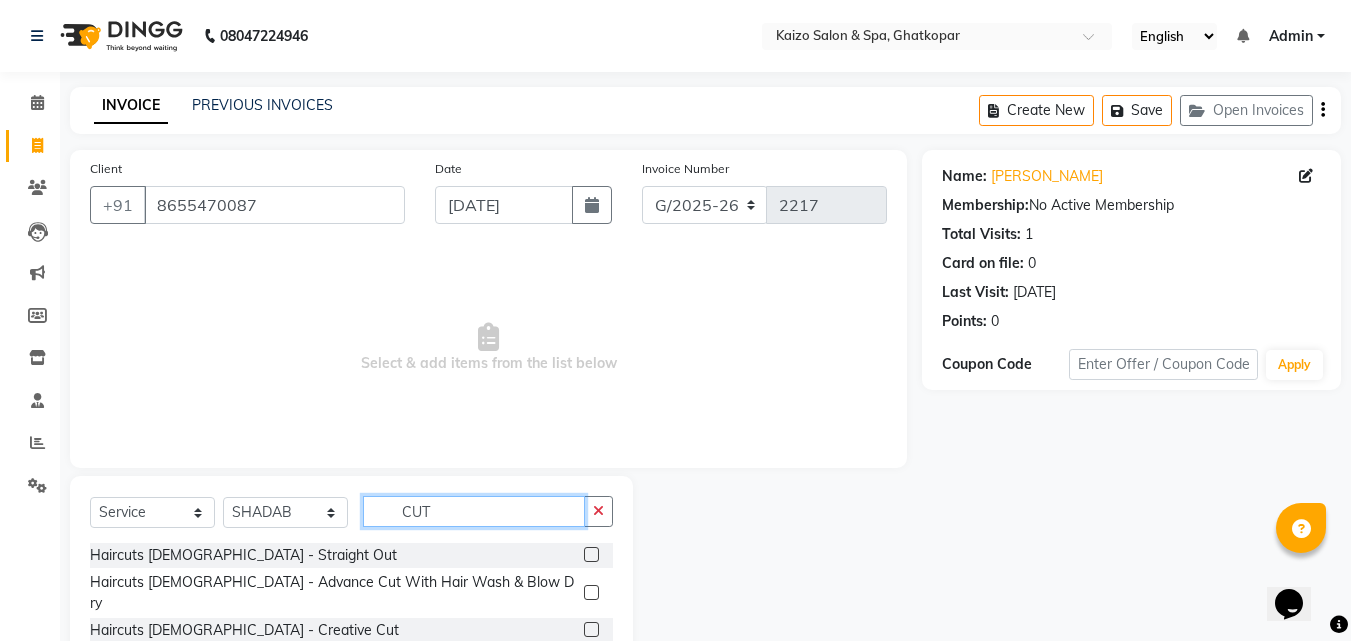 scroll, scrollTop: 160, scrollLeft: 0, axis: vertical 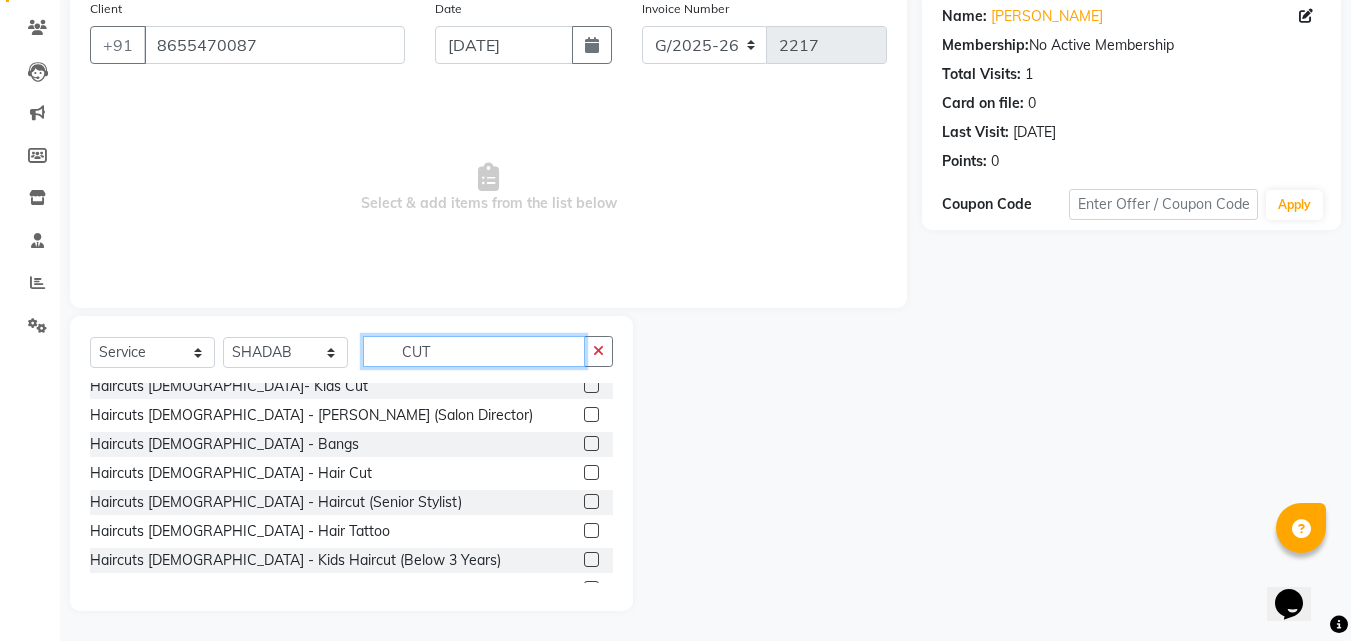 type on "CUT" 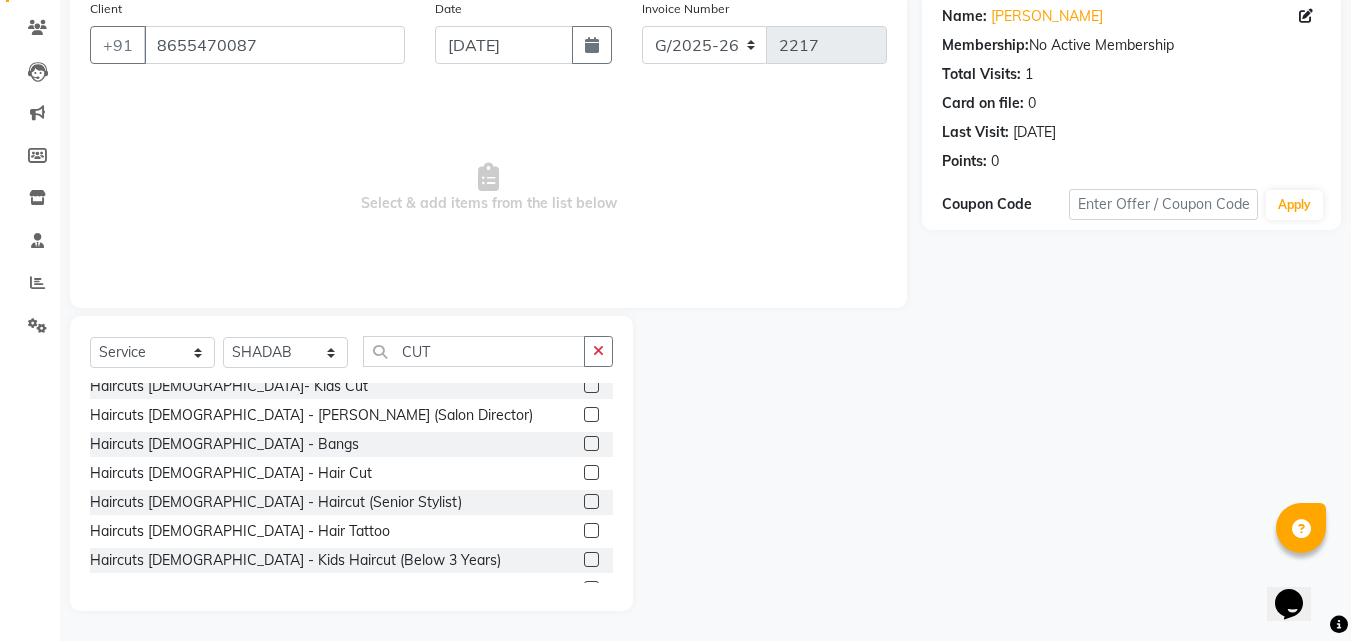 click 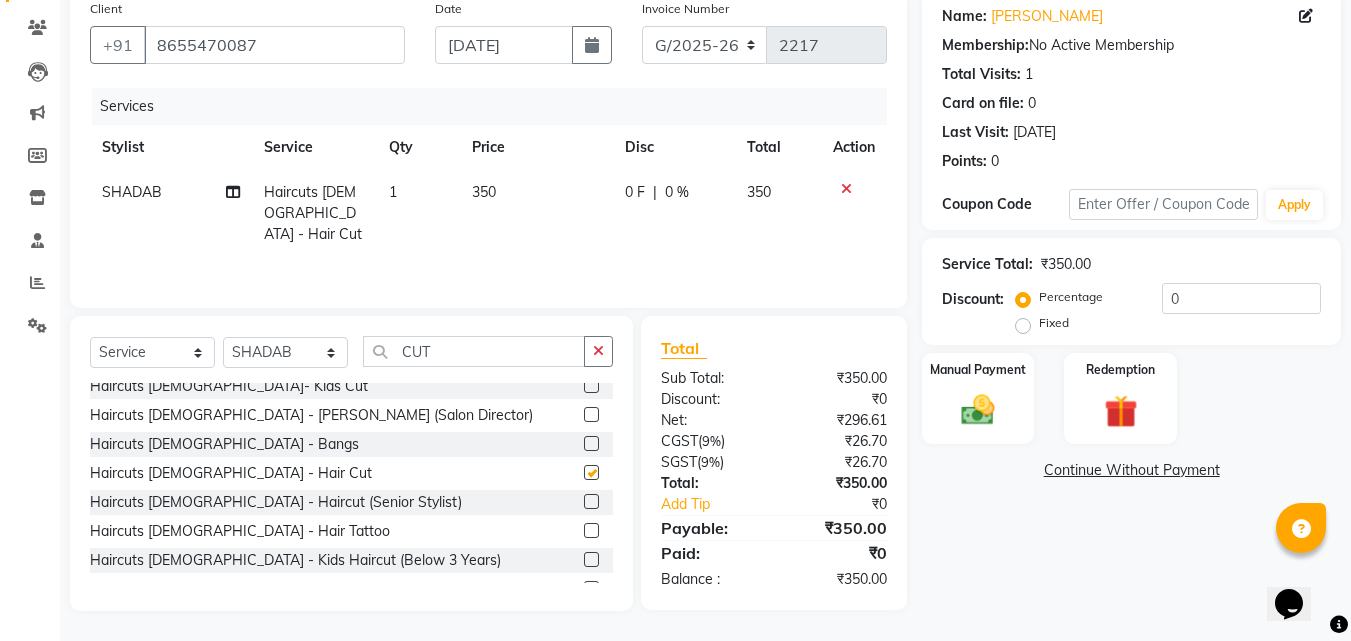 checkbox on "false" 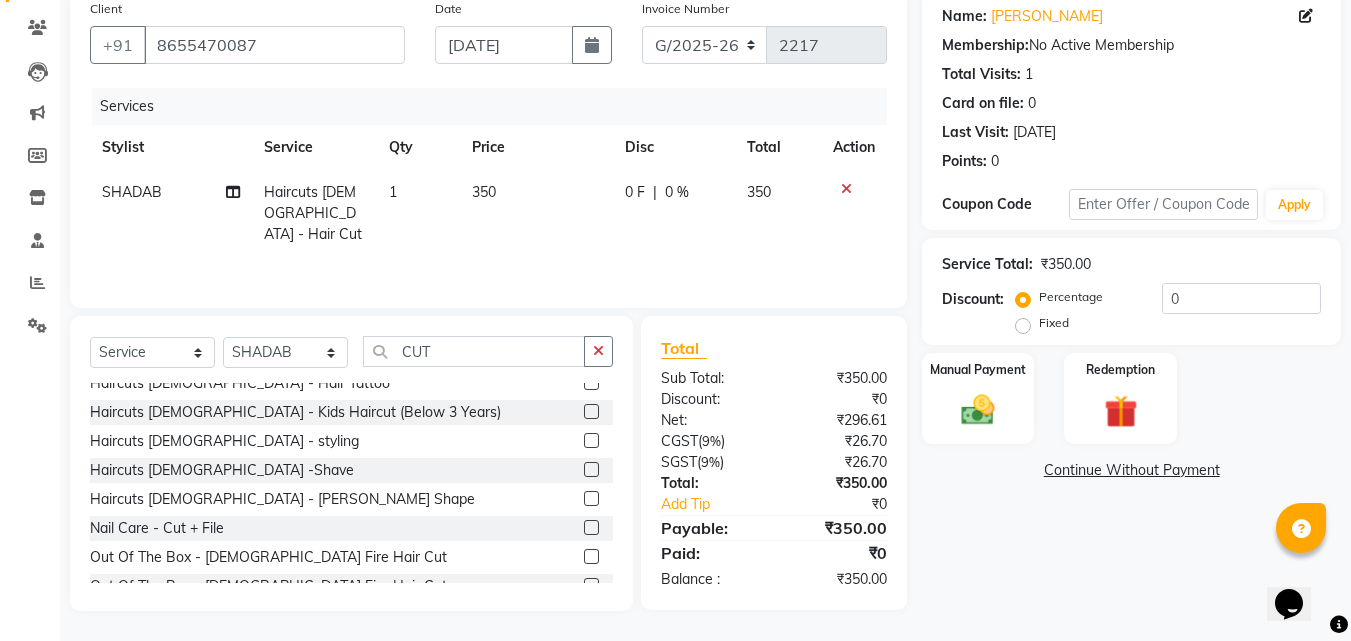 scroll, scrollTop: 351, scrollLeft: 0, axis: vertical 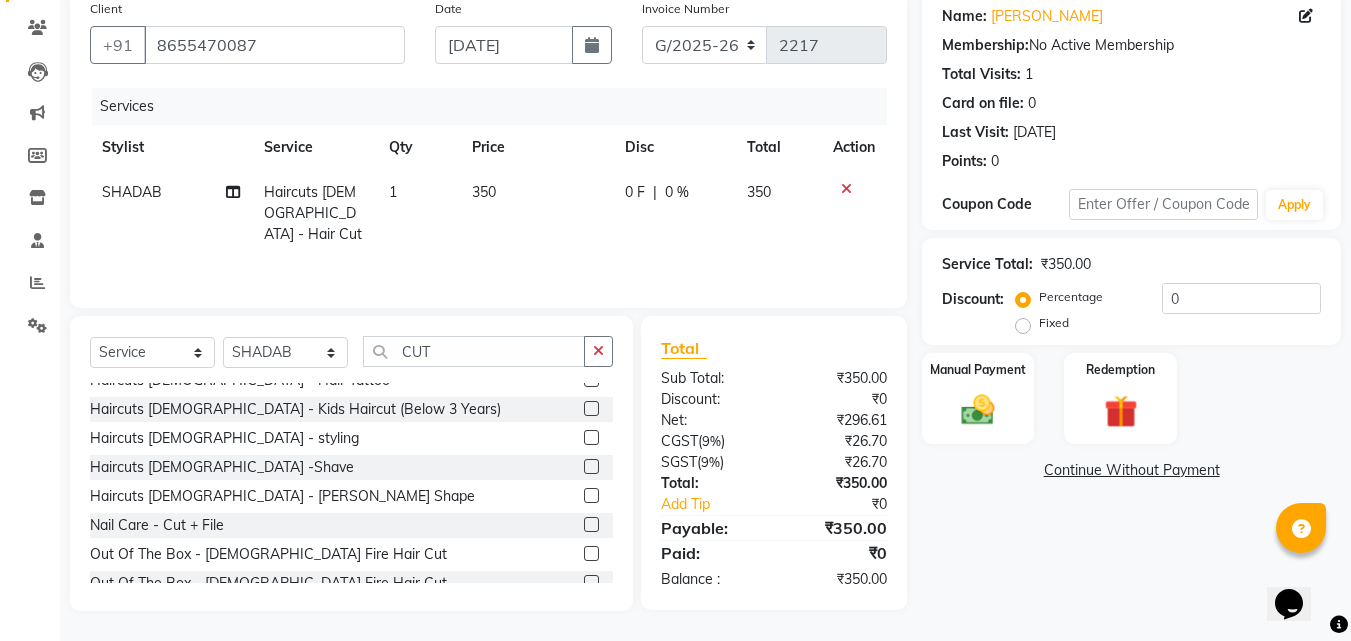 click 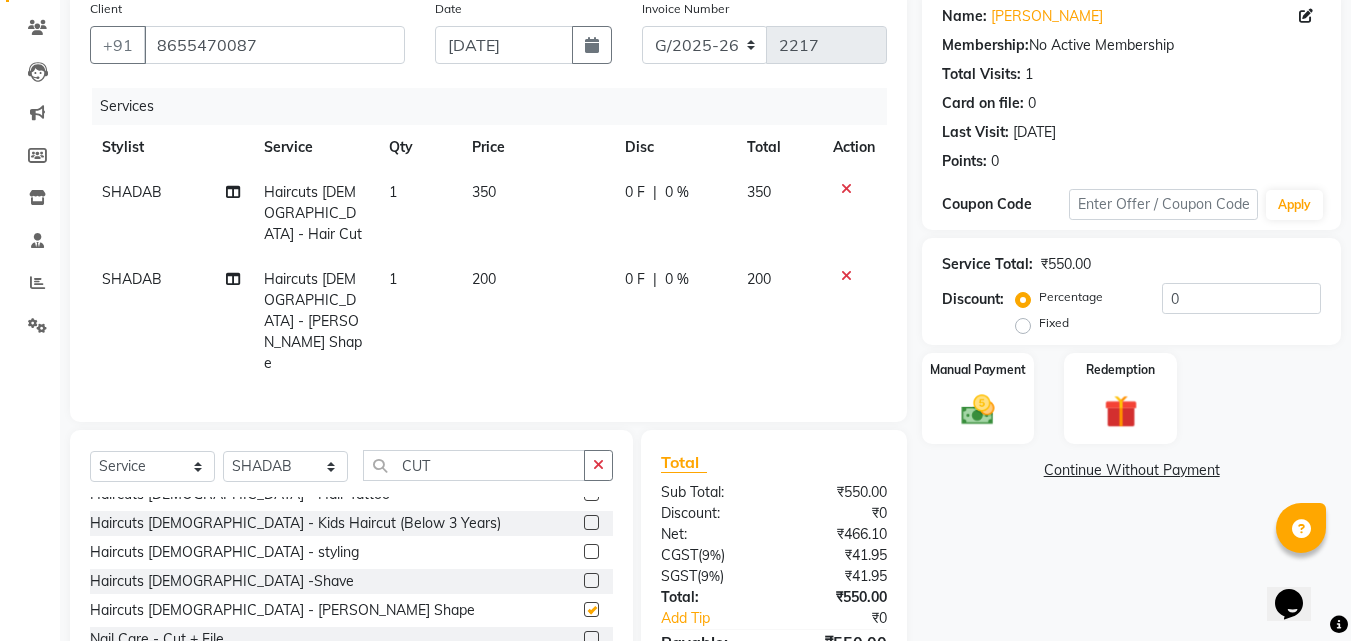checkbox on "false" 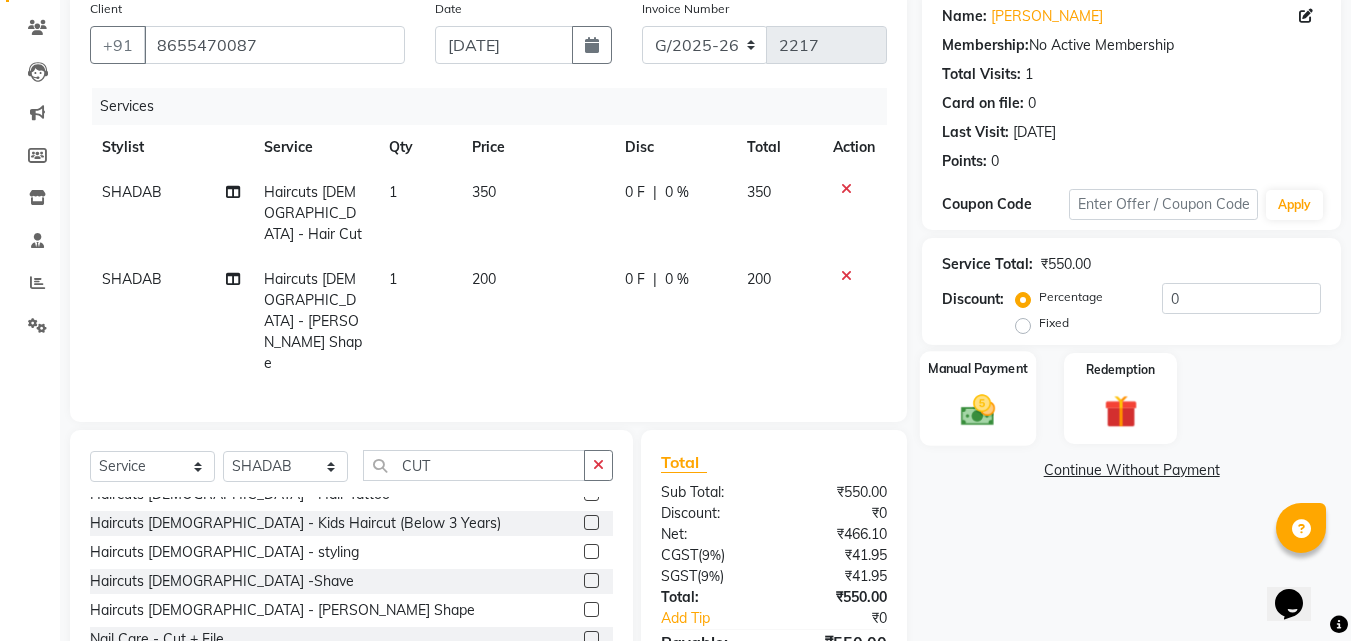 drag, startPoint x: 954, startPoint y: 399, endPoint x: 977, endPoint y: 436, distance: 43.56604 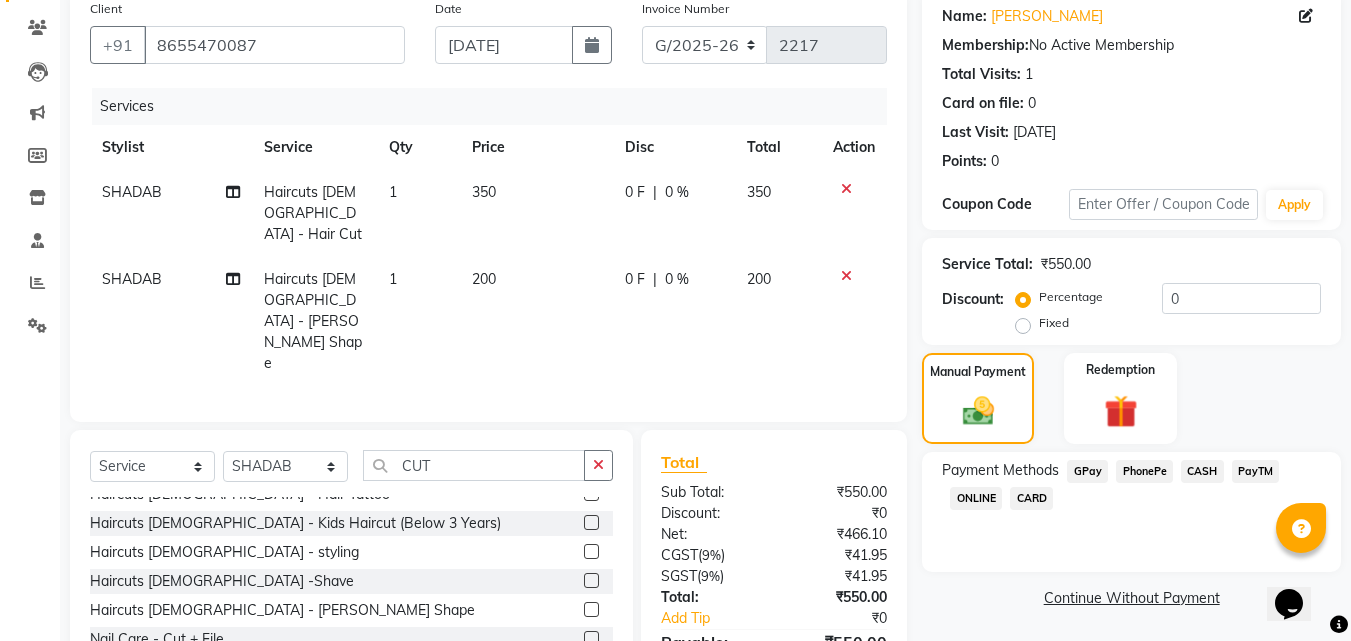 click on "PhonePe" 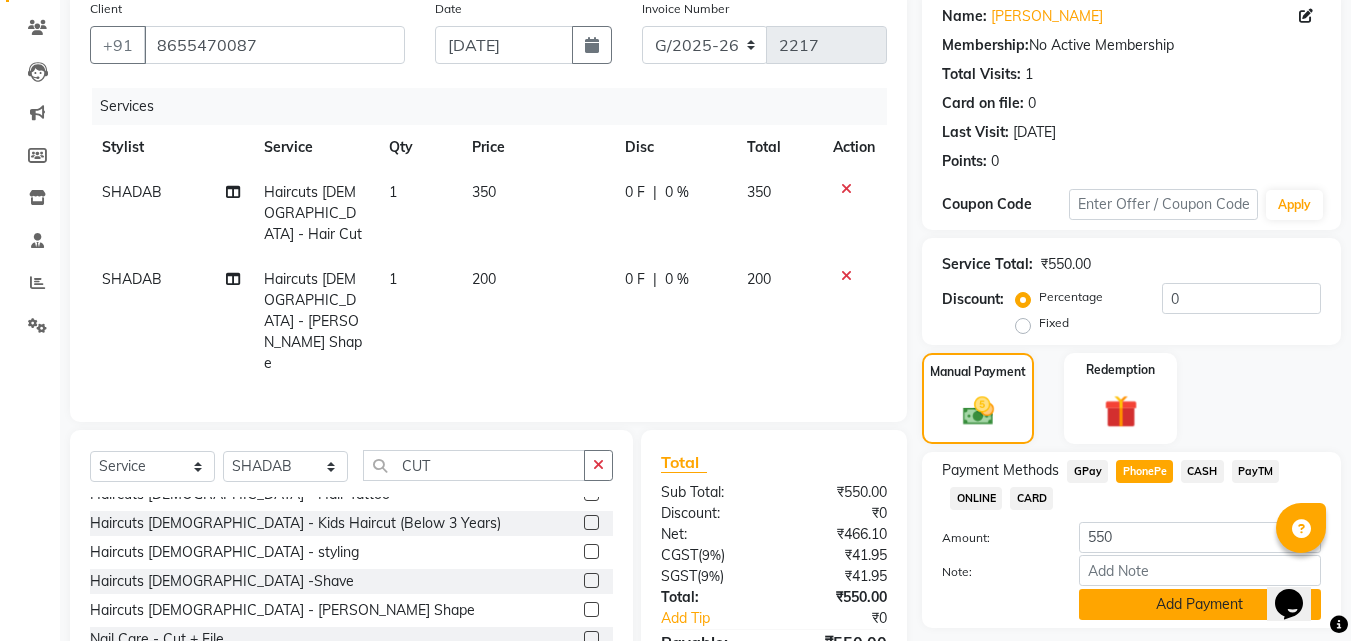 drag, startPoint x: 1197, startPoint y: 606, endPoint x: 1162, endPoint y: 514, distance: 98.43272 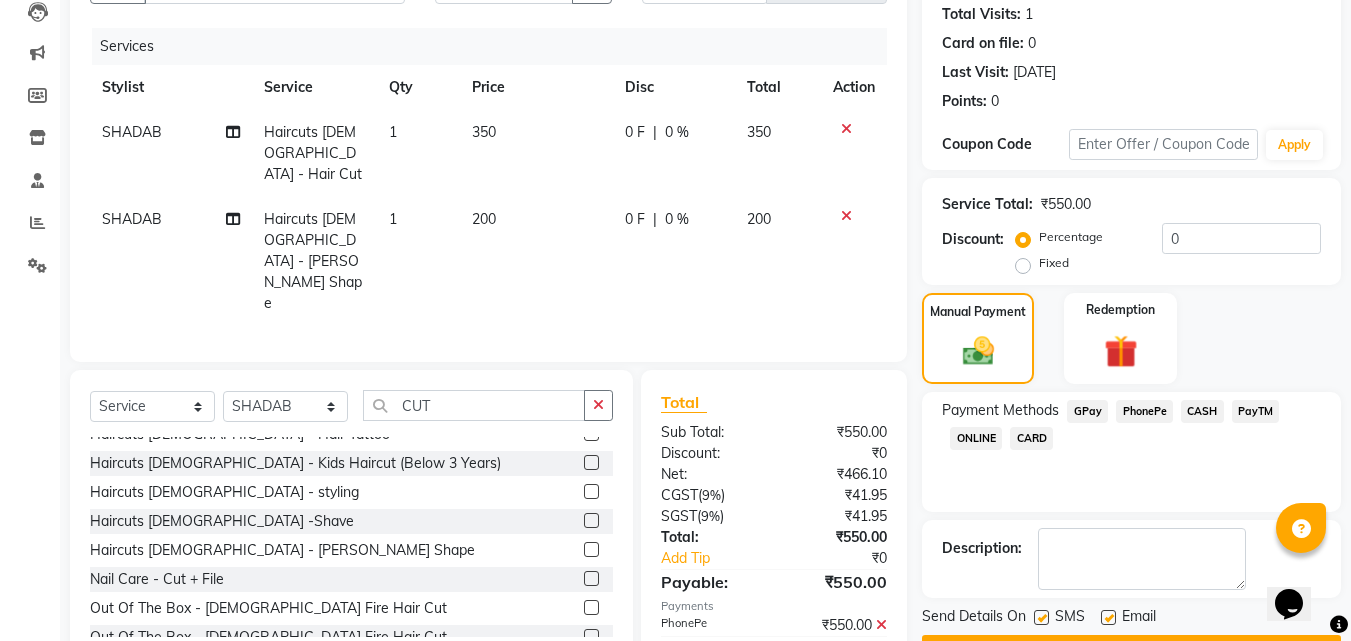 scroll, scrollTop: 275, scrollLeft: 0, axis: vertical 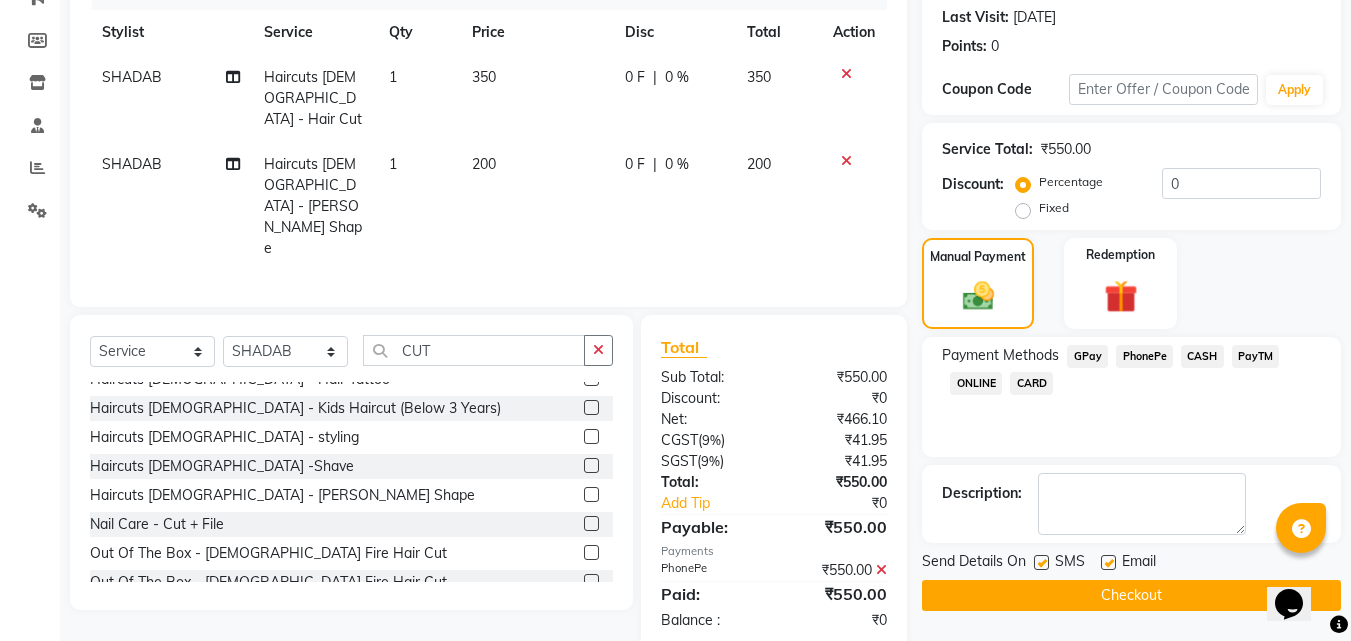 click on "Send Details On SMS Email" 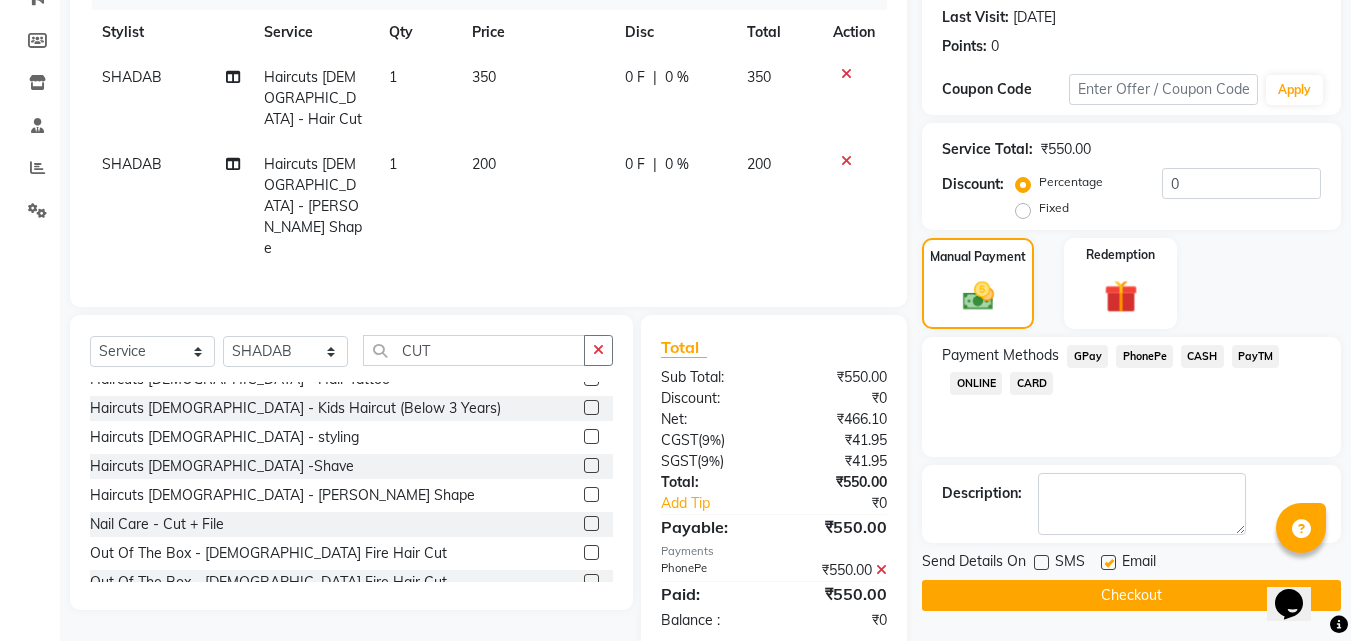 click 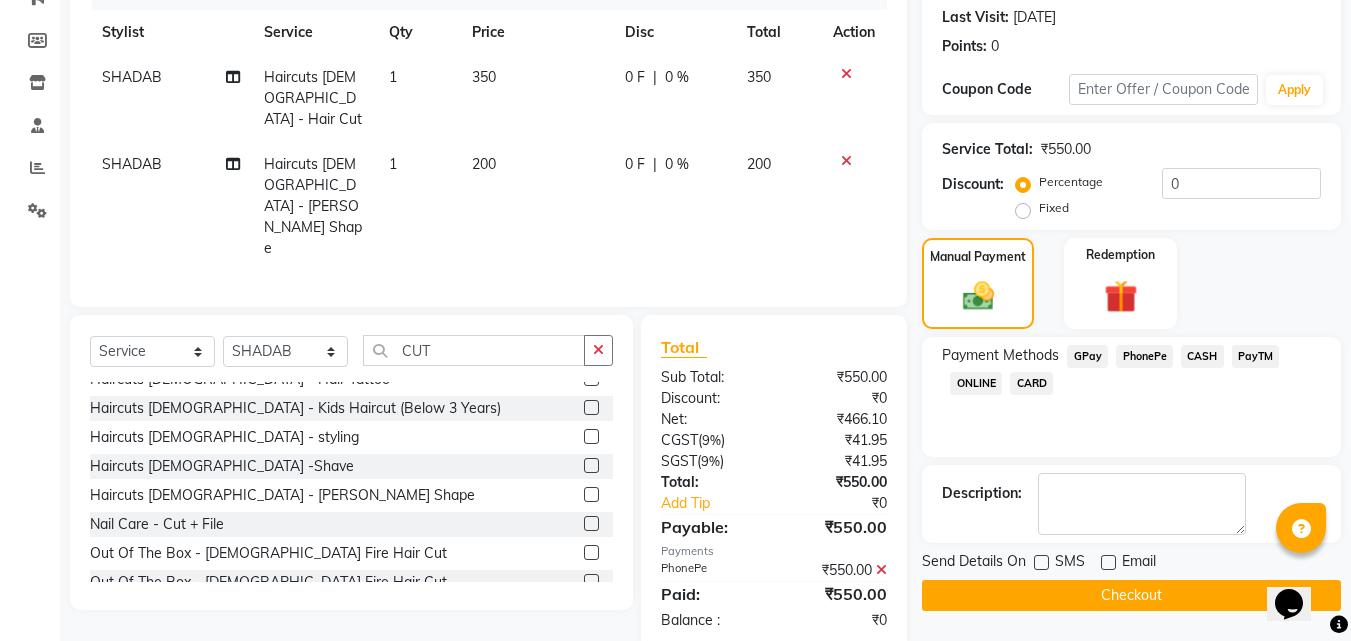 click on "Checkout" 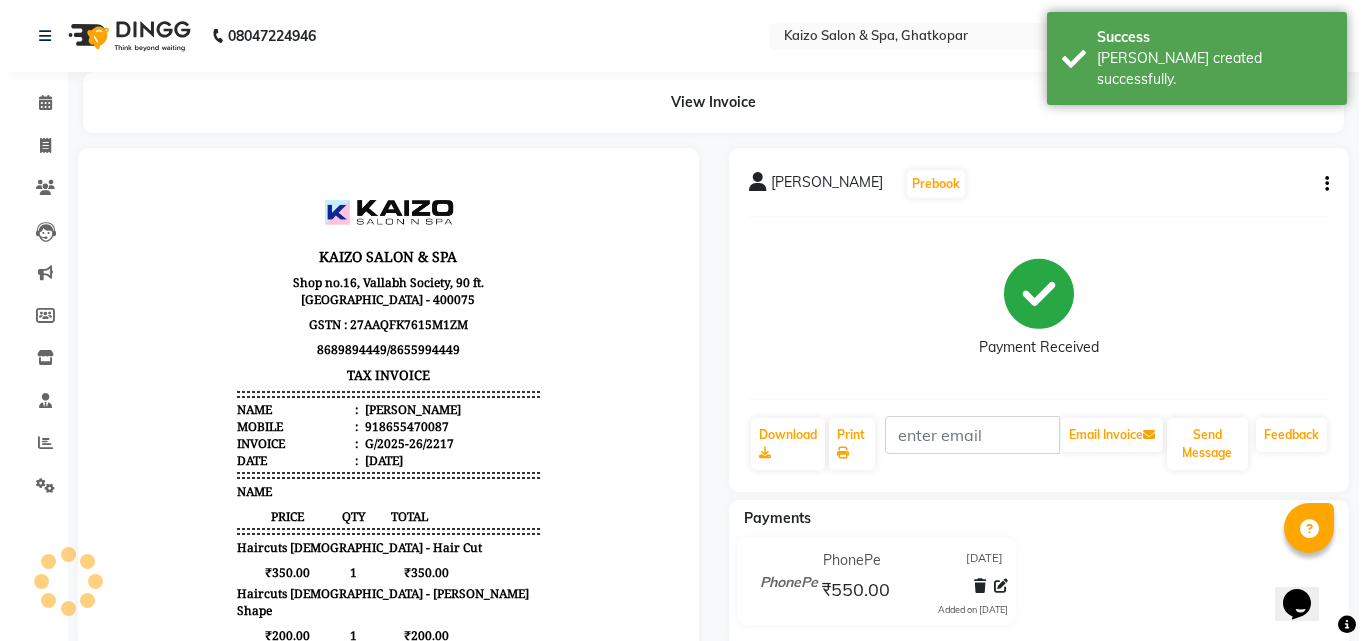scroll, scrollTop: 0, scrollLeft: 0, axis: both 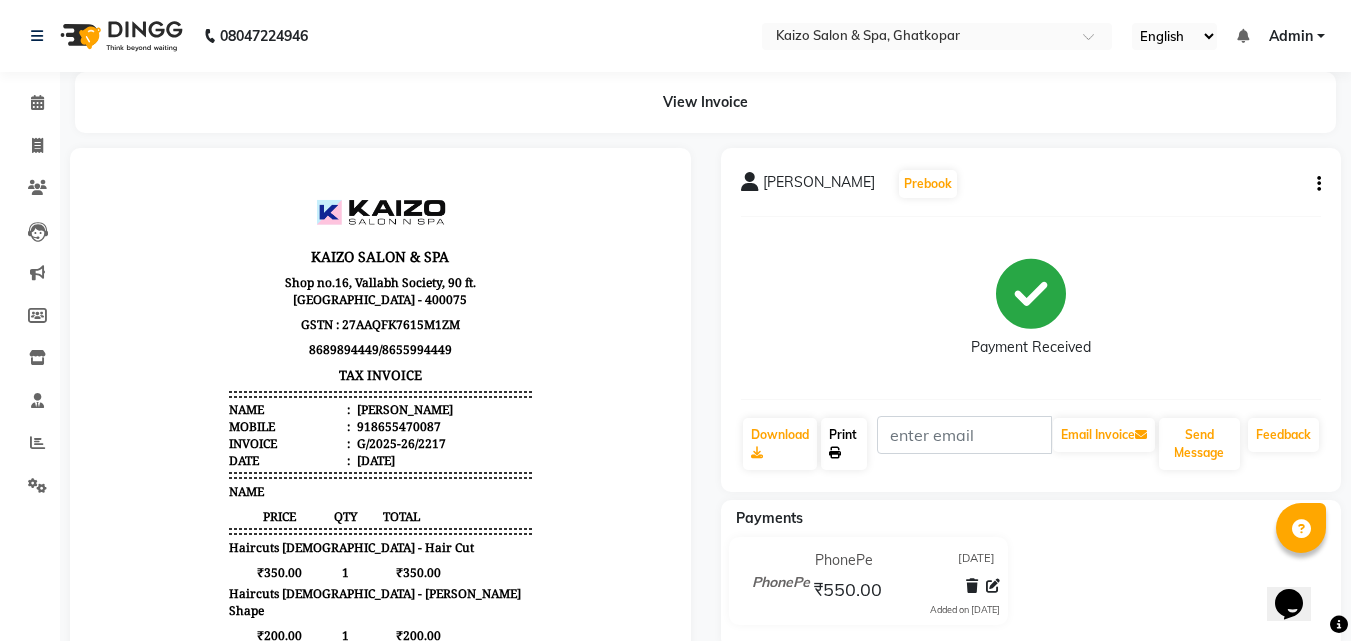 click on "Print" 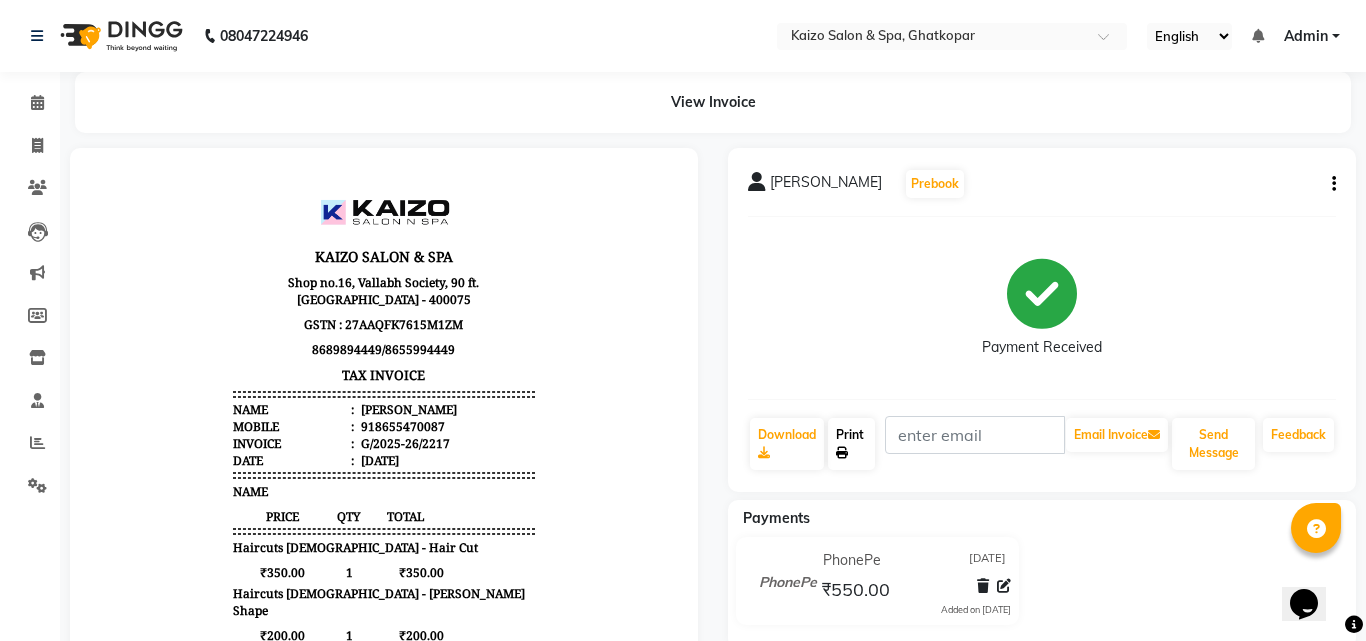 select on "service" 